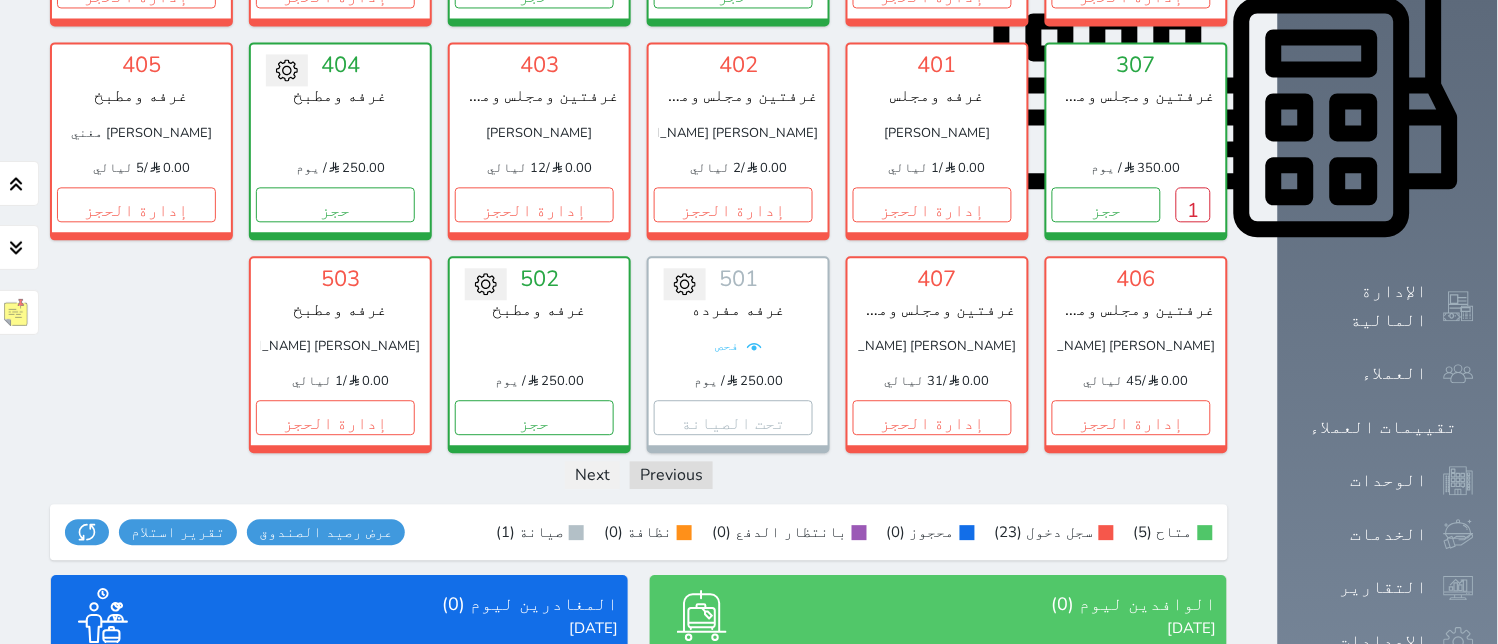 scroll, scrollTop: 1127, scrollLeft: 0, axis: vertical 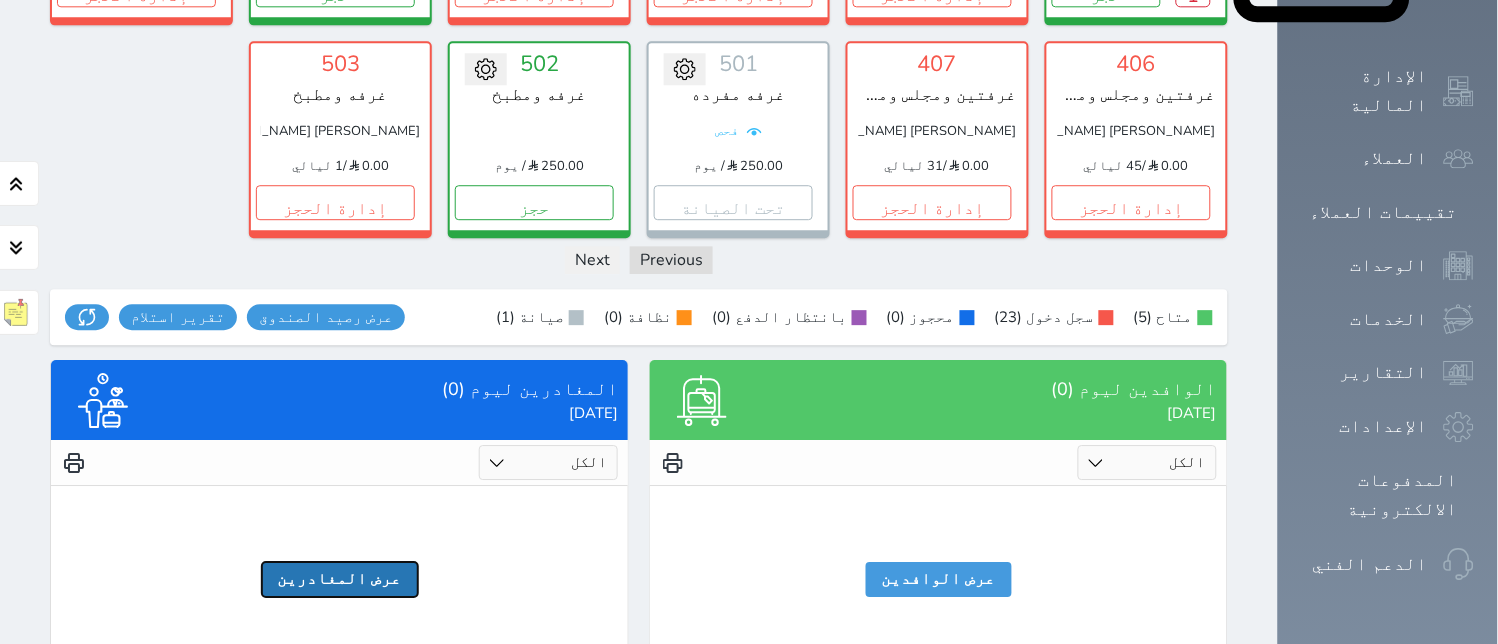 click on "عرض المغادرين" at bounding box center [340, 579] 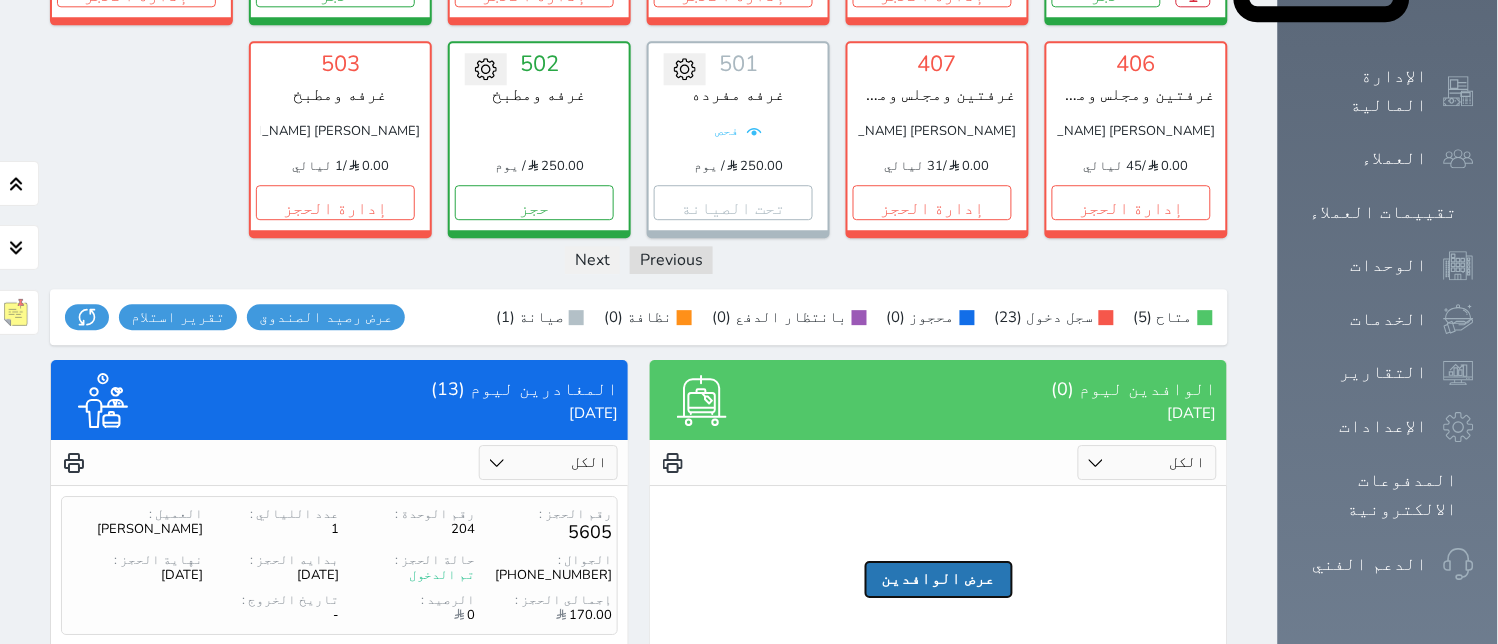 click on "عرض الوافدين" at bounding box center [939, 579] 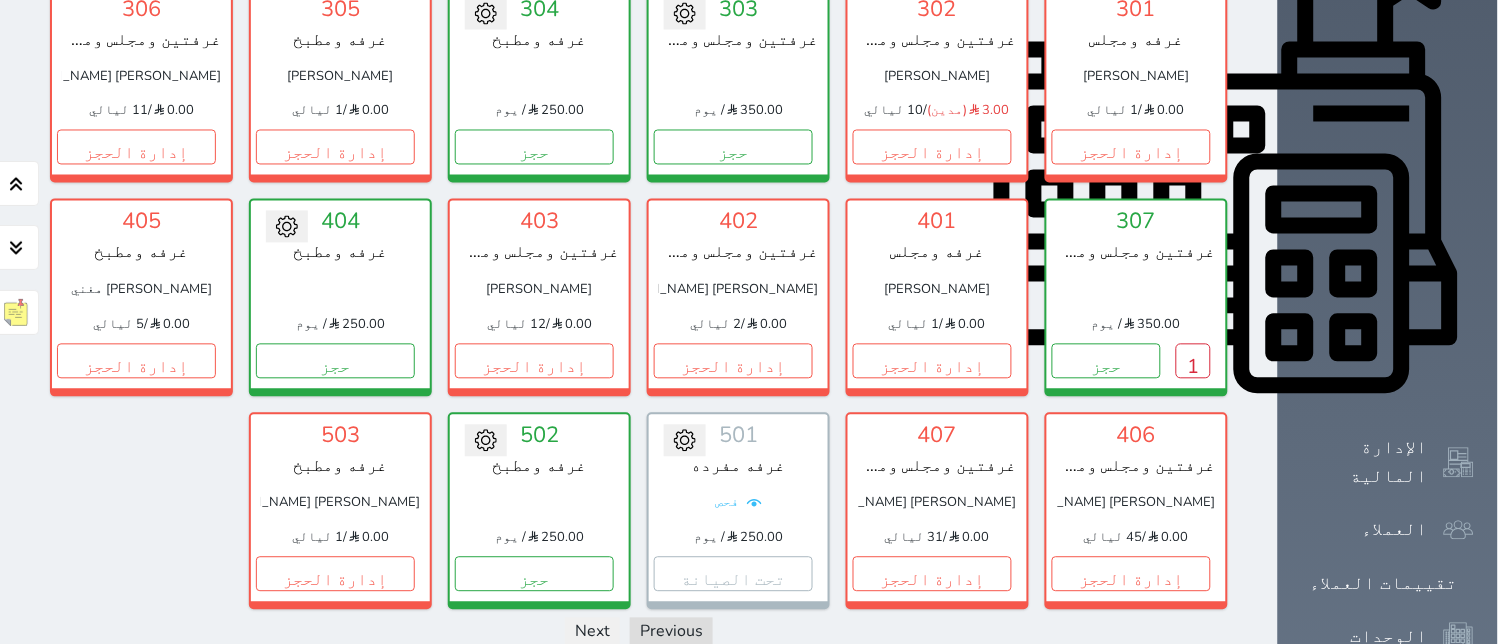 scroll, scrollTop: 794, scrollLeft: 0, axis: vertical 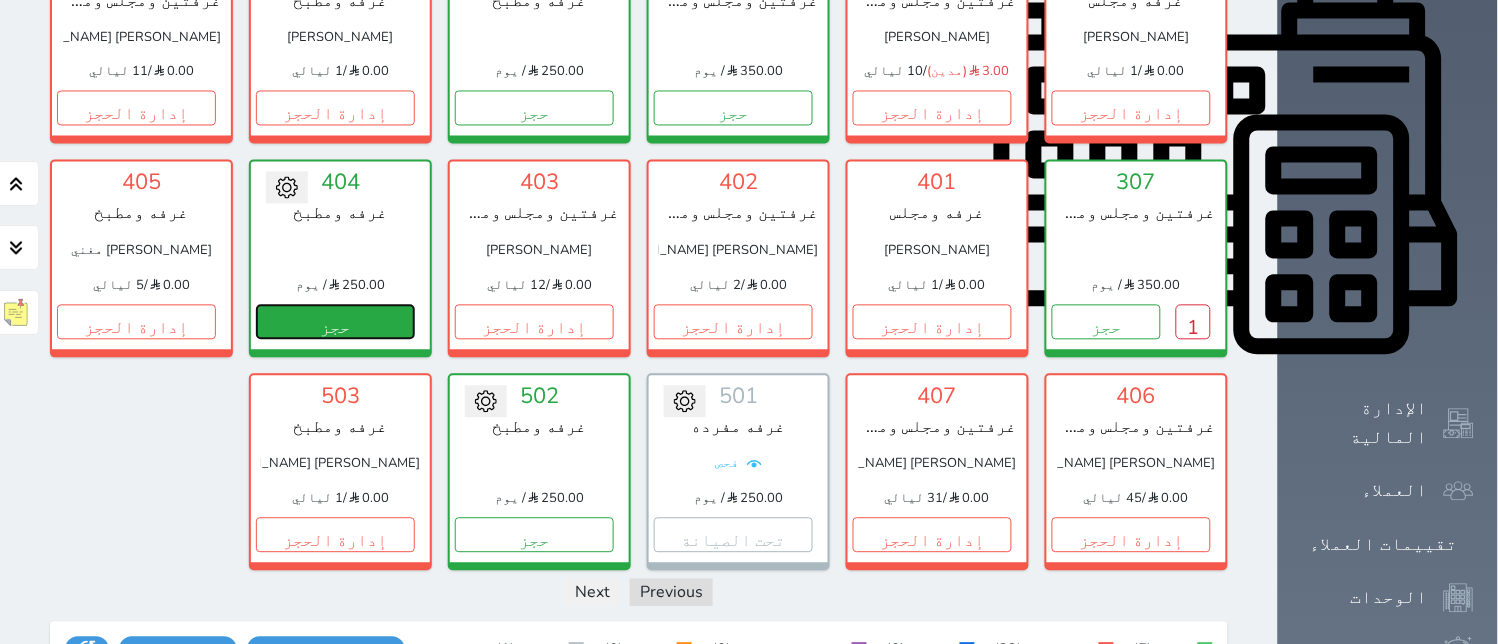 click on "حجز" at bounding box center [335, 322] 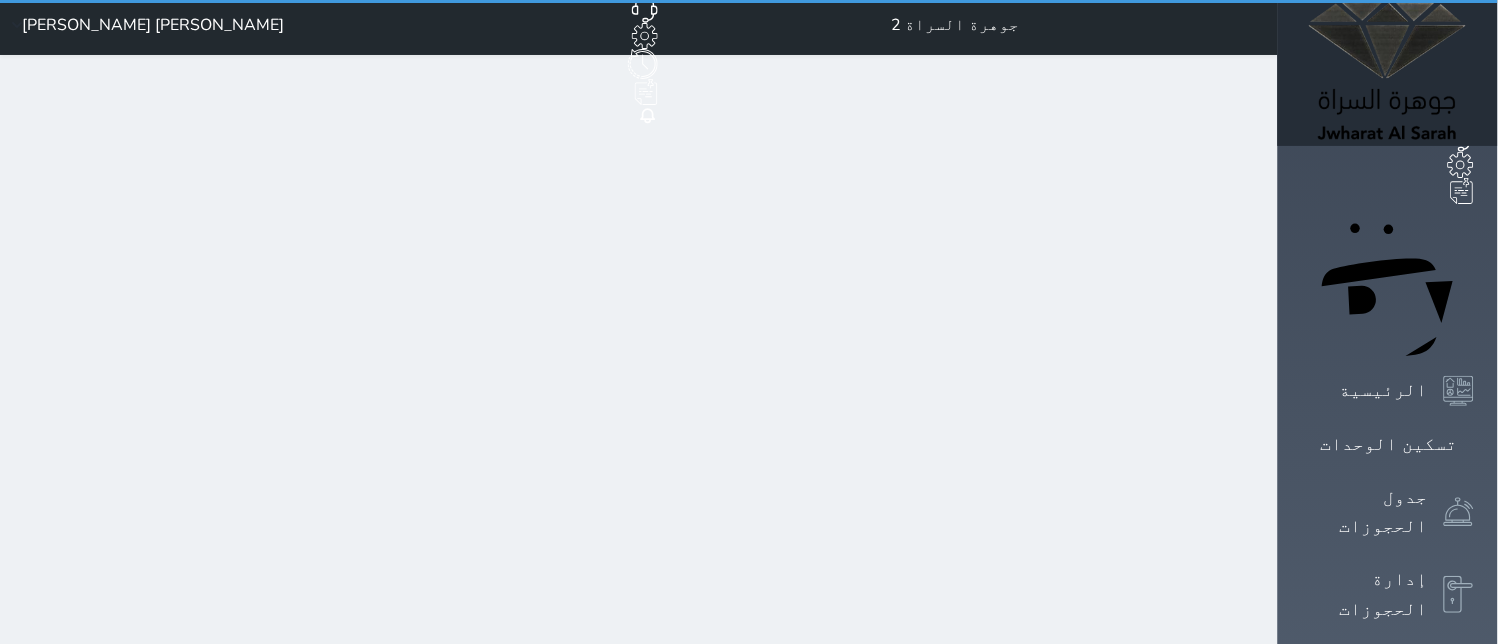 scroll, scrollTop: 0, scrollLeft: 0, axis: both 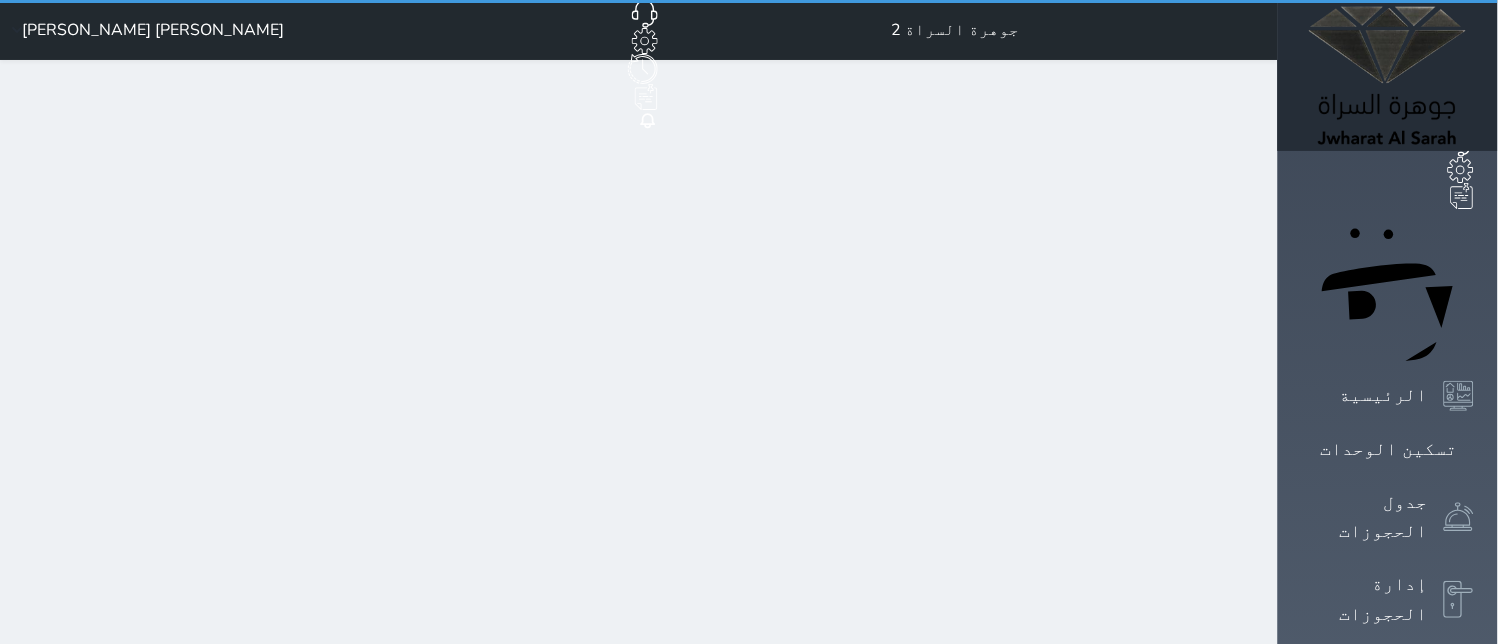 select on "1" 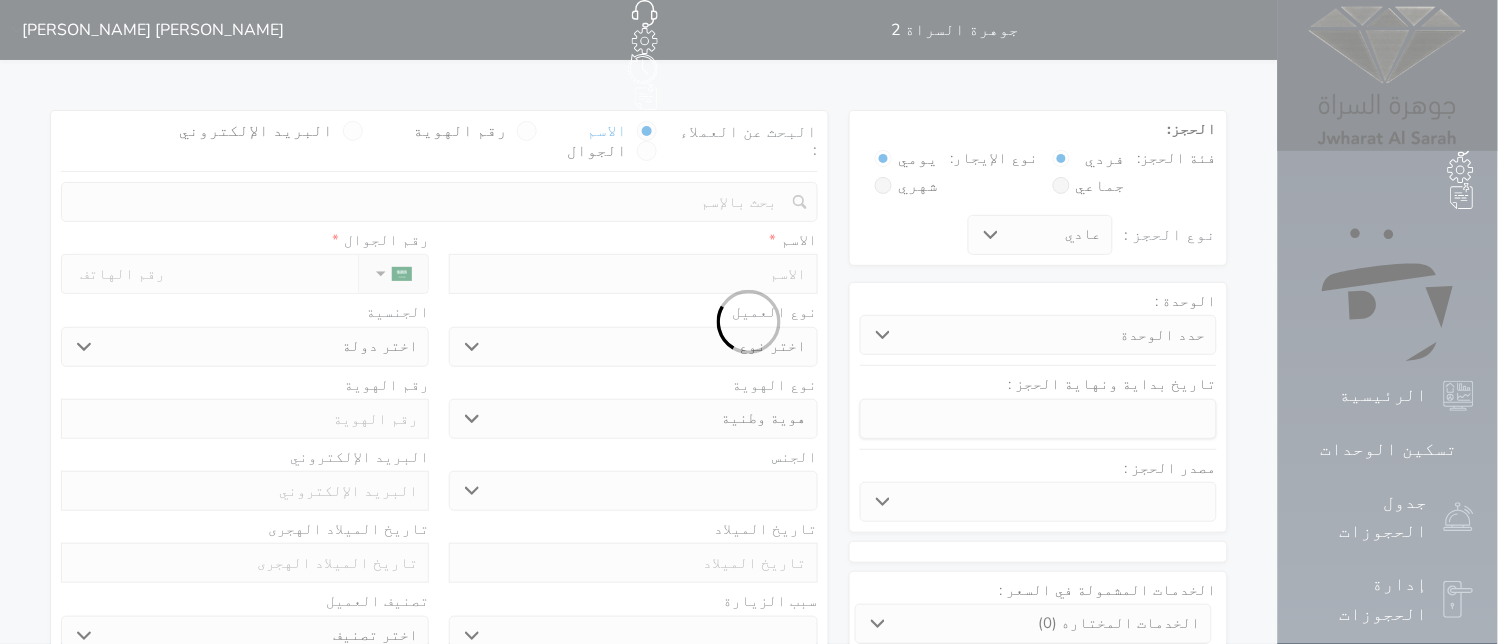 select 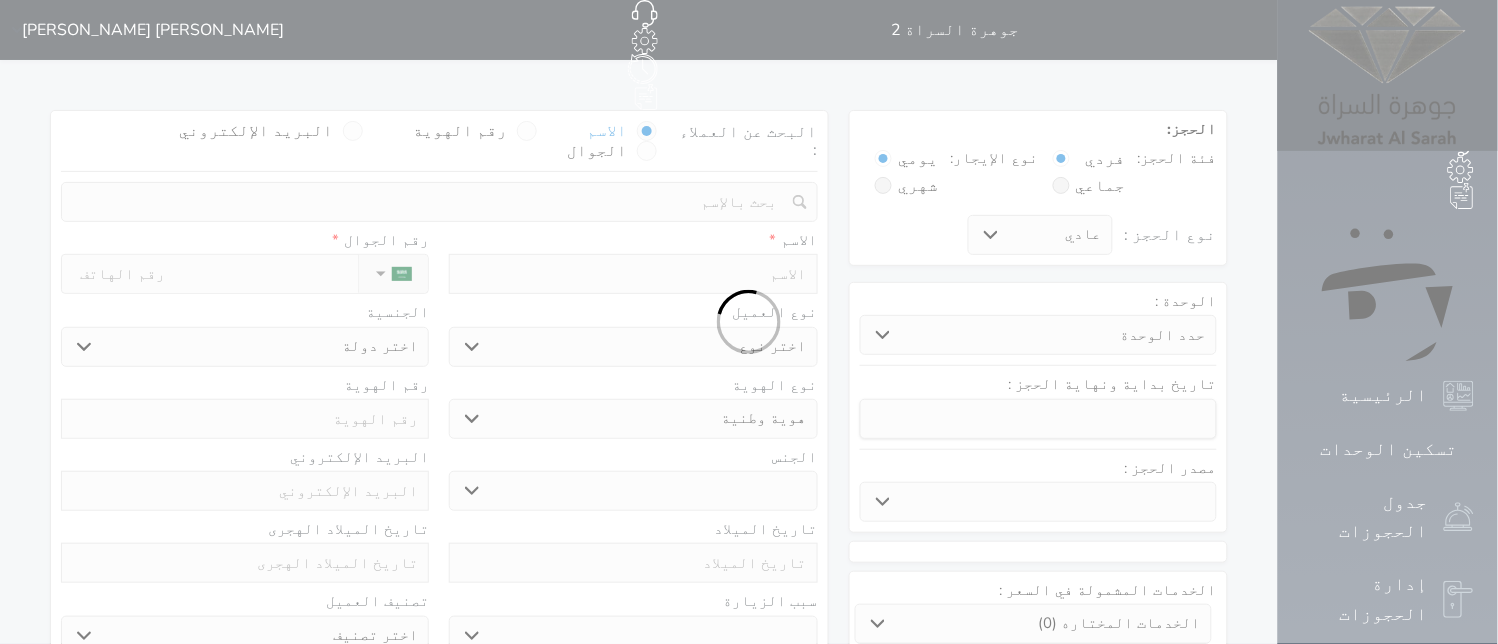 select on "8250" 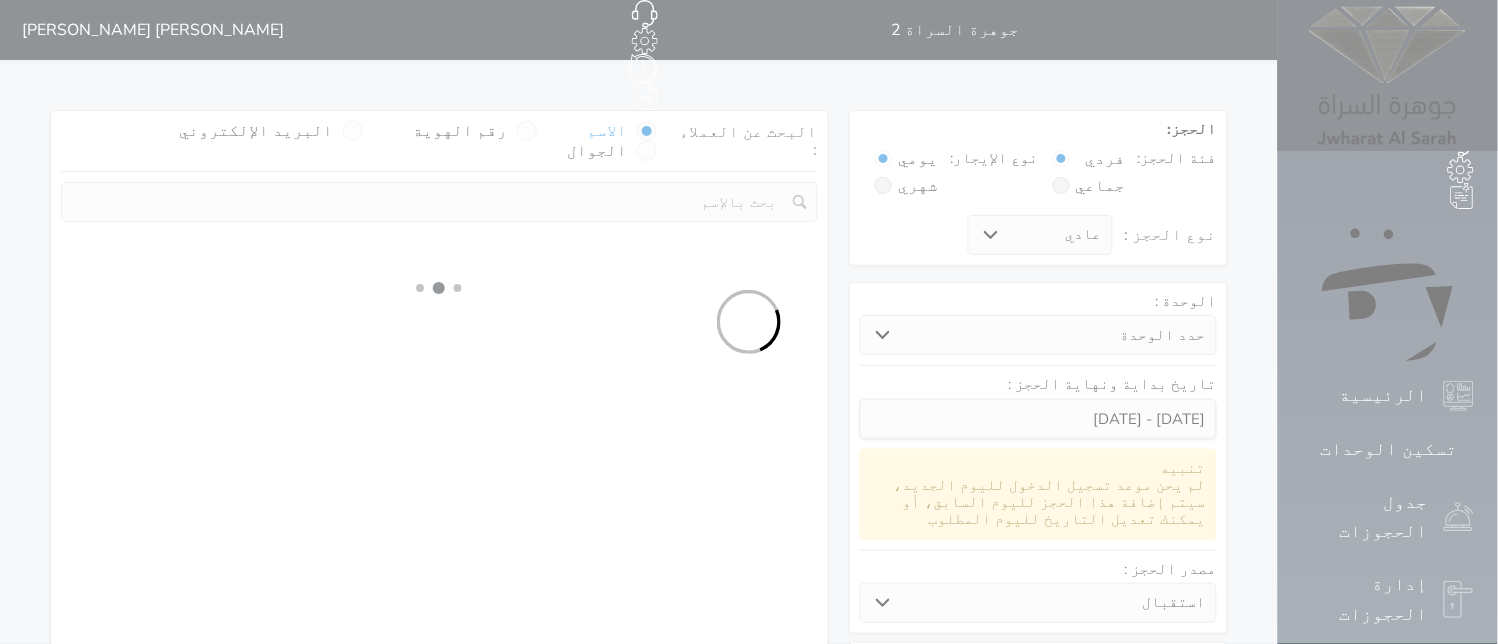 select 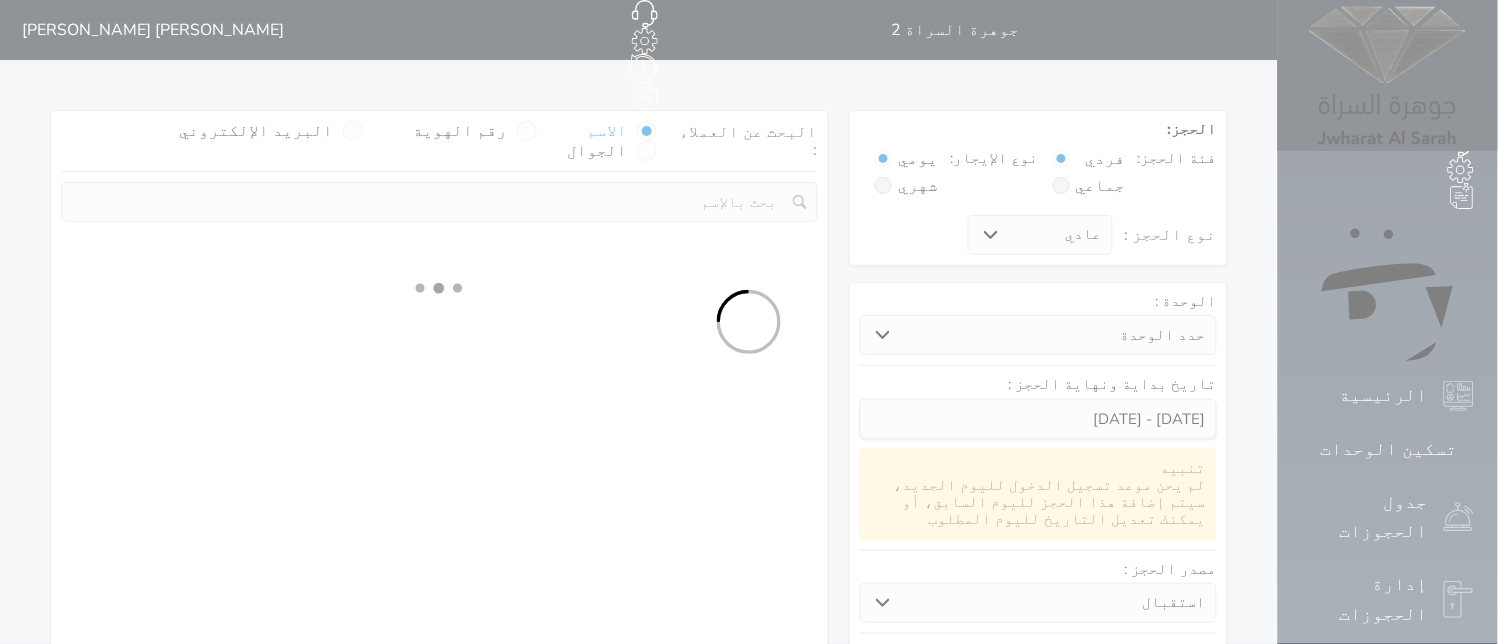 select on "1" 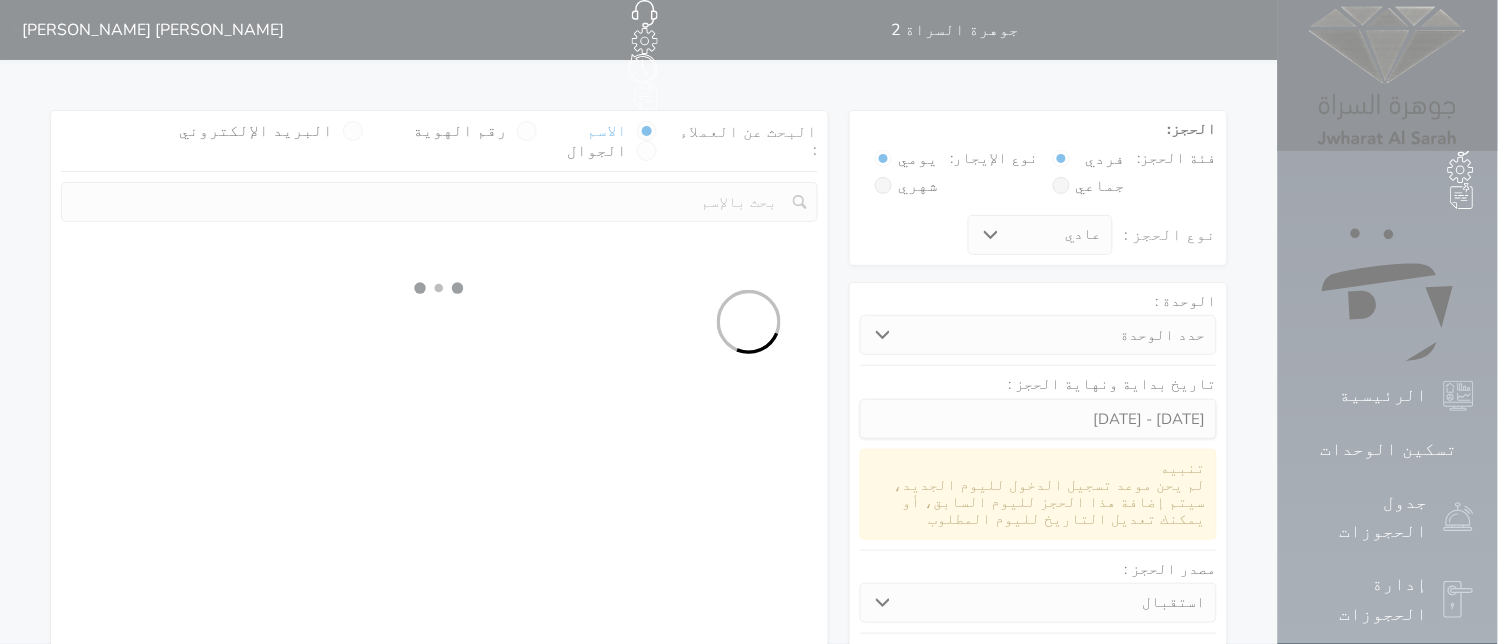 select on "113" 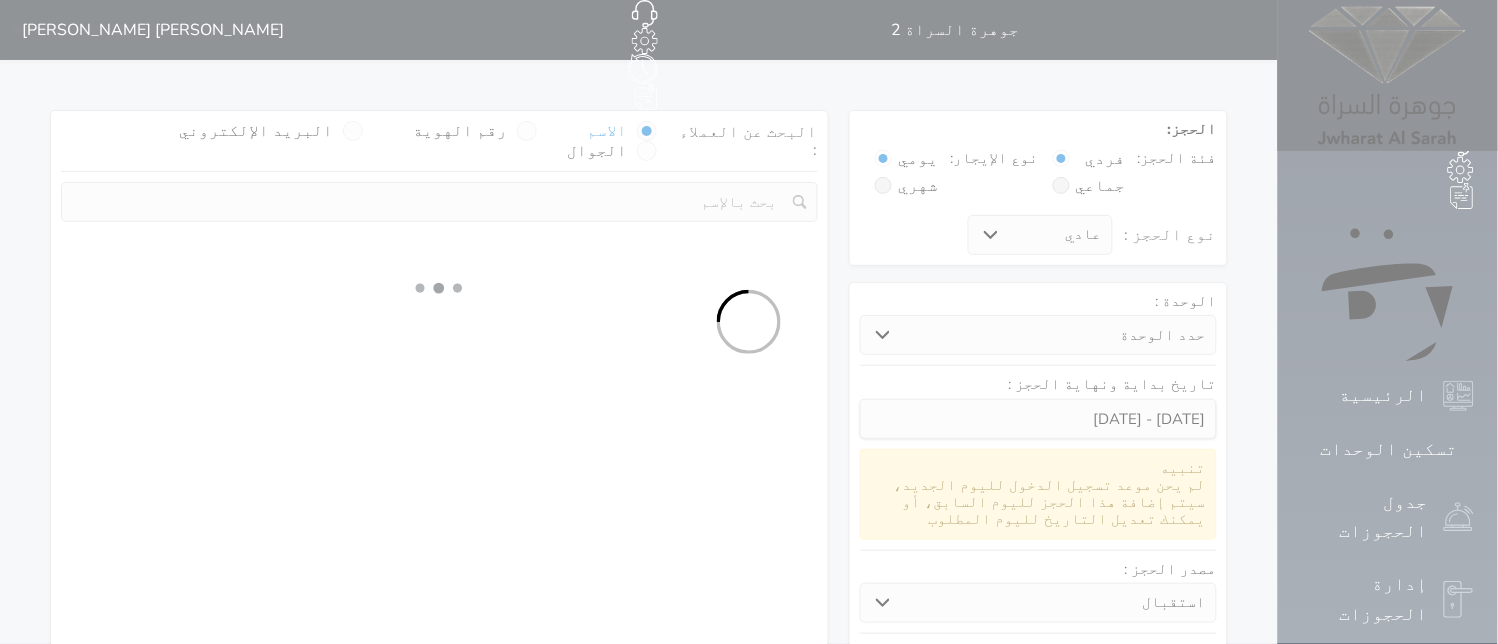 select on "1" 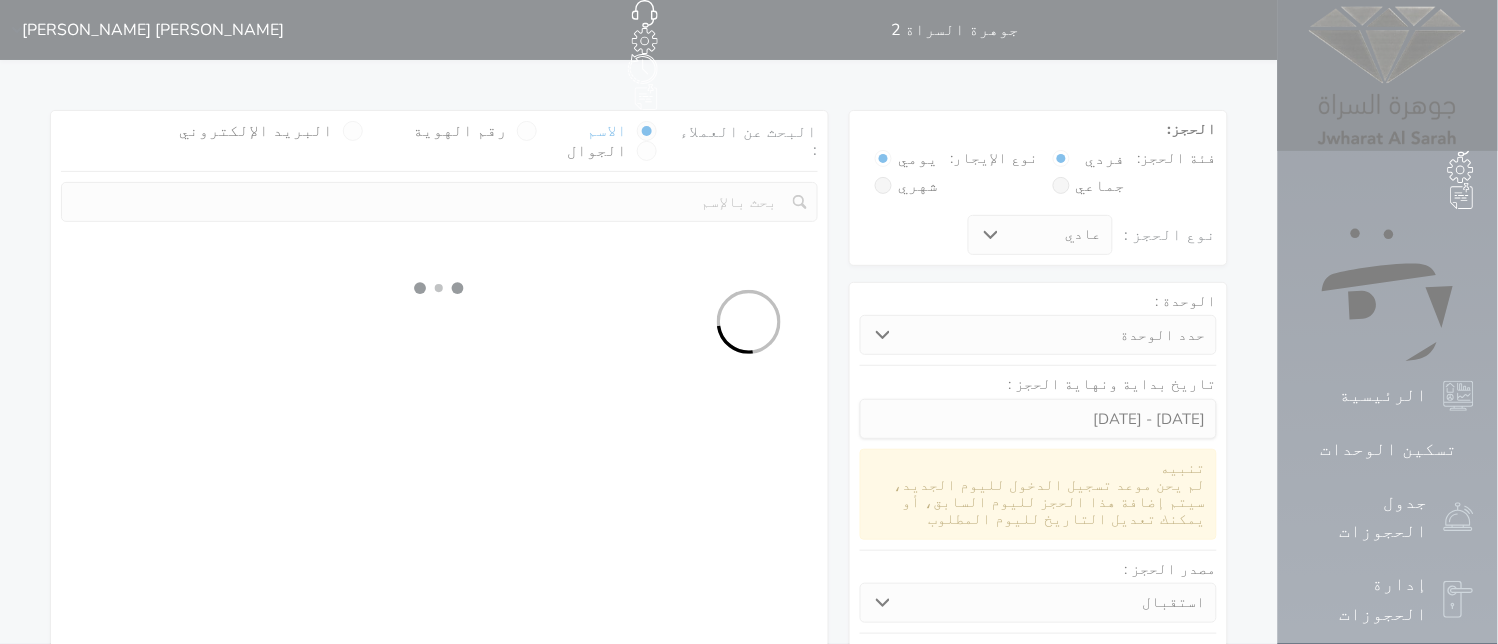 select 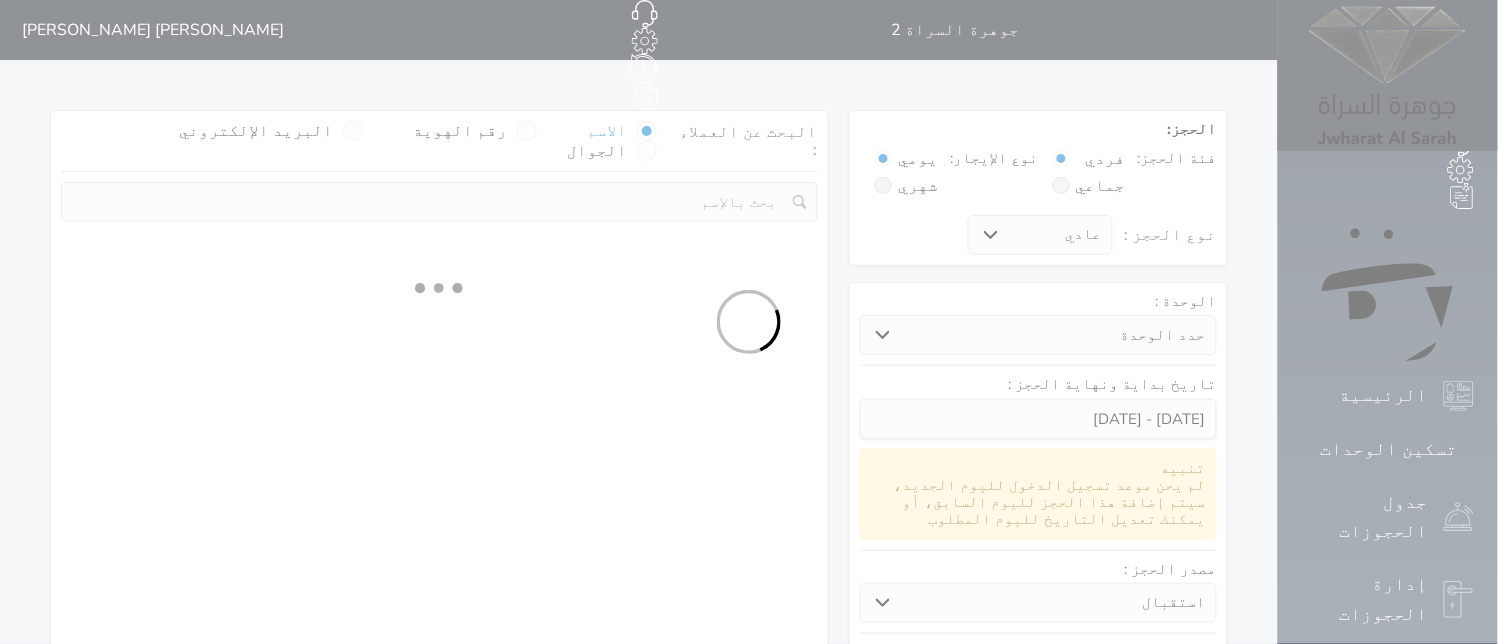 select on "7" 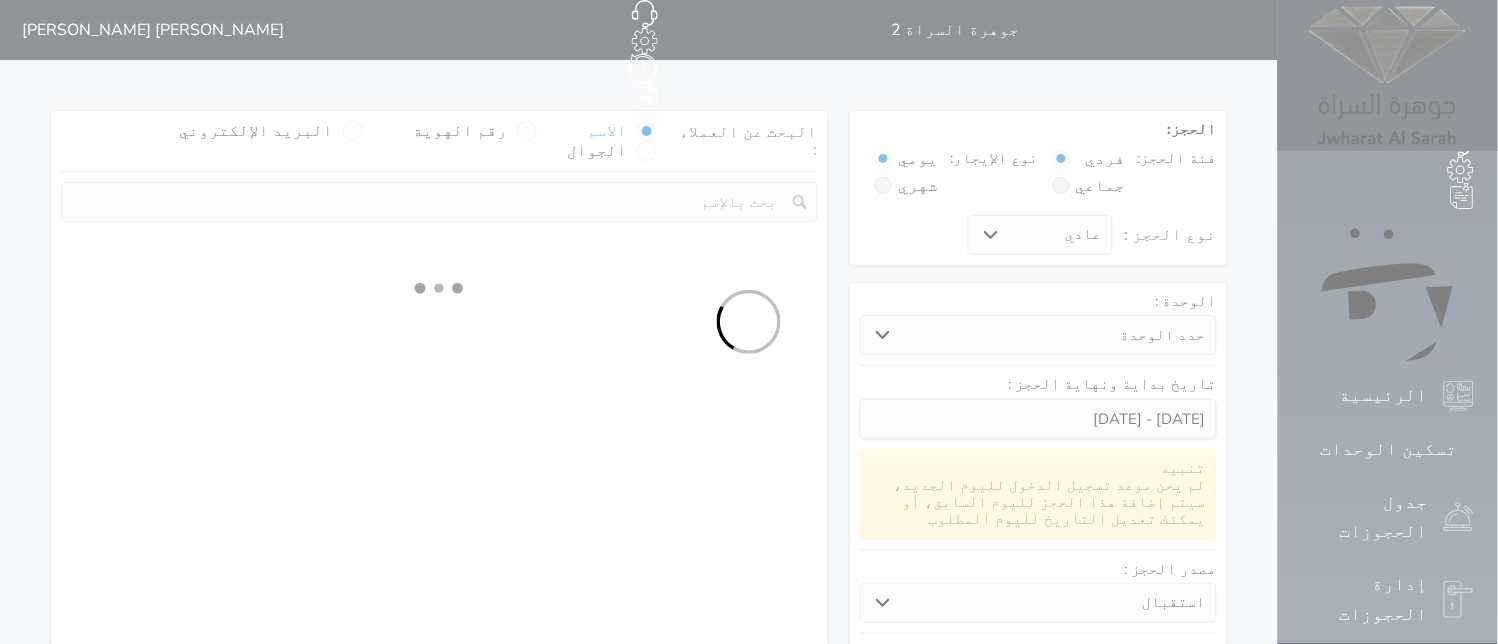 select 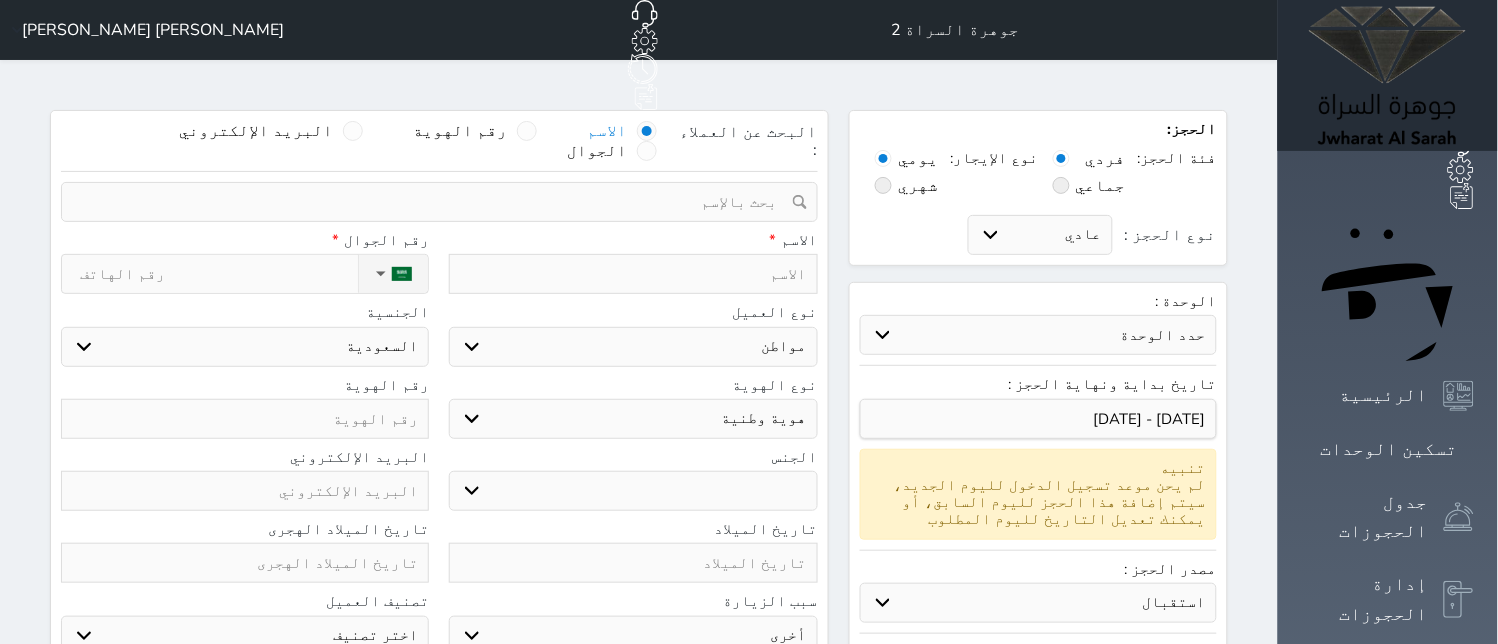 select 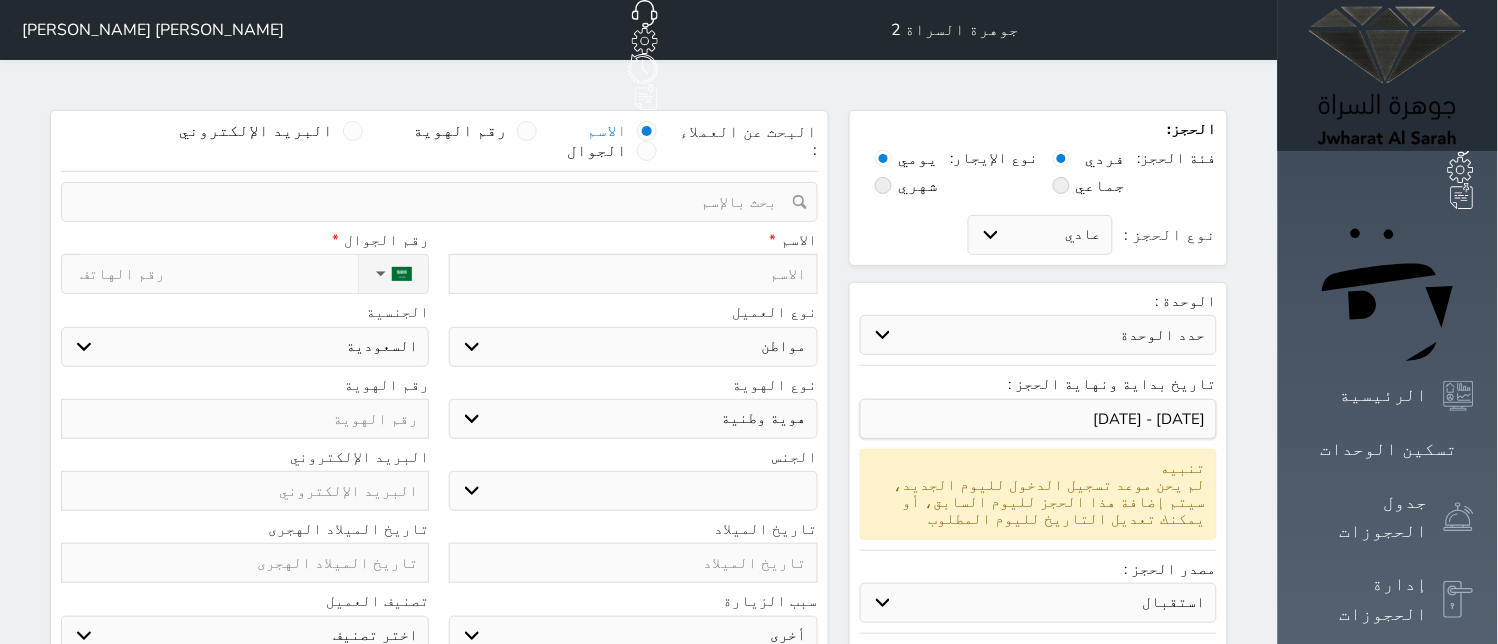 select 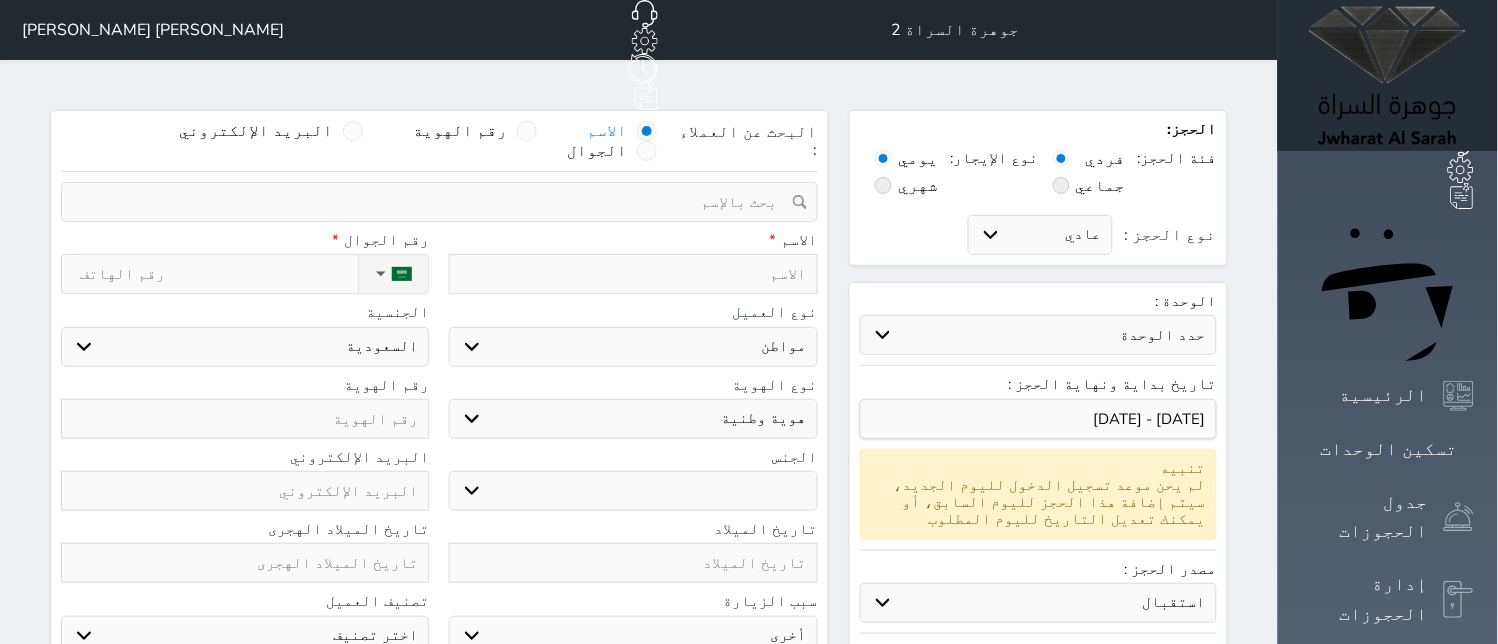 select 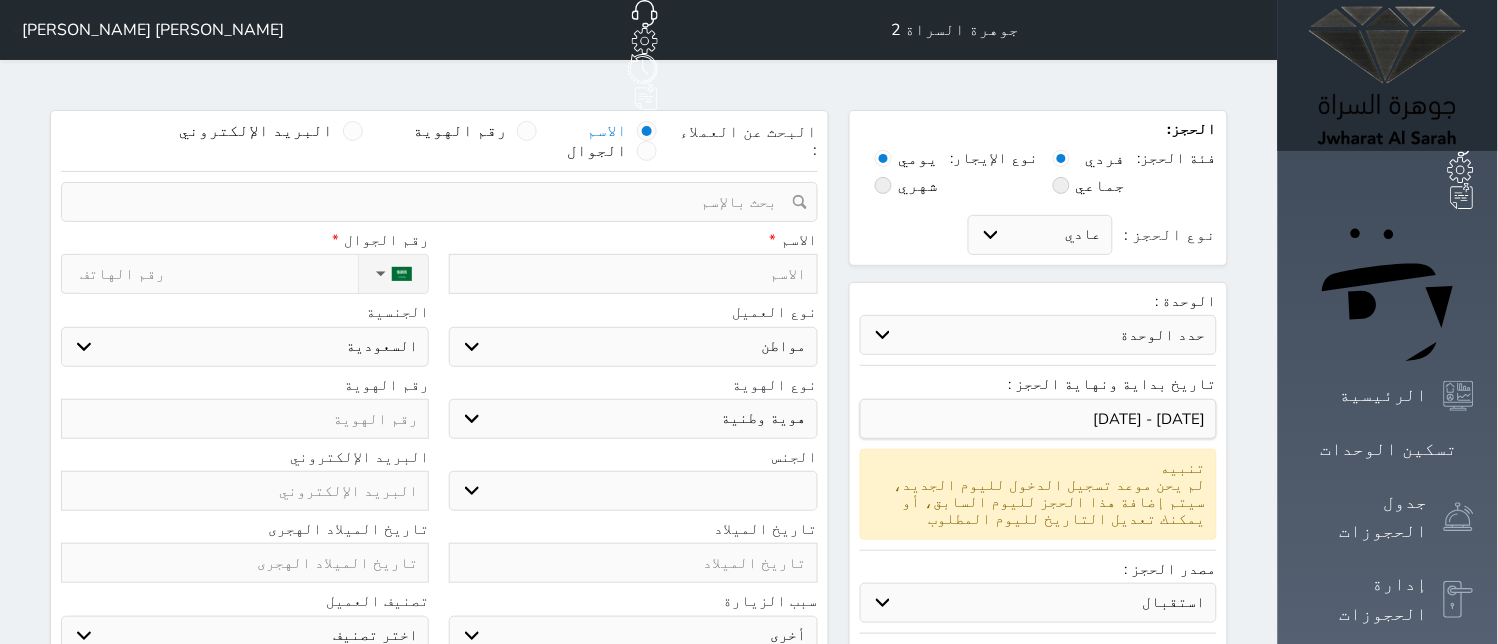 select 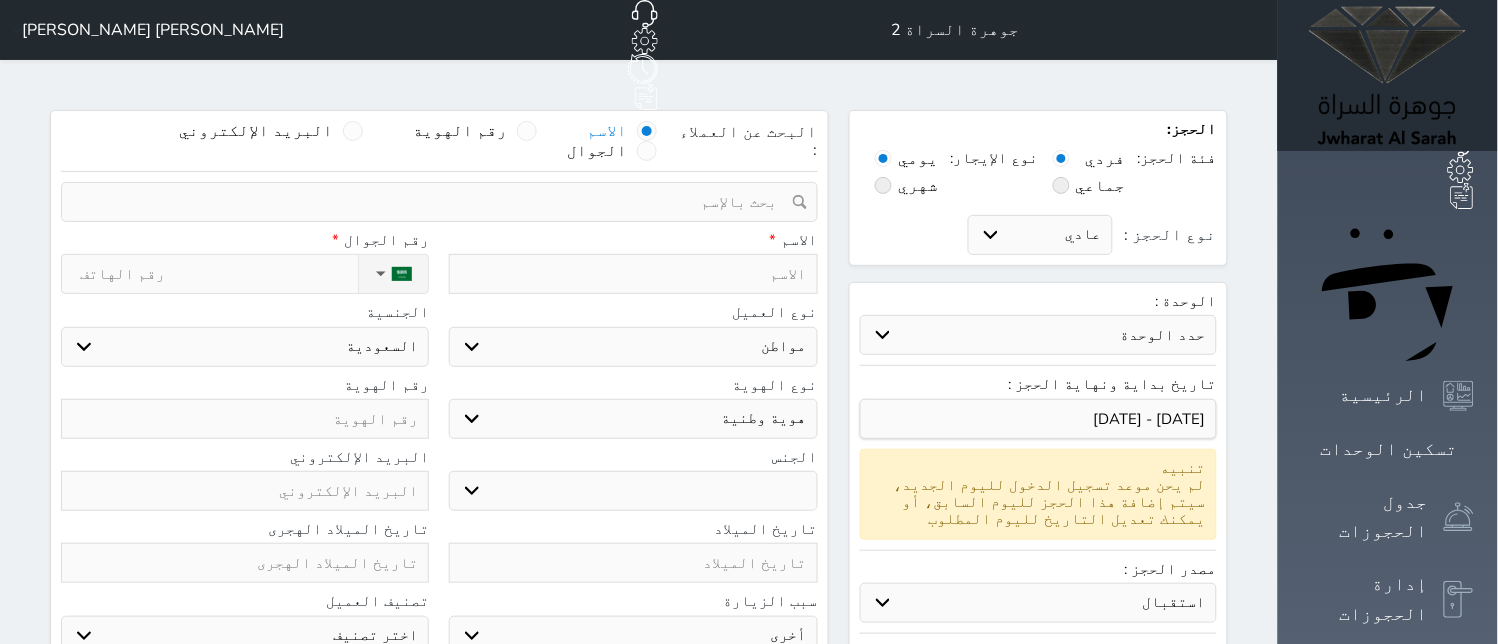 click on "البحث عن العملاء :        الاسم       رقم الهوية       البريد الإلكتروني       الجوال" at bounding box center [439, 146] 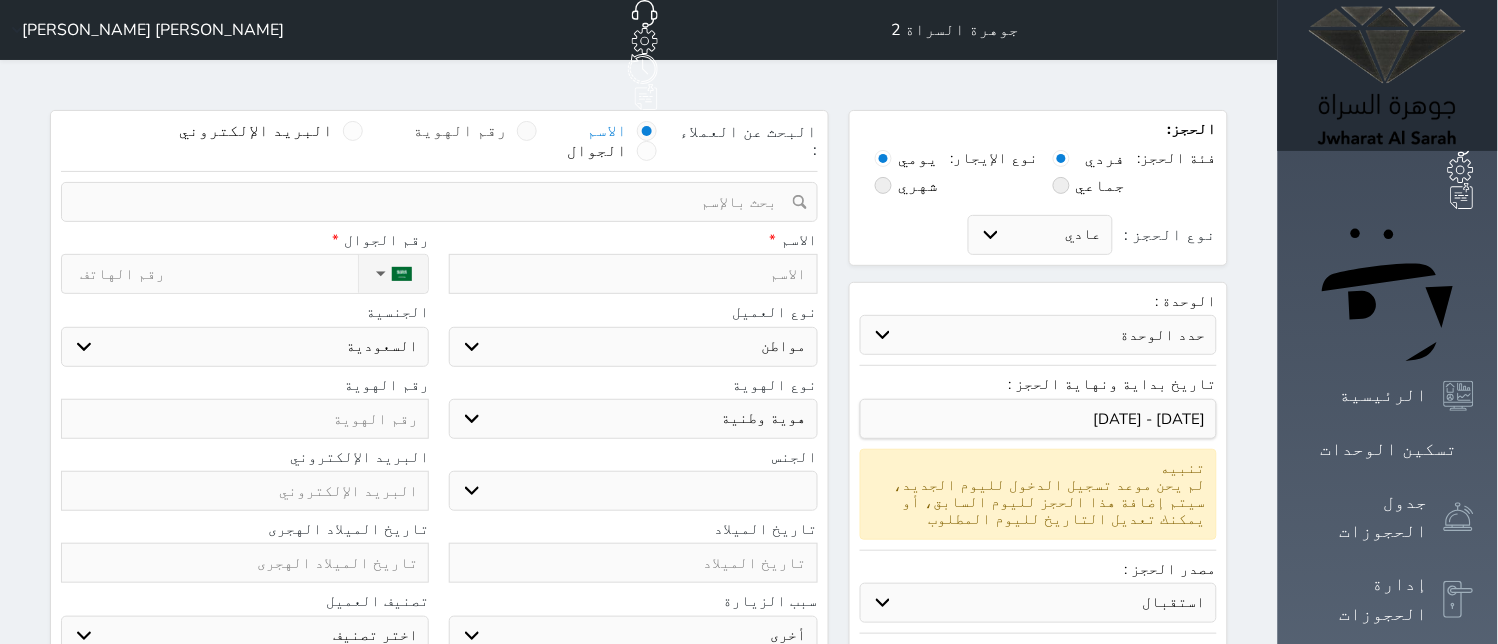click on "رقم الهوية" at bounding box center [475, 131] 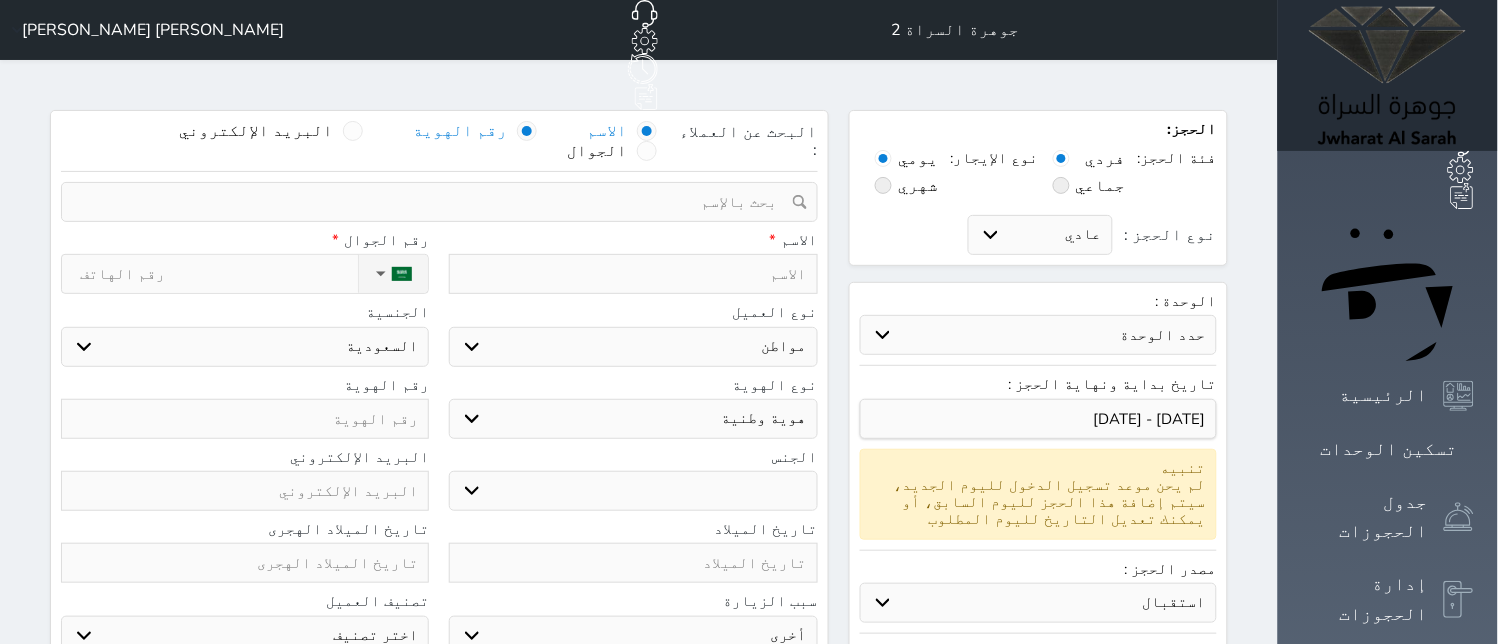 select 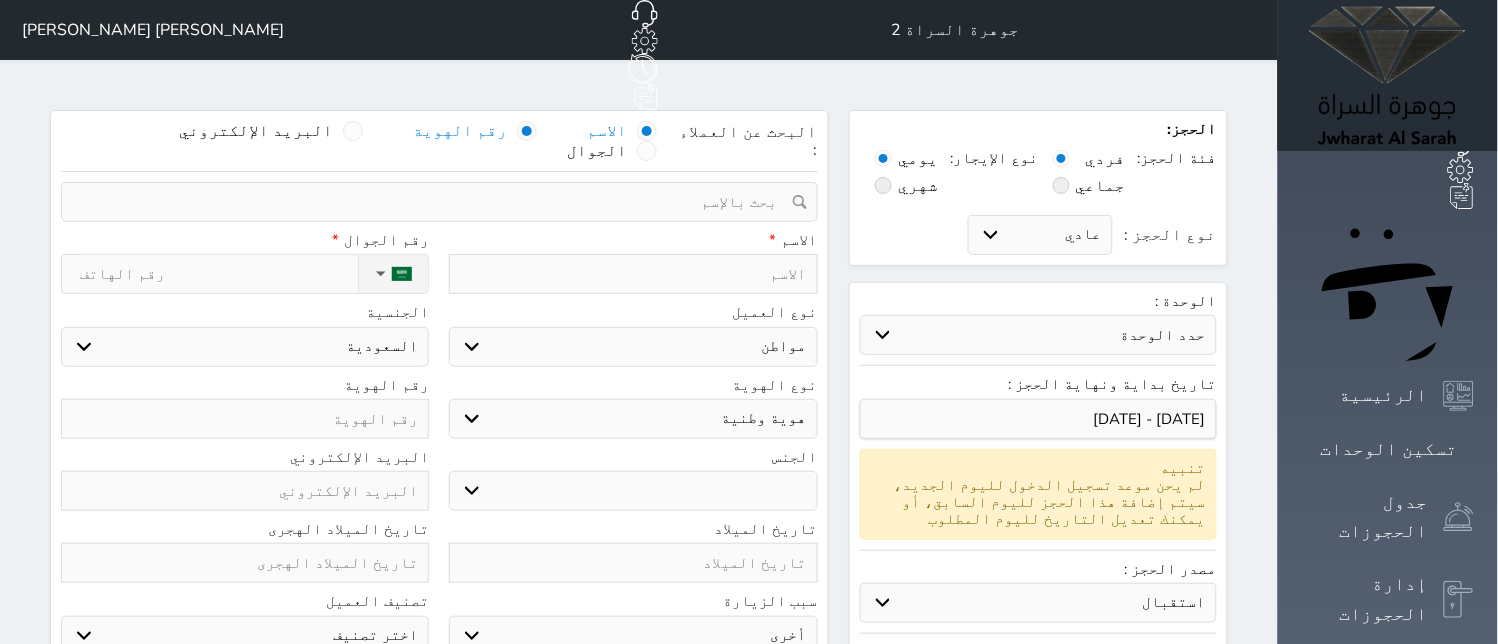 select 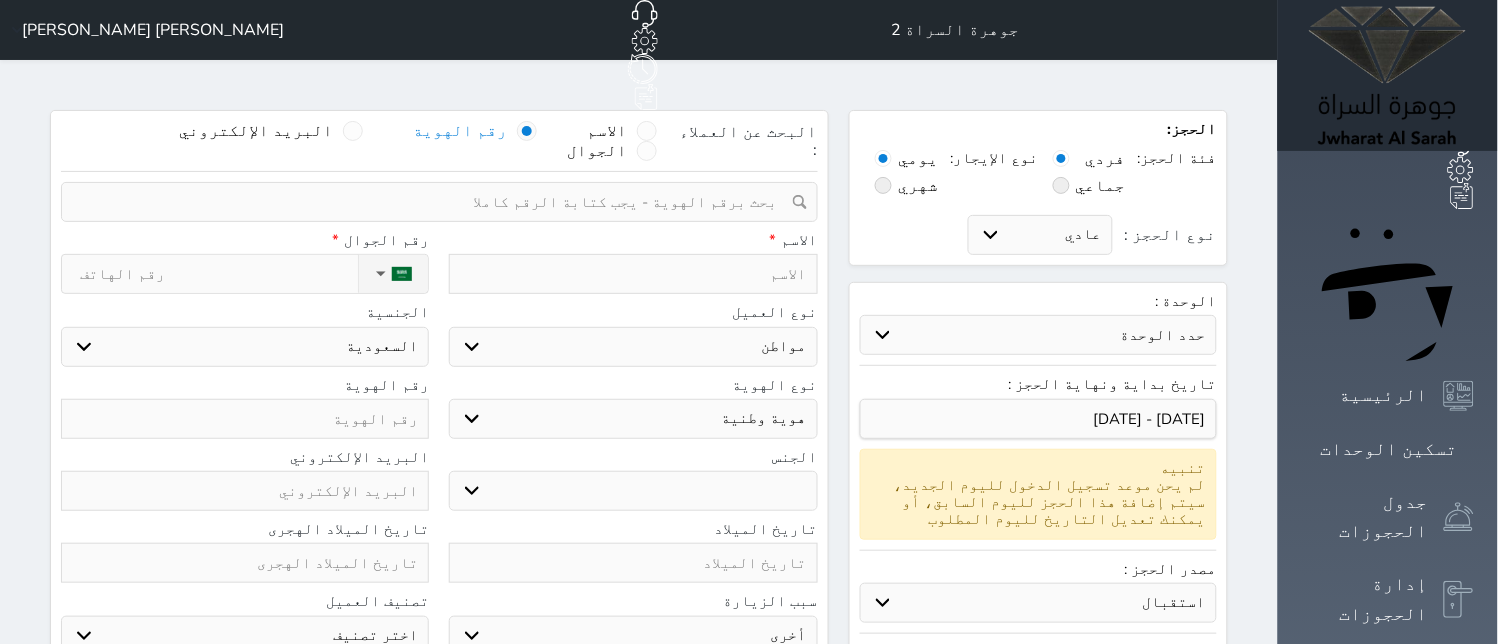 click at bounding box center [432, 202] 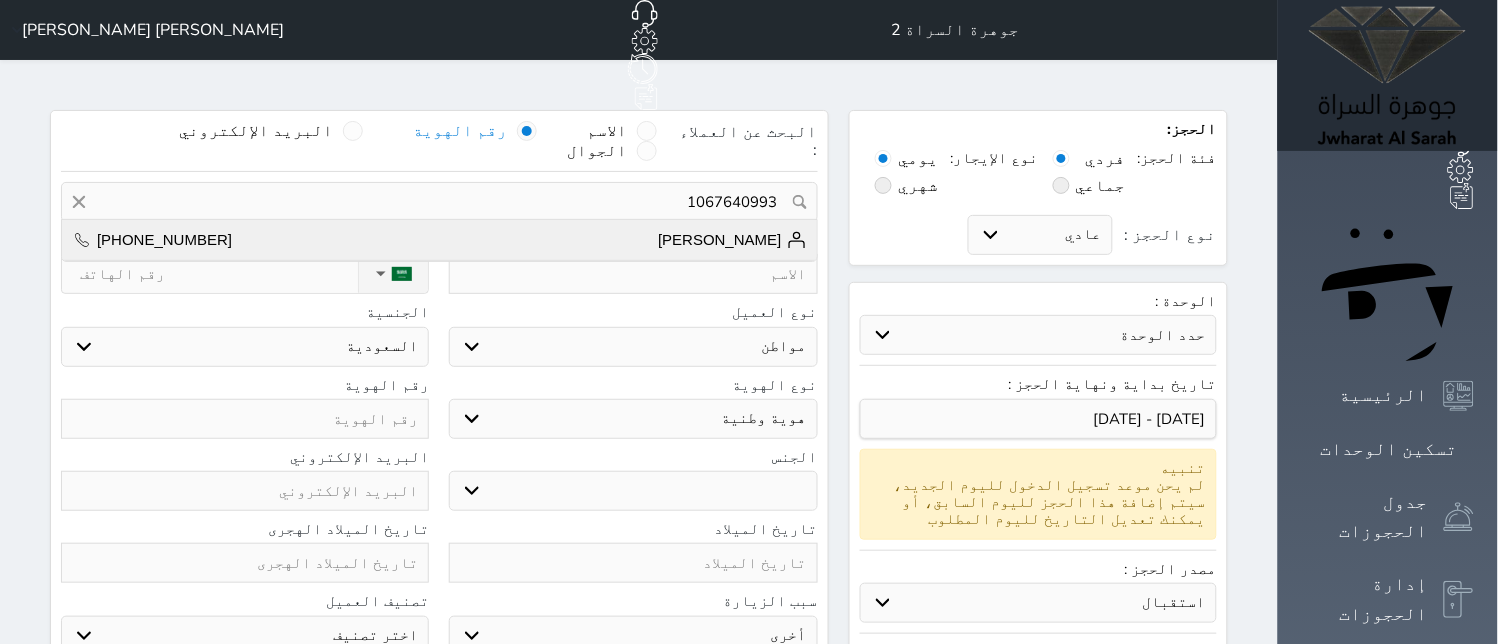 click on "[PERSON_NAME]" at bounding box center [732, 240] 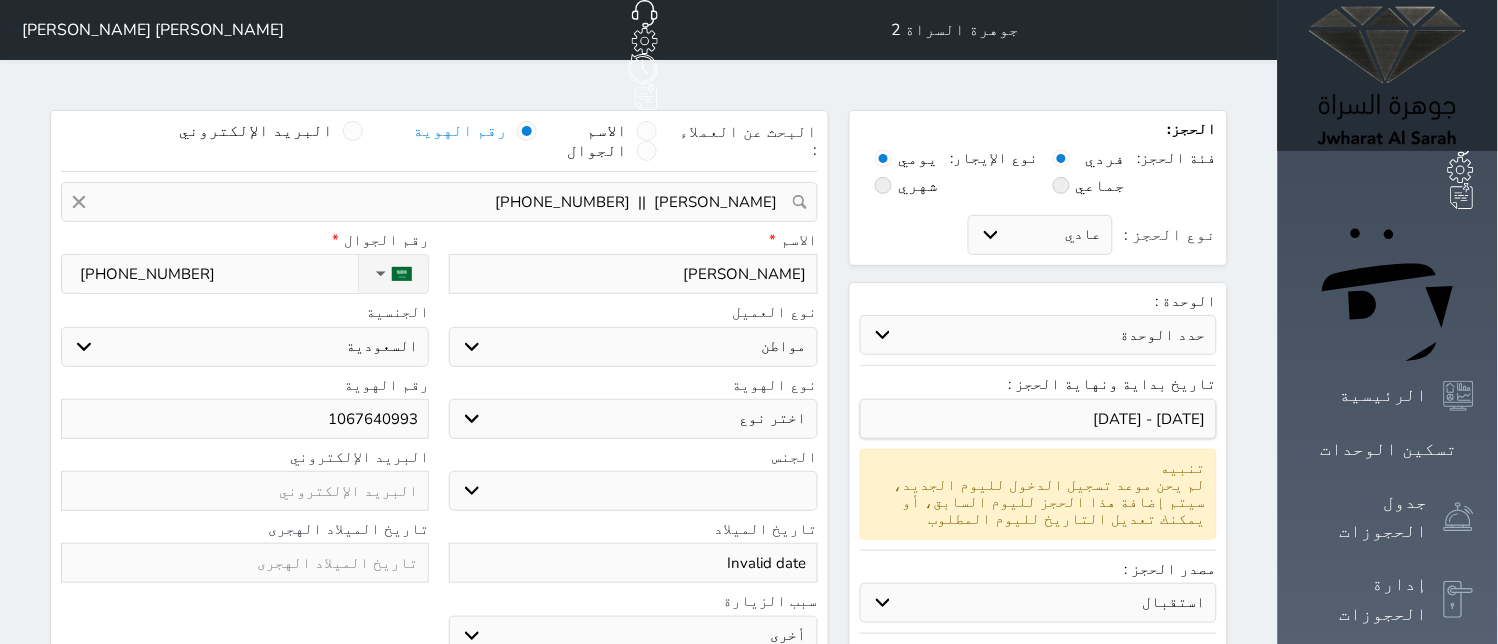 select 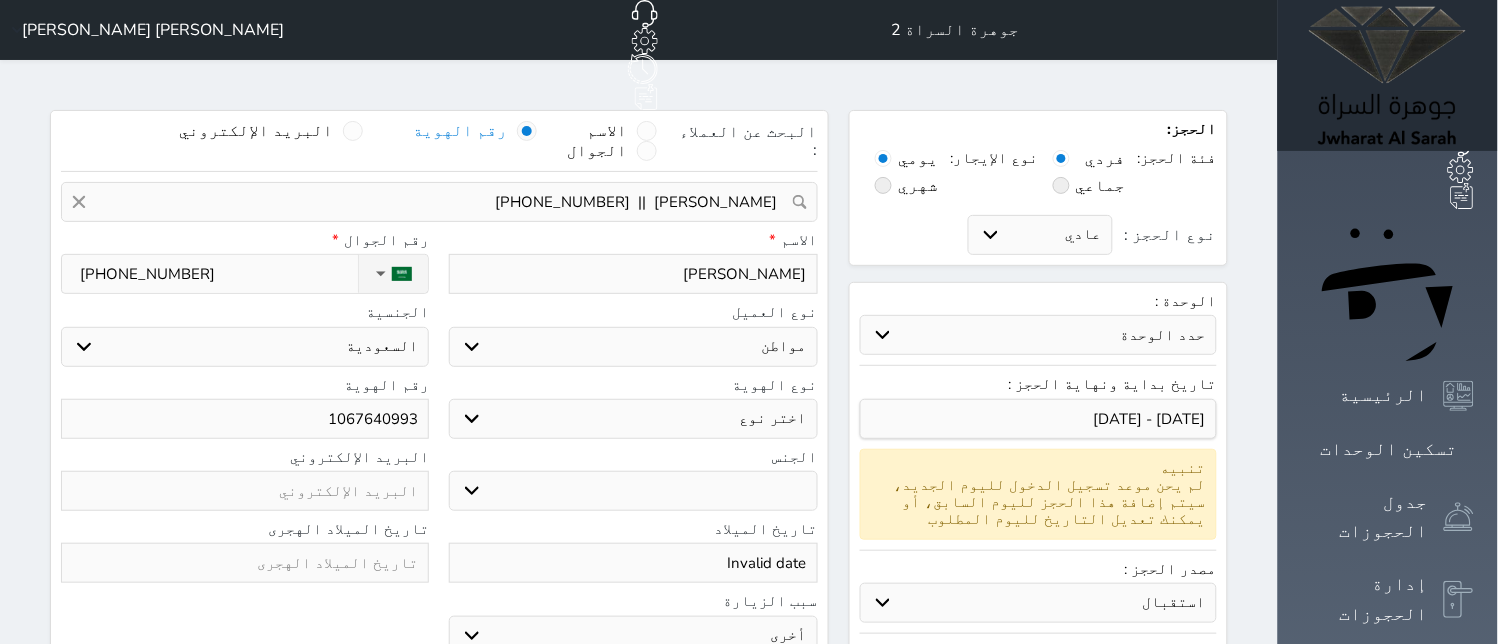 select 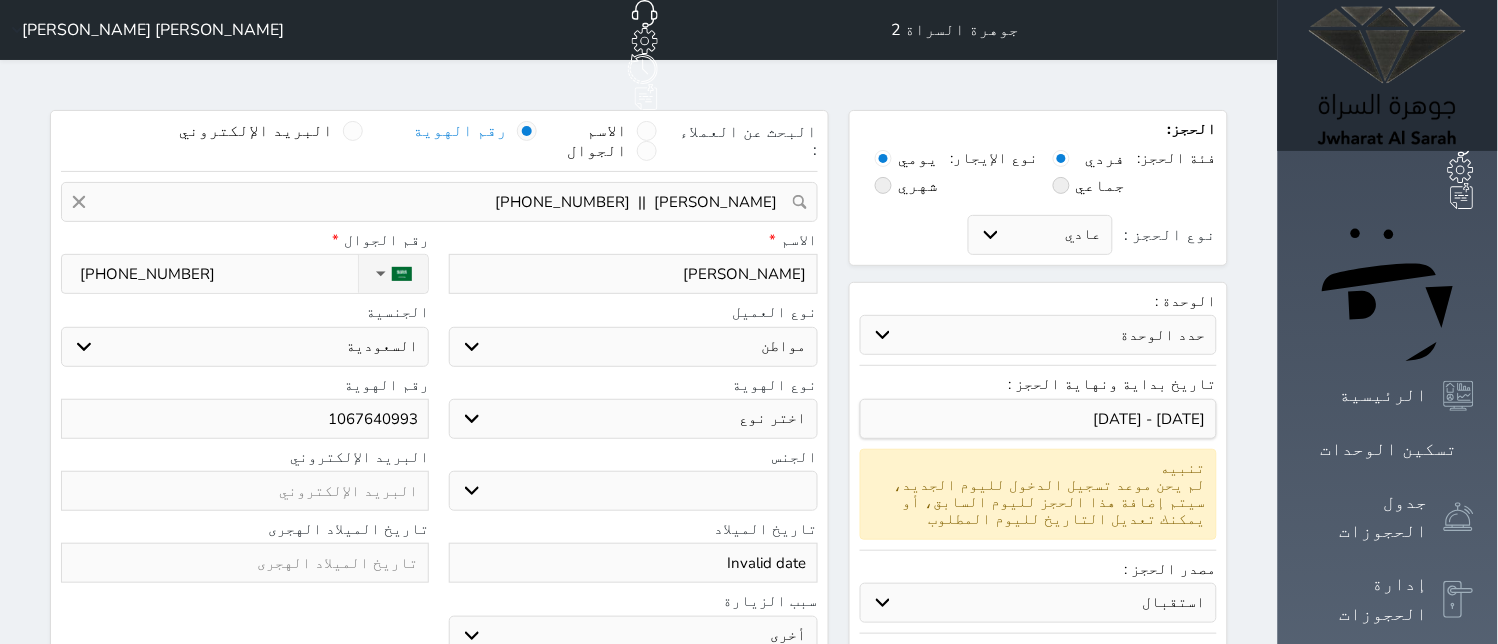 click on "اختر نوع   هوية وطنية هوية عائلية جواز السفر" at bounding box center (633, 419) 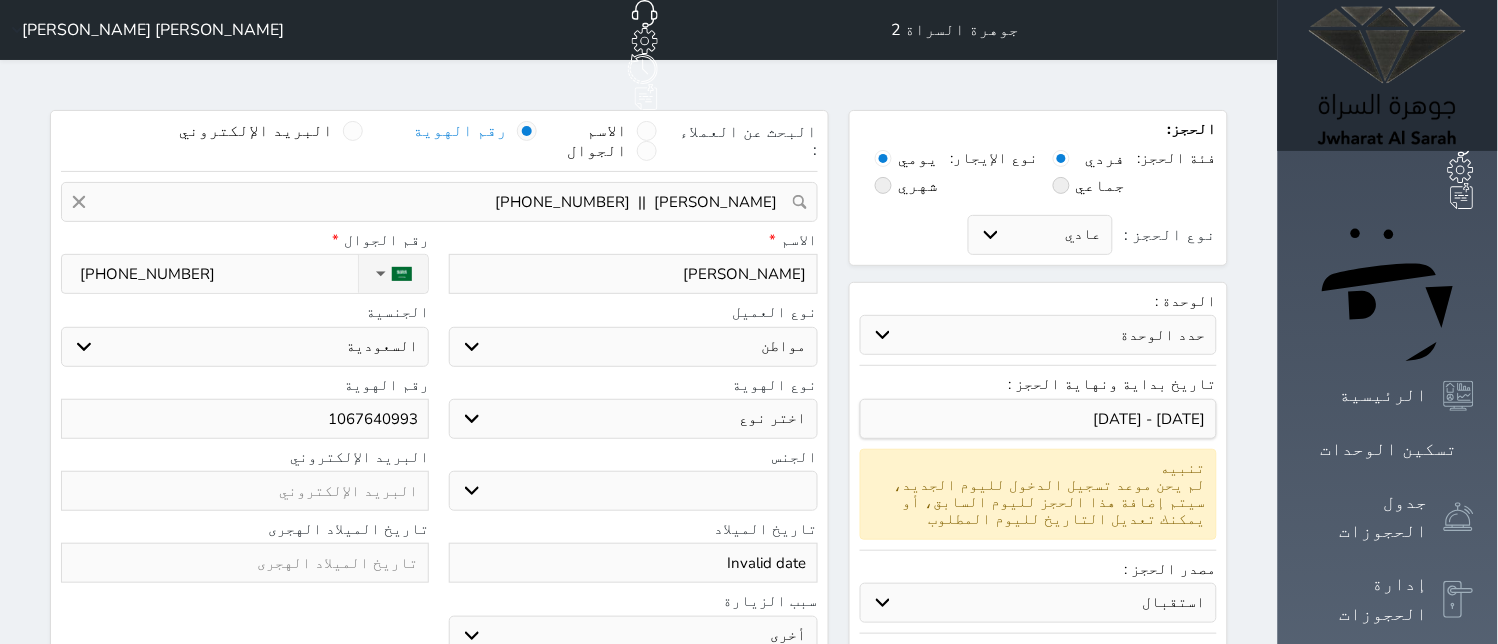 select on "1" 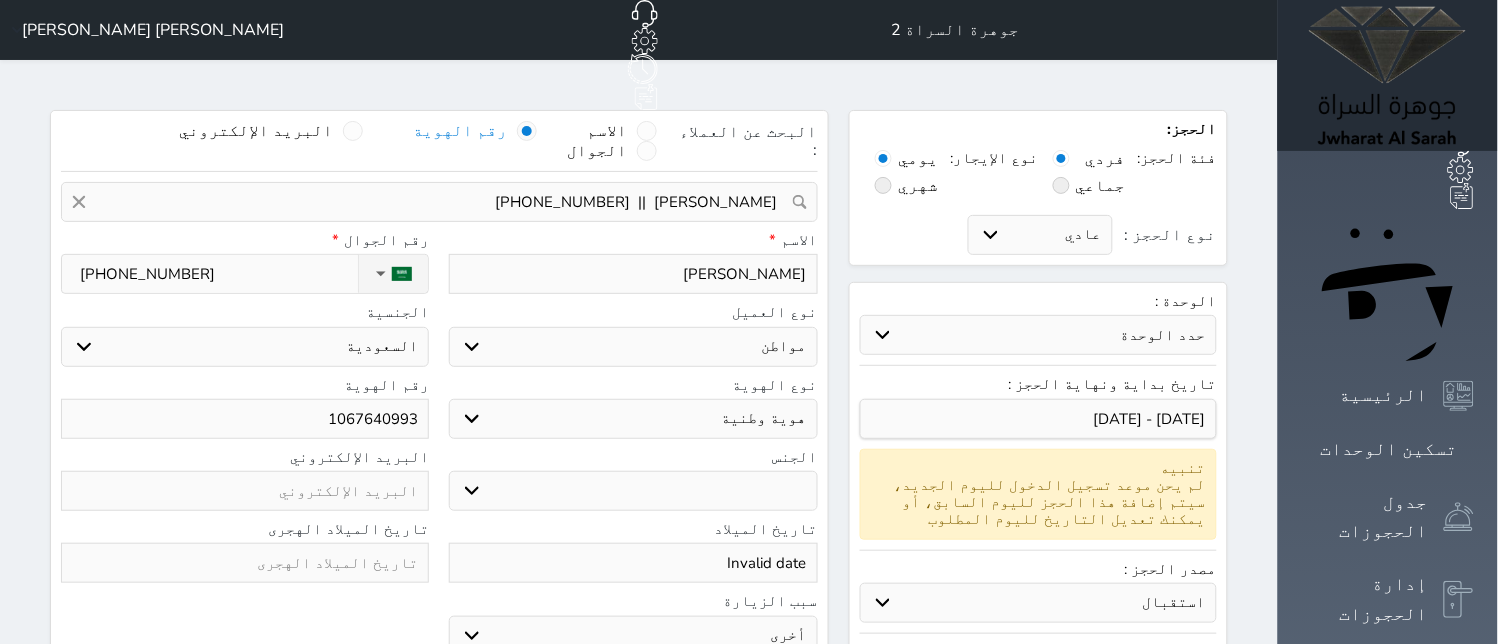 click on "اختر نوع   هوية وطنية هوية عائلية جواز السفر" at bounding box center (633, 419) 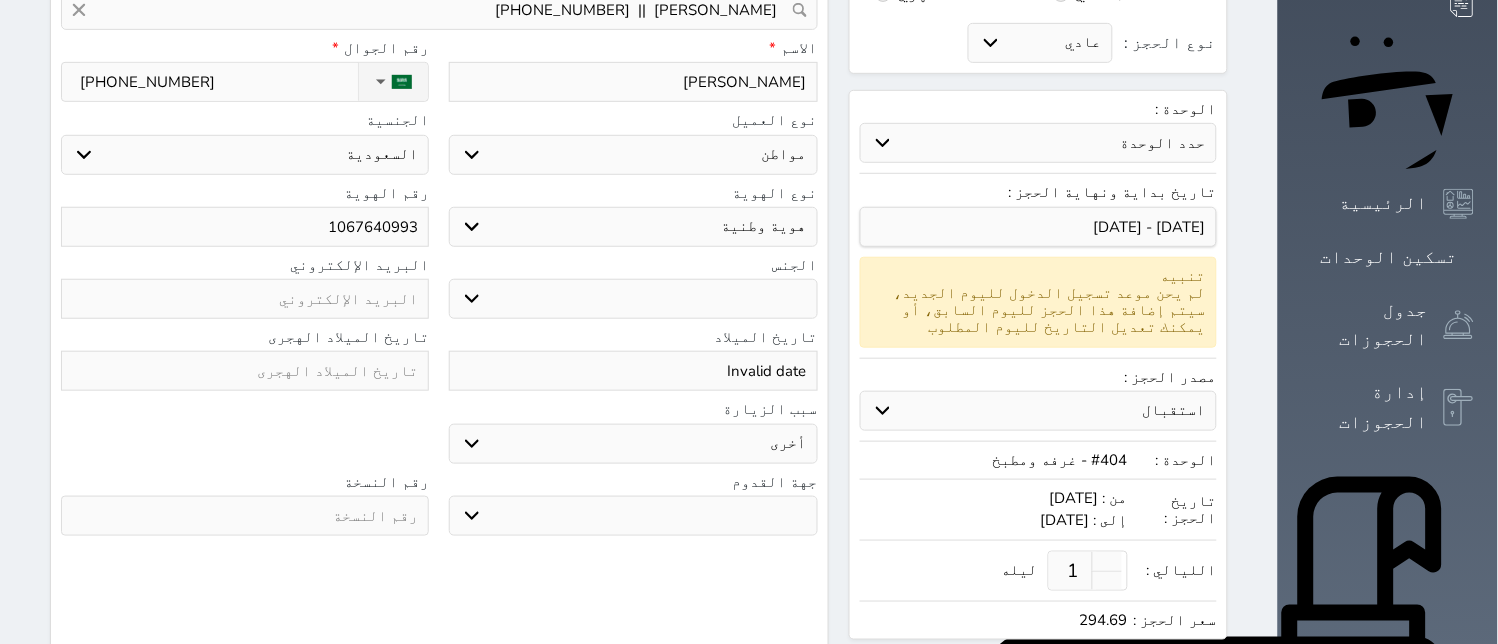 scroll, scrollTop: 222, scrollLeft: 0, axis: vertical 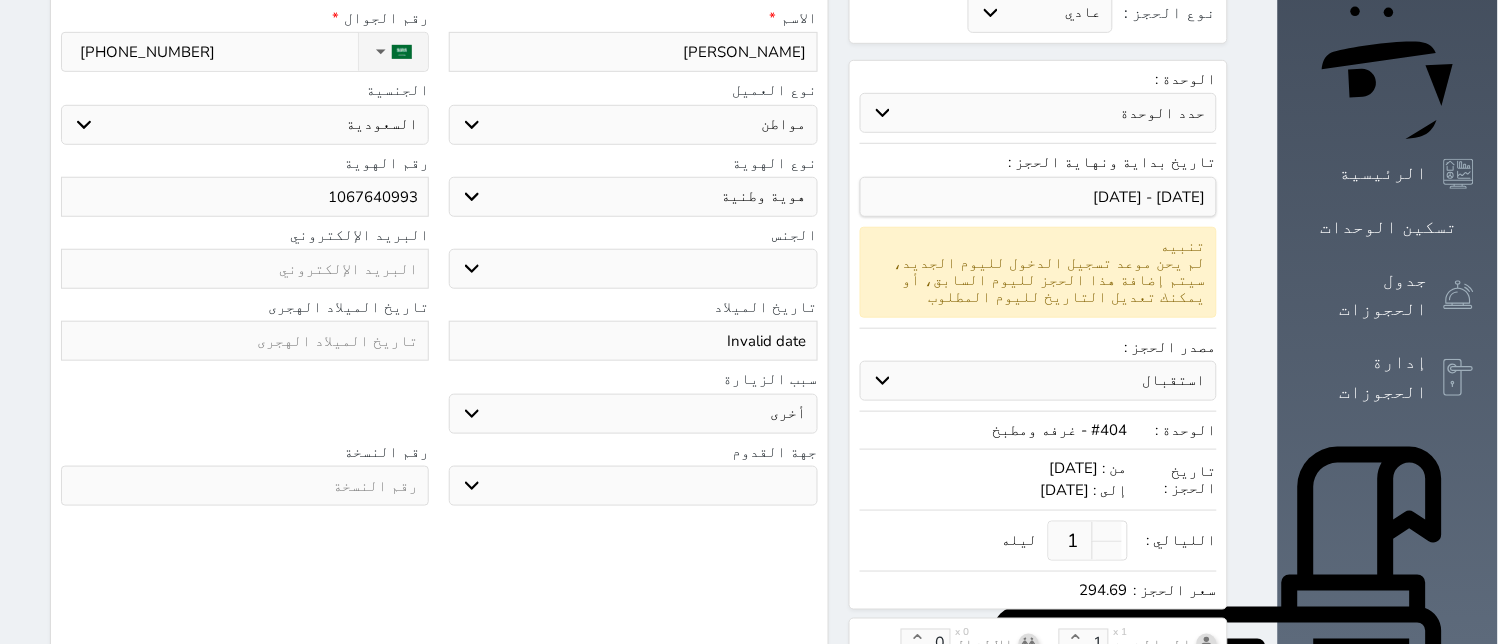 click on "جو بحر ارض" at bounding box center [633, 486] 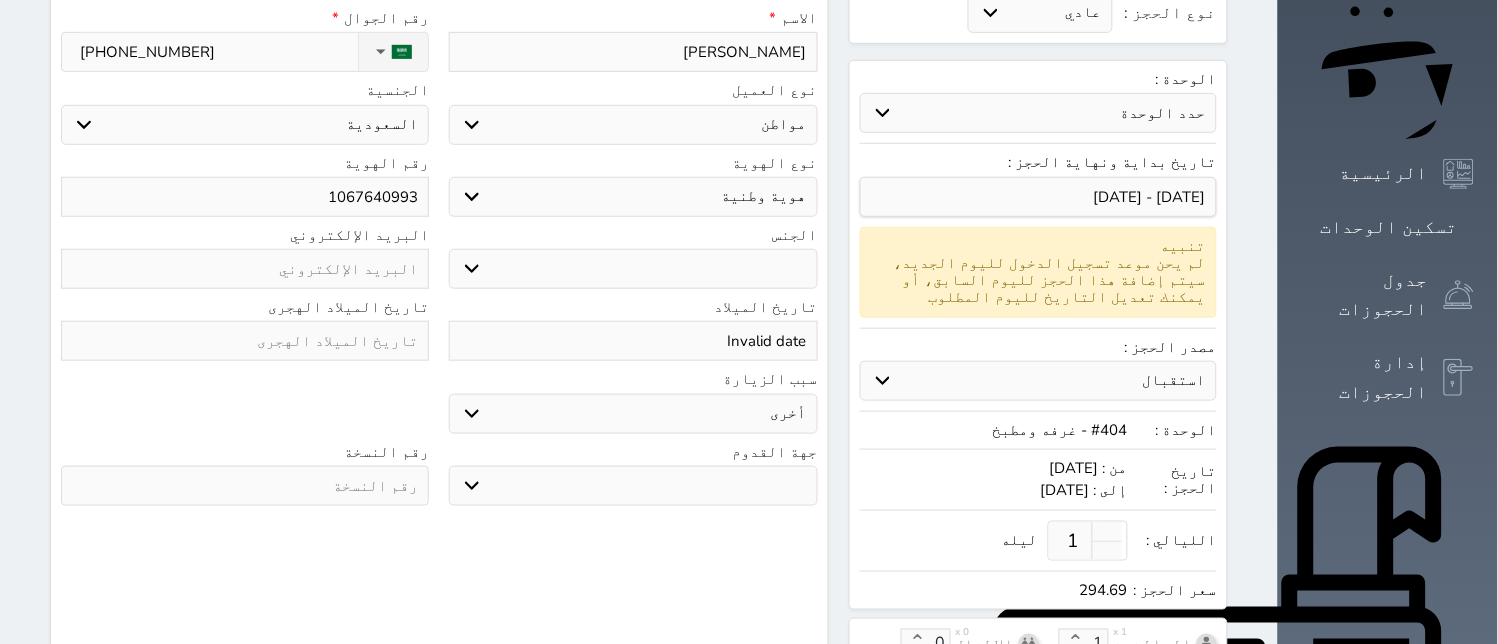 select on "9" 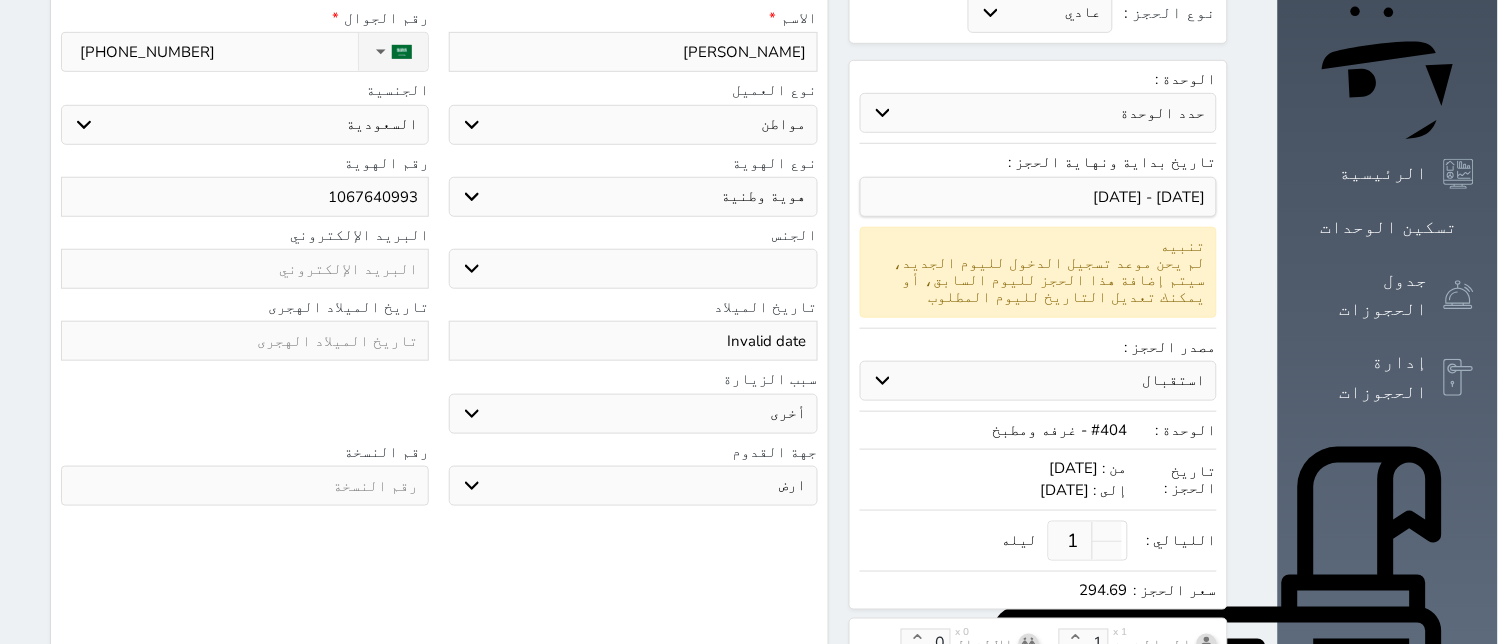 click on "جو بحر ارض" at bounding box center (633, 486) 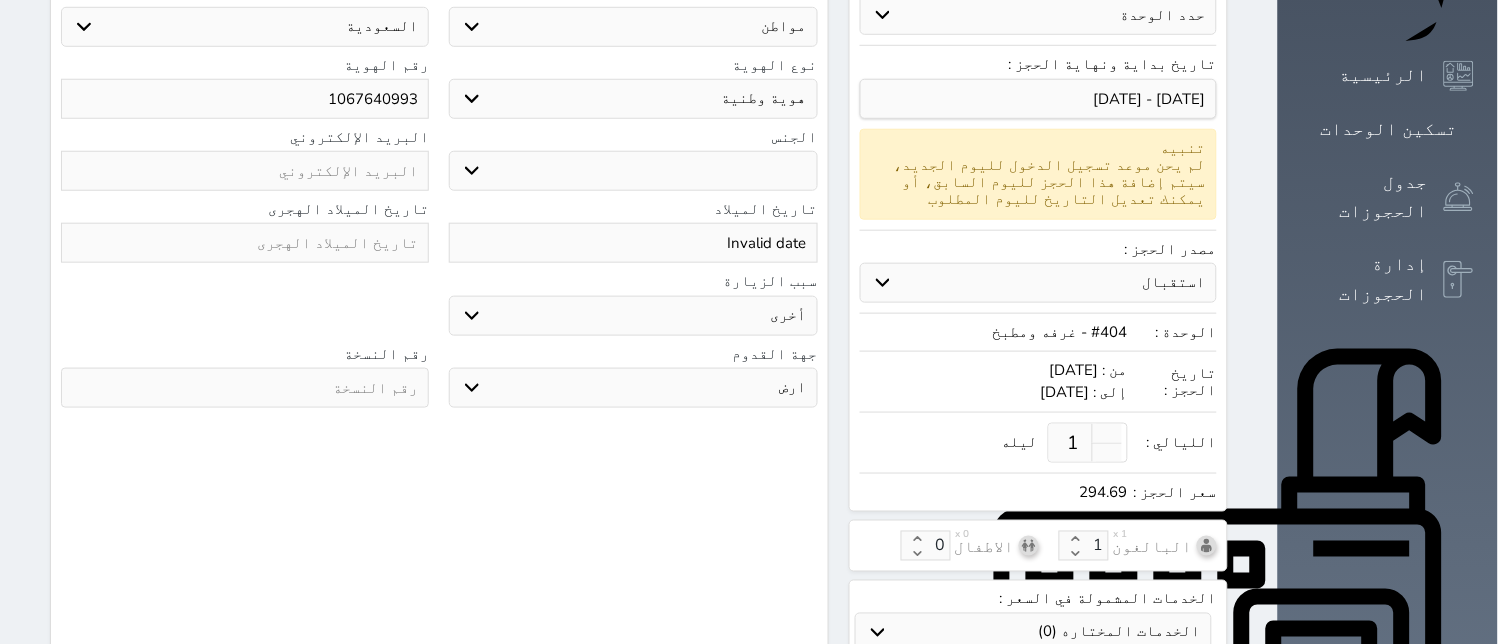 scroll, scrollTop: 333, scrollLeft: 0, axis: vertical 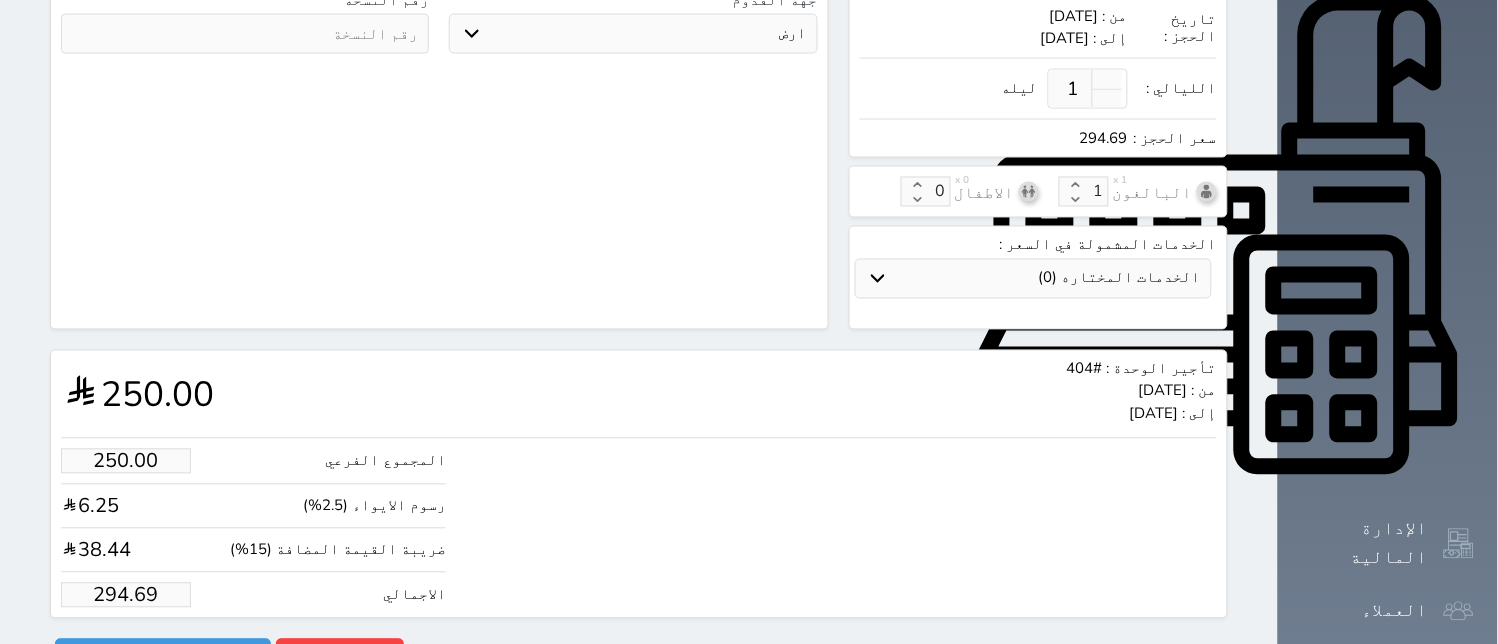 click on "294.69" at bounding box center (126, 595) 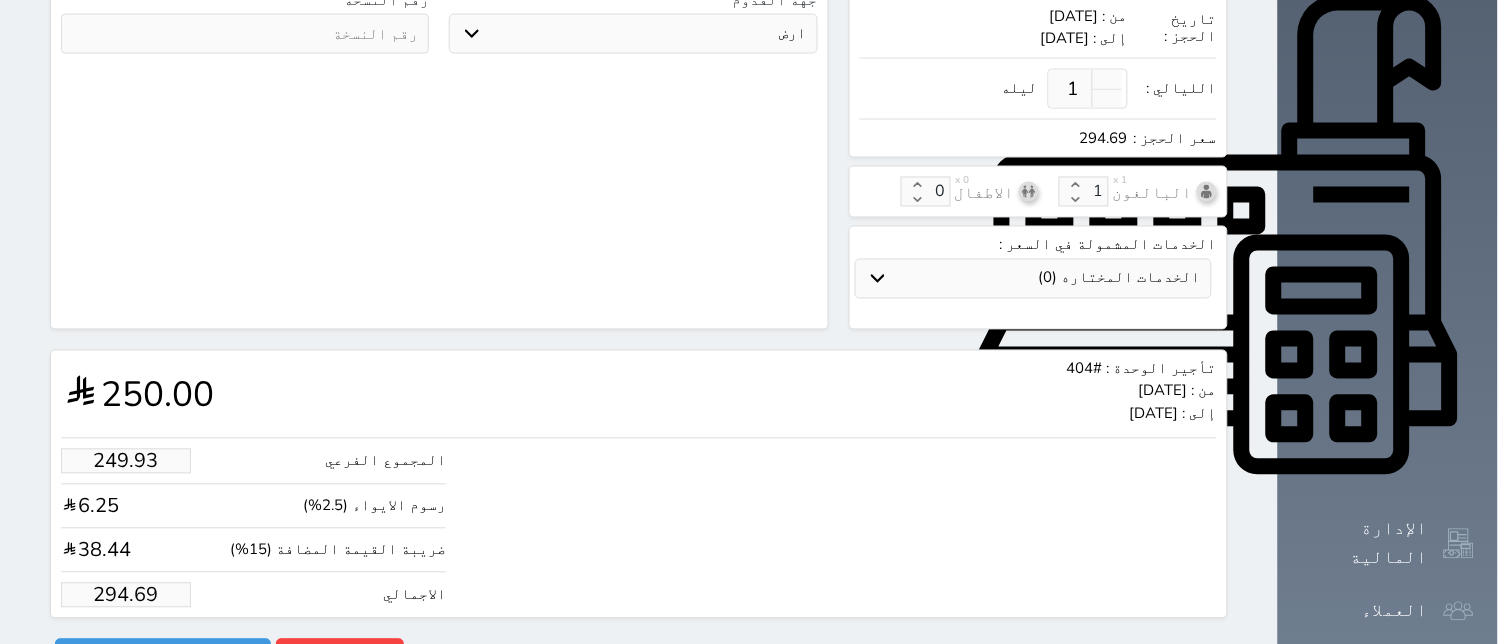type on "294.6" 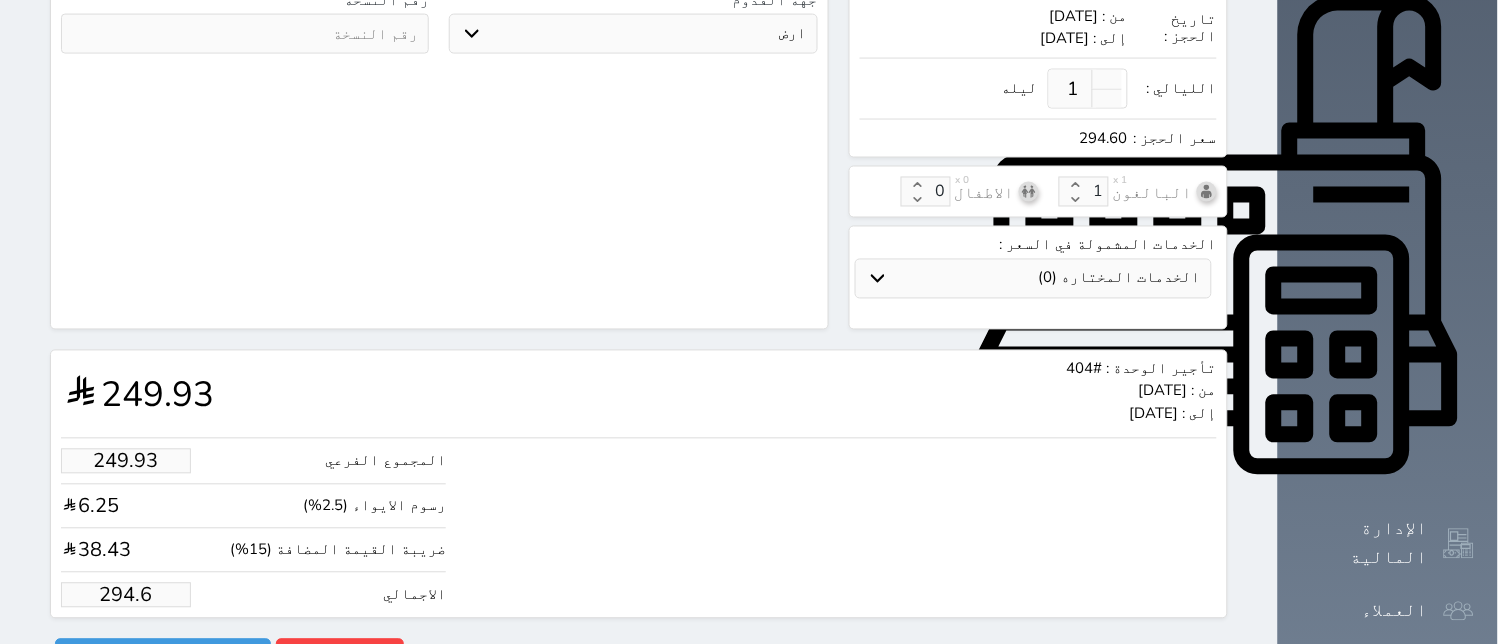 type on "249.42" 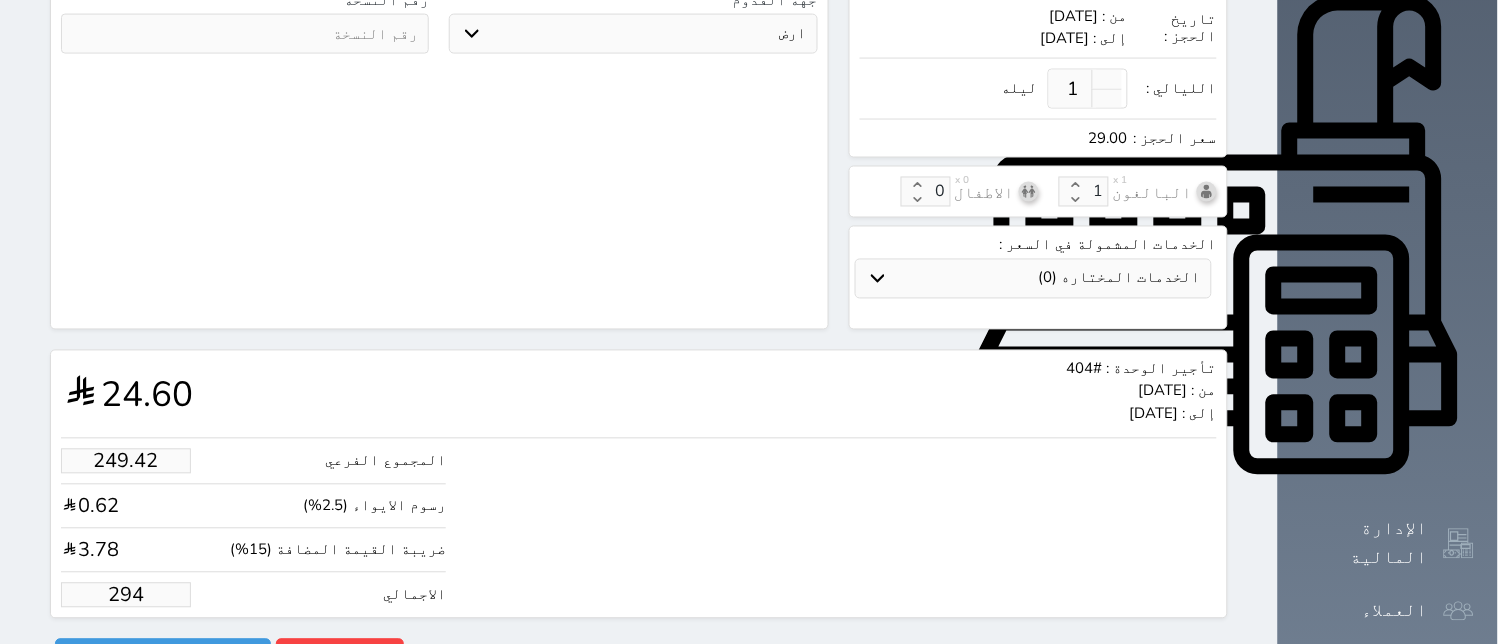 type on "24.60" 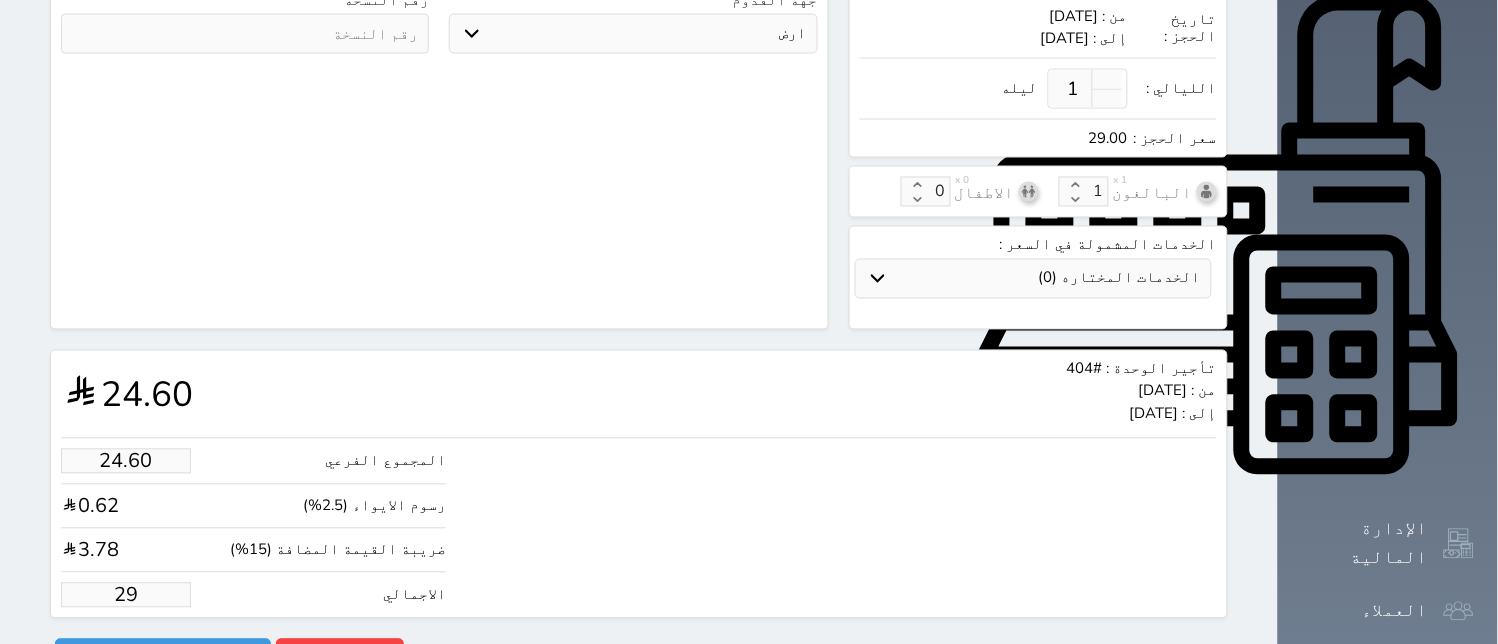 type on "1.70" 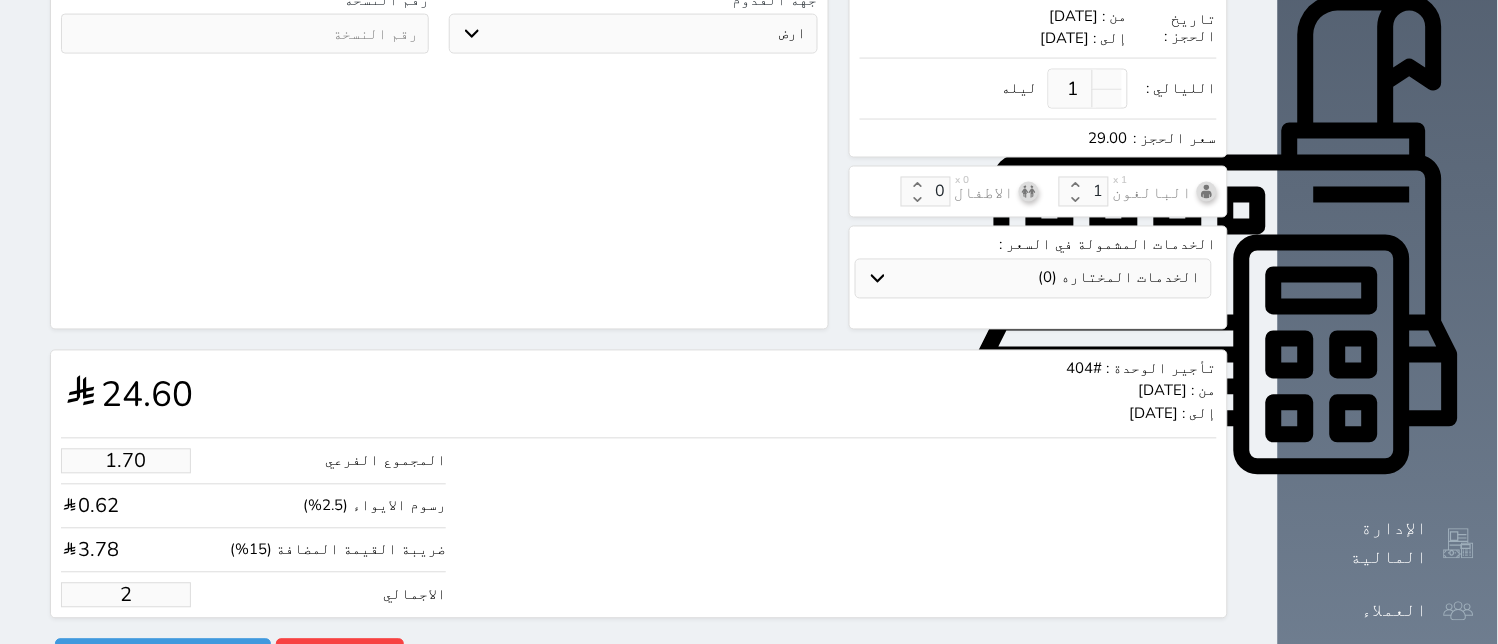 type on "1.00" 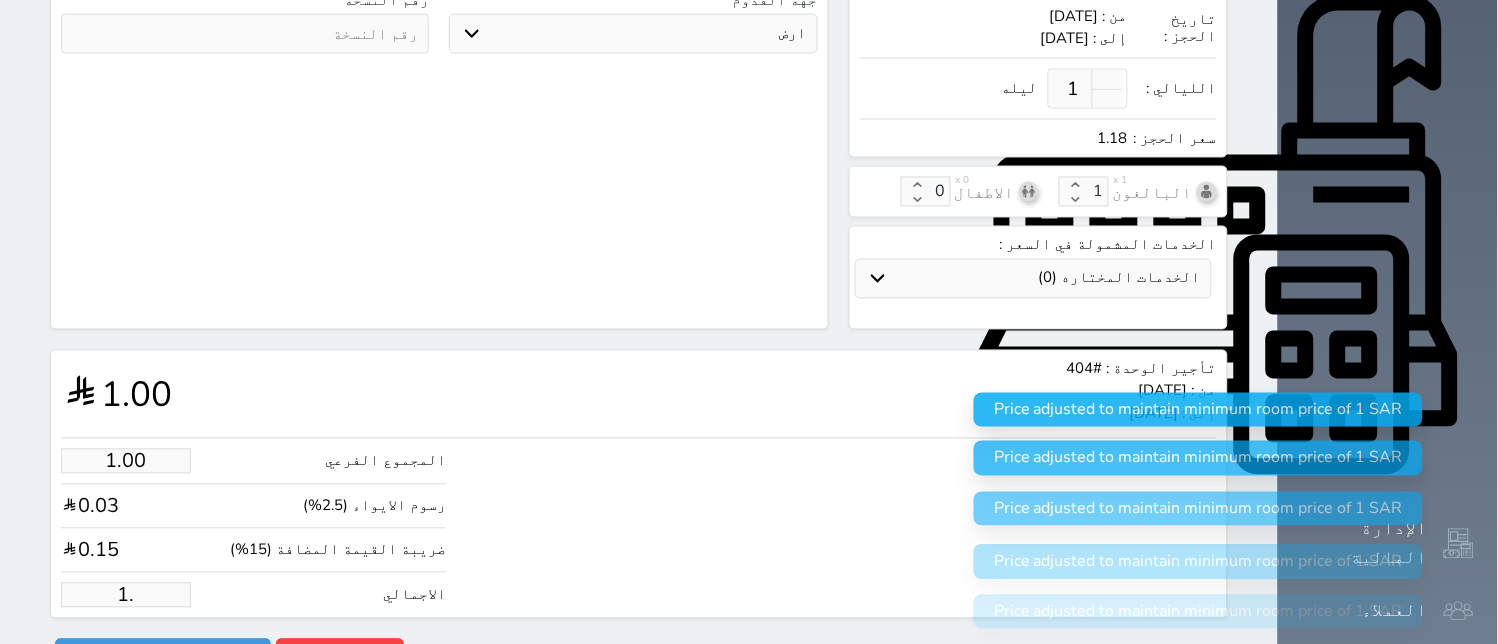 type on "1" 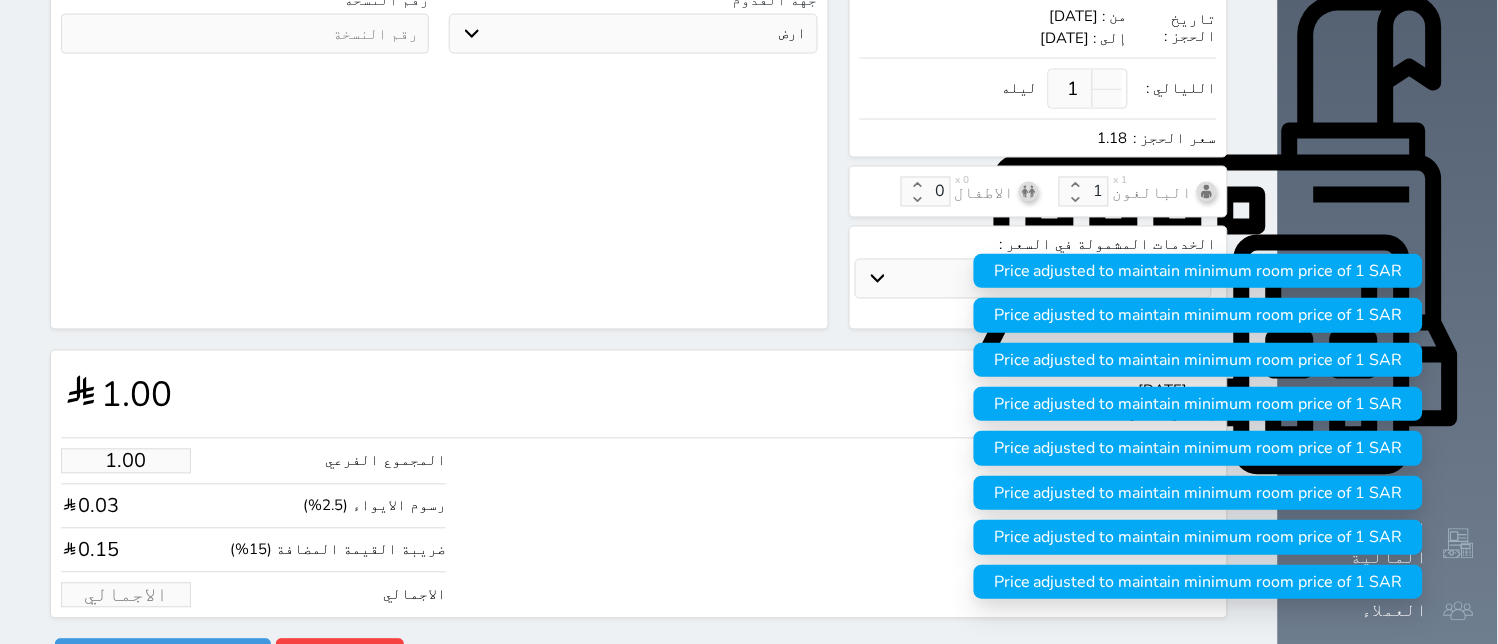 type on "1" 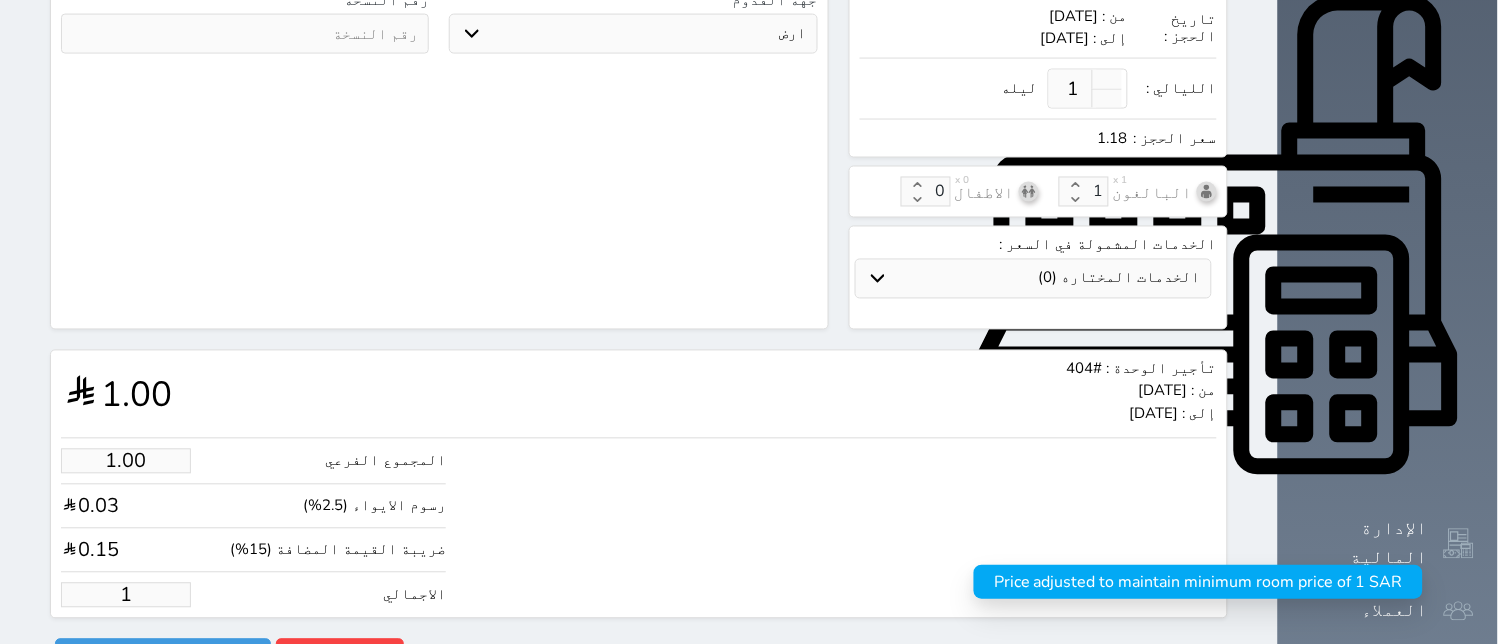type on "13.57" 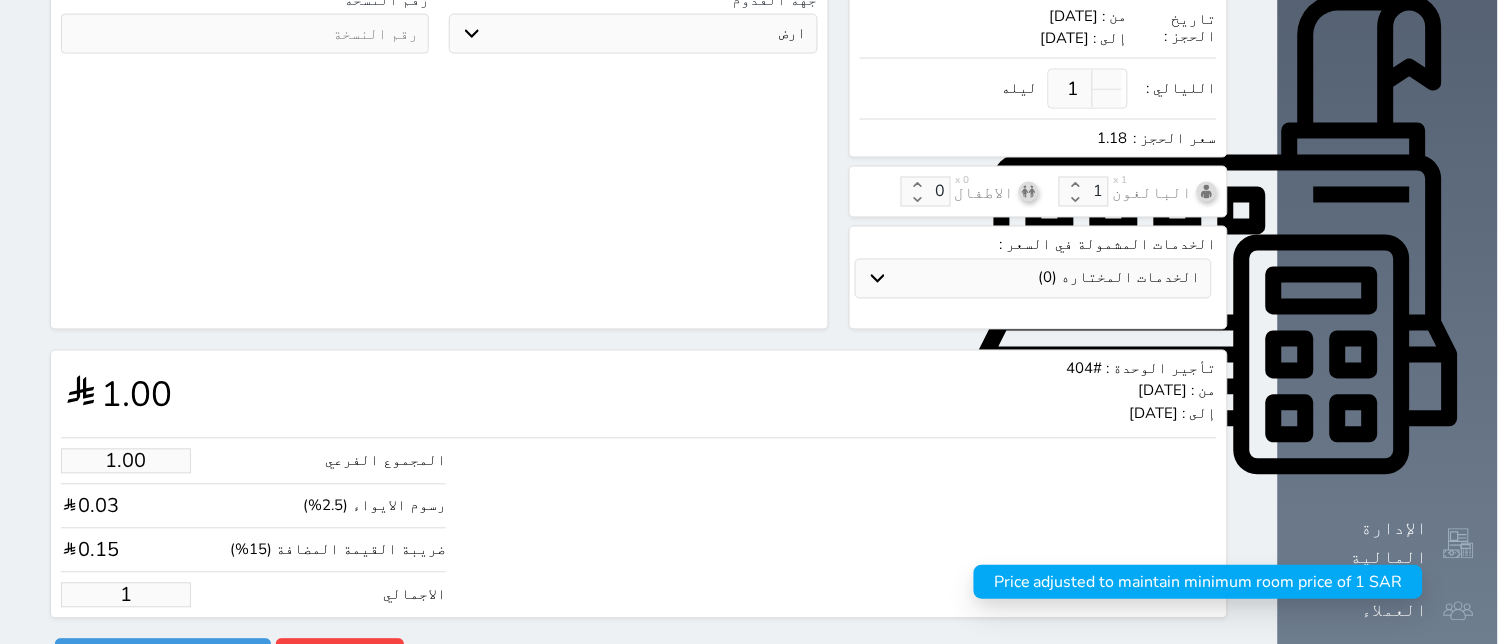 type on "16" 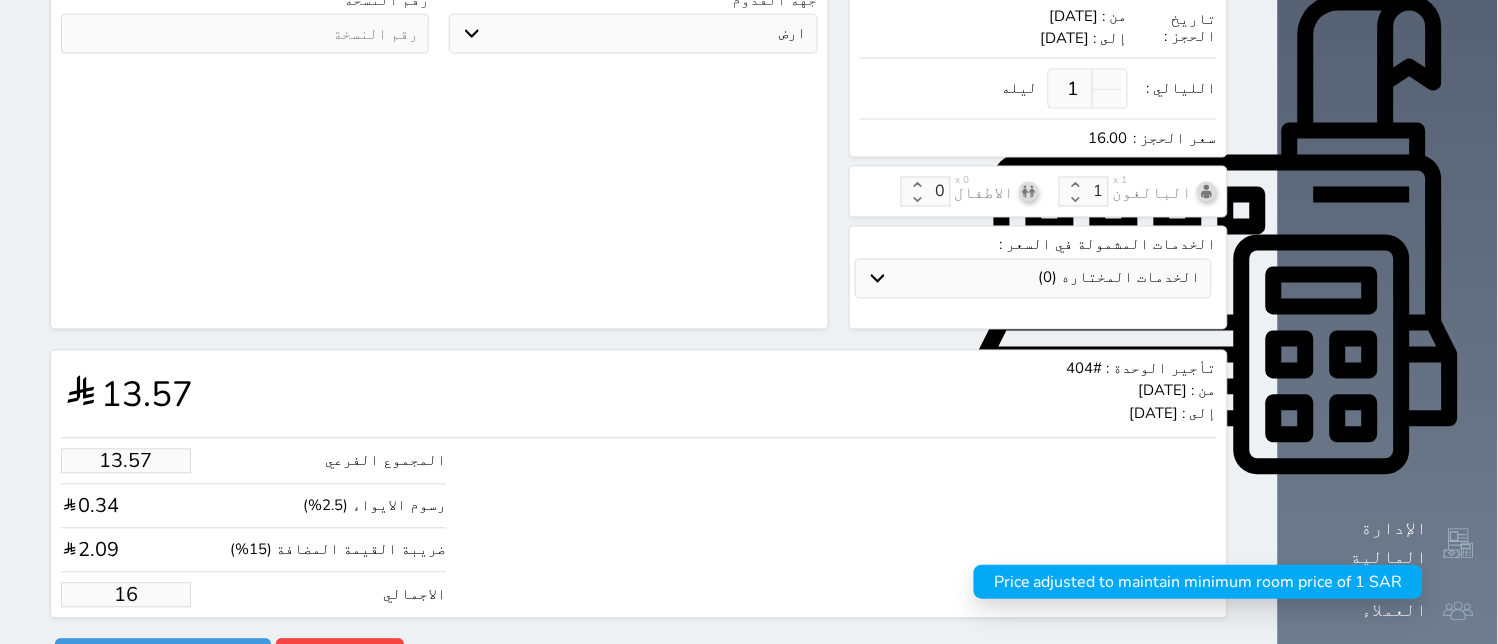 type on "135.74" 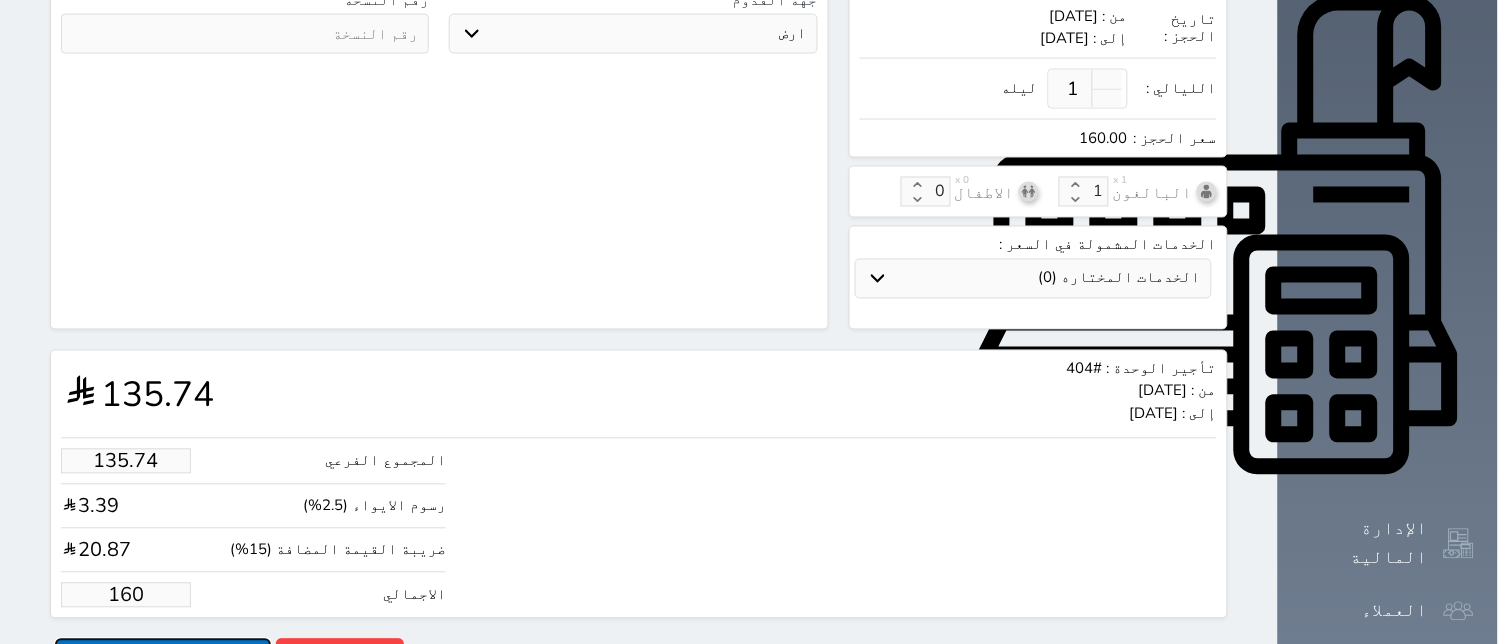 type on "160.00" 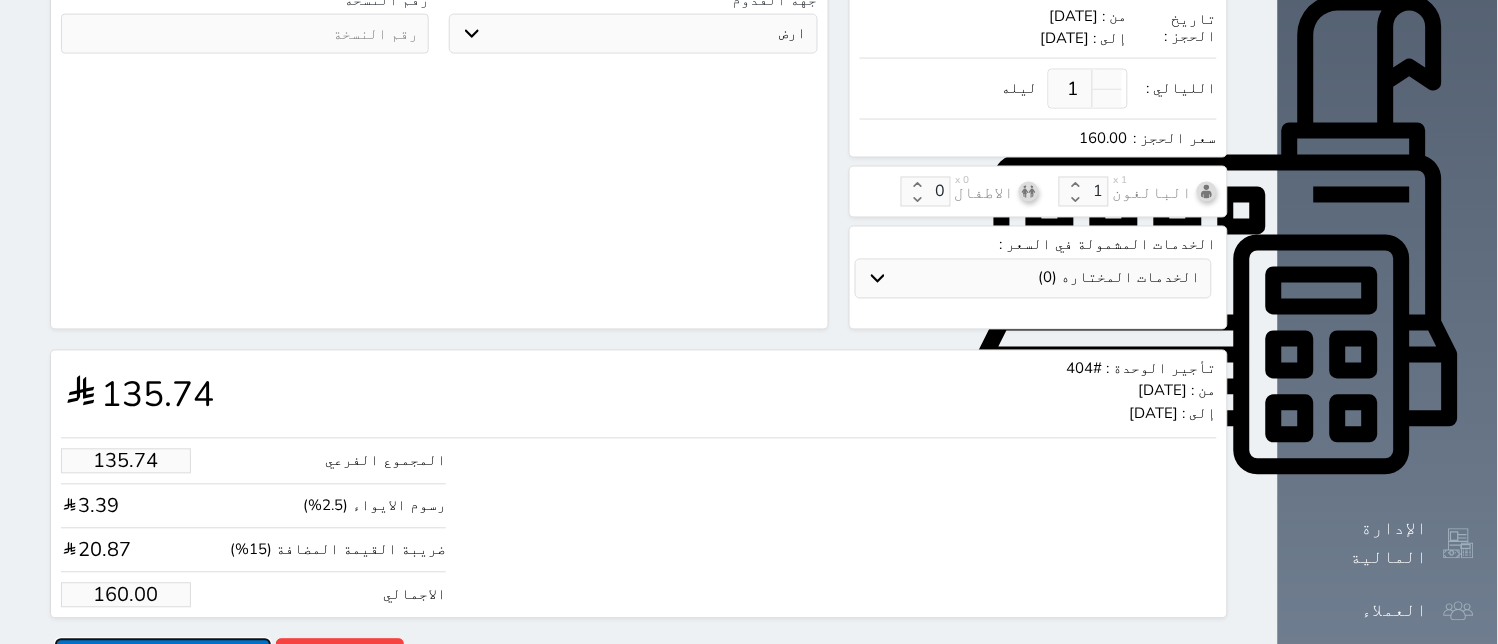 click on "حجز" at bounding box center (163, 656) 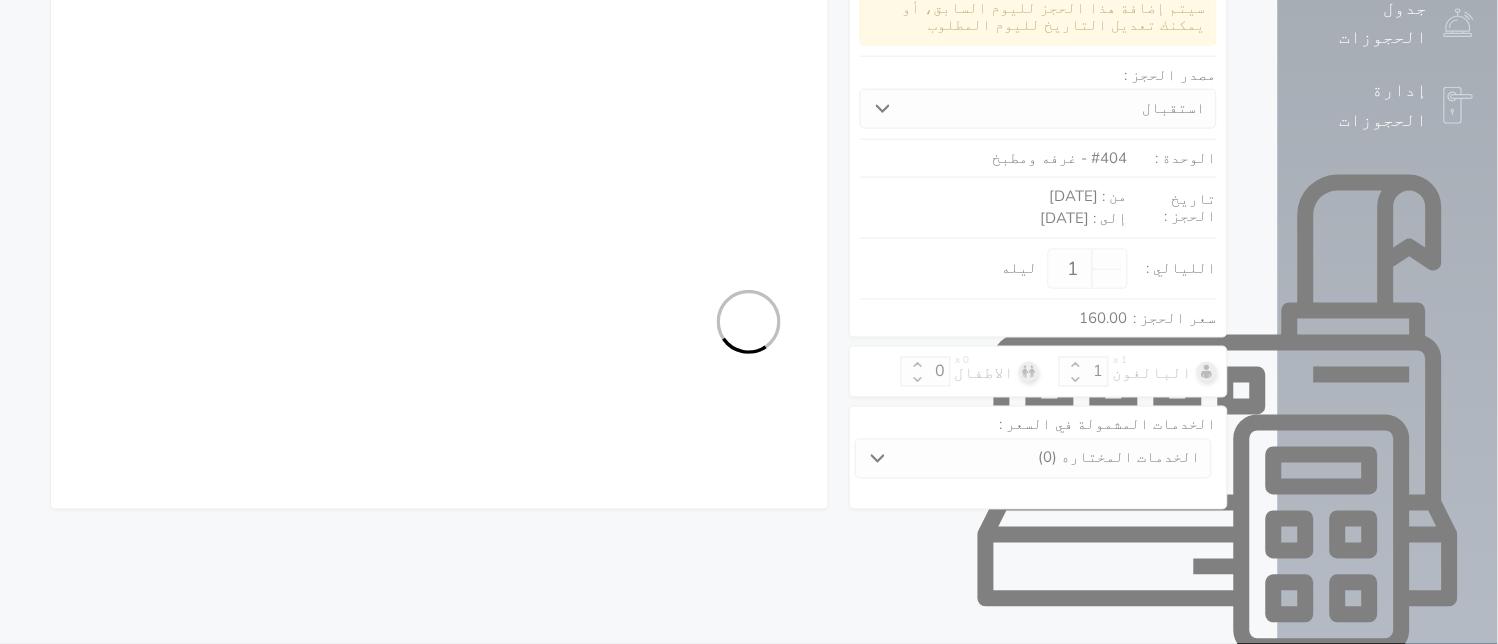 select on "1" 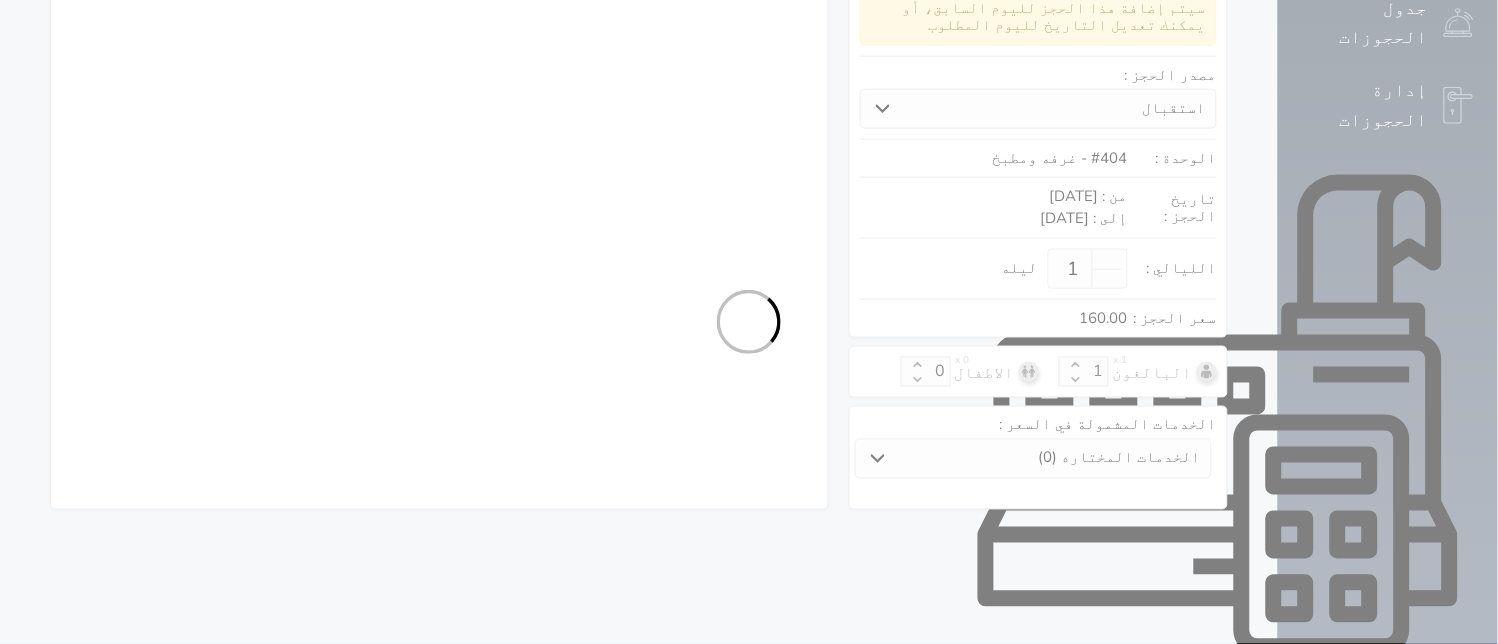 select on "113" 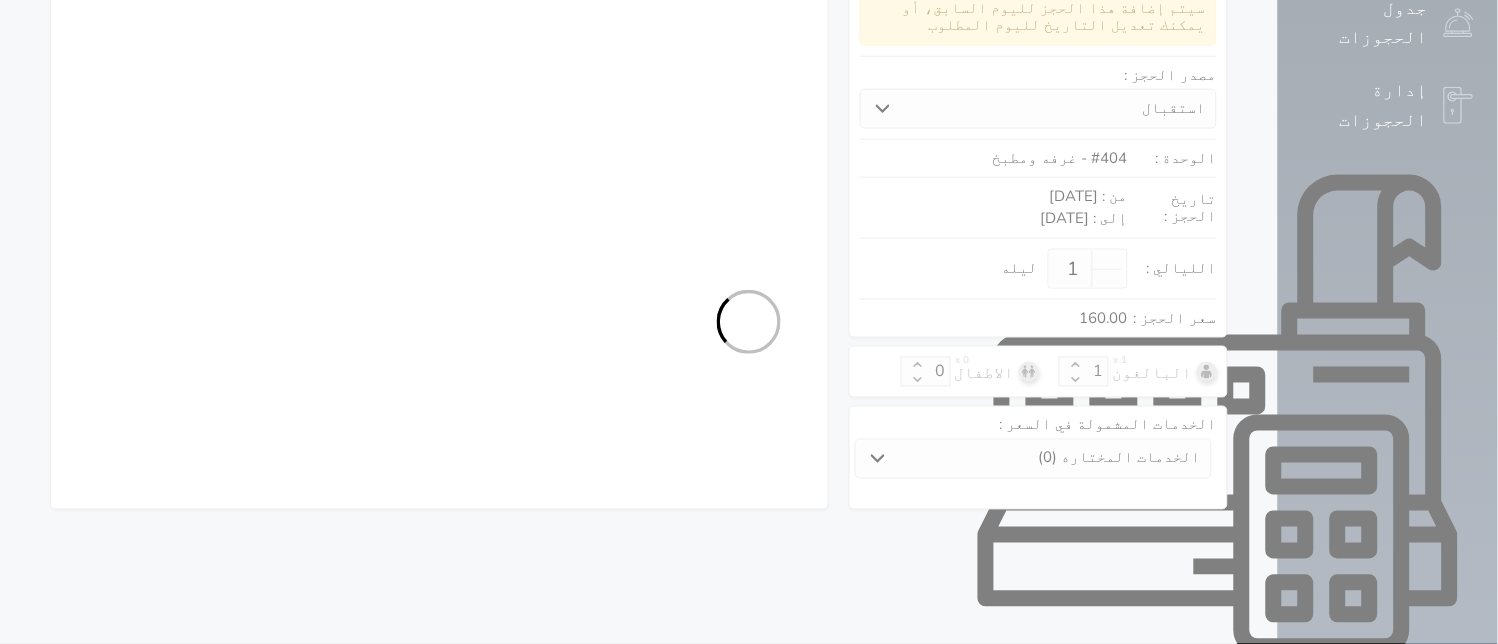 select on "1" 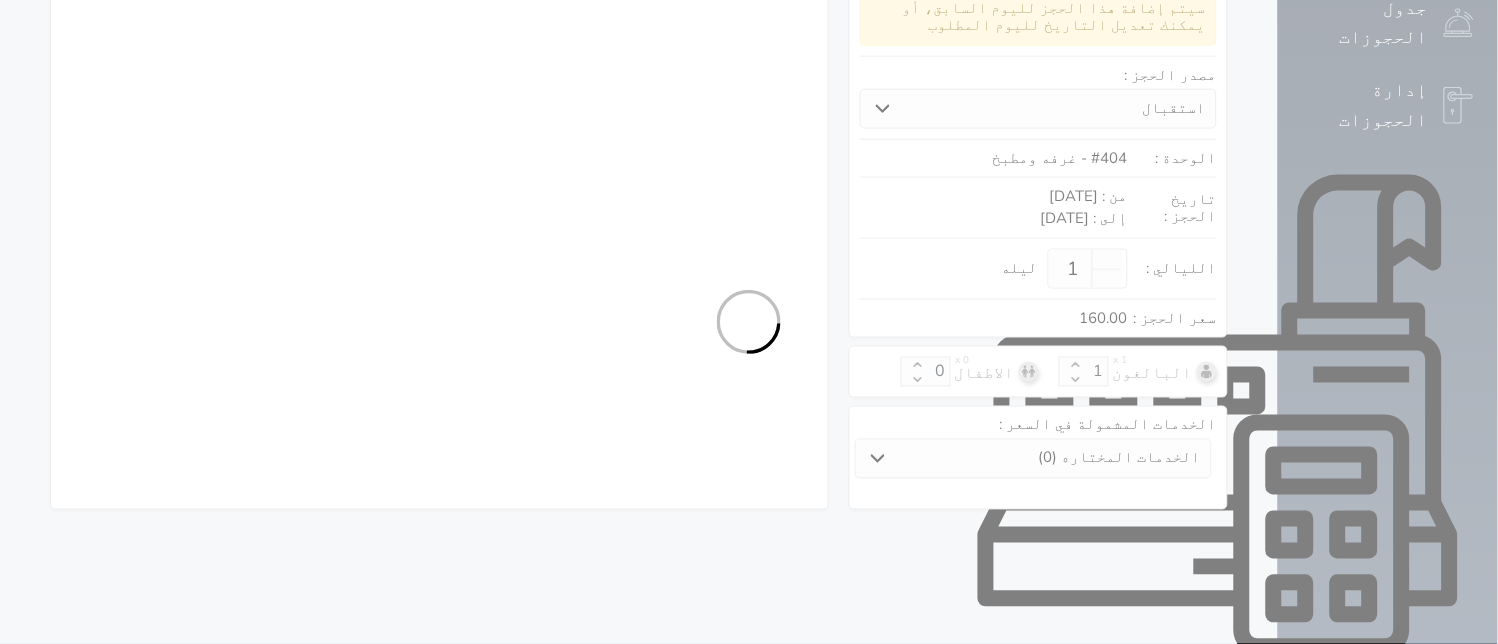 select on "7" 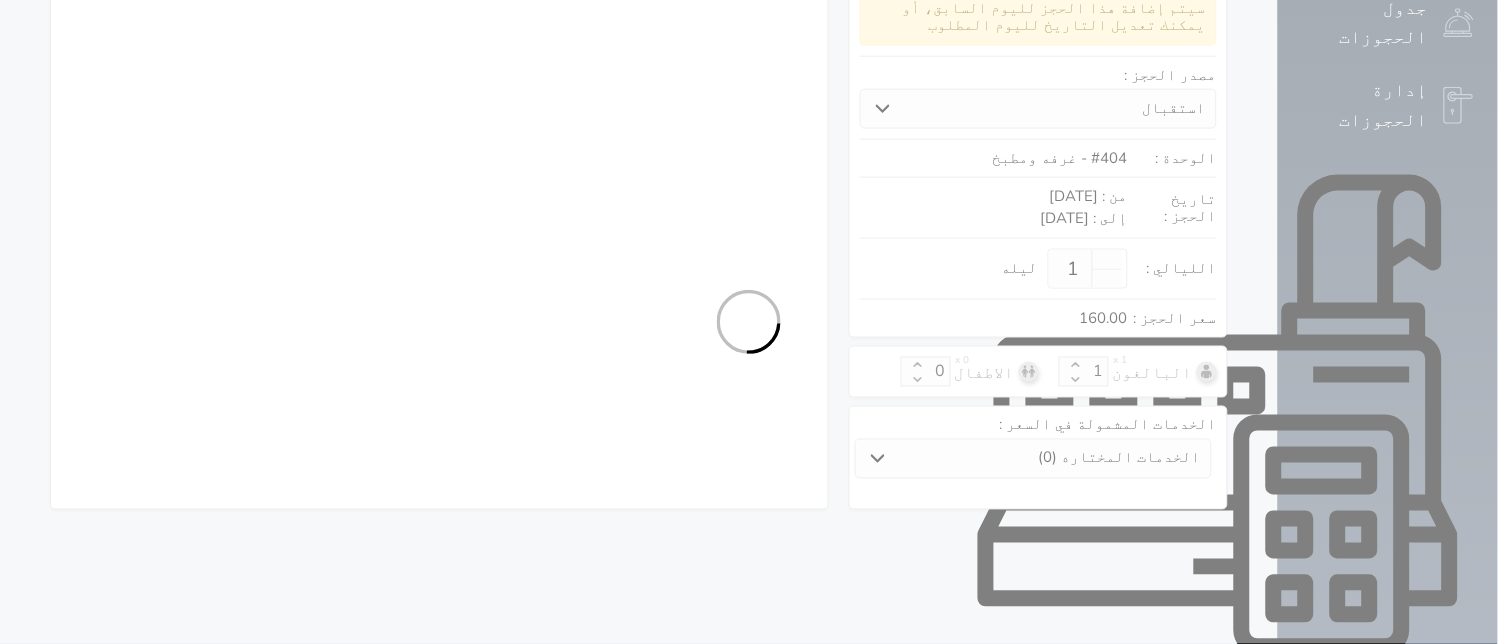 select on "9" 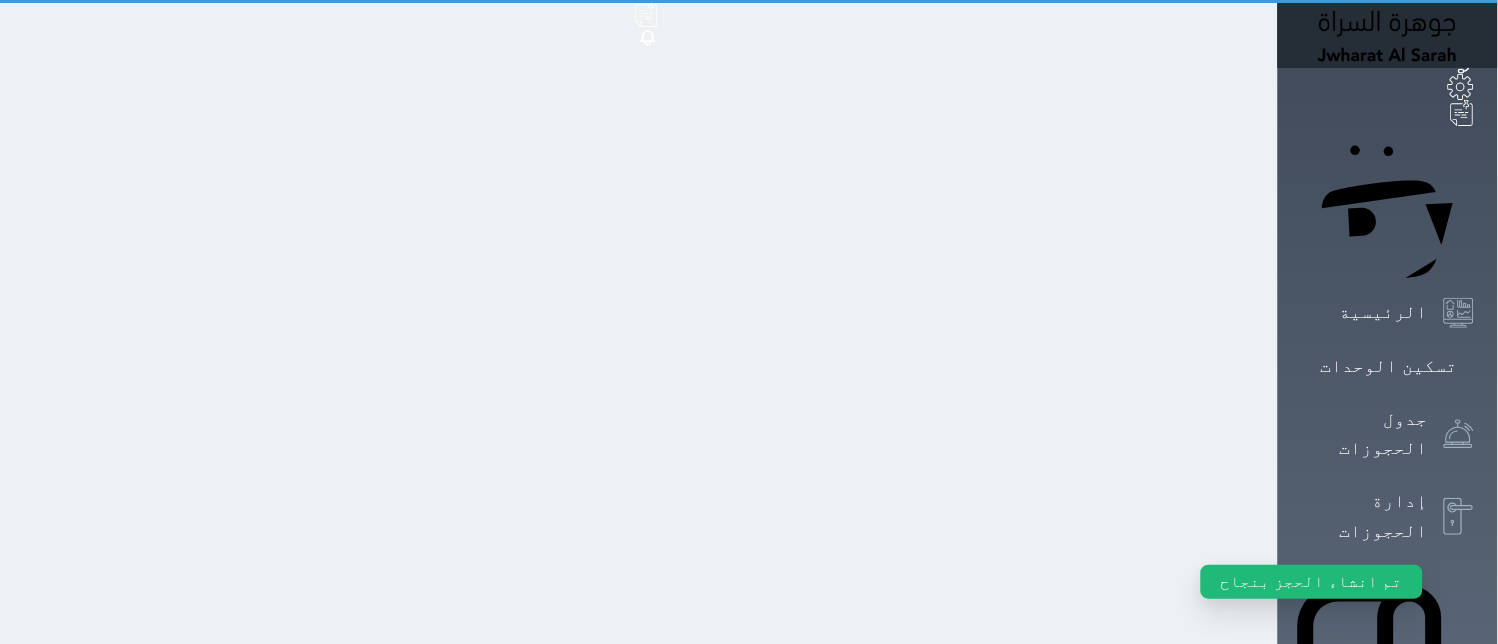 scroll, scrollTop: 0, scrollLeft: 0, axis: both 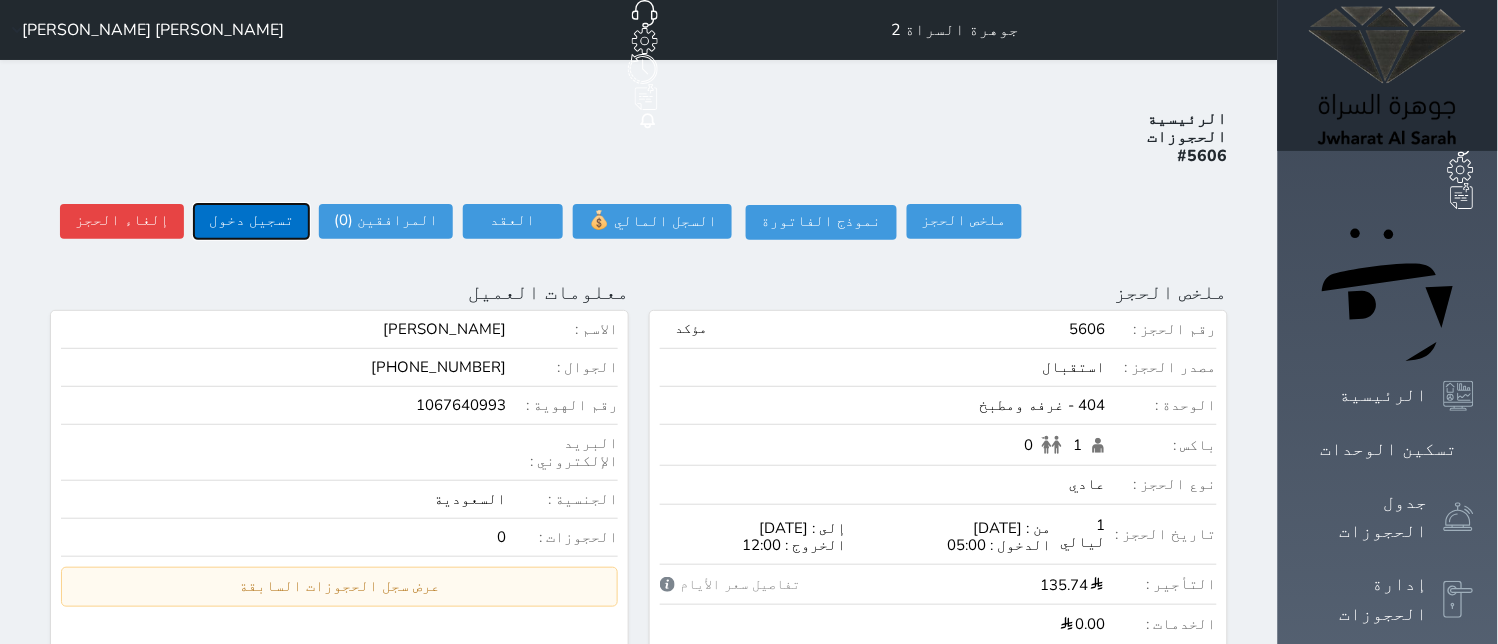 click on "تسجيل دخول" at bounding box center [251, 221] 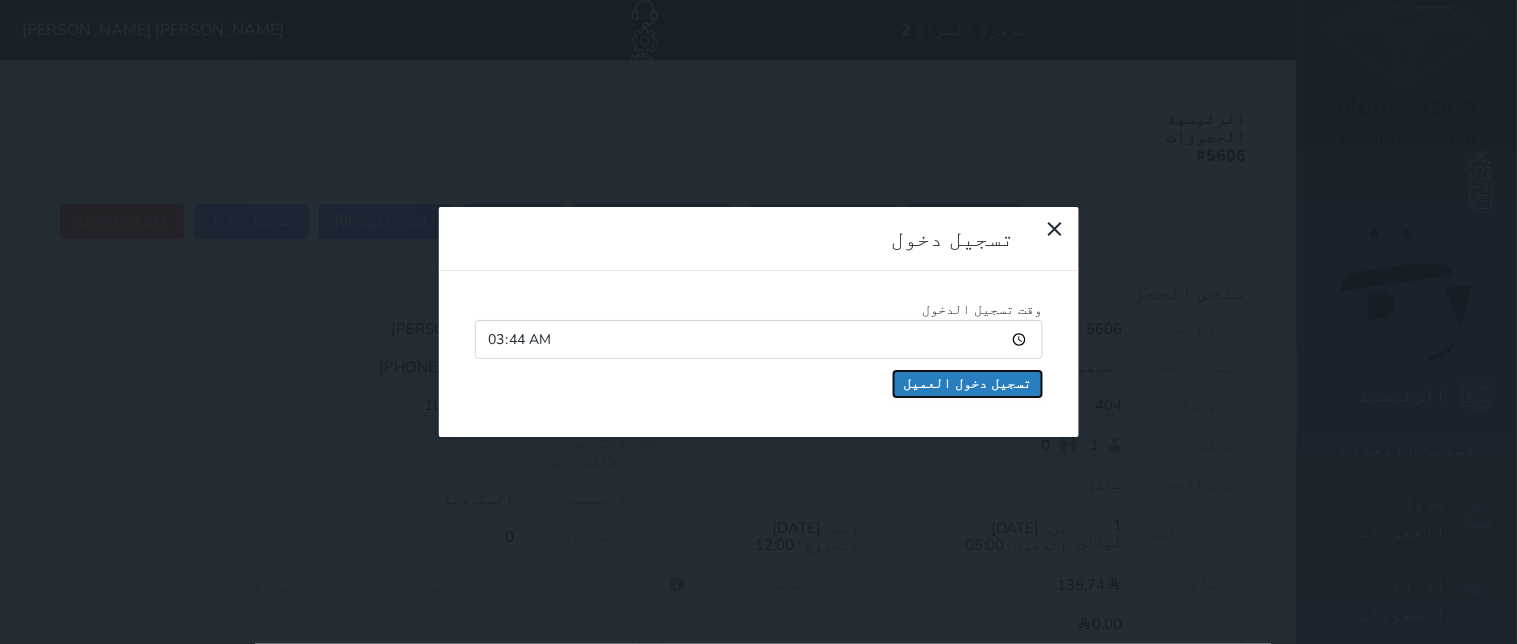 click on "تسجيل دخول العميل" at bounding box center [968, 384] 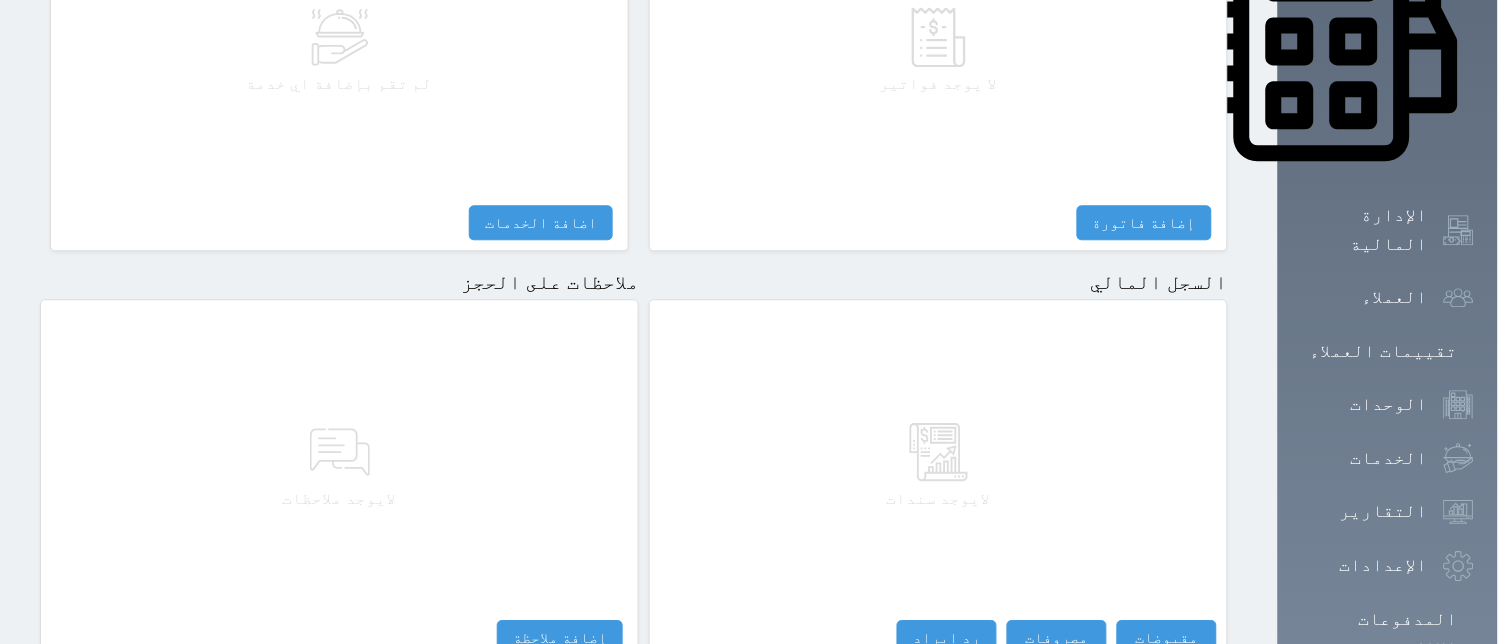 scroll, scrollTop: 1137, scrollLeft: 0, axis: vertical 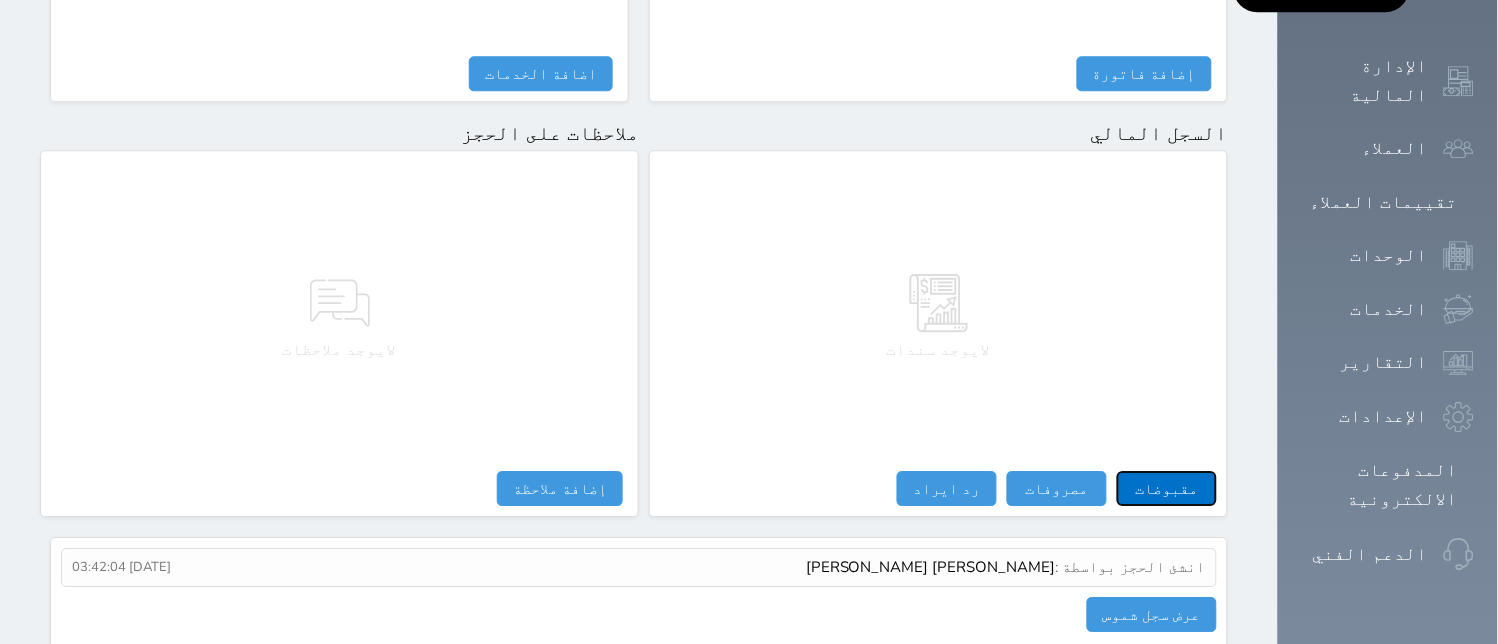 click on "مقبوضات" at bounding box center [1167, 488] 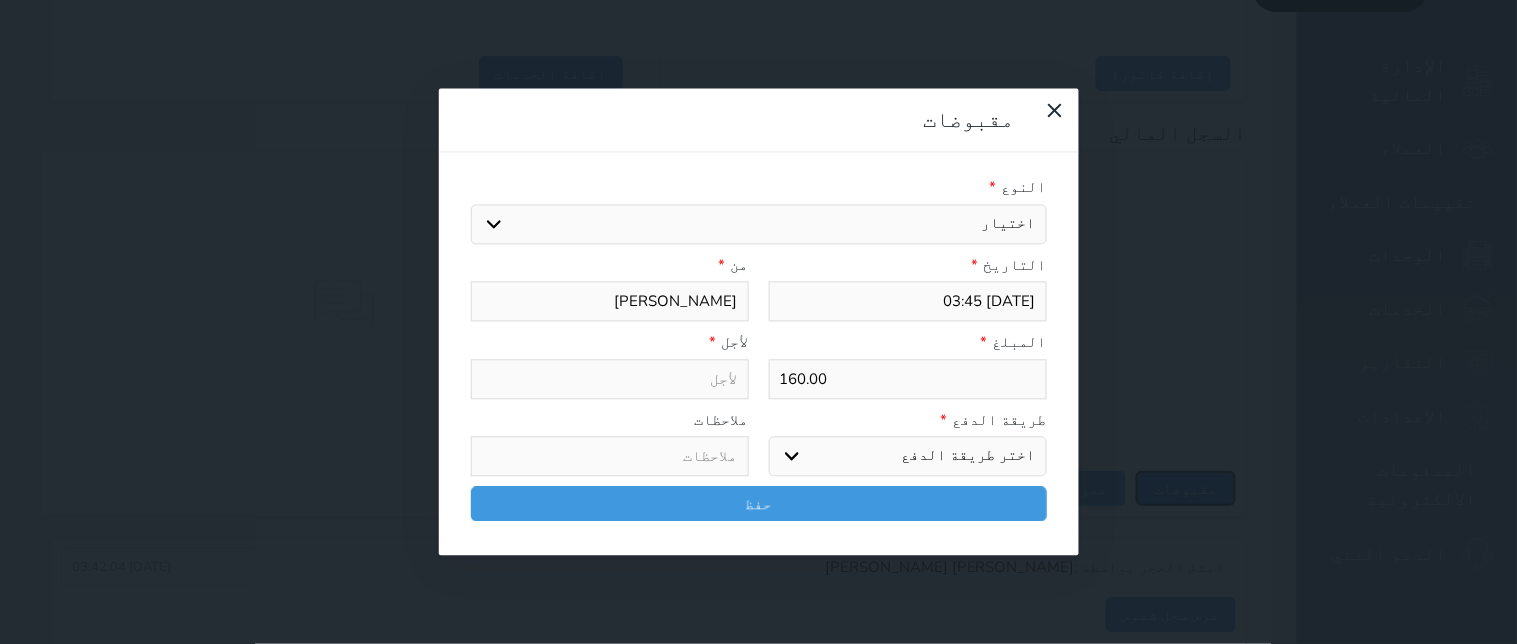 type on "[DATE] 03:42" 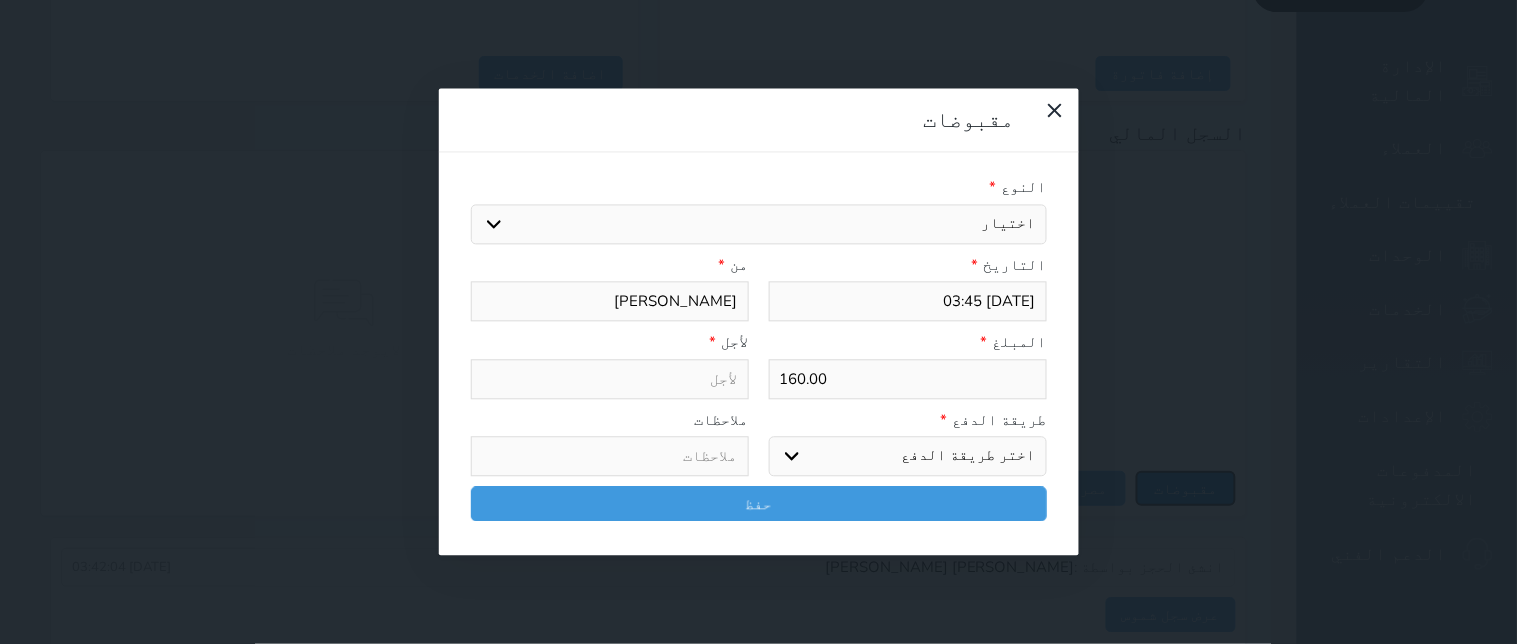 select 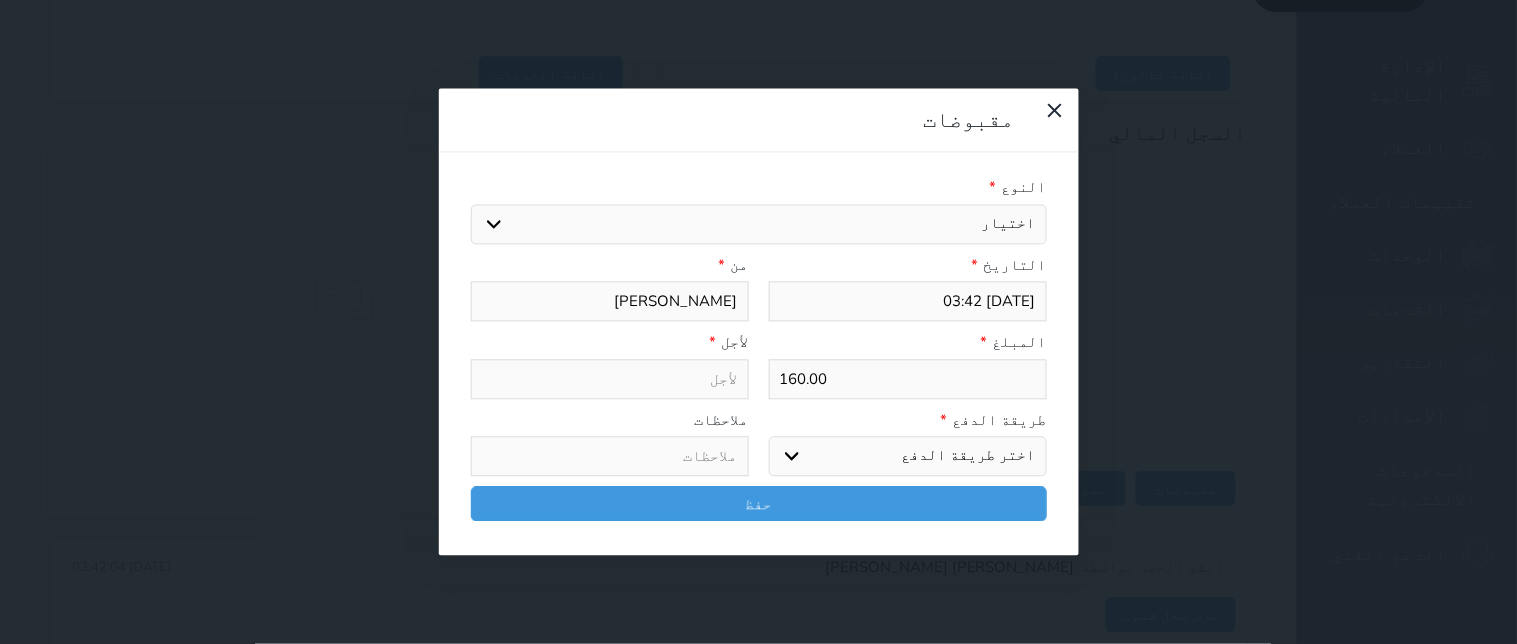 click on "اختيار   مقبوضات عامة قيمة إيجار فواتير تامين عربون لا ينطبق آخر مغسلة واي فاي - الإنترنت مواقف السيارات طعام الأغذية والمشروبات مشروبات المشروبات الباردة المشروبات الساخنة الإفطار غداء عشاء مخبز و كعك حمام سباحة الصالة الرياضية سبا و خدمات الجمال اختيار وإسقاط (خدمات النقل) ميني بار كابل - تلفزيون سرير إضافي تصفيف الشعر التسوق خدمات الجولات السياحية المنظمة خدمات الدليل السياحي" at bounding box center [759, 224] 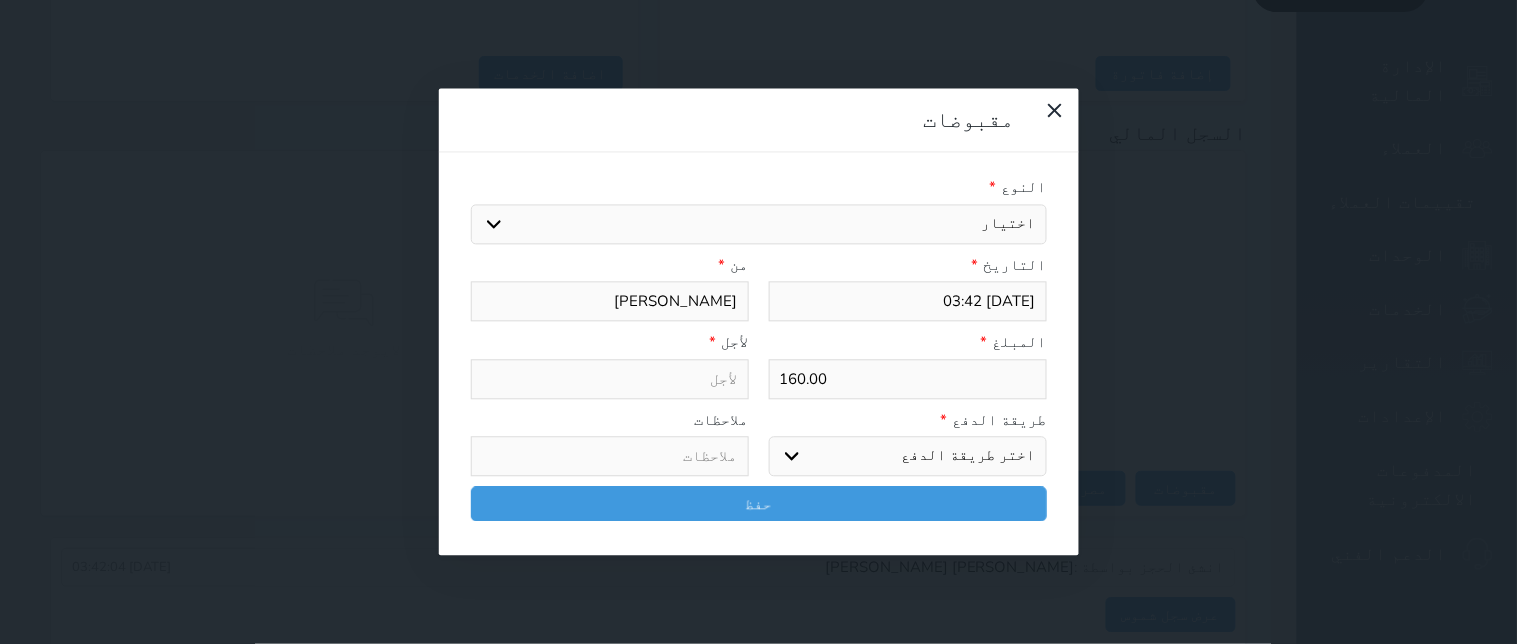 select on "38317" 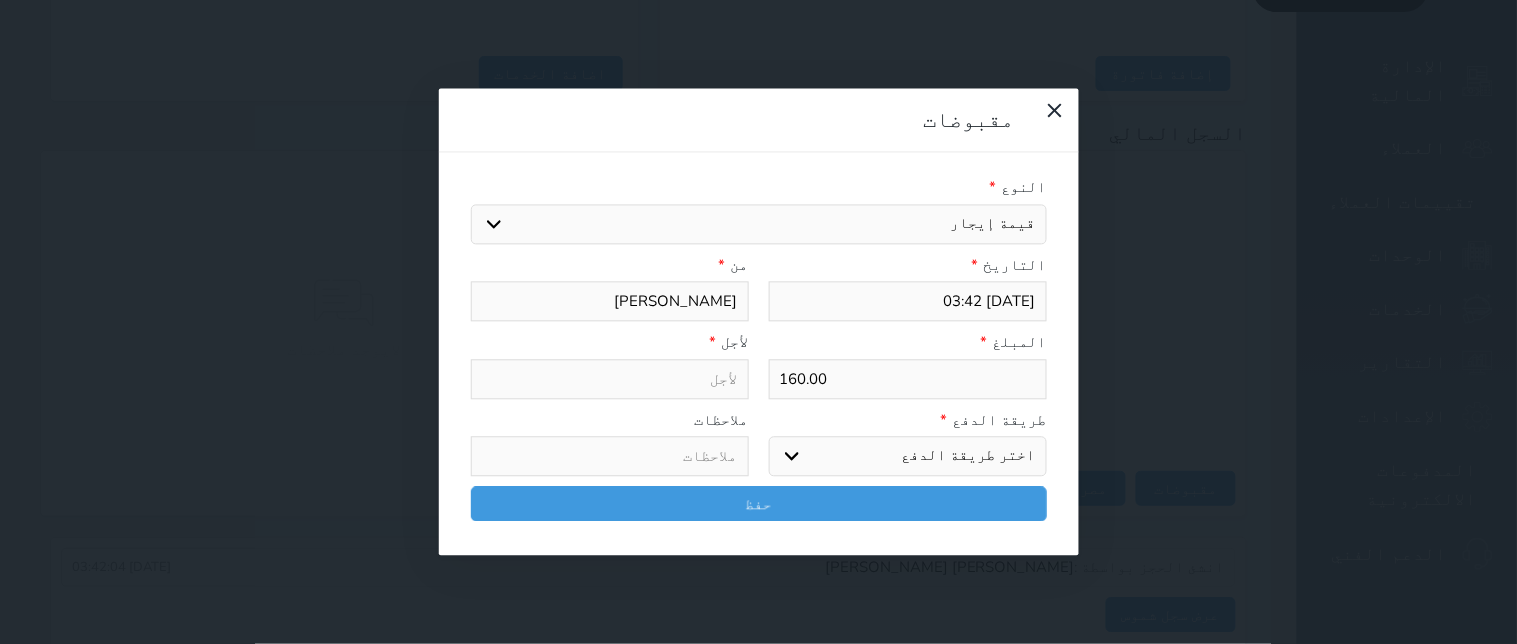 click on "اختيار   مقبوضات عامة قيمة إيجار فواتير تامين عربون لا ينطبق آخر مغسلة واي فاي - الإنترنت مواقف السيارات طعام الأغذية والمشروبات مشروبات المشروبات الباردة المشروبات الساخنة الإفطار غداء عشاء مخبز و كعك حمام سباحة الصالة الرياضية سبا و خدمات الجمال اختيار وإسقاط (خدمات النقل) ميني بار كابل - تلفزيون سرير إضافي تصفيف الشعر التسوق خدمات الجولات السياحية المنظمة خدمات الدليل السياحي" at bounding box center [759, 224] 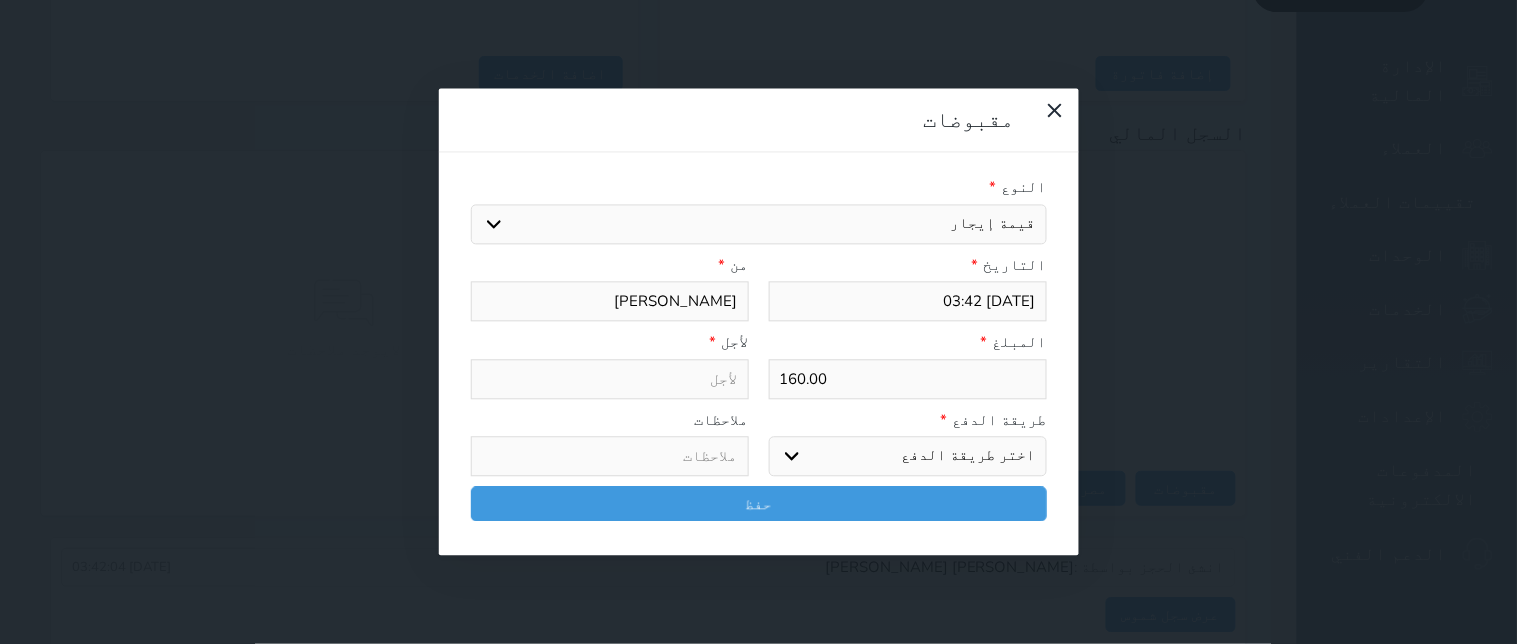 type on "قيمة إيجار - الوحدة - 404" 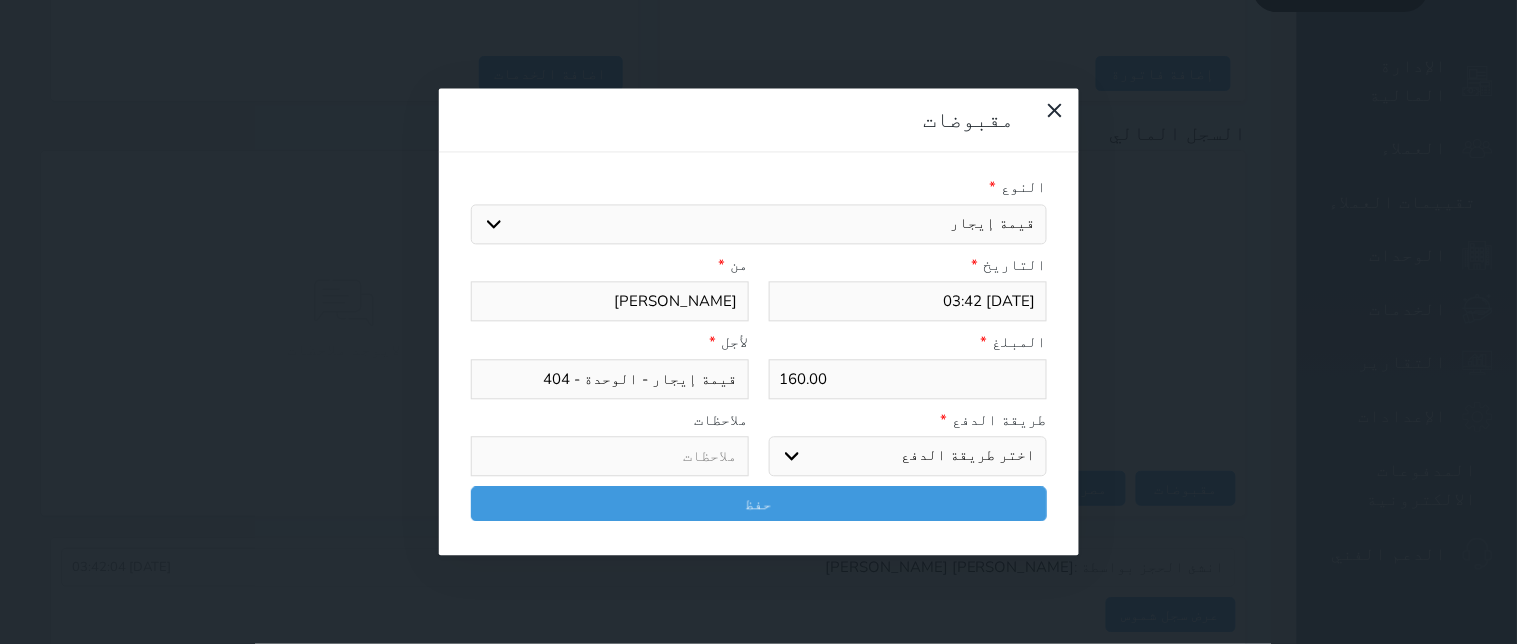 click on "اختر طريقة الدفع   دفع نقدى   تحويل بنكى   مدى   بطاقة ائتمان   آجل" at bounding box center (908, 457) 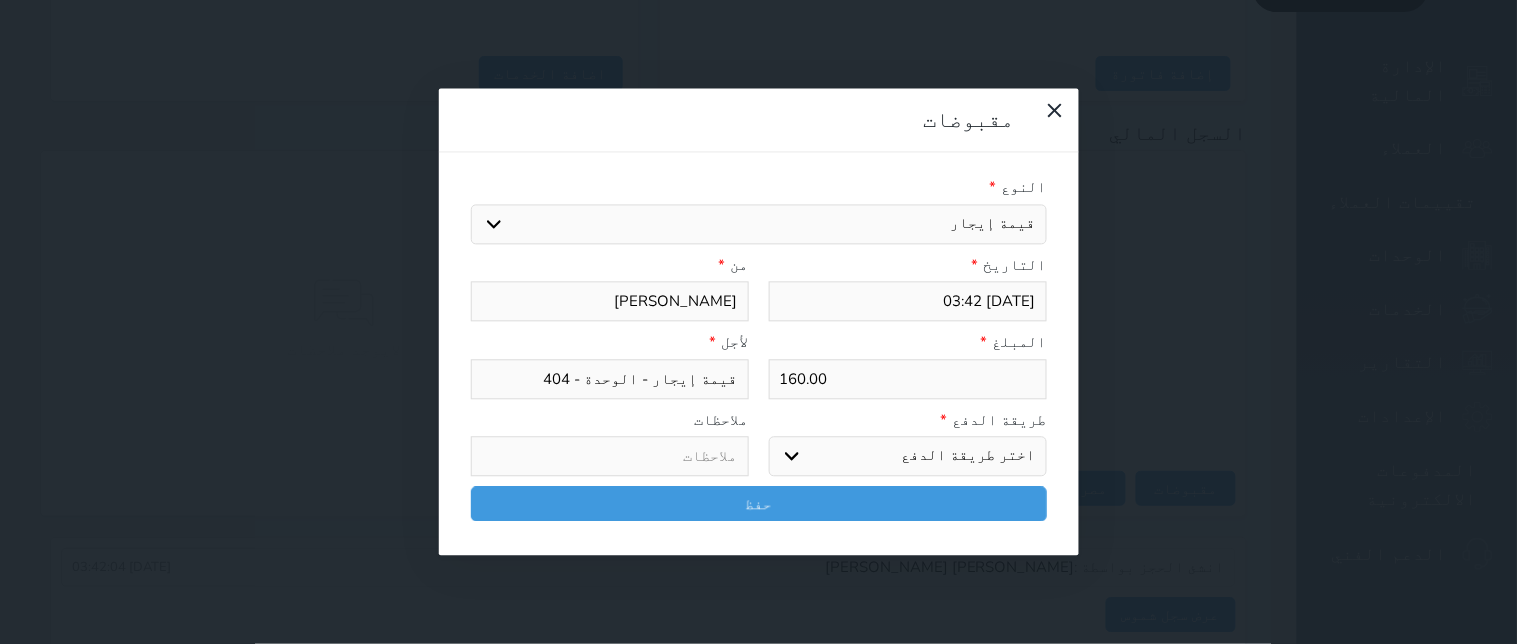 select on "mada" 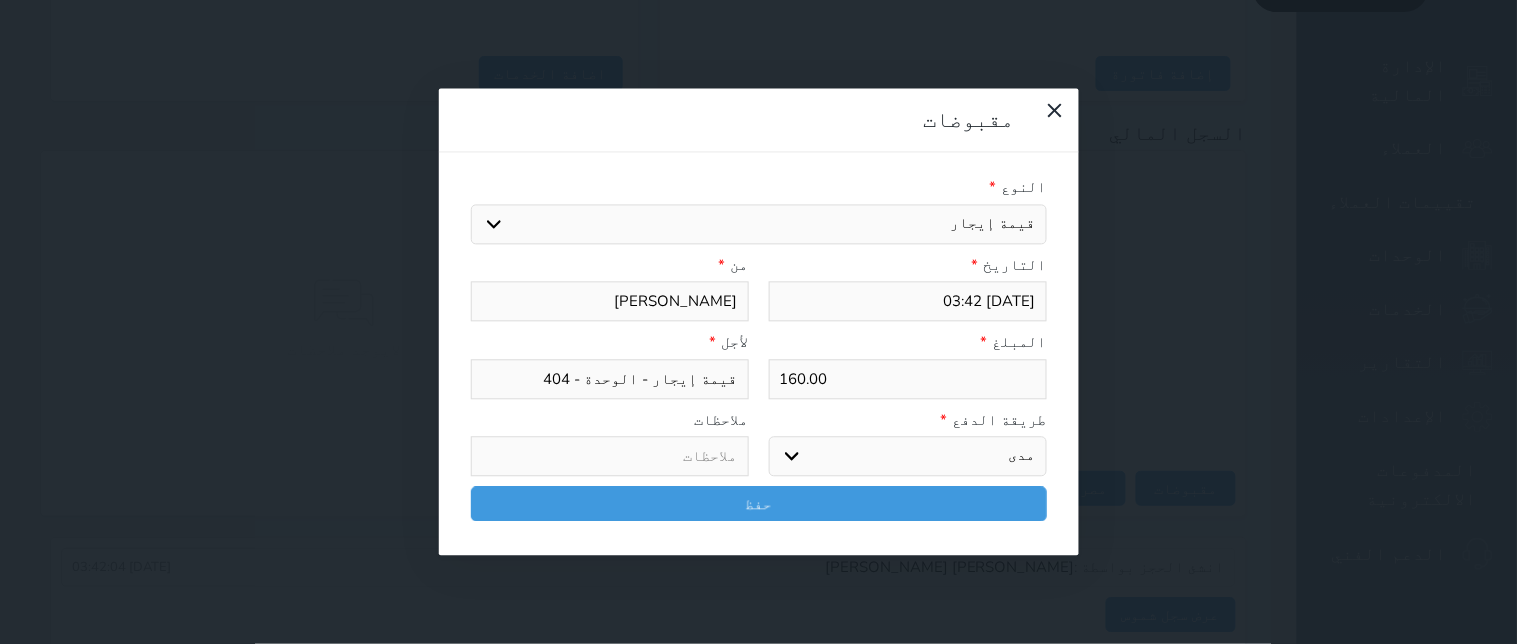 click on "اختر طريقة الدفع   دفع نقدى   تحويل بنكى   مدى   بطاقة ائتمان   آجل" at bounding box center (908, 457) 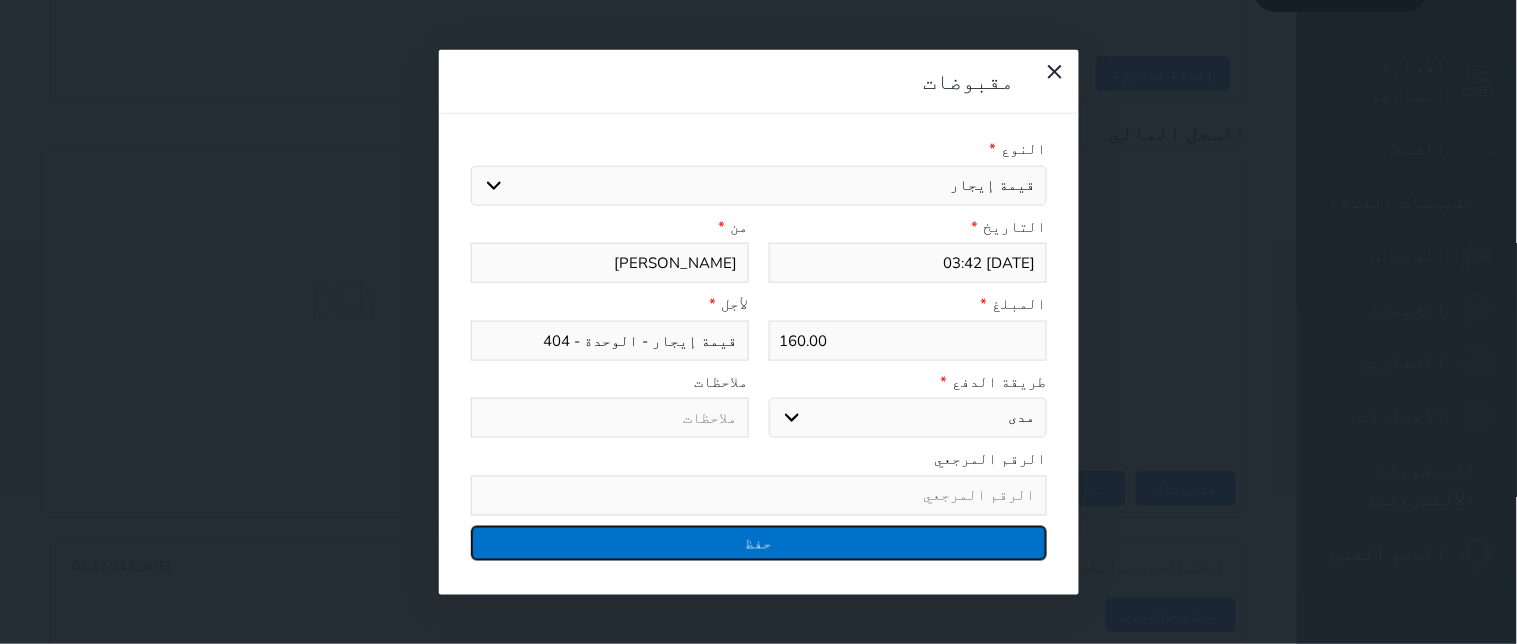click on "حفظ" at bounding box center [759, 542] 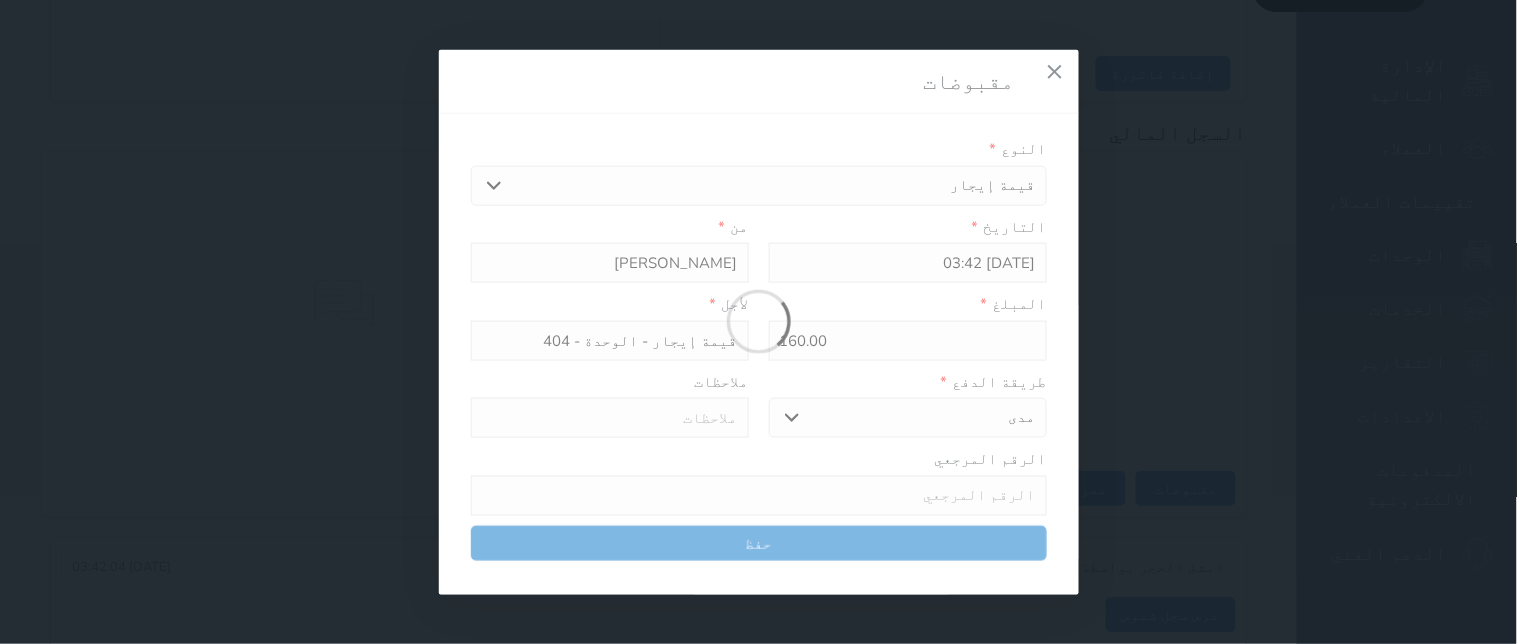 select 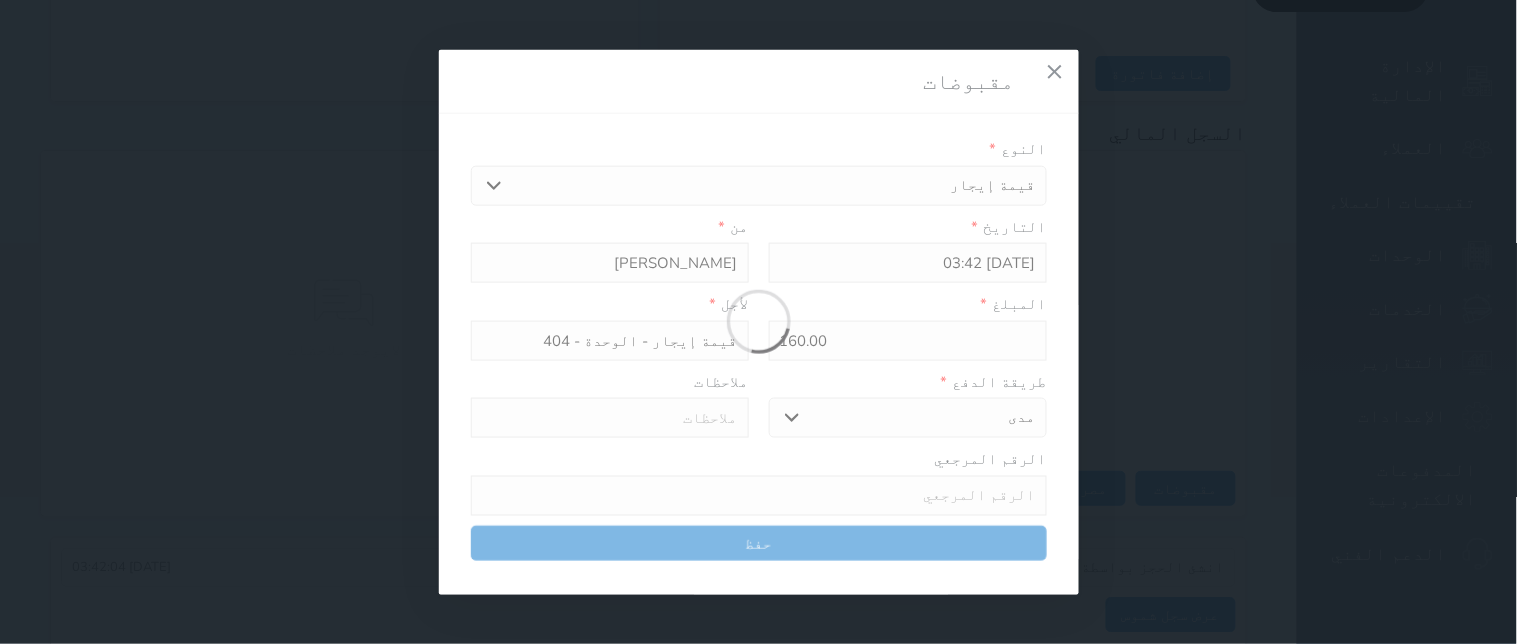 type 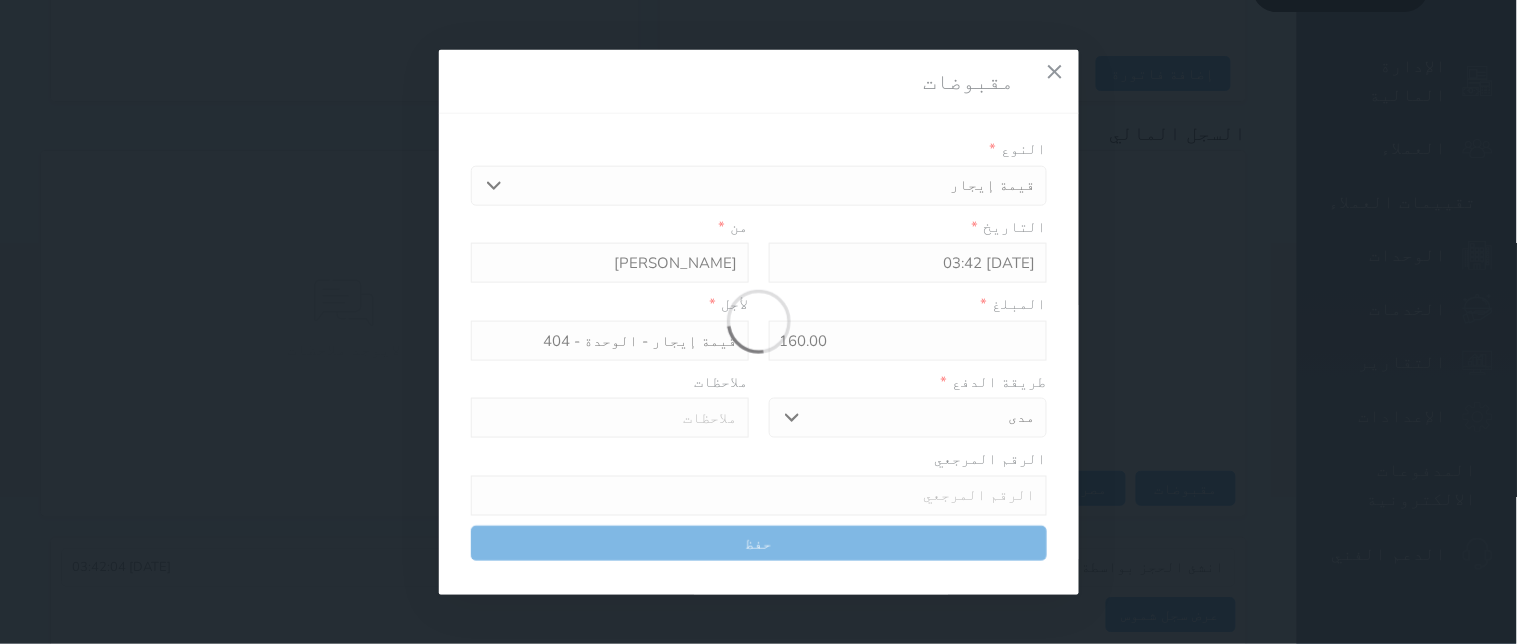 type on "0" 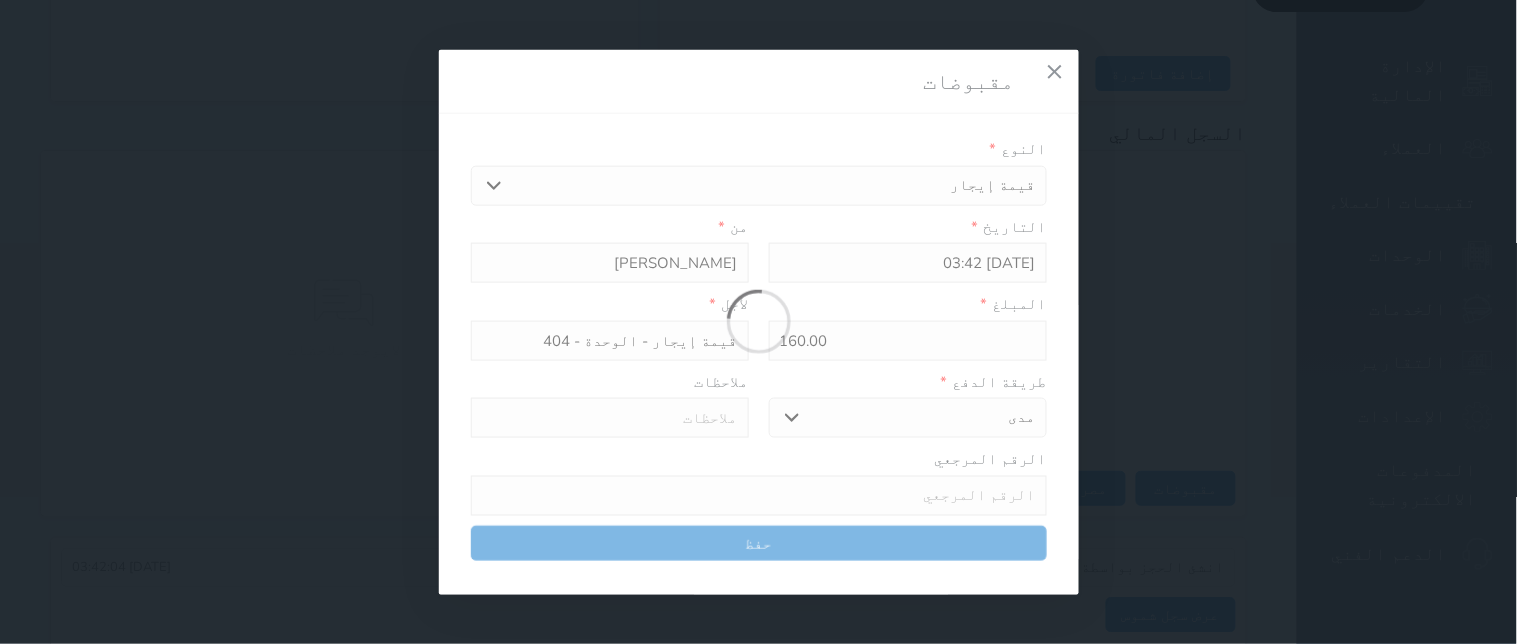 select 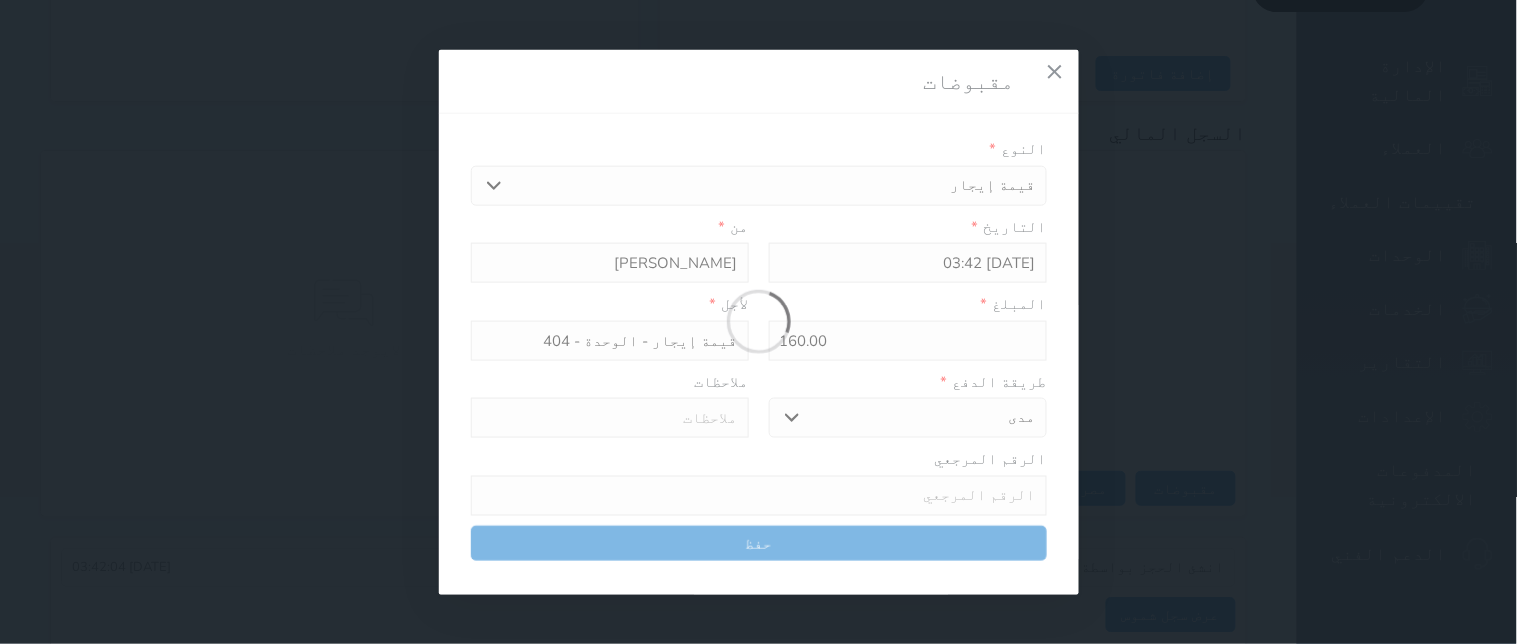 type on "0" 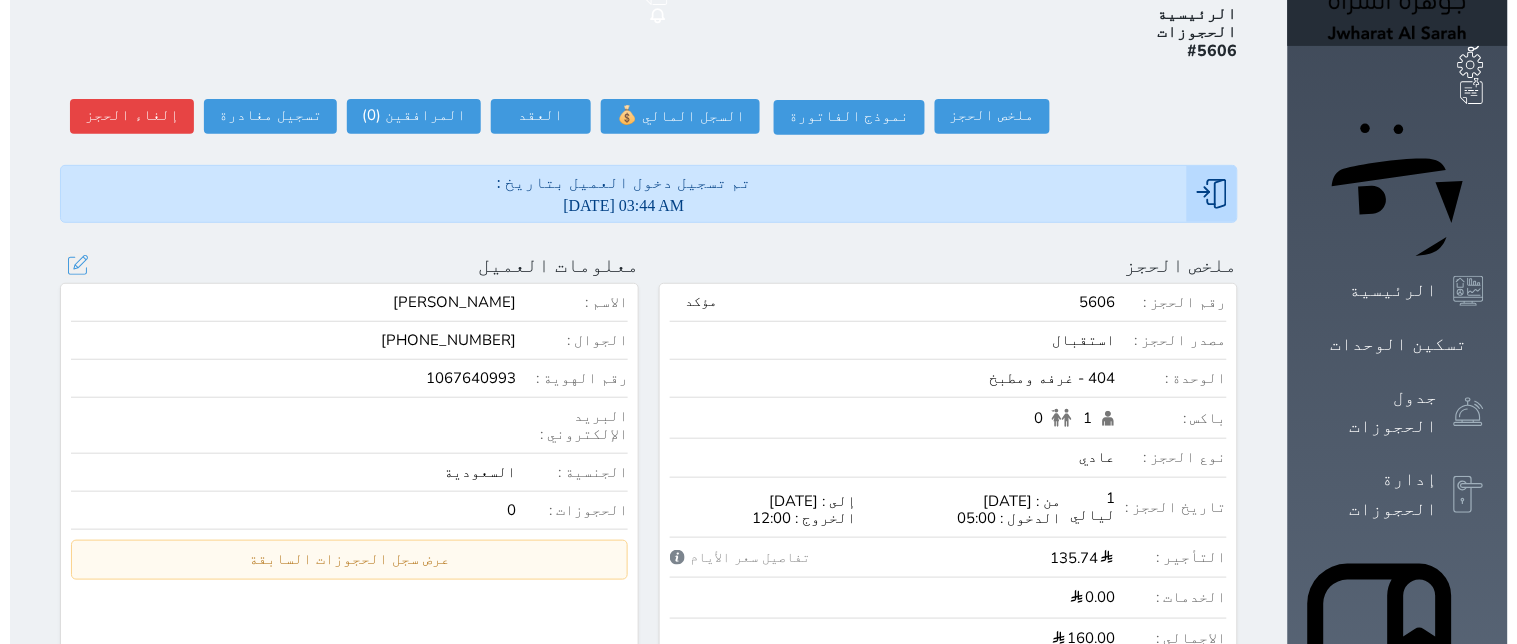 scroll, scrollTop: 0, scrollLeft: 0, axis: both 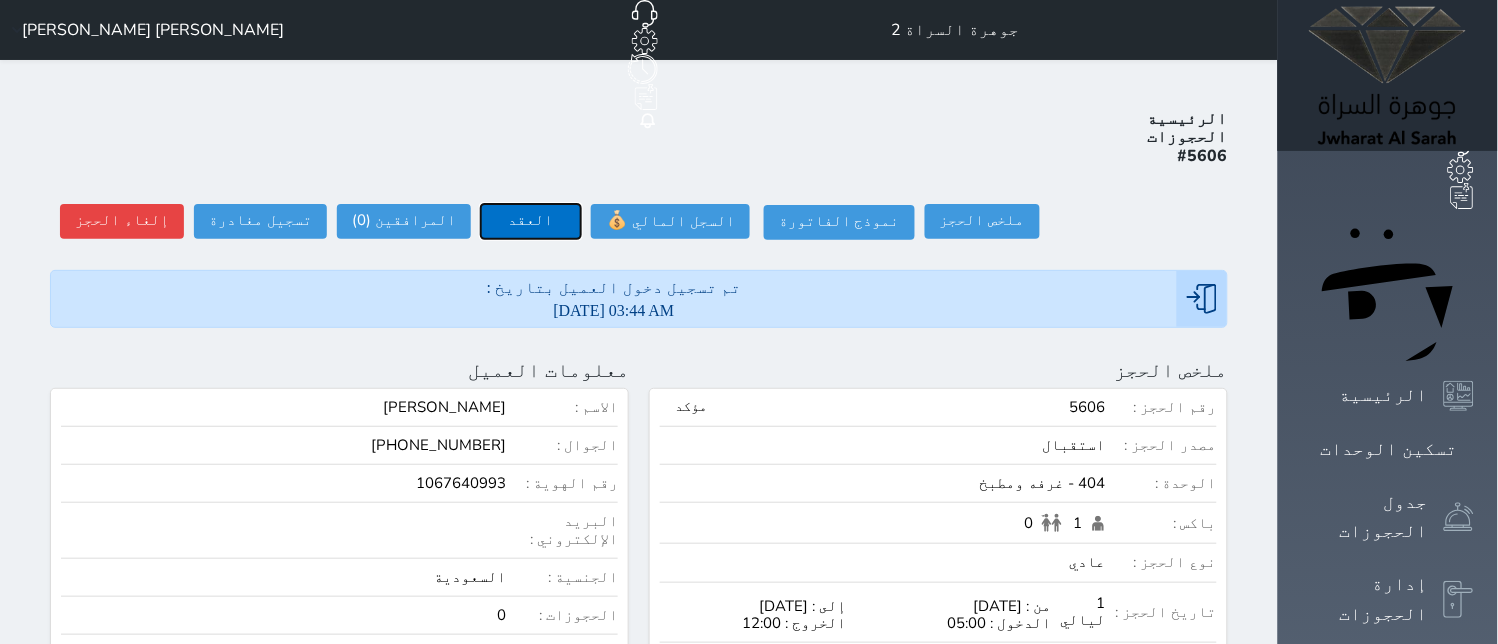 click on "العقد" at bounding box center [531, 221] 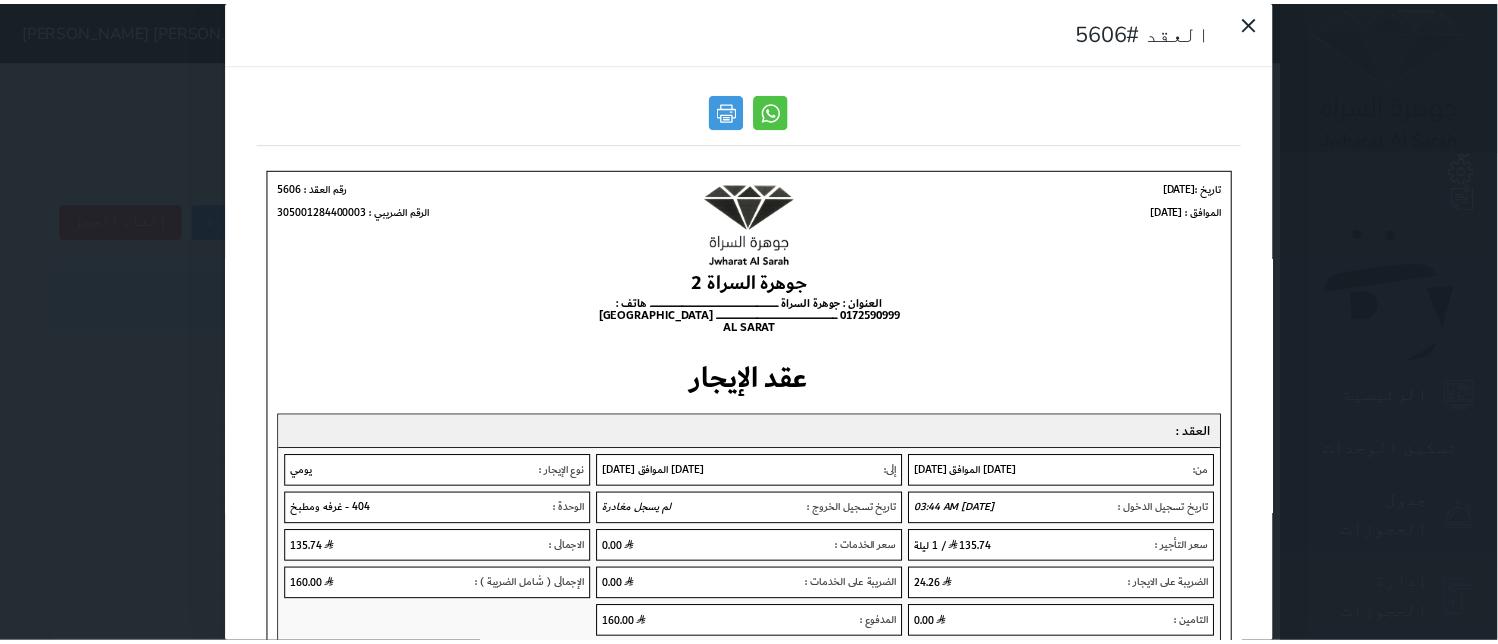 scroll, scrollTop: 0, scrollLeft: 0, axis: both 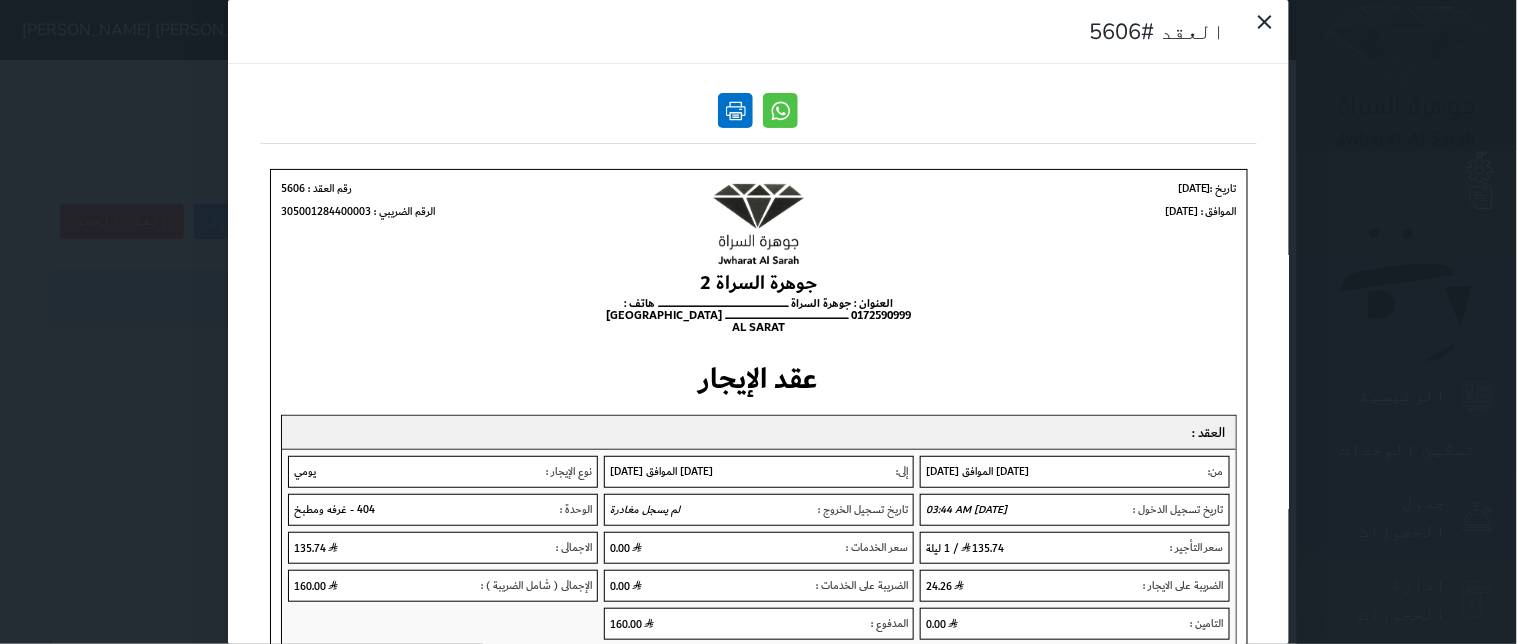 click at bounding box center (736, 110) 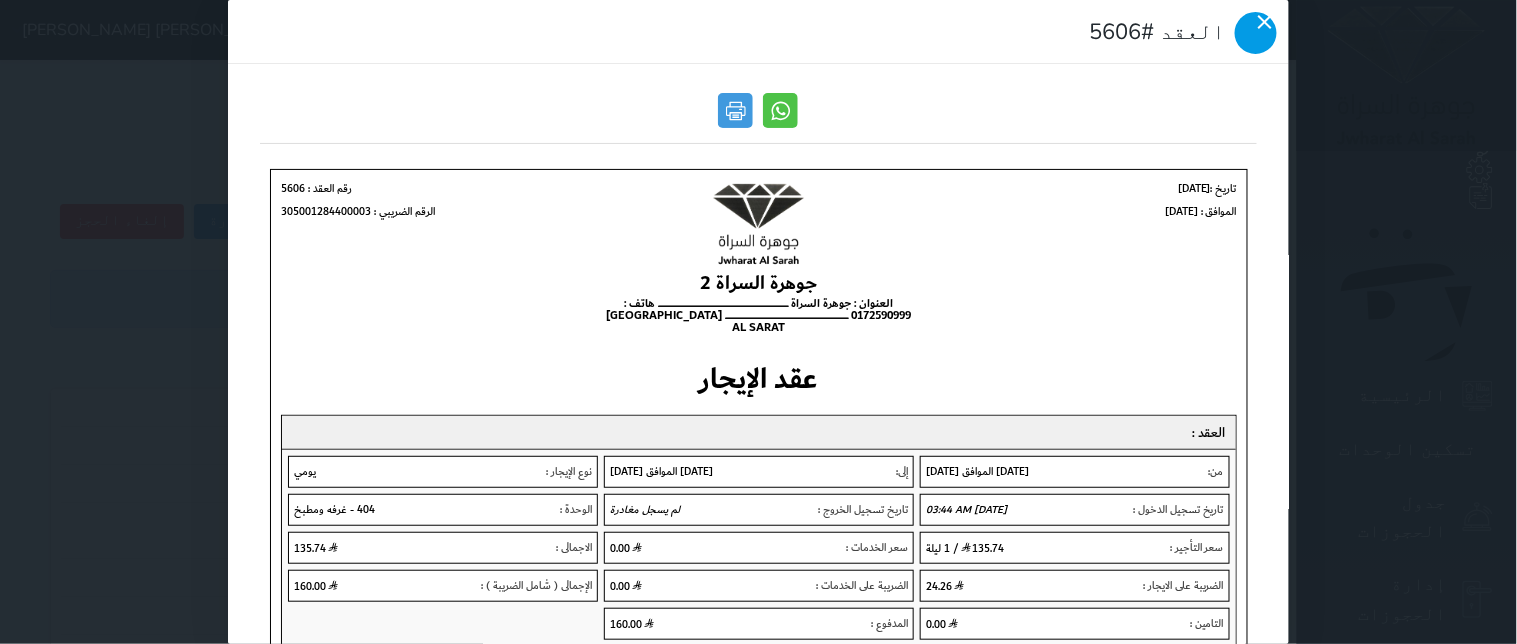 click 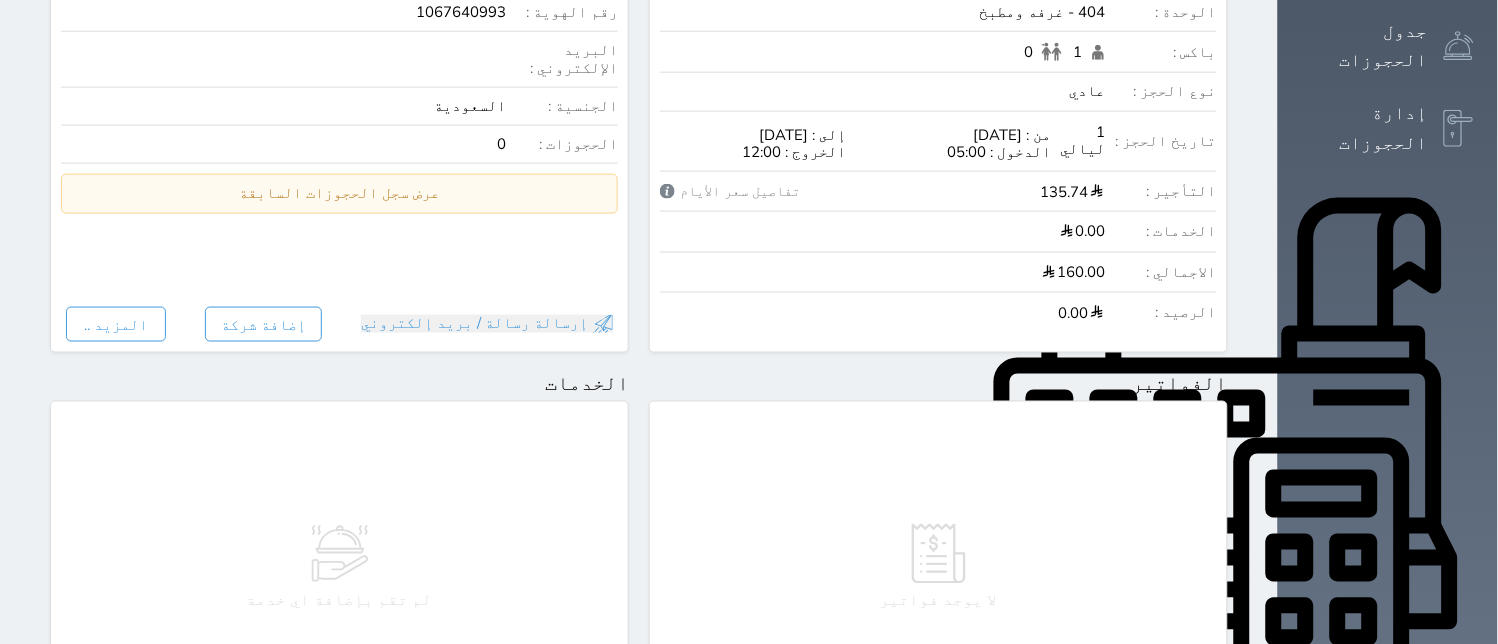 scroll, scrollTop: 0, scrollLeft: 0, axis: both 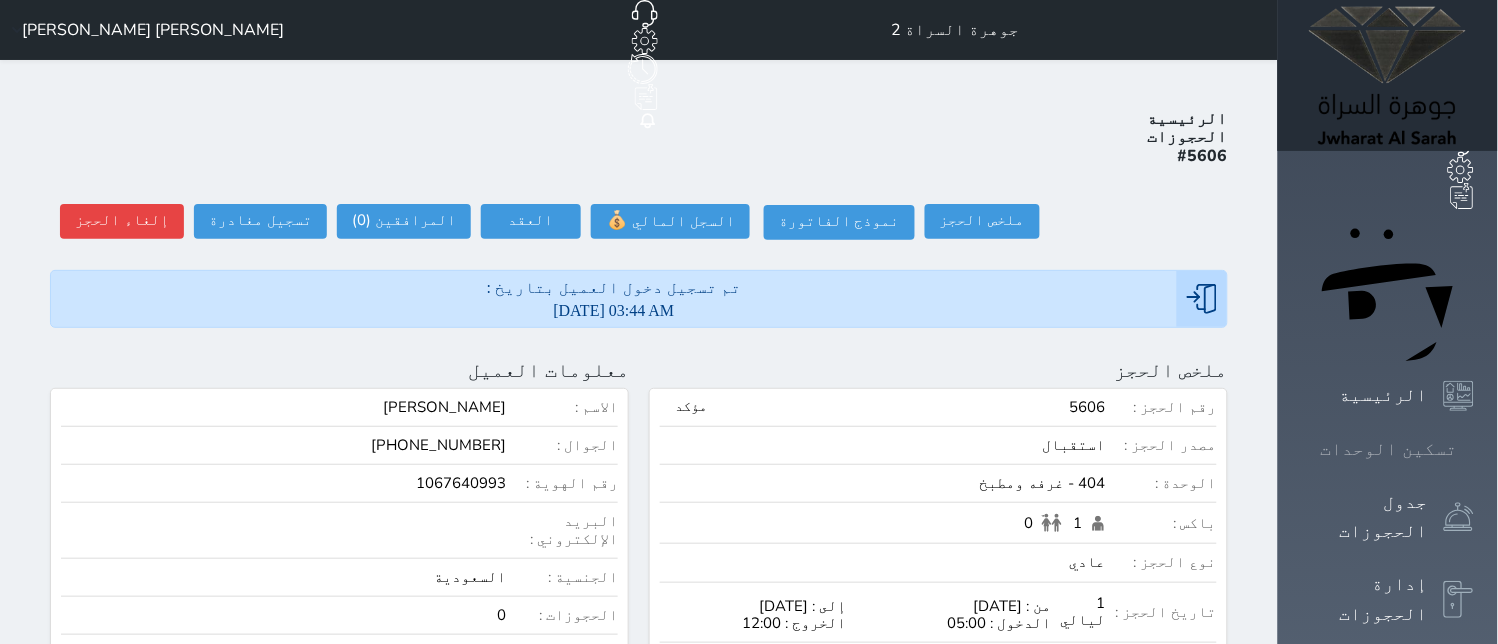 click at bounding box center [1474, 449] 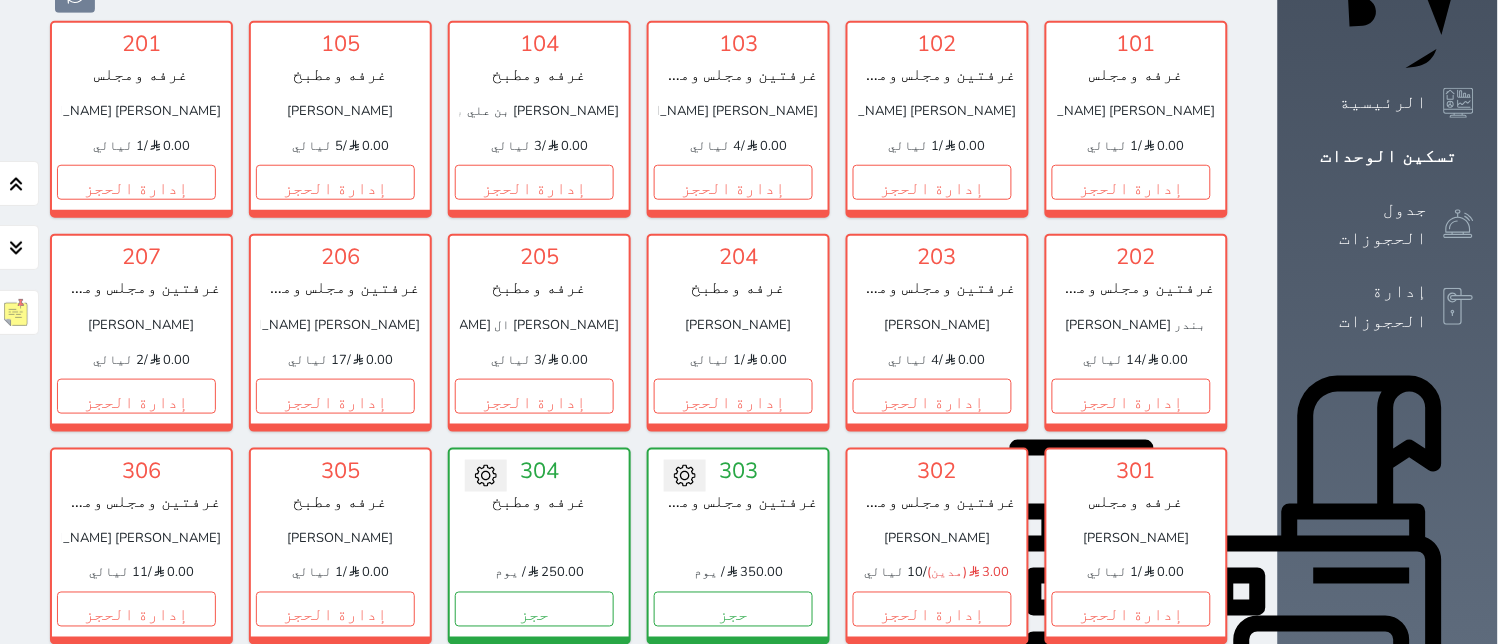 scroll, scrollTop: 333, scrollLeft: 0, axis: vertical 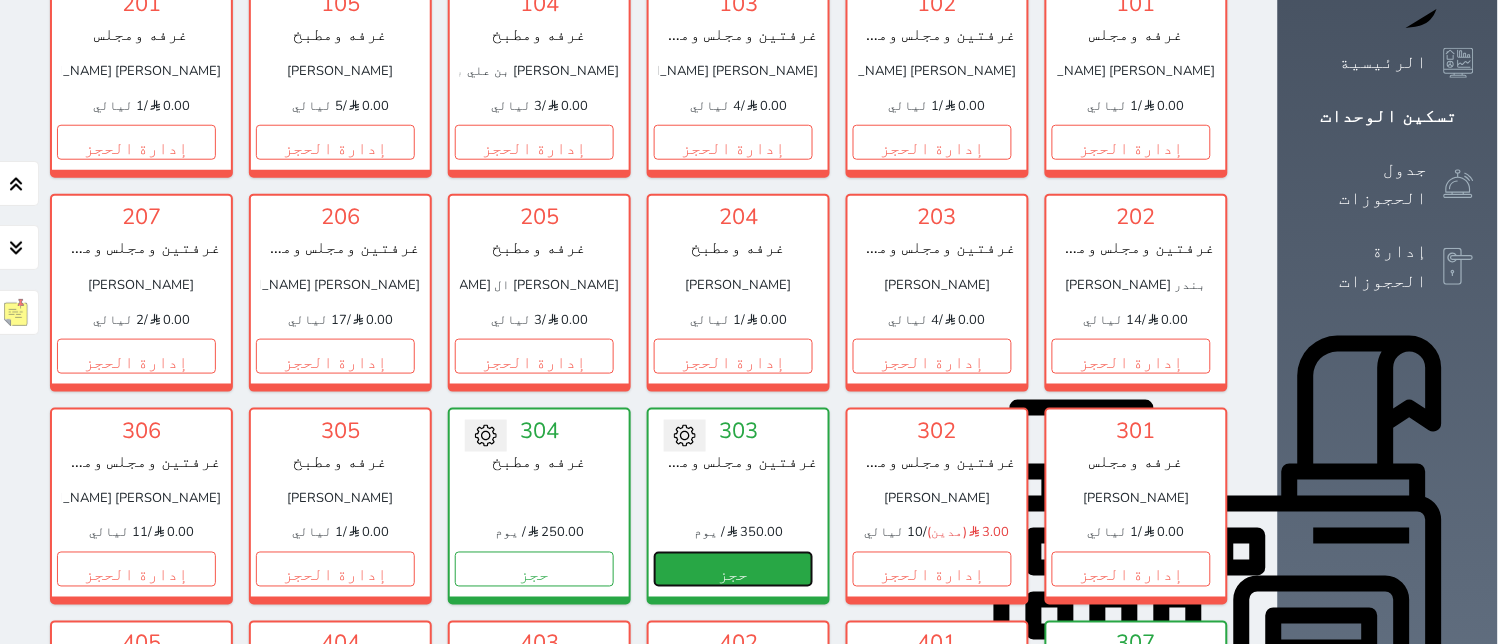 click on "حجز" at bounding box center [733, 569] 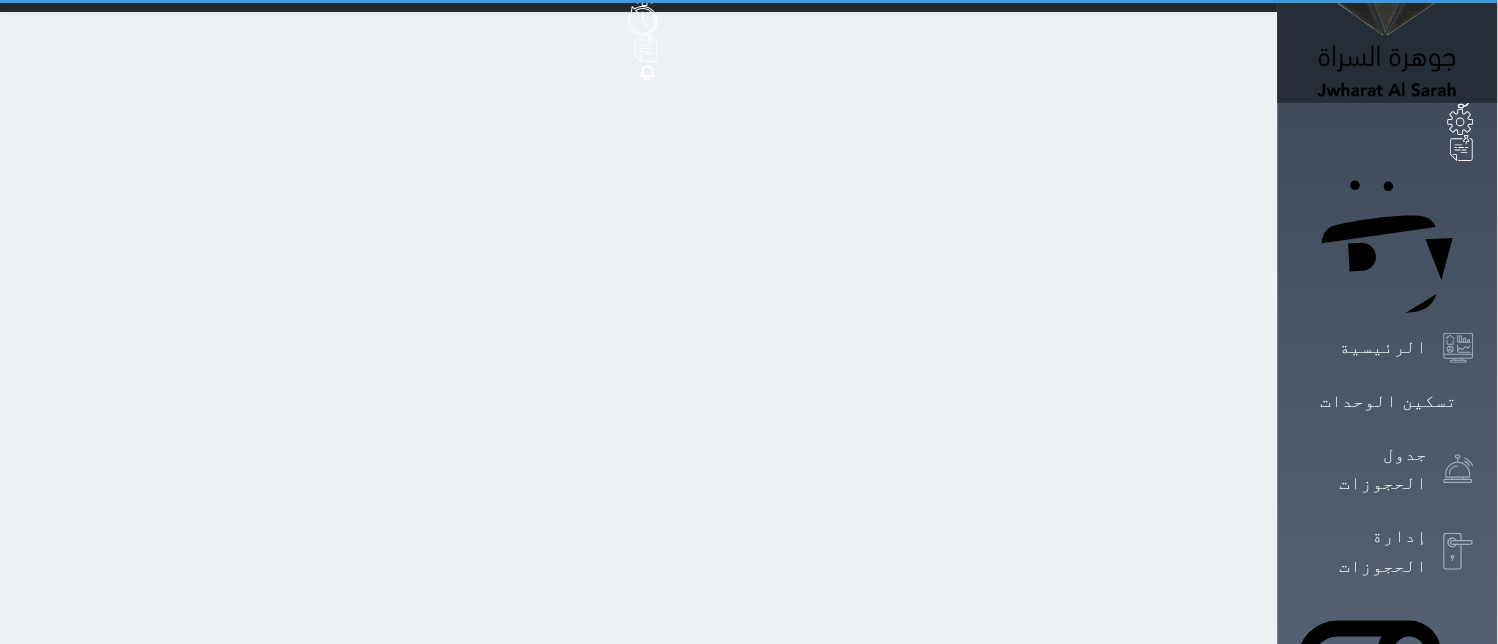 scroll, scrollTop: 0, scrollLeft: 0, axis: both 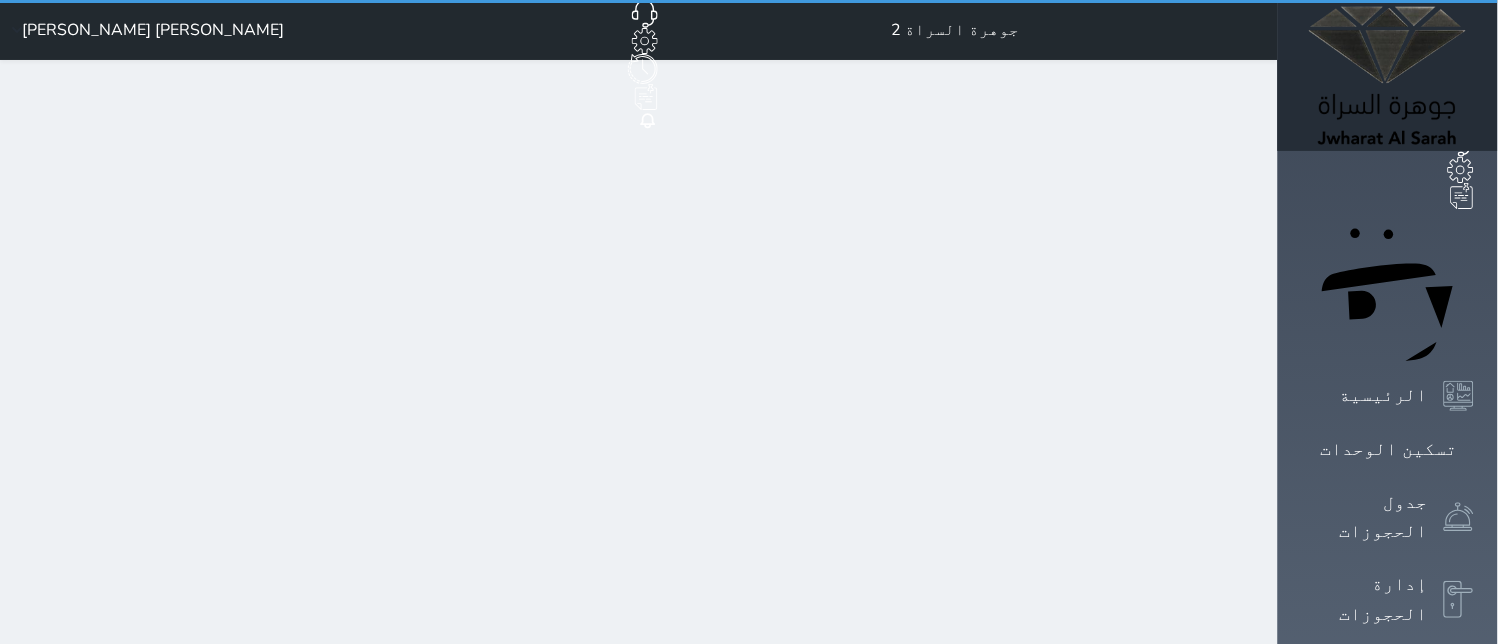 select on "1" 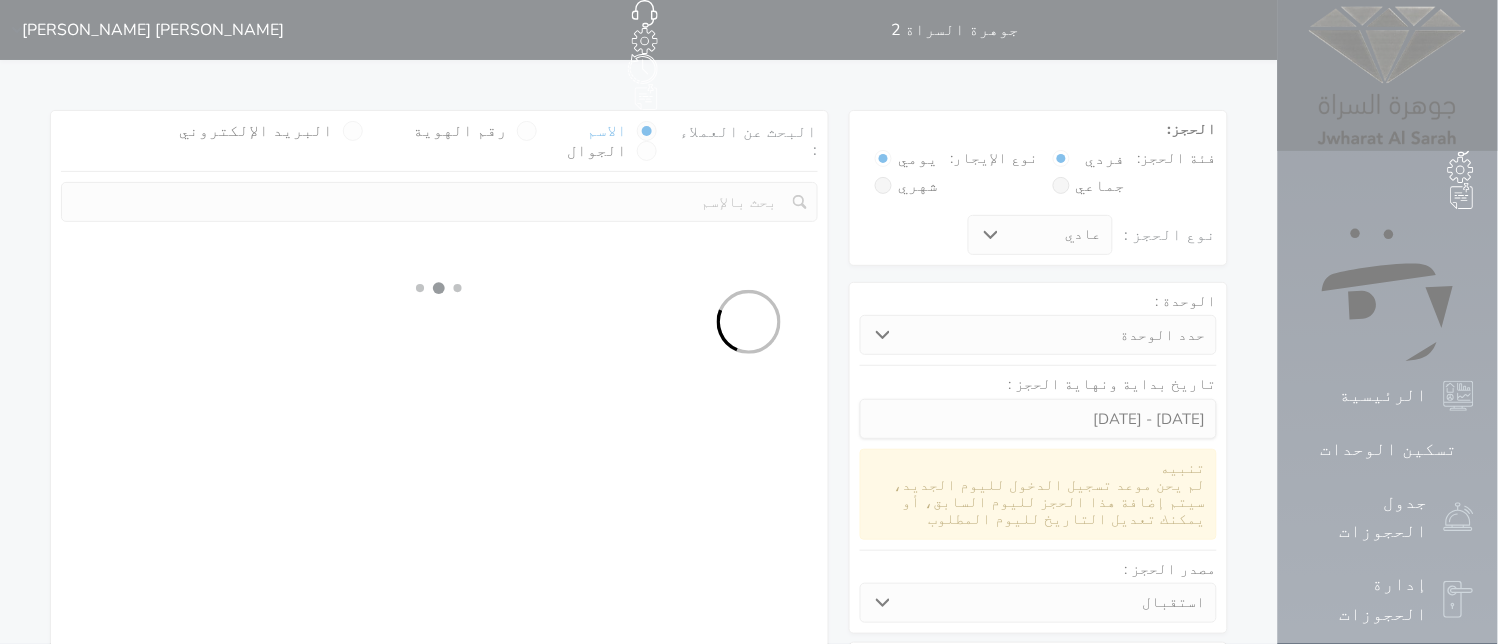 select 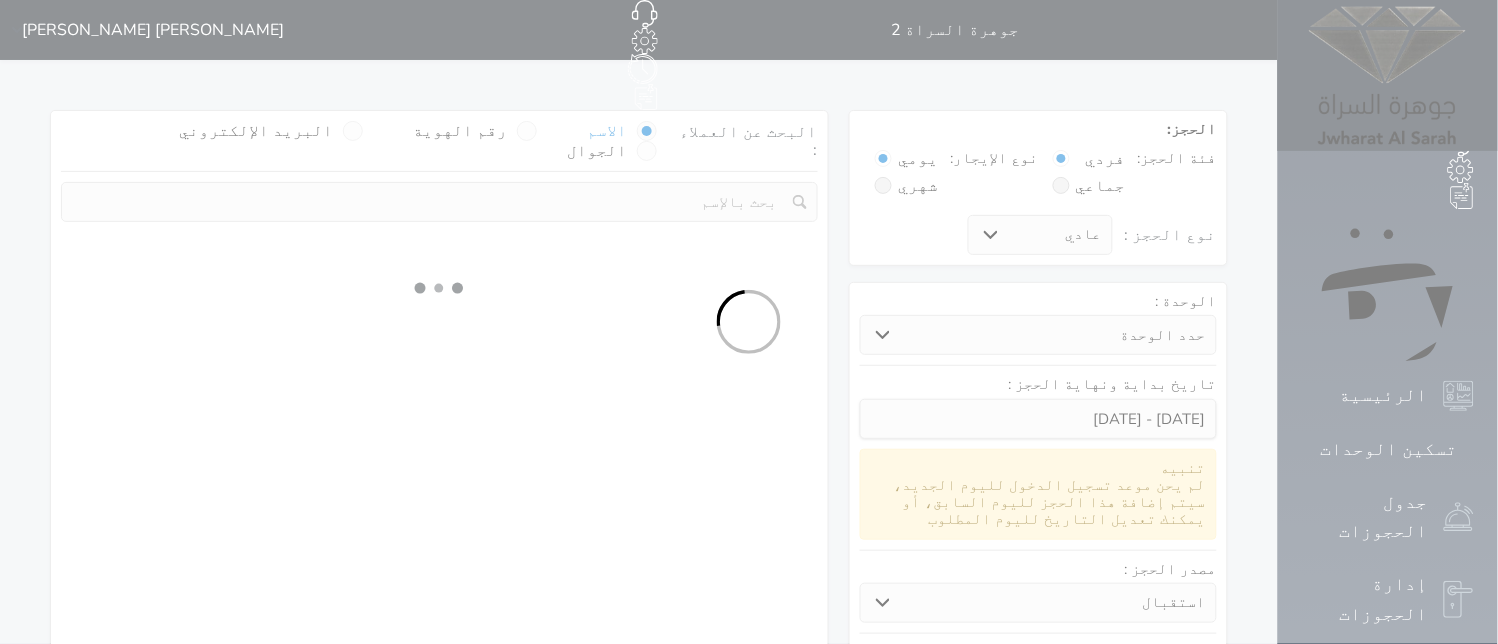 select on "1" 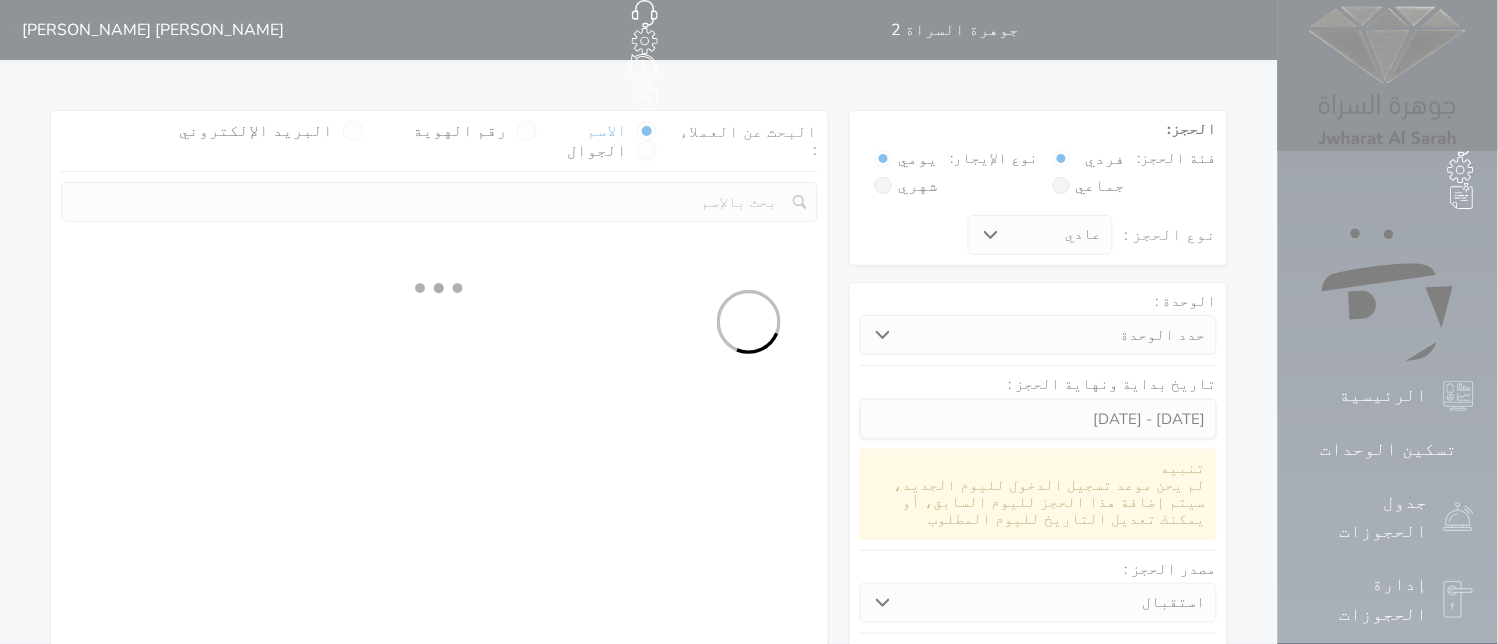 select on "113" 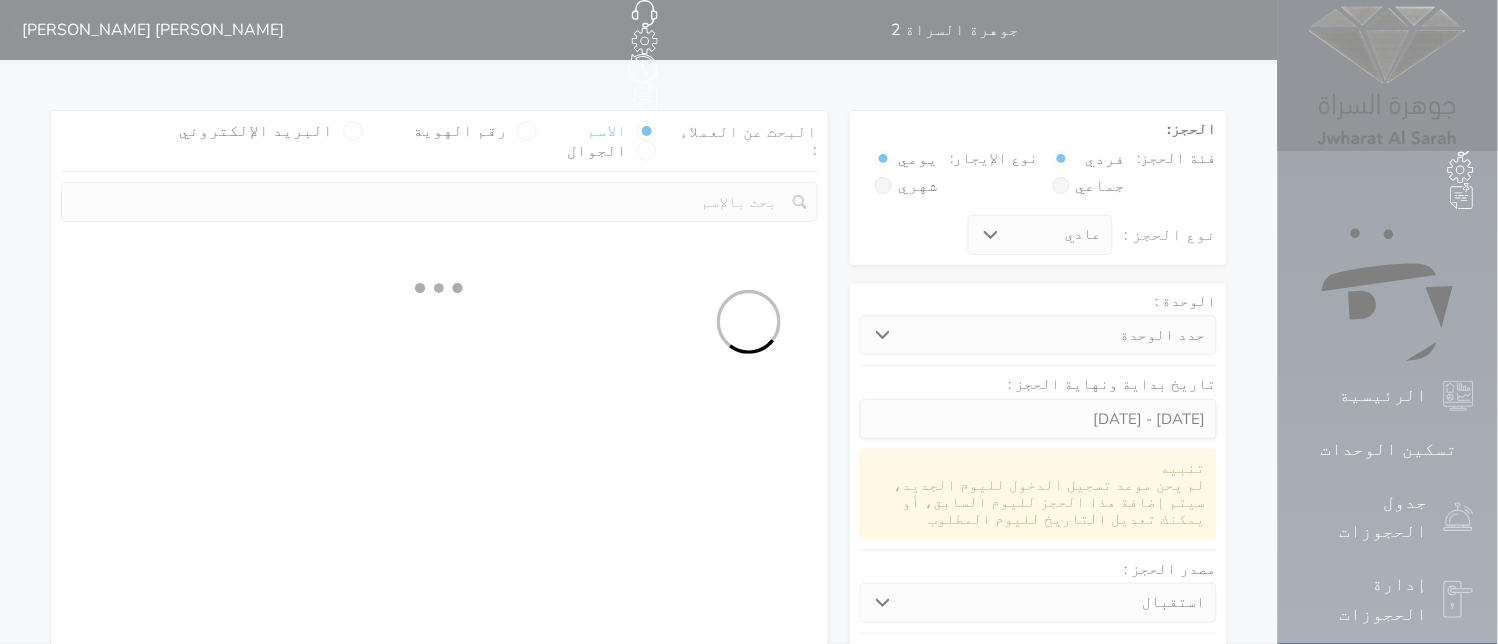 select on "1" 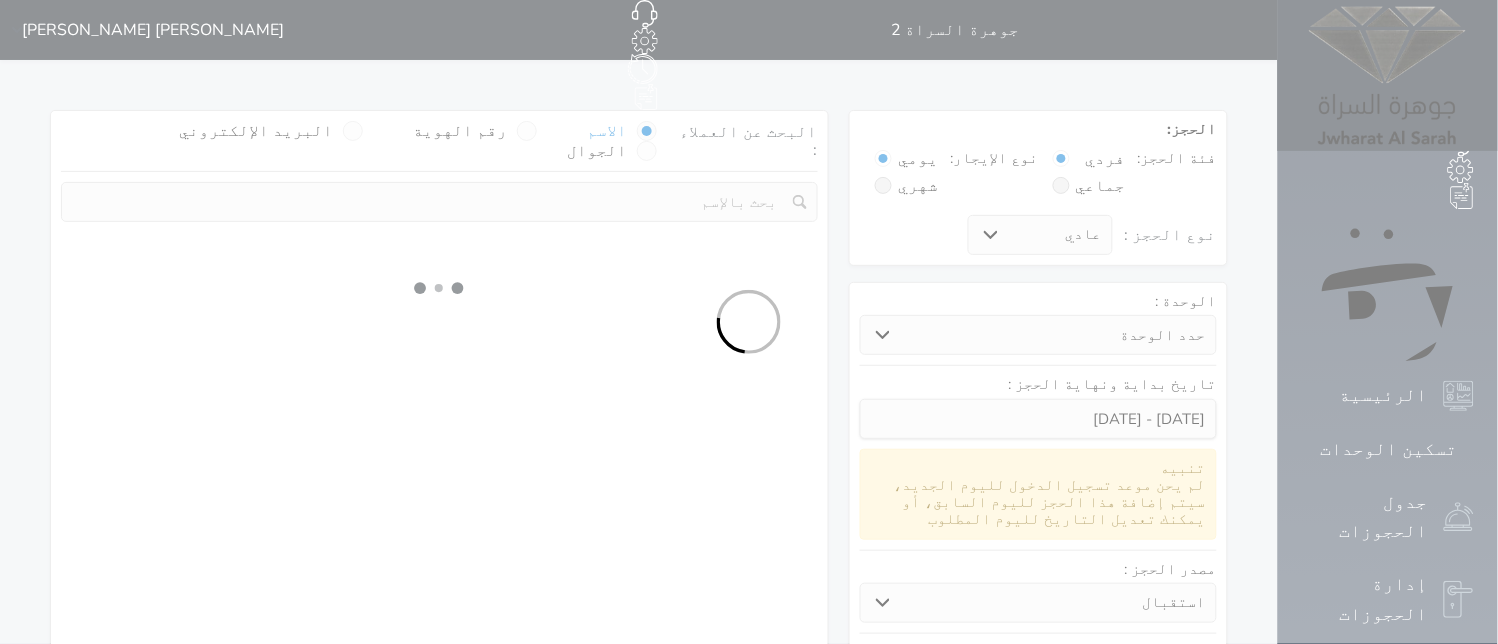 select 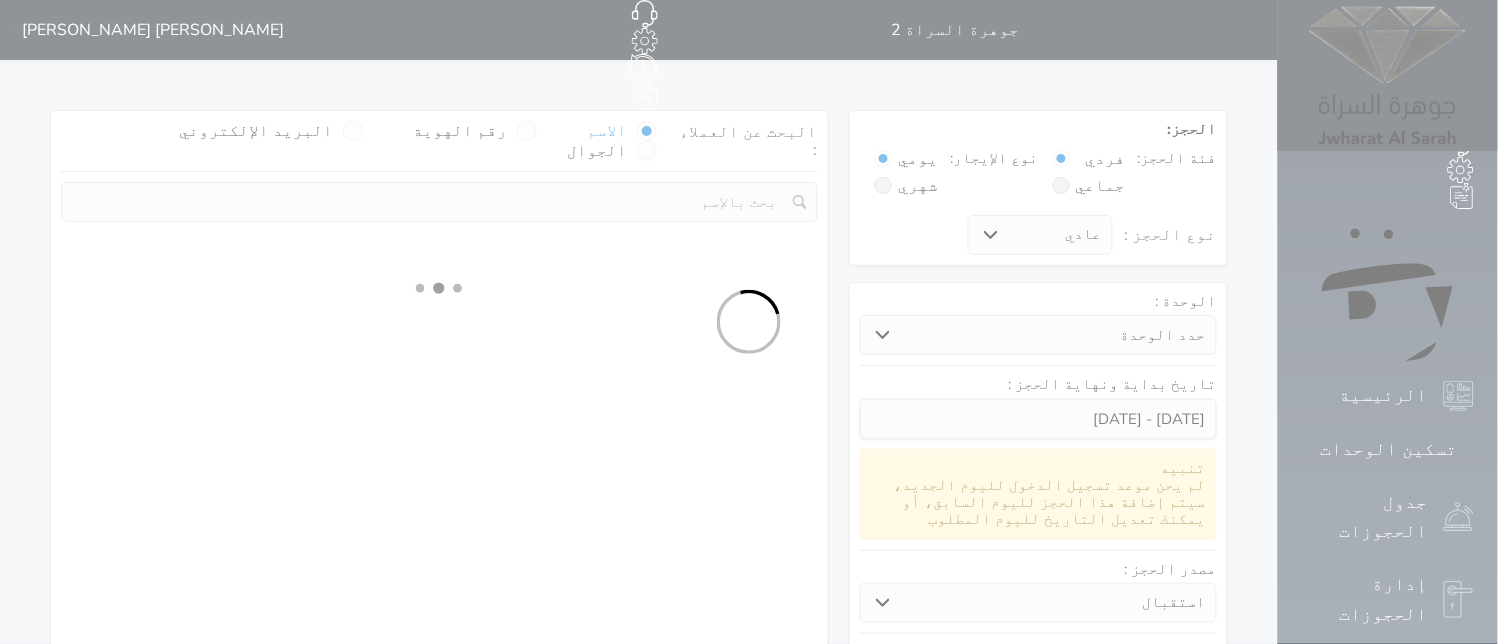select on "7" 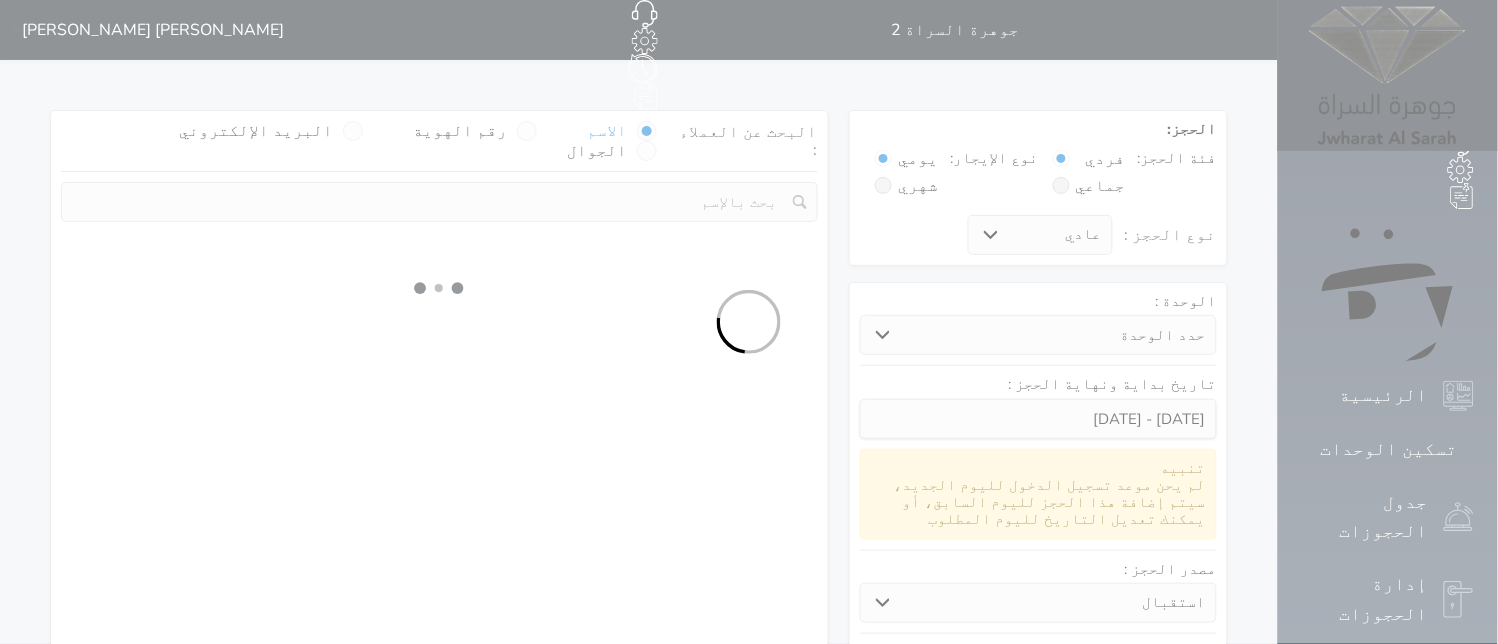 select 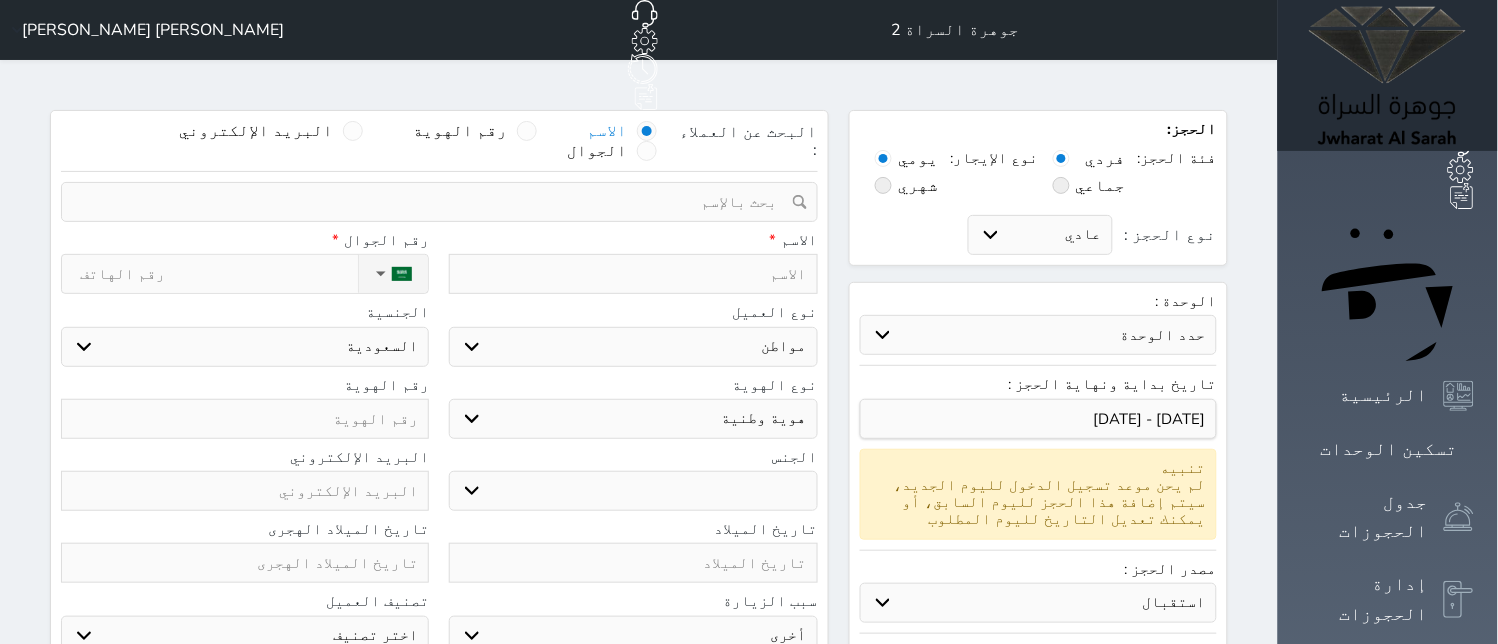 select 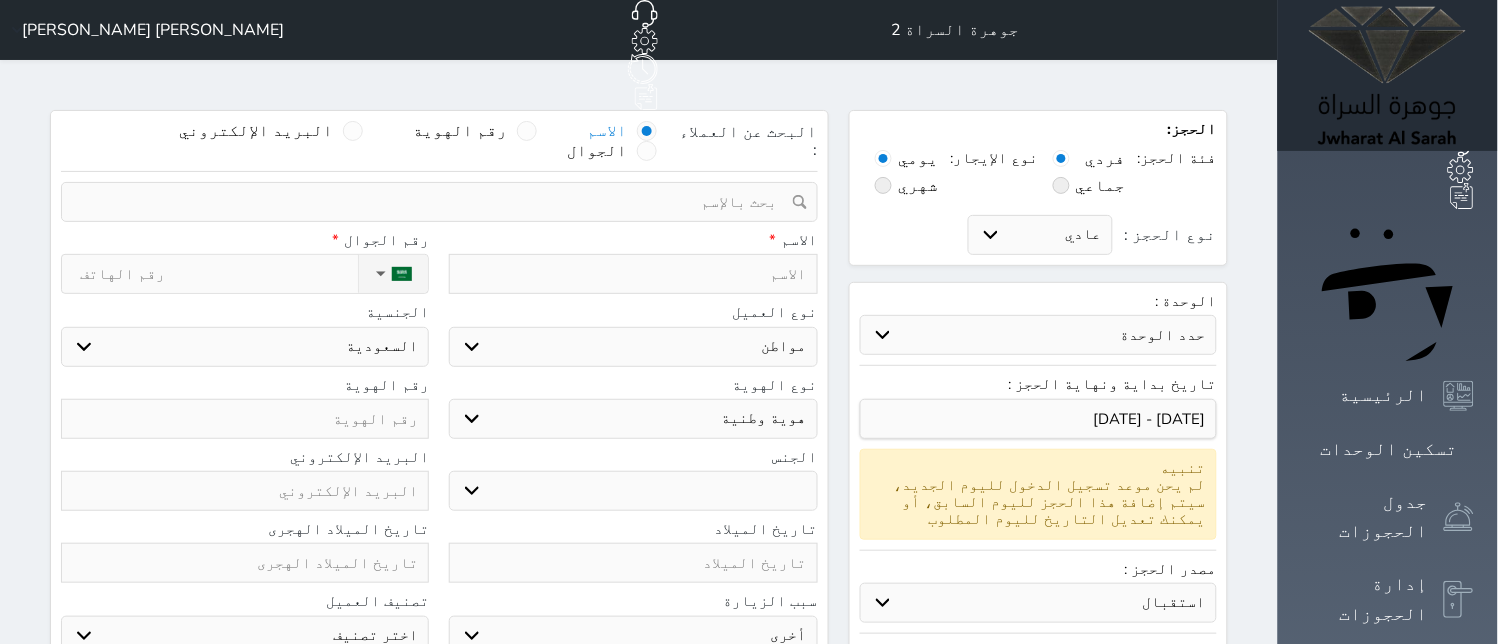 select 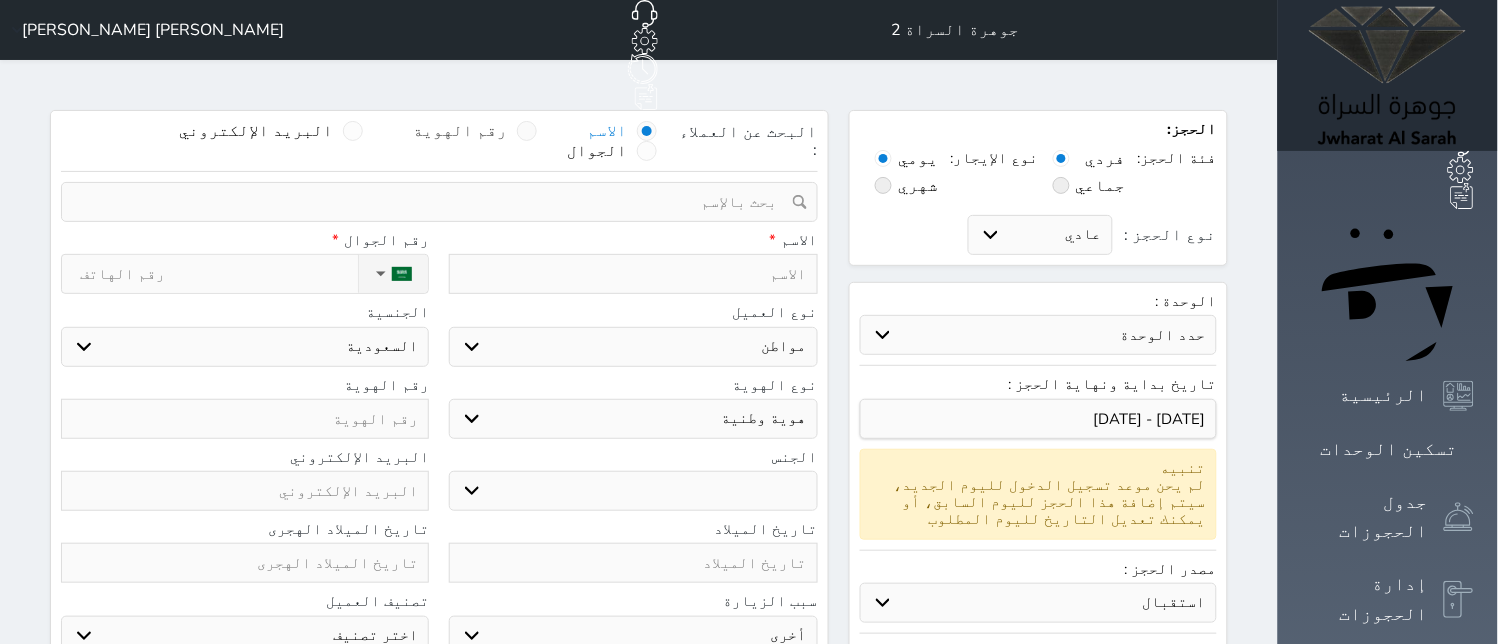 select 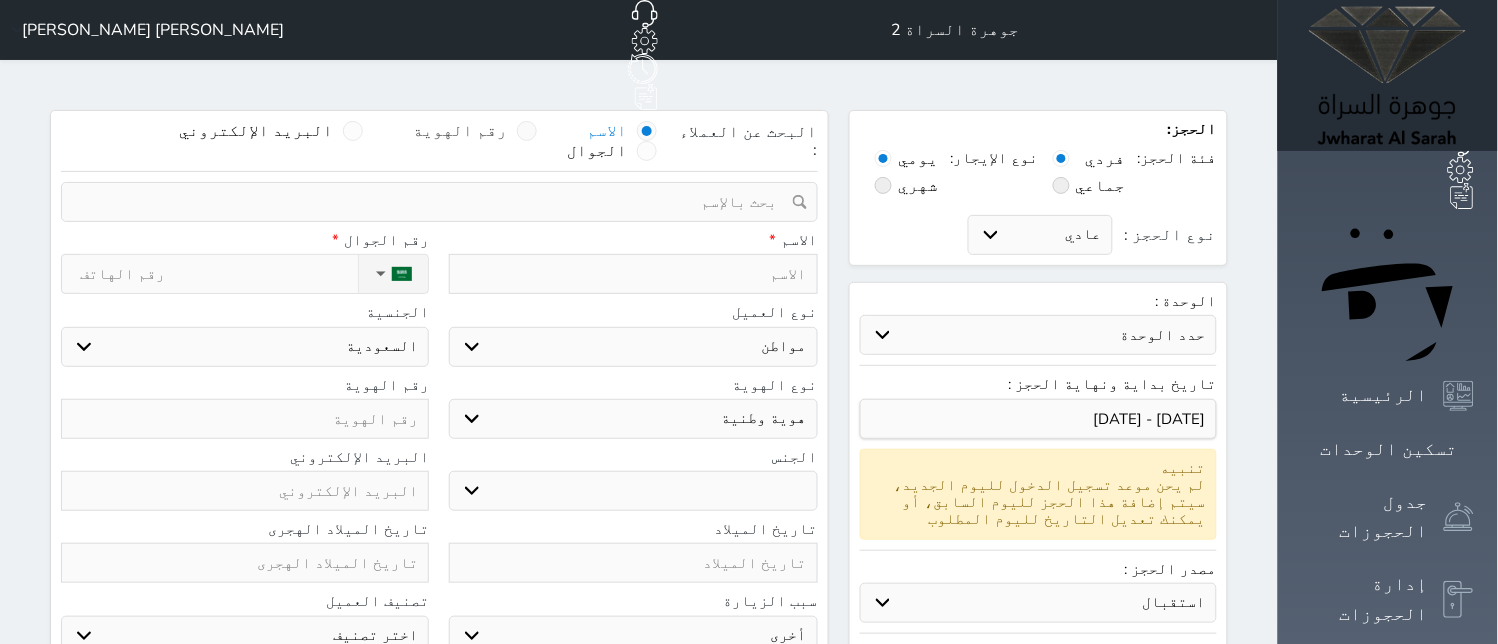 select 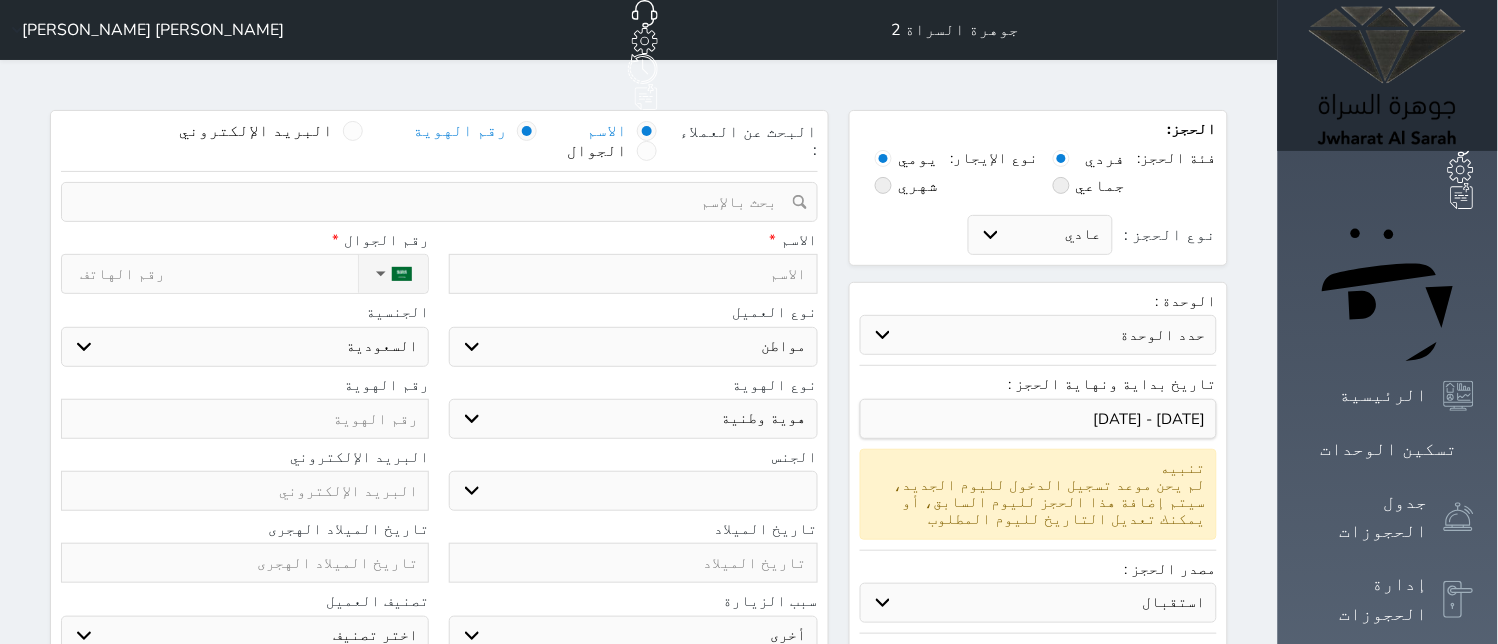 select 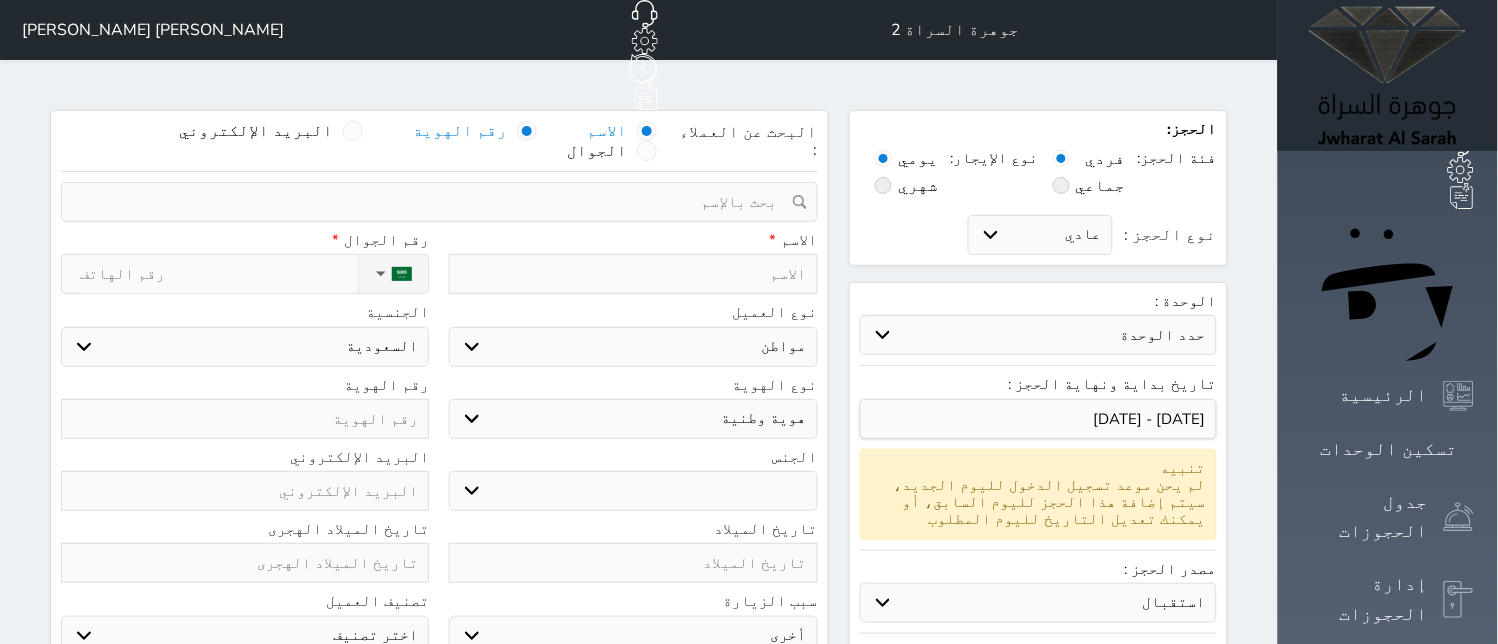 select 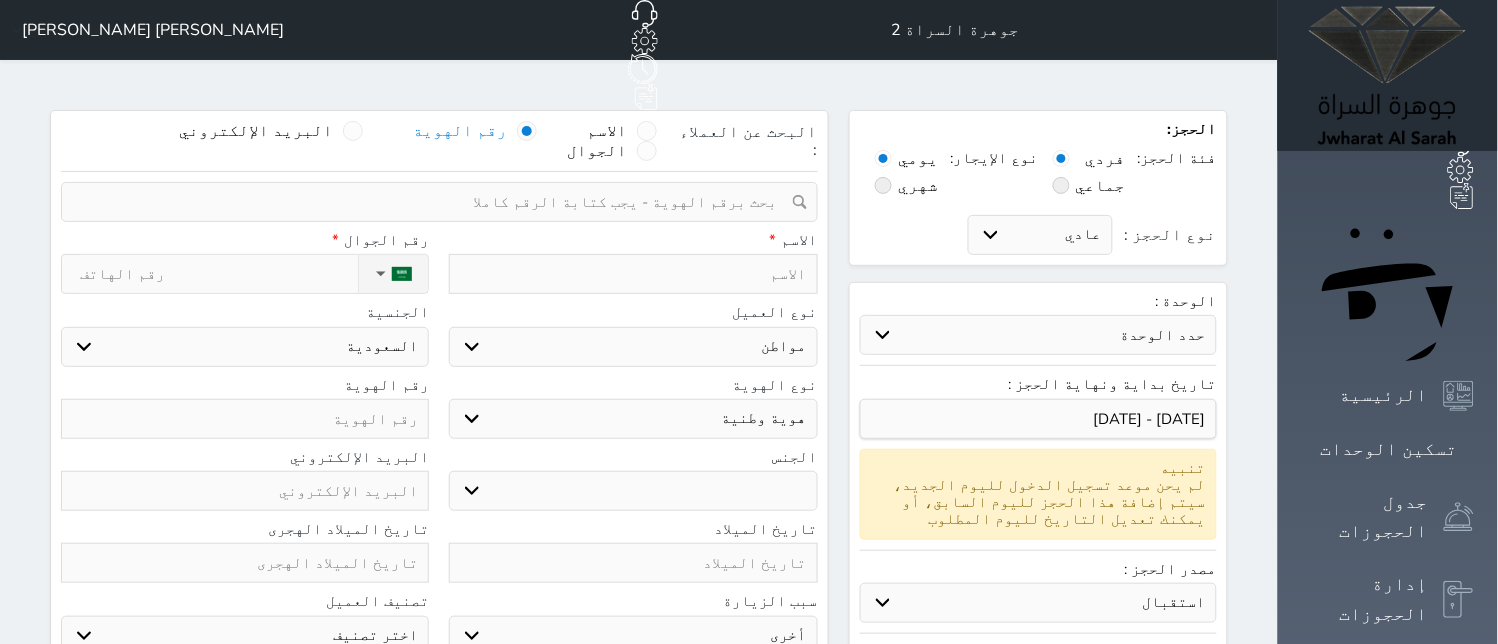 click at bounding box center (432, 202) 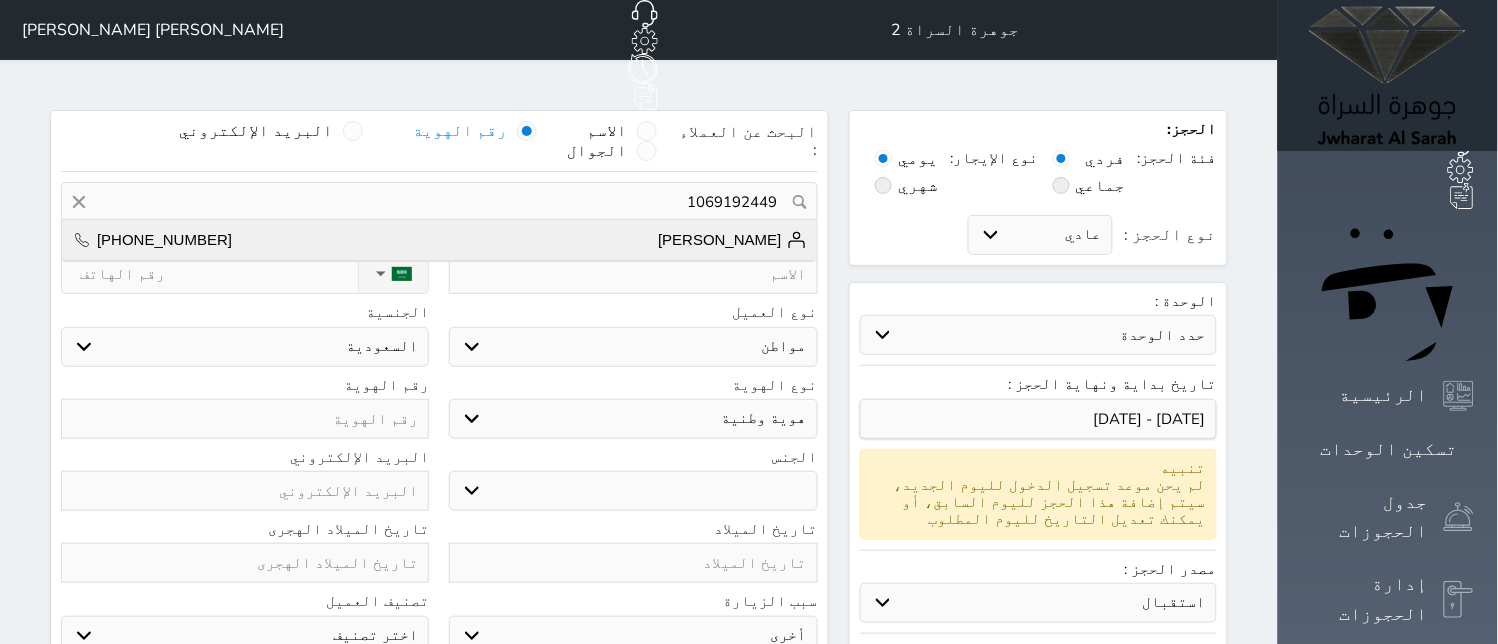 click on "[PERSON_NAME]" at bounding box center (732, 240) 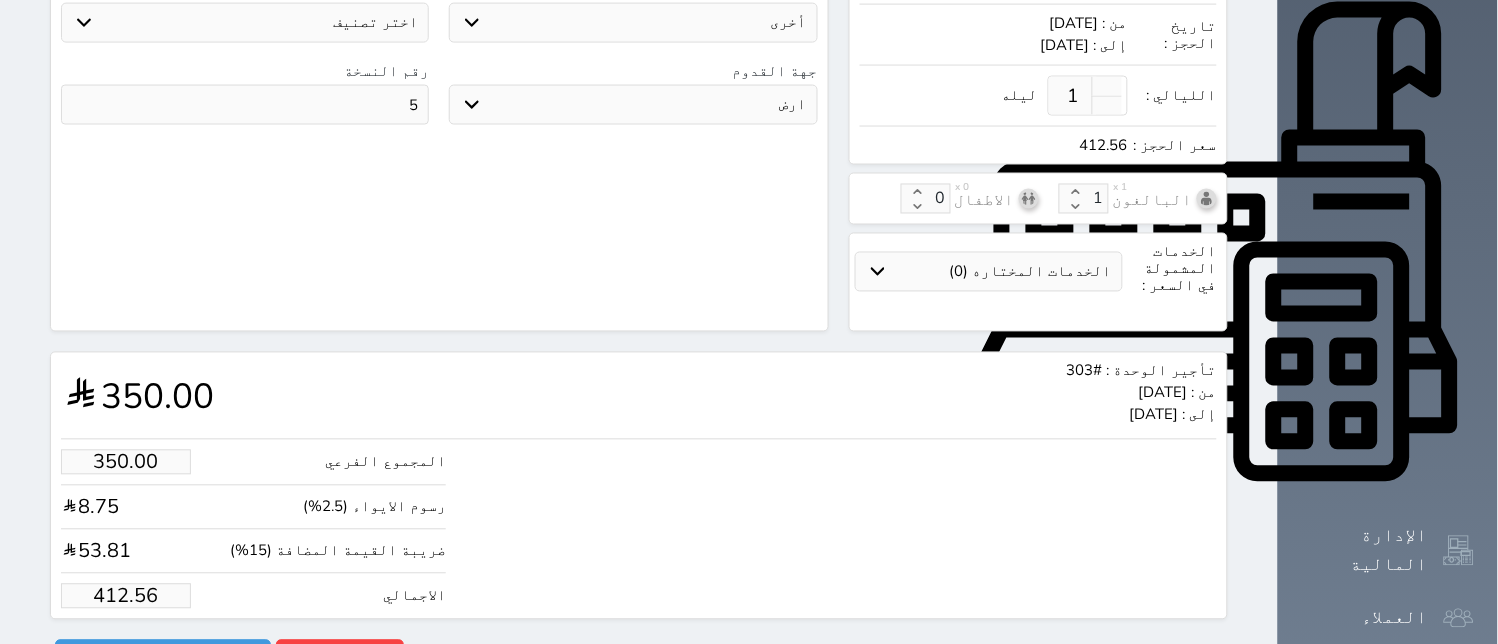 scroll, scrollTop: 668, scrollLeft: 0, axis: vertical 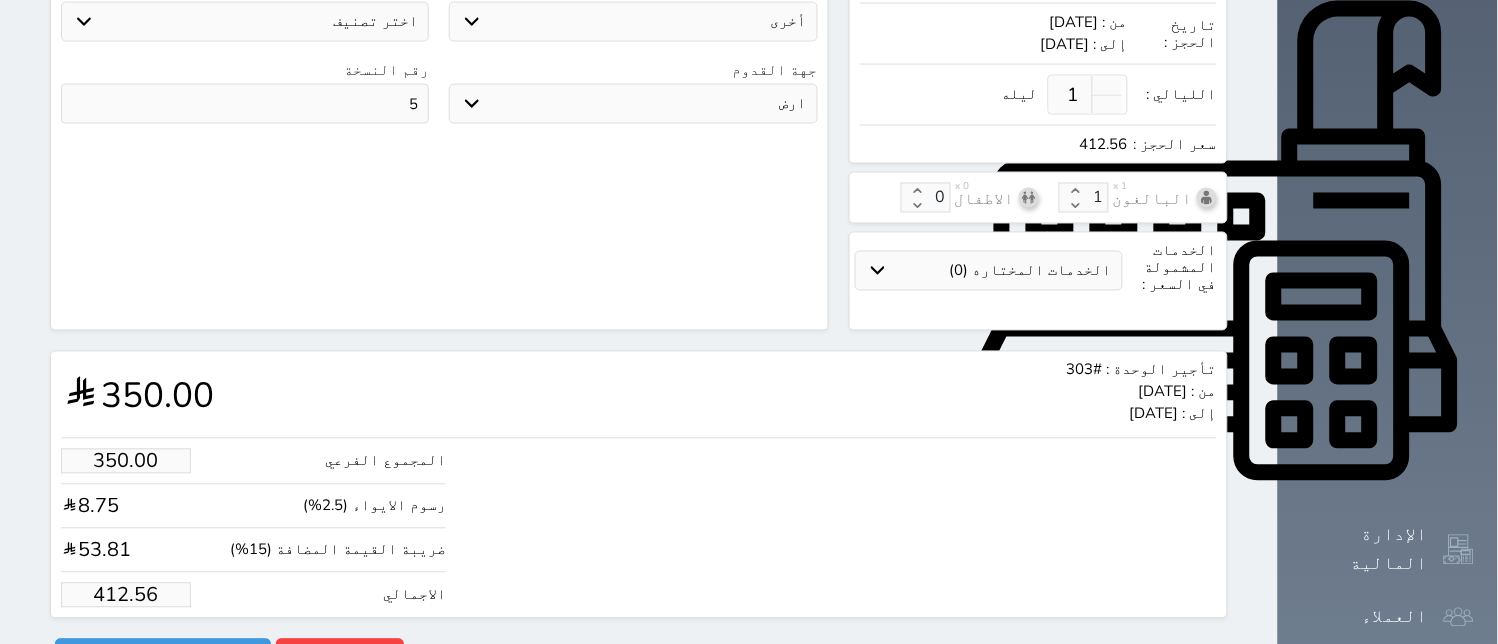 click on "412.56" at bounding box center (126, 595) 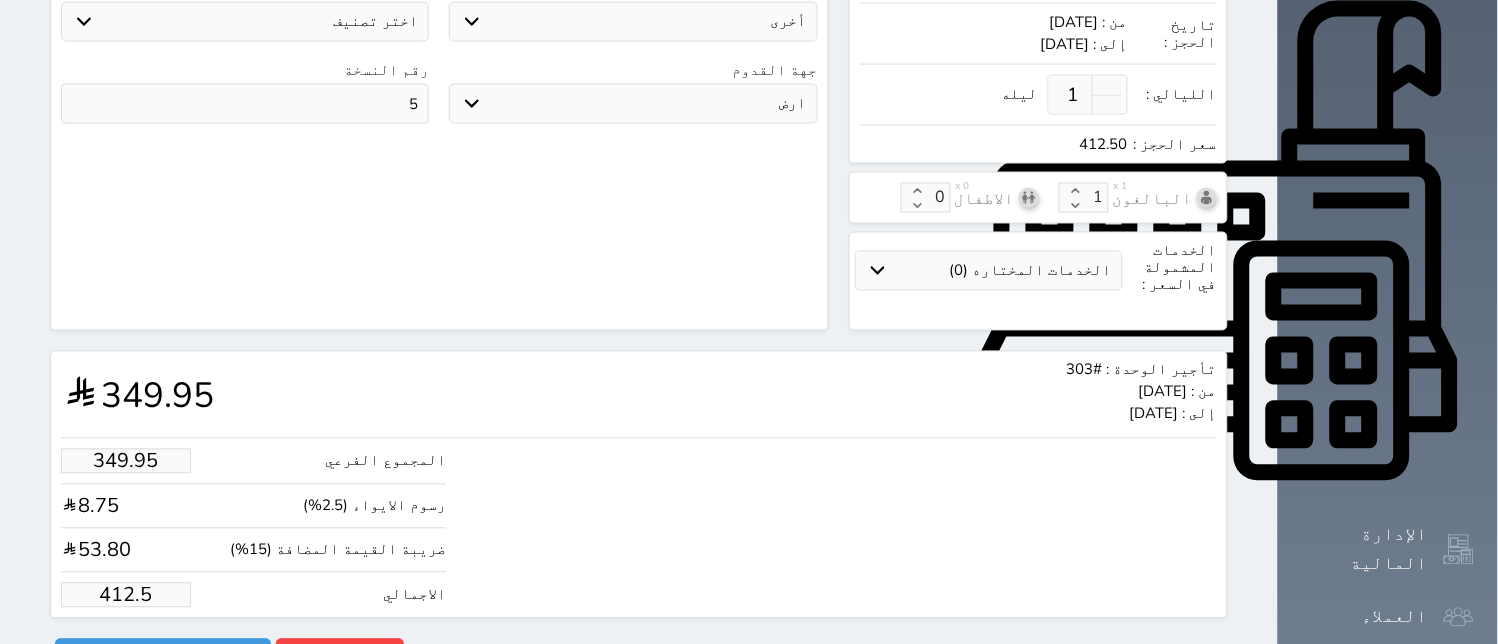 type on "349.52" 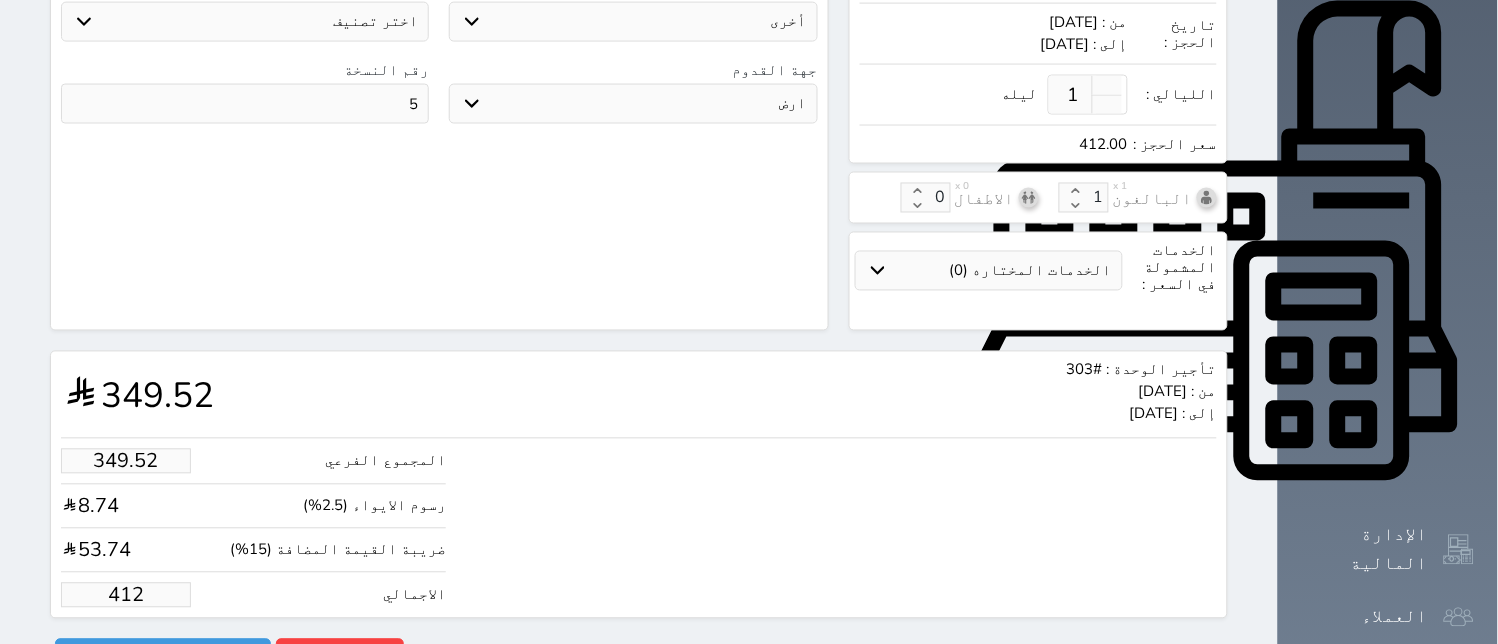 type on "34.78" 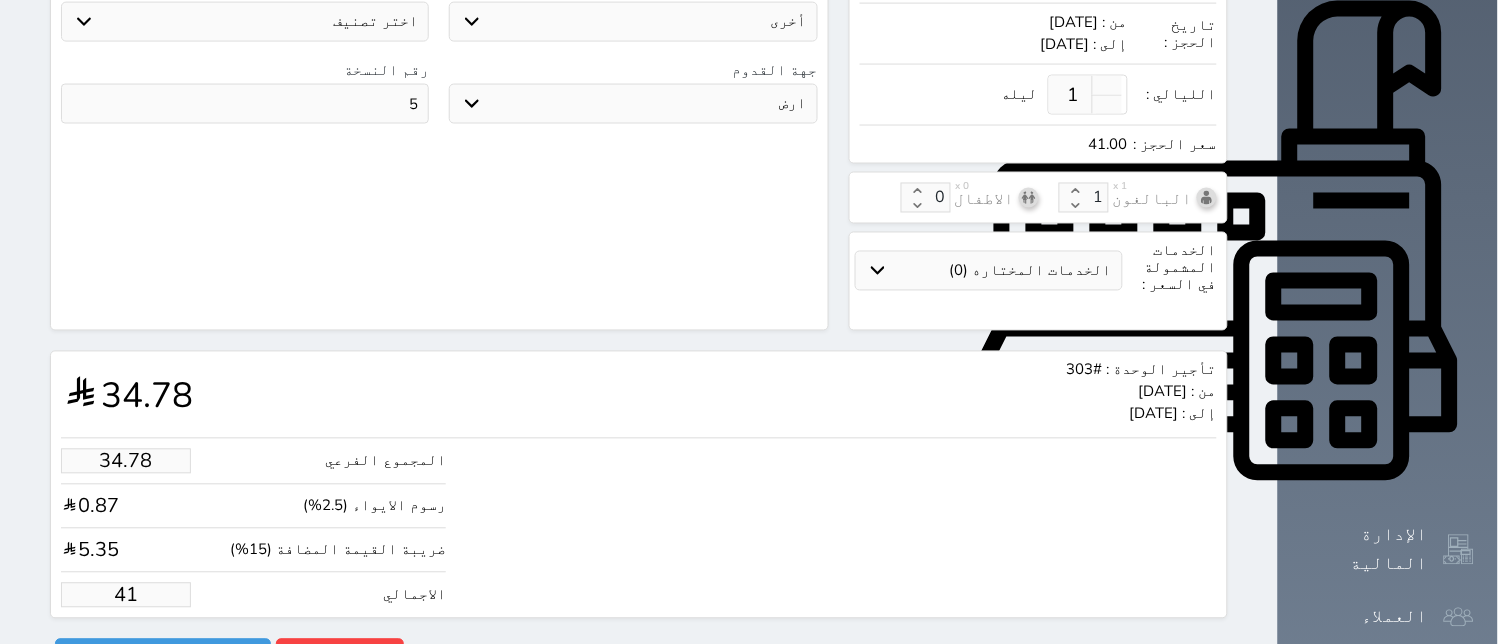 type on "3.39" 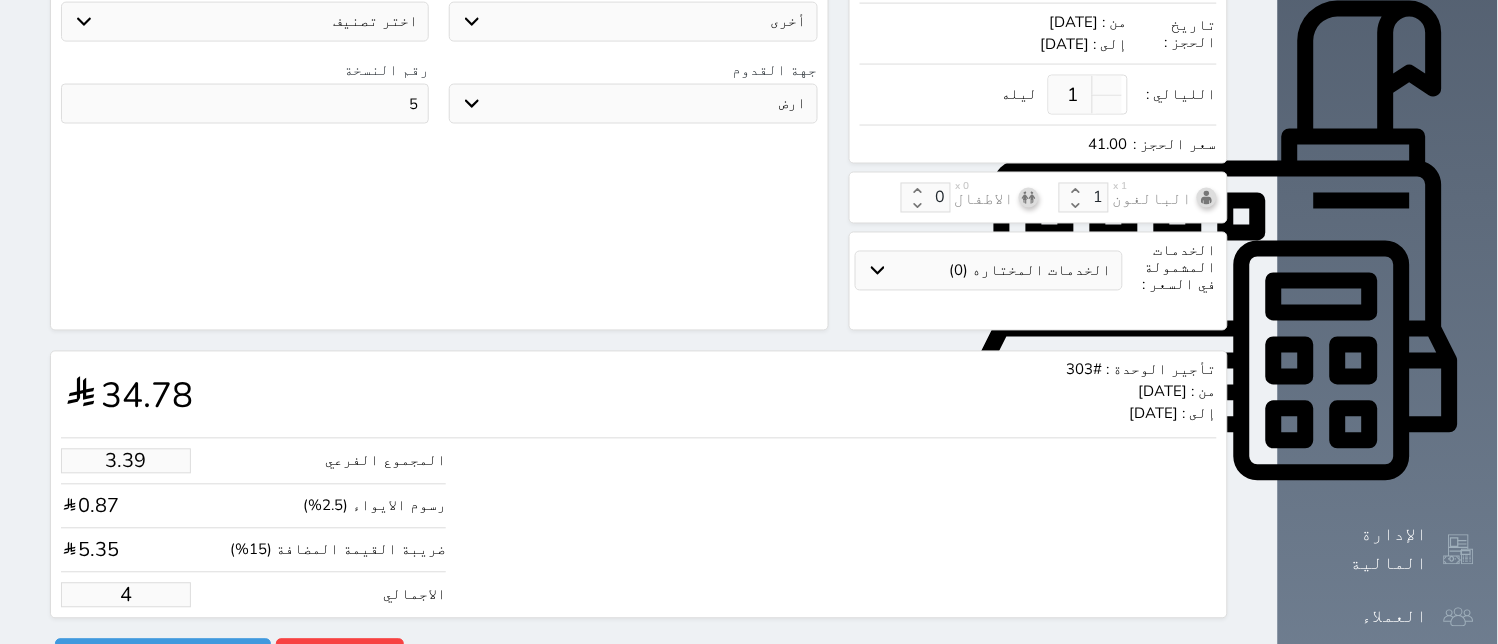 type on "1.00" 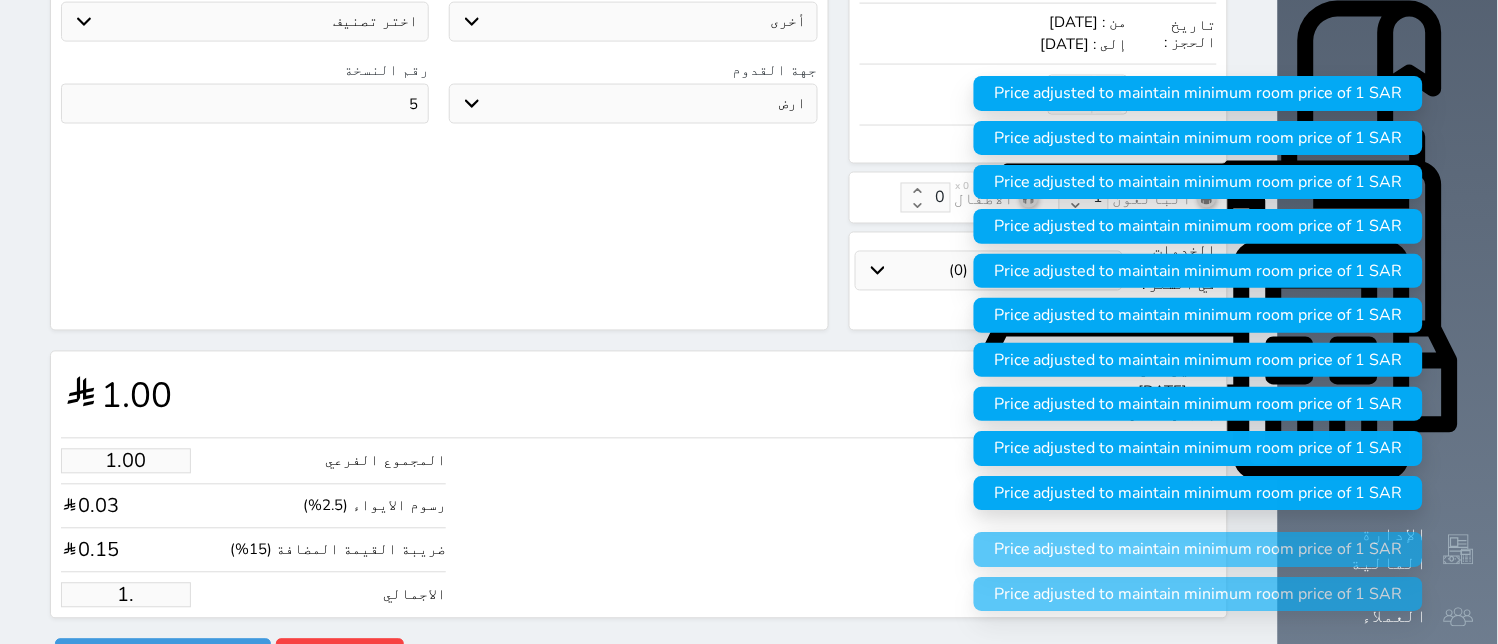 type on "1" 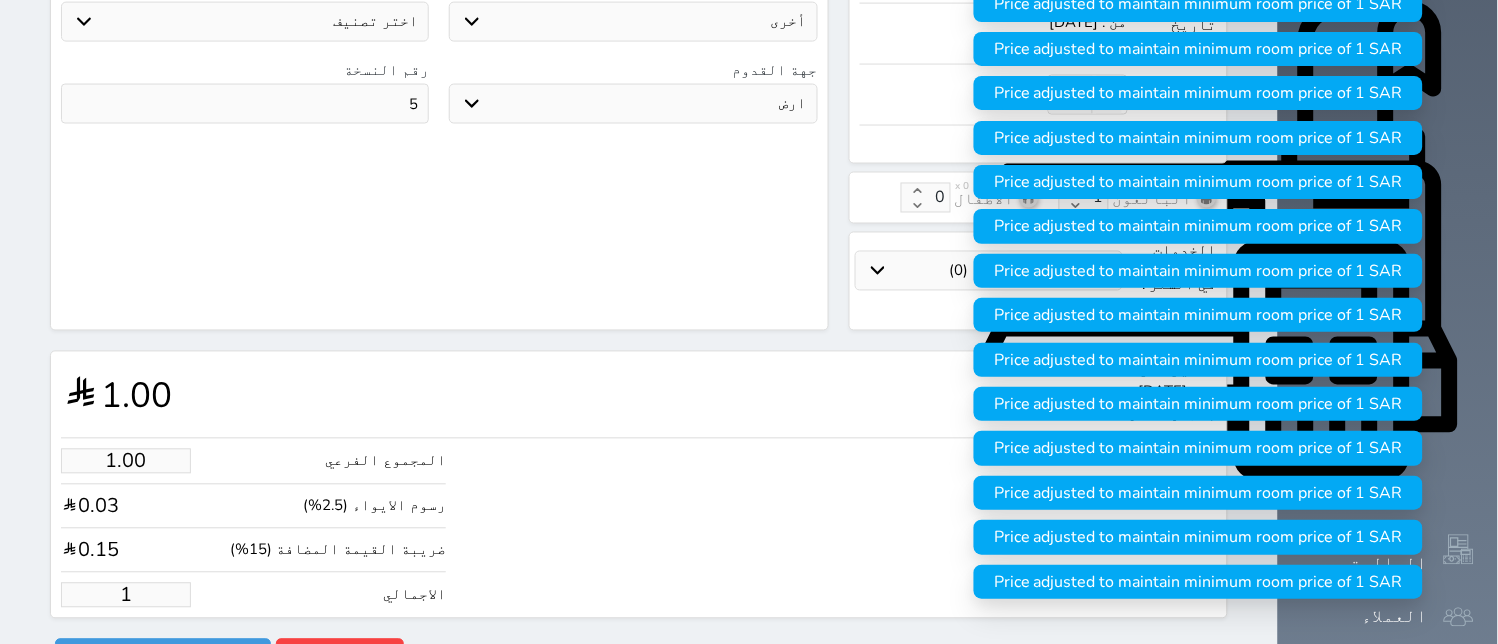 type 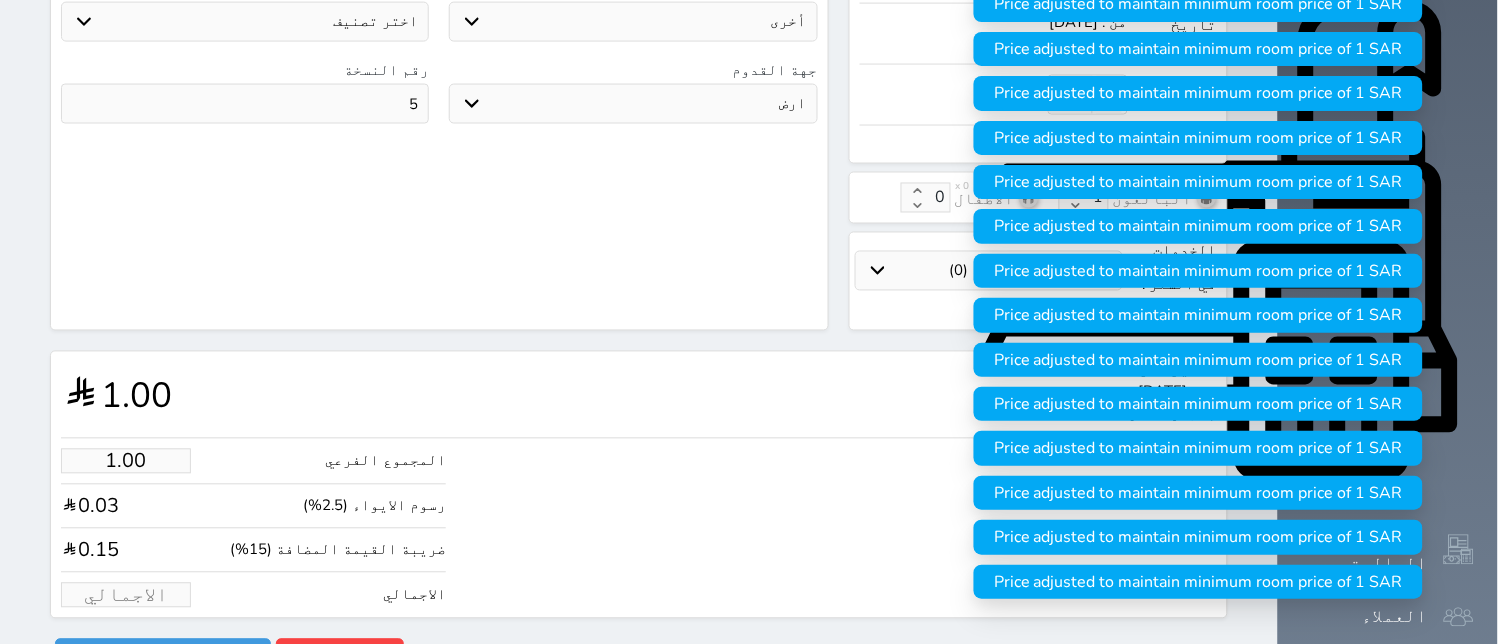 type on "1.70" 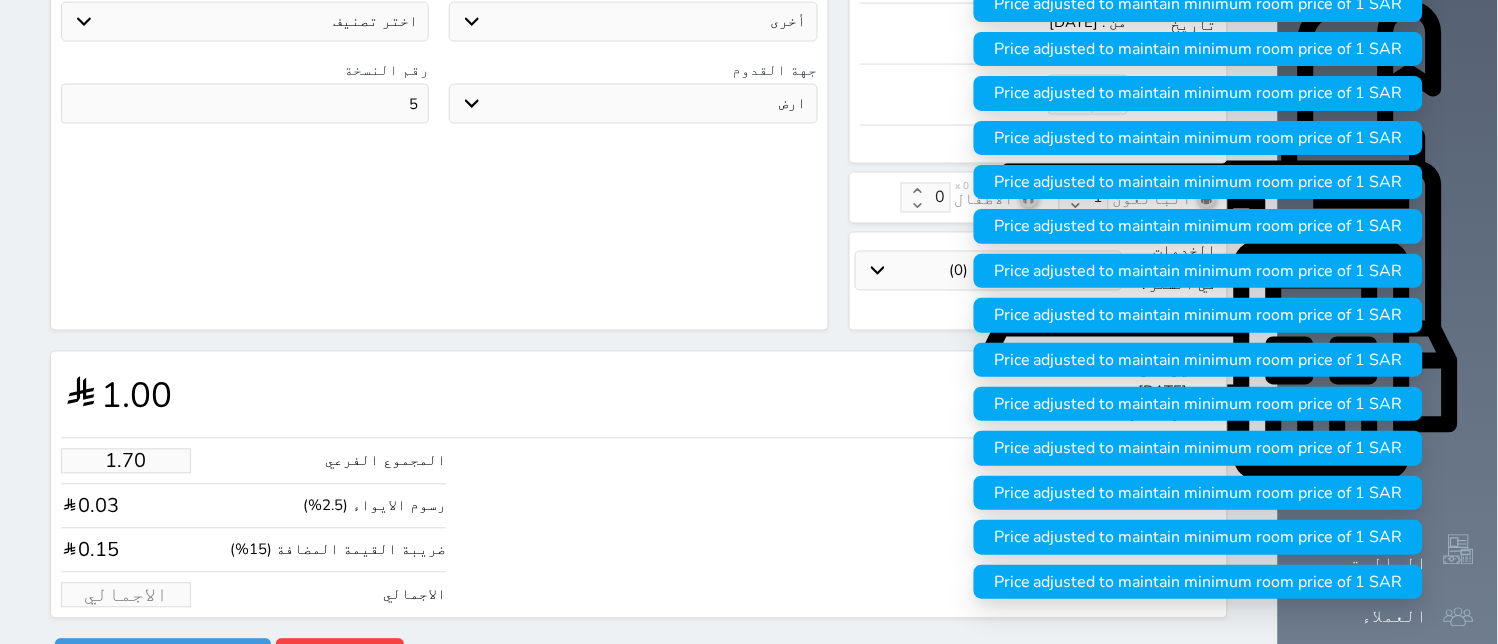type on "2" 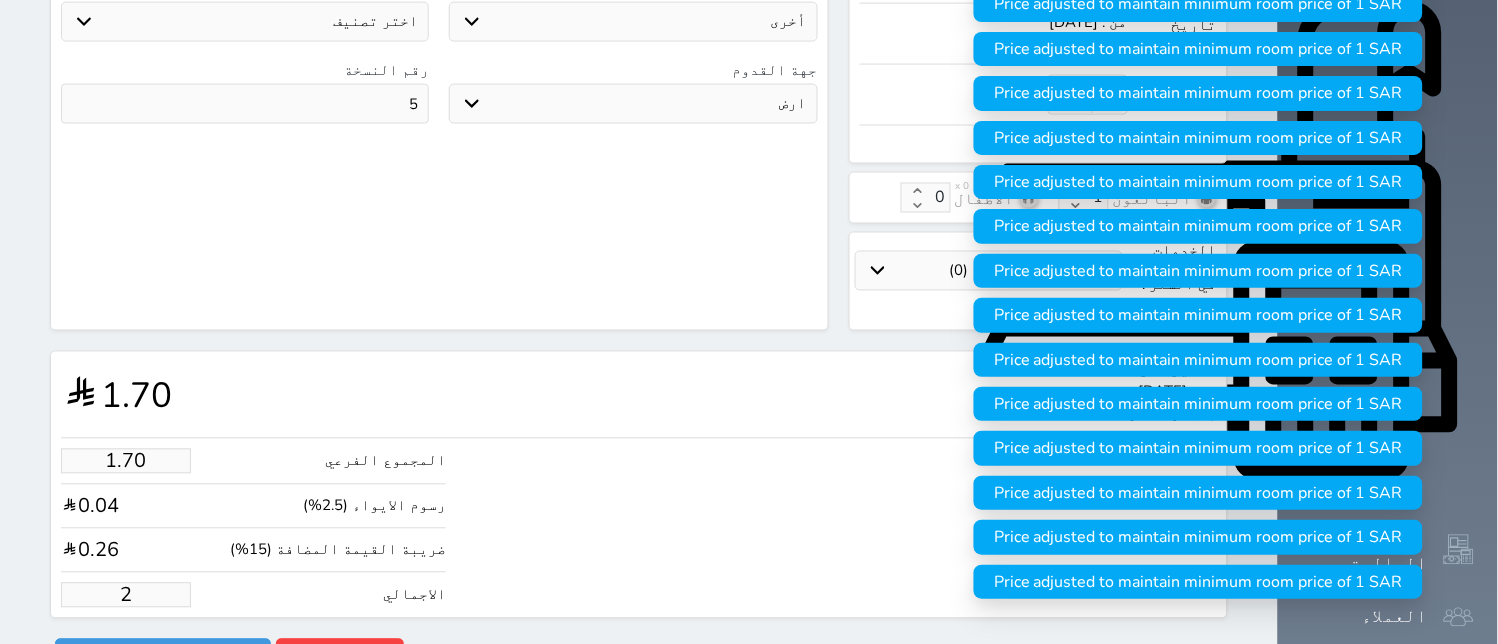 type on "21.21" 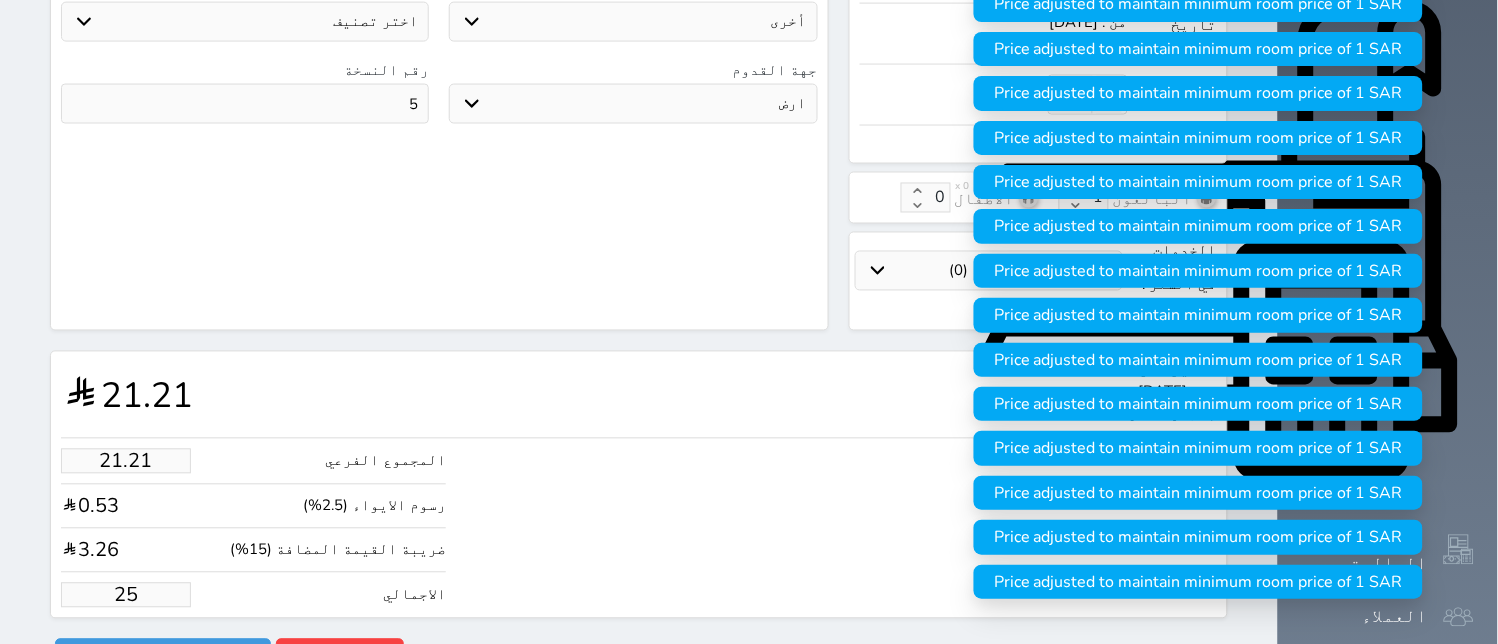 type on "212.09" 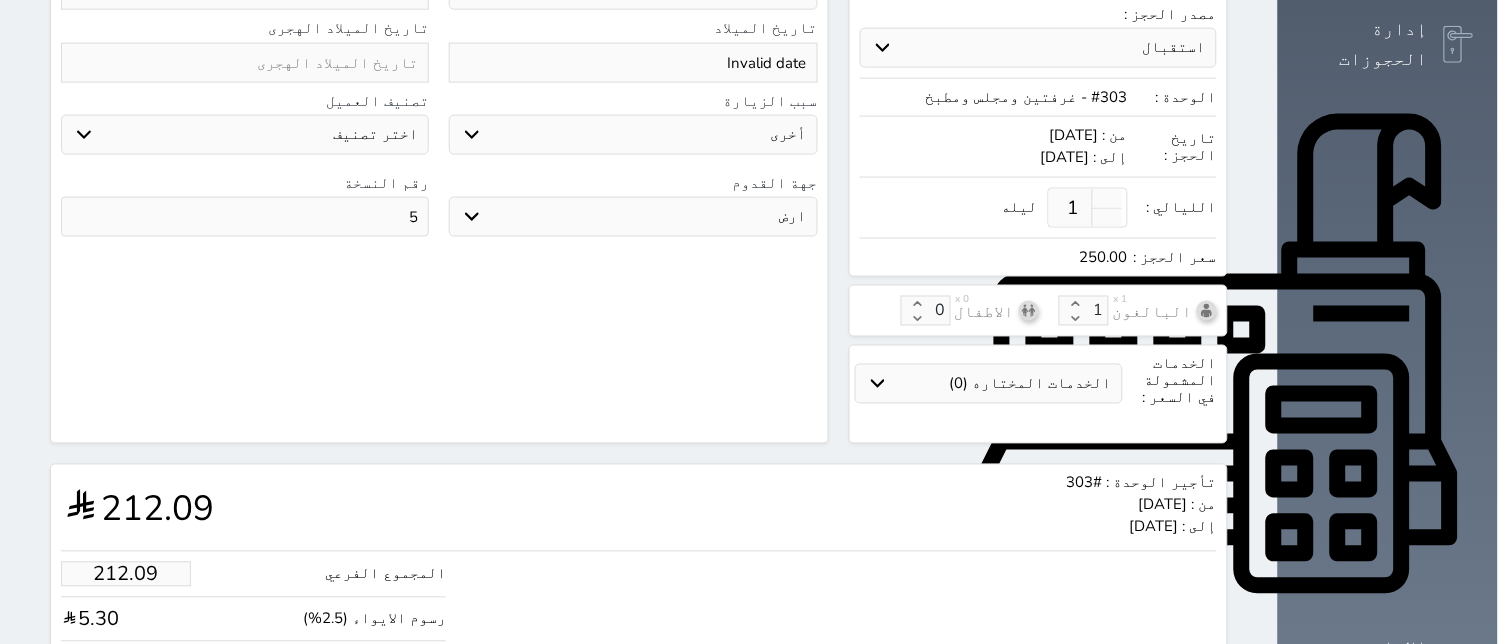 scroll, scrollTop: 668, scrollLeft: 0, axis: vertical 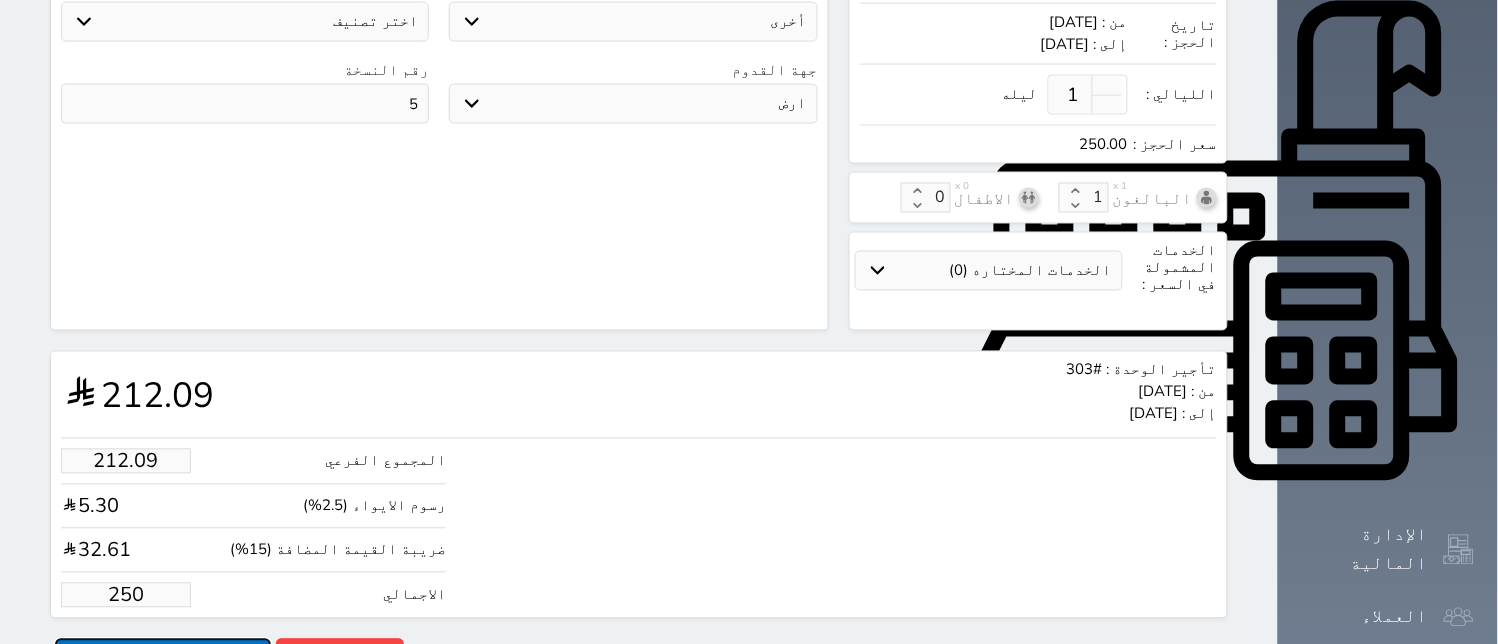 type on "250.00" 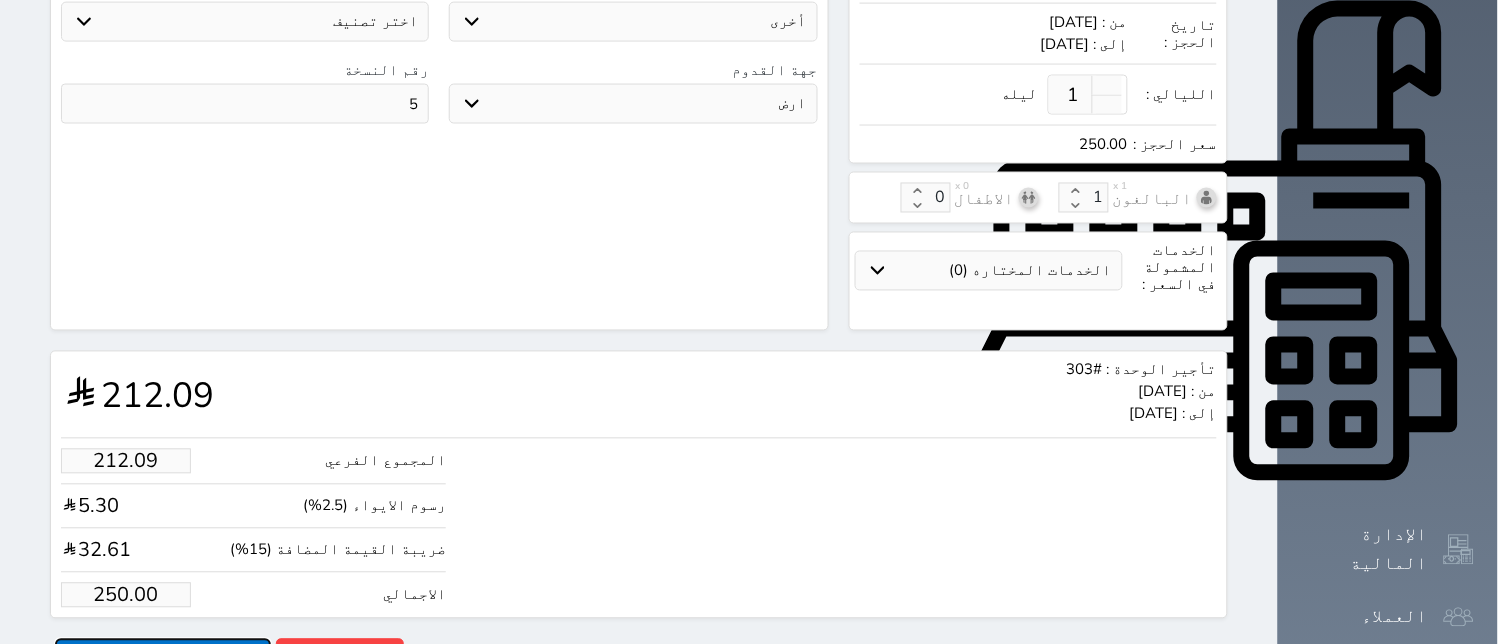click on "حجز" at bounding box center (163, 656) 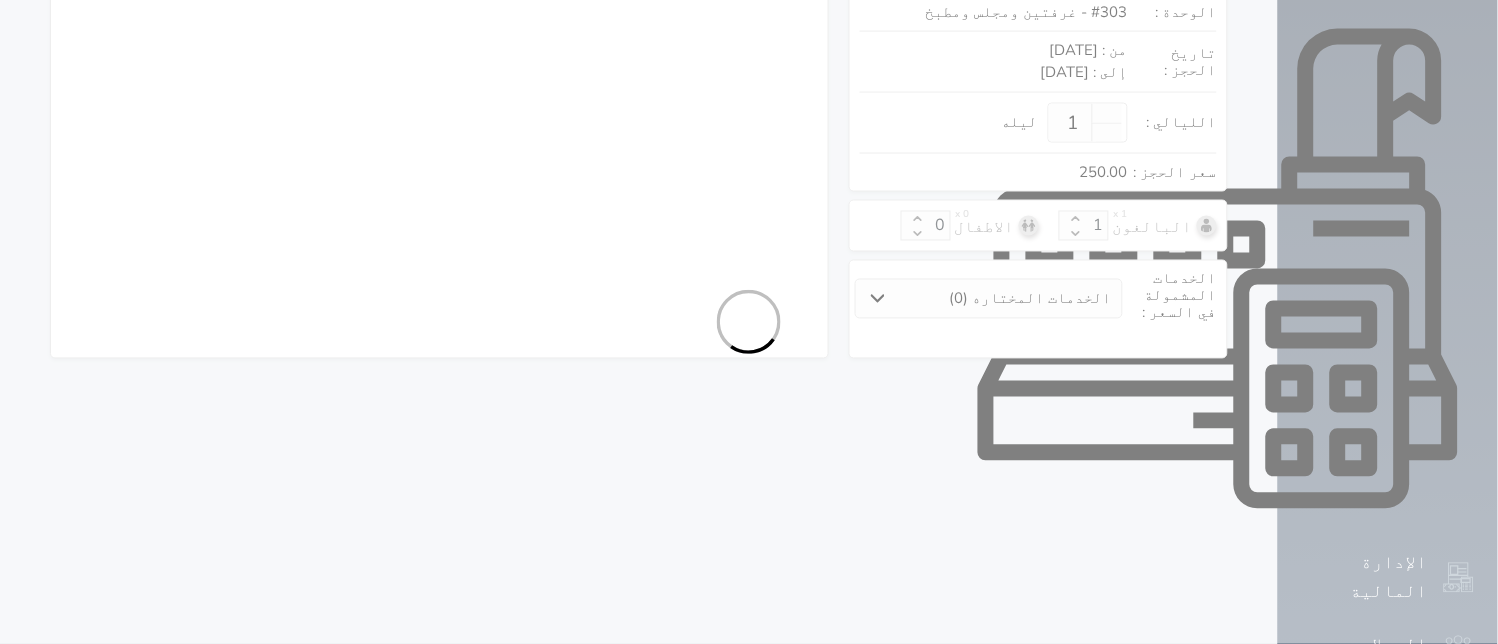 select on "1" 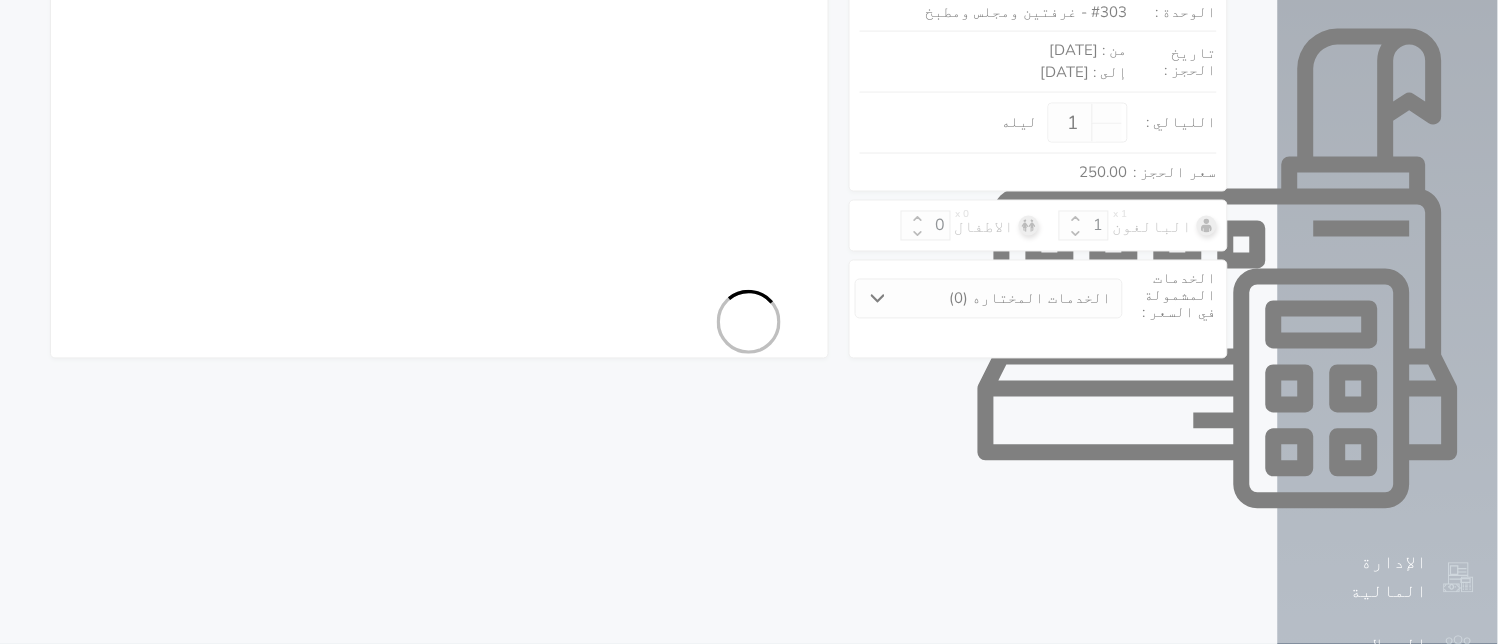 select on "113" 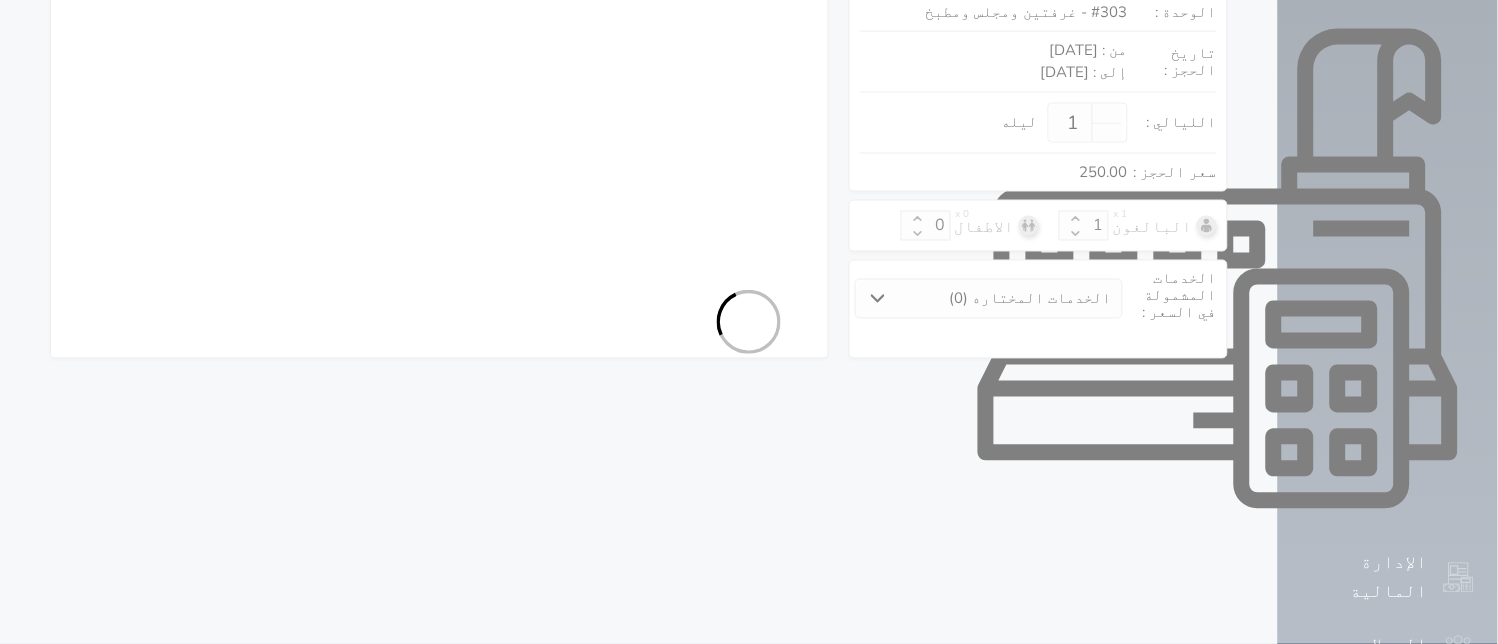 select on "1" 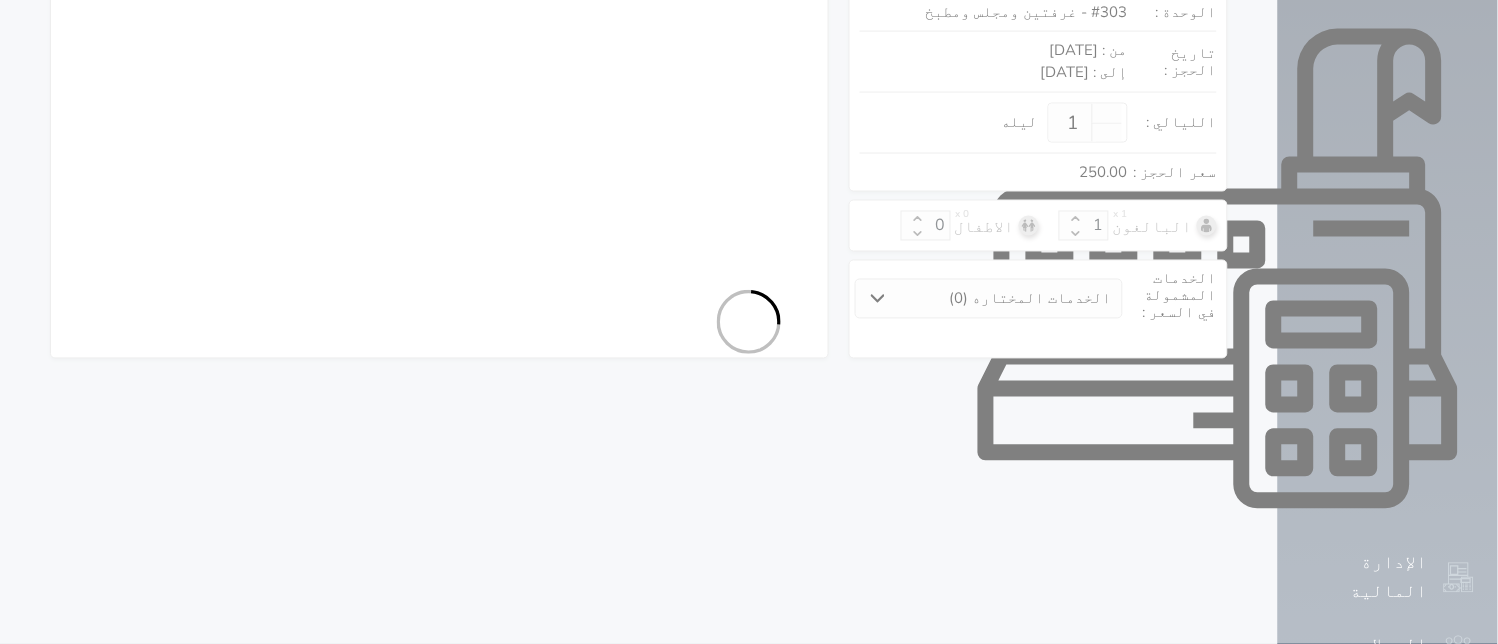 select on "7" 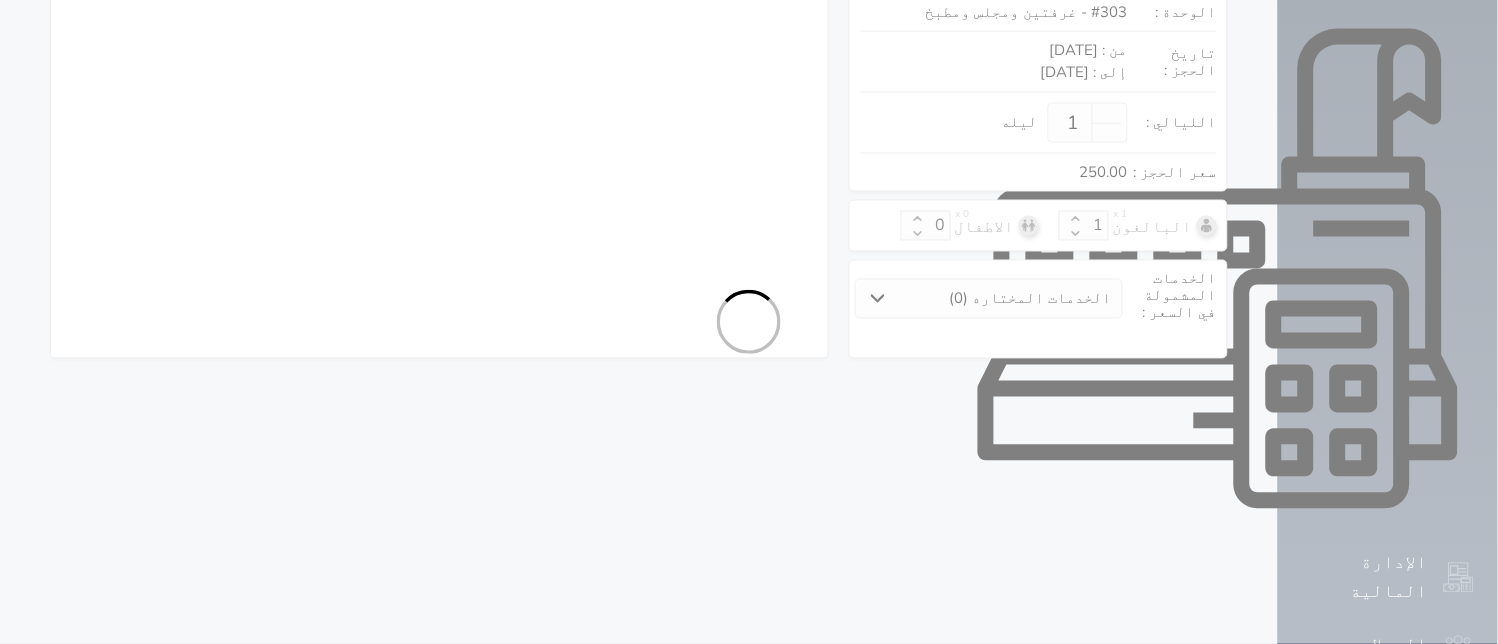 select on "9" 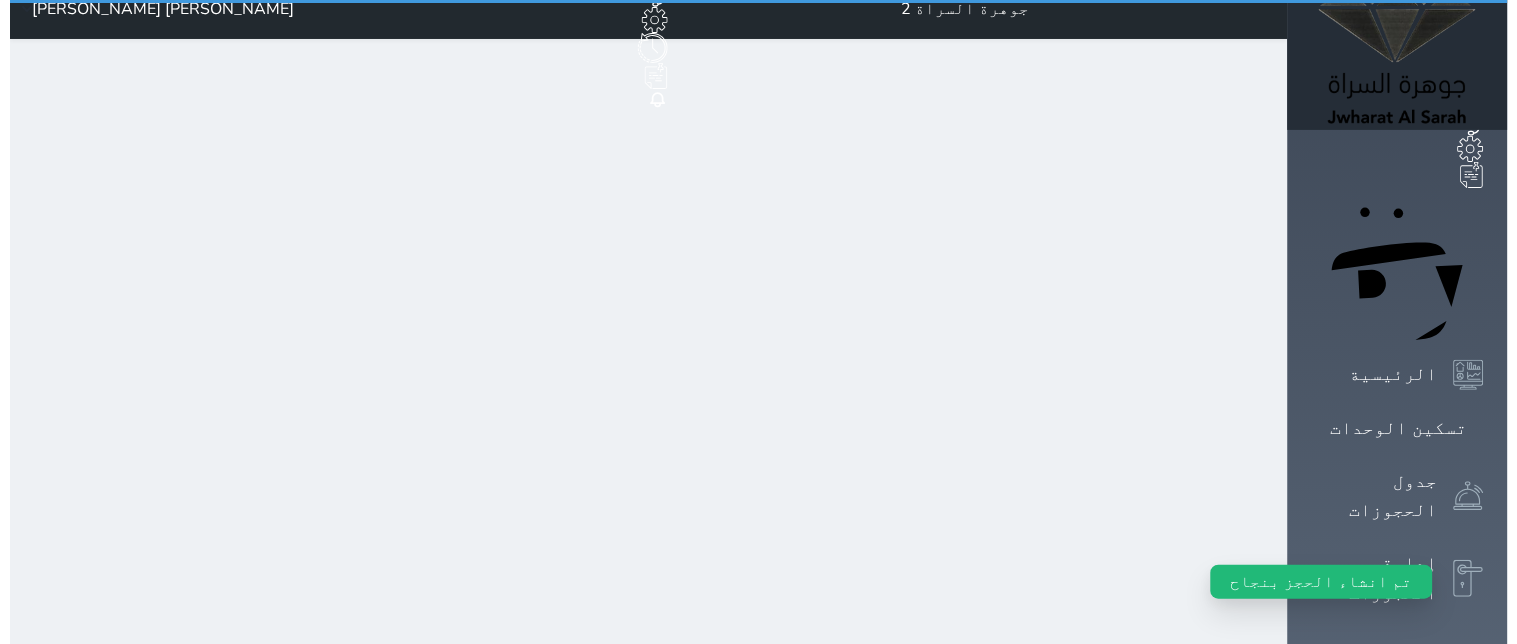 scroll, scrollTop: 0, scrollLeft: 0, axis: both 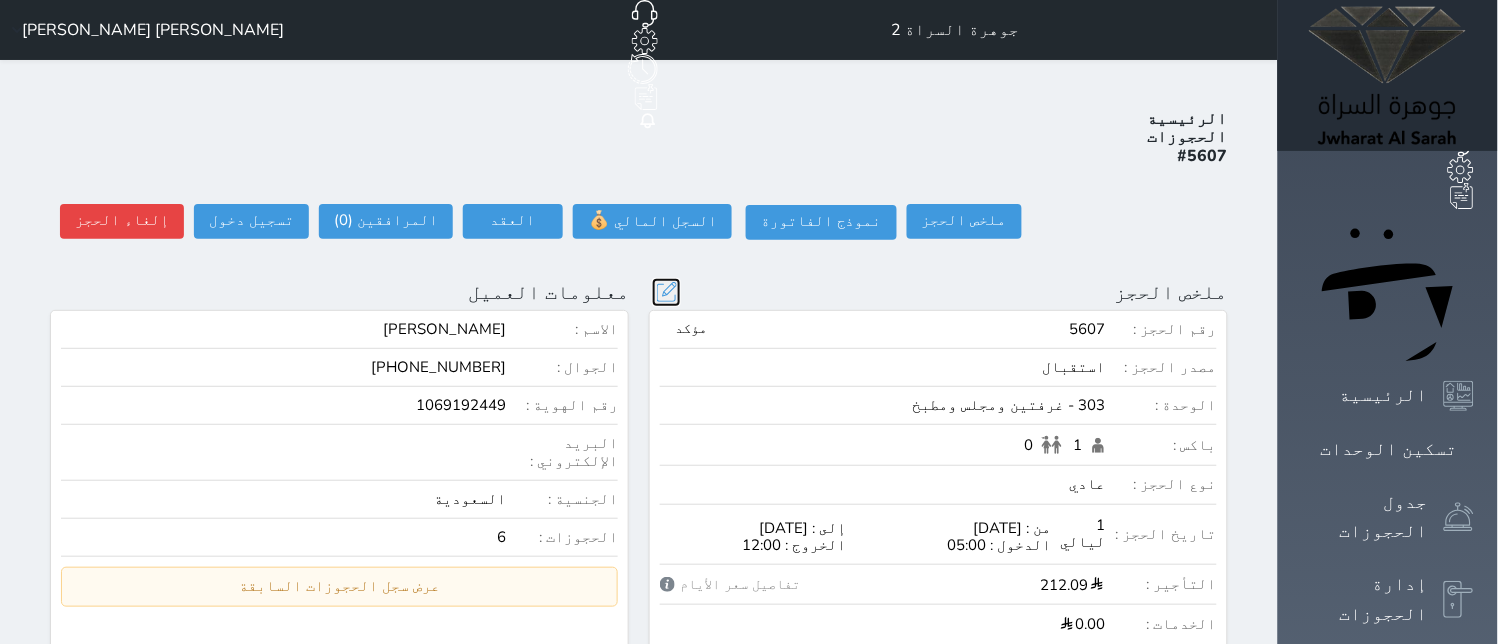 click at bounding box center [666, 292] 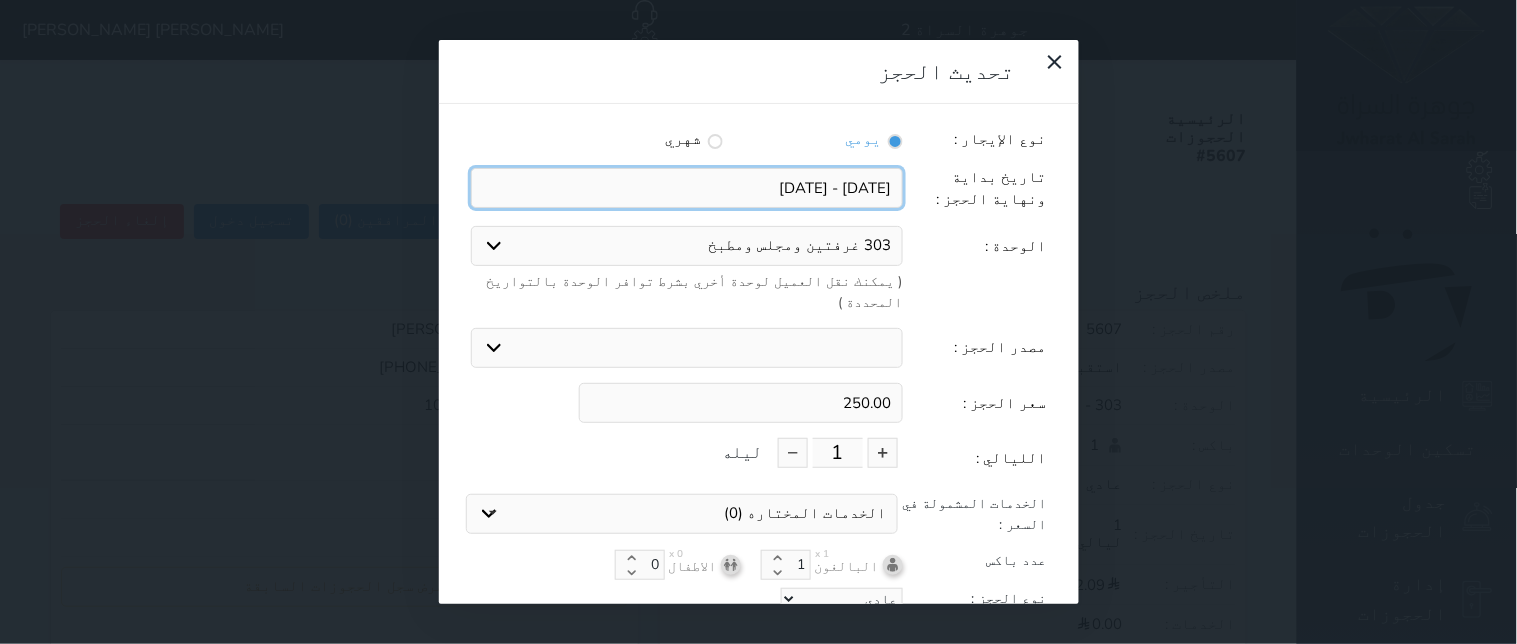 click at bounding box center (687, 188) 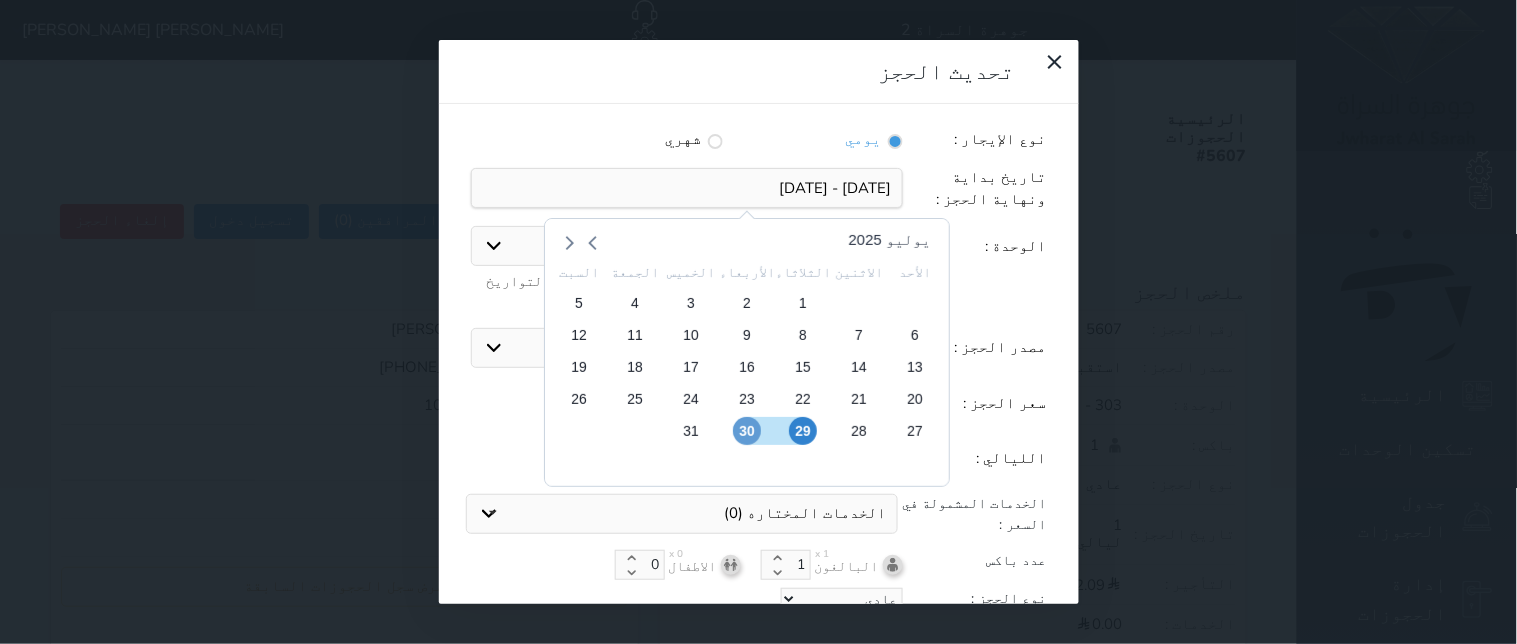click on "30" at bounding box center [746, 431] 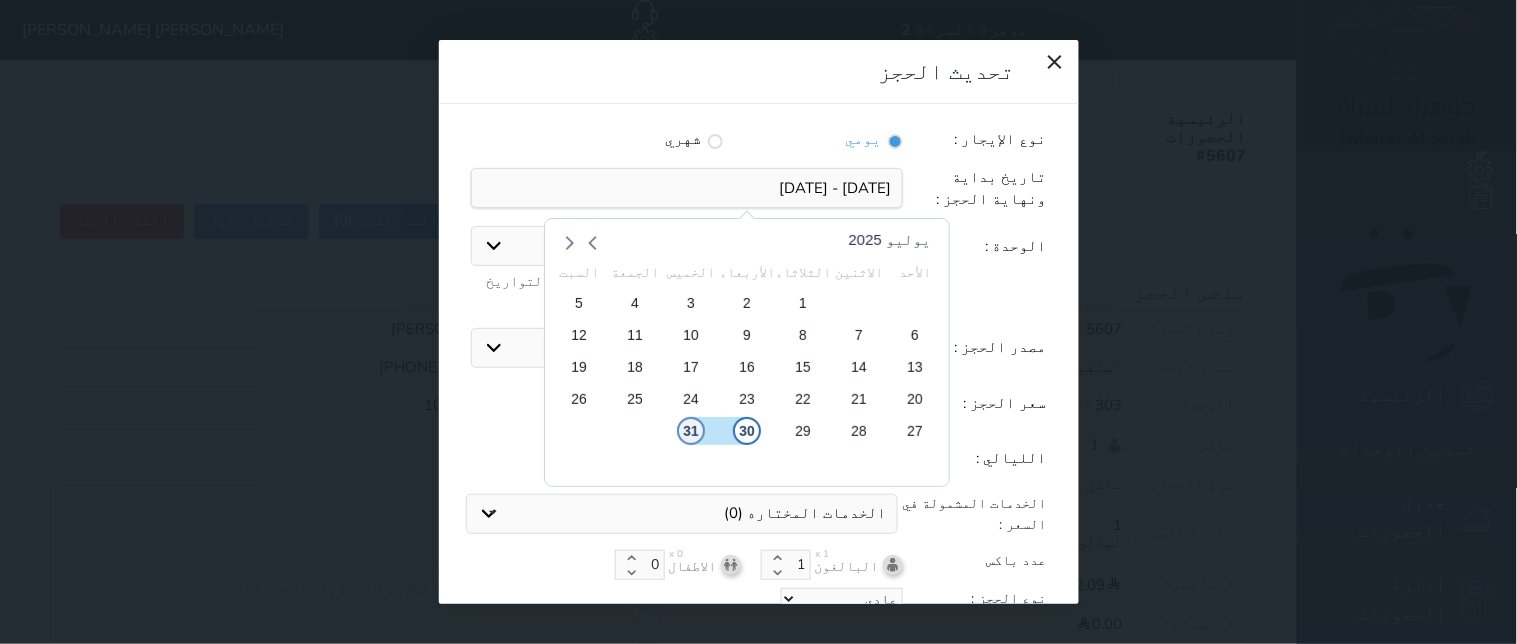 drag, startPoint x: 677, startPoint y: 392, endPoint x: 638, endPoint y: 390, distance: 39.051247 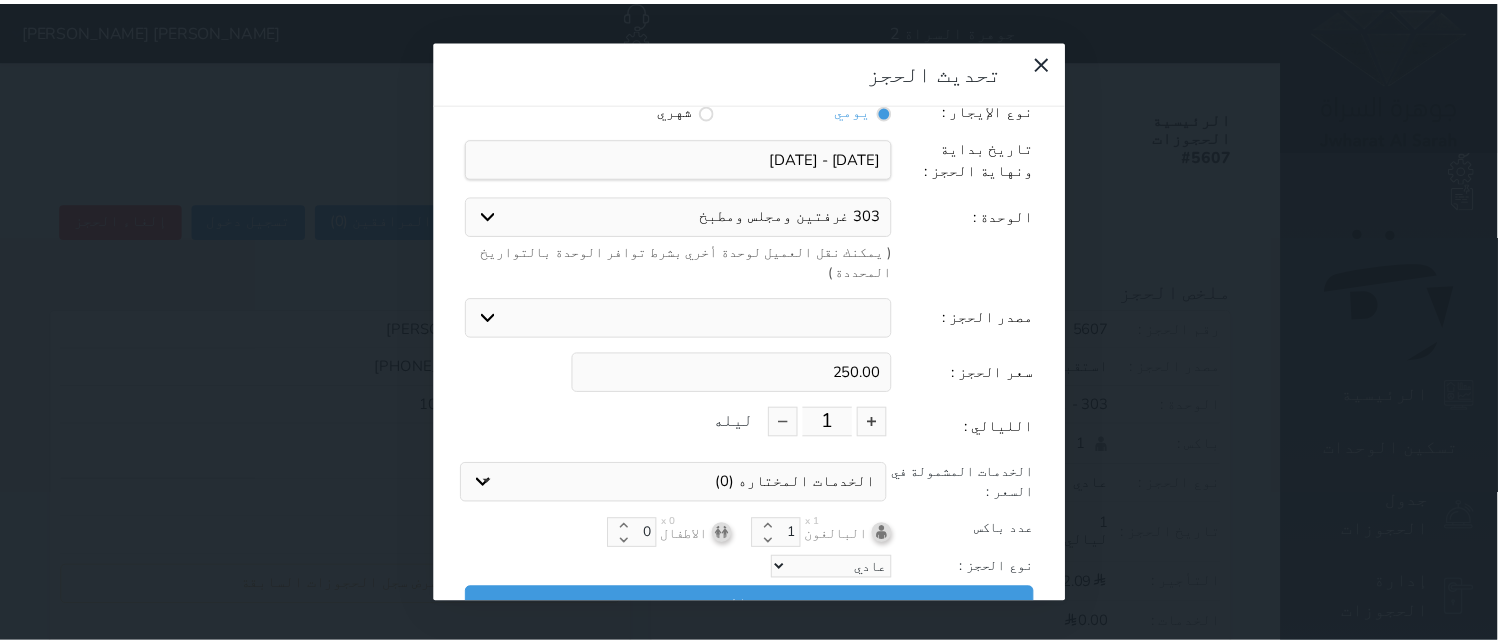 scroll, scrollTop: 44, scrollLeft: 0, axis: vertical 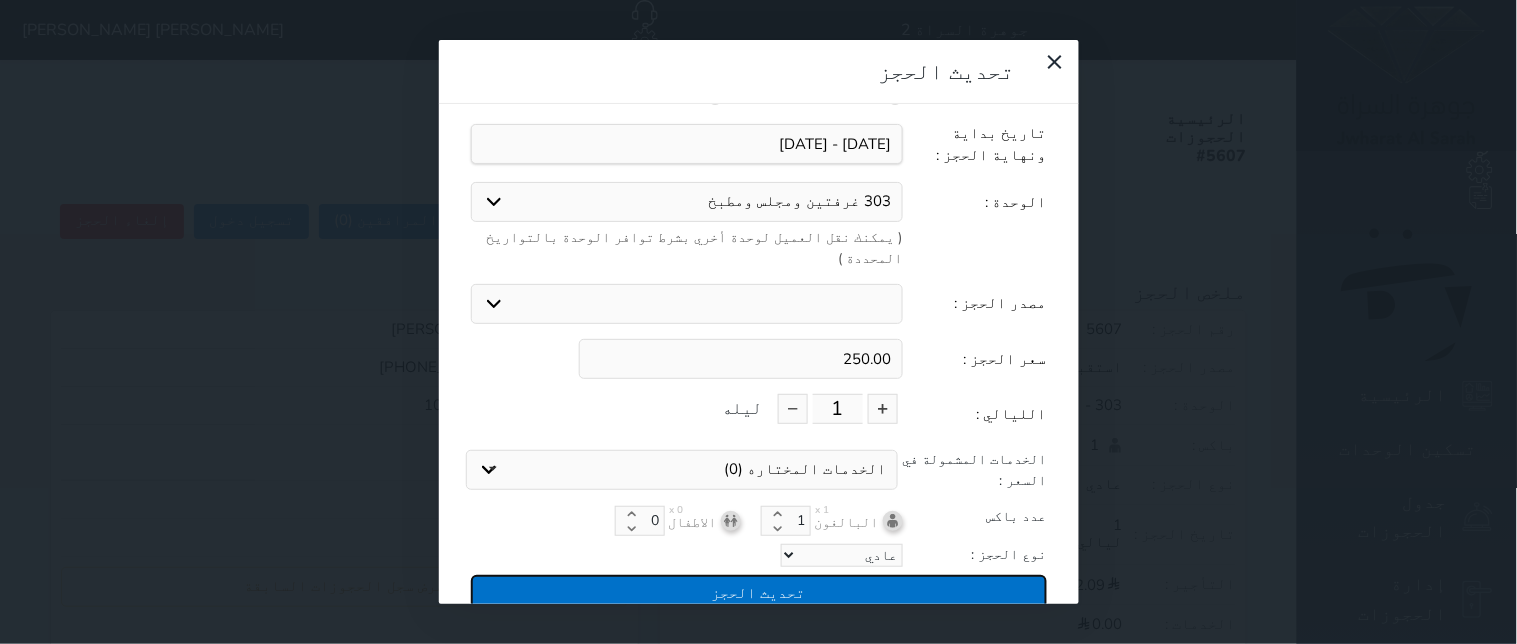 click on "تحديث الحجز" at bounding box center [759, 592] 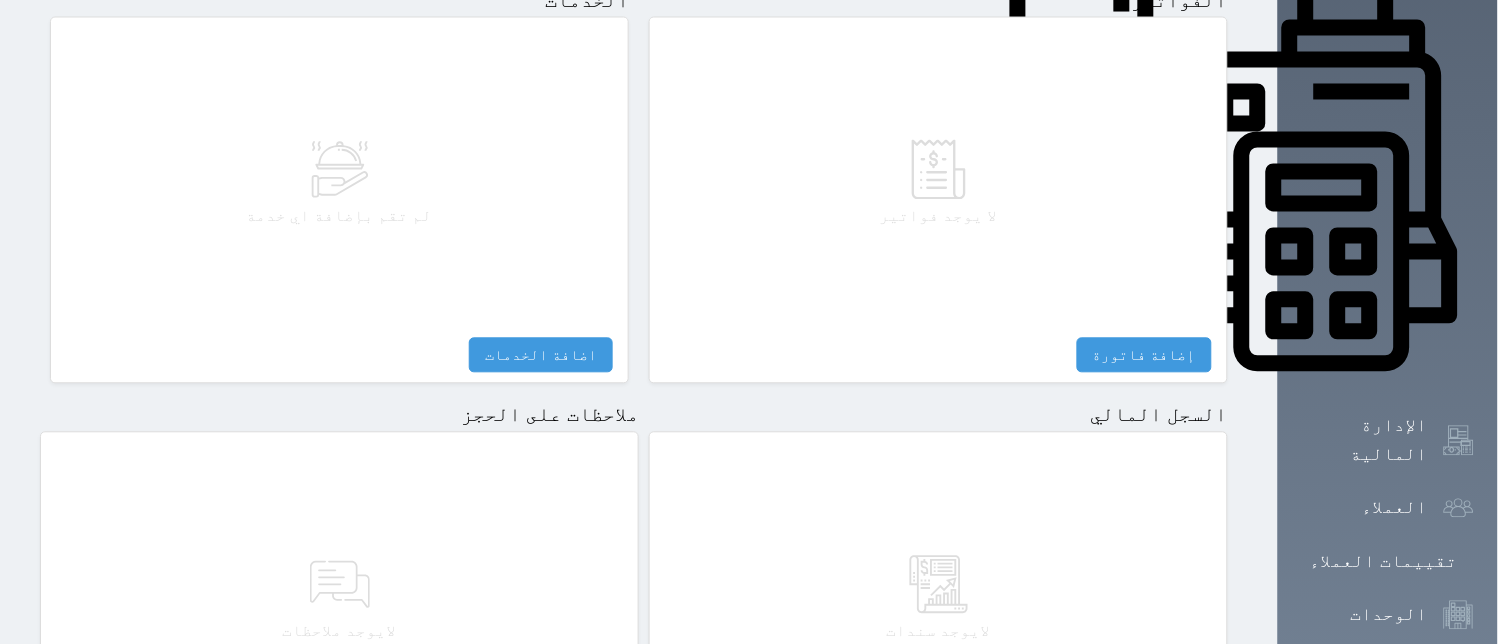 scroll, scrollTop: 1058, scrollLeft: 0, axis: vertical 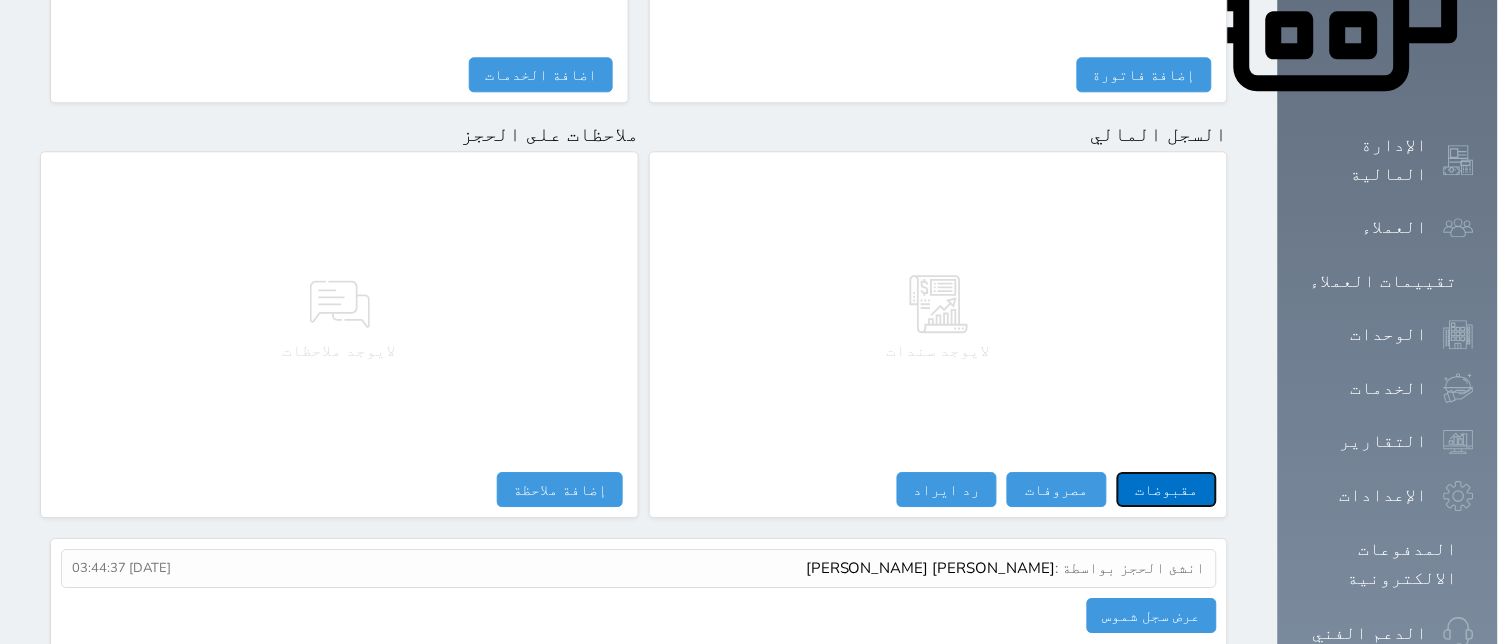 click on "مقبوضات" at bounding box center (1167, 489) 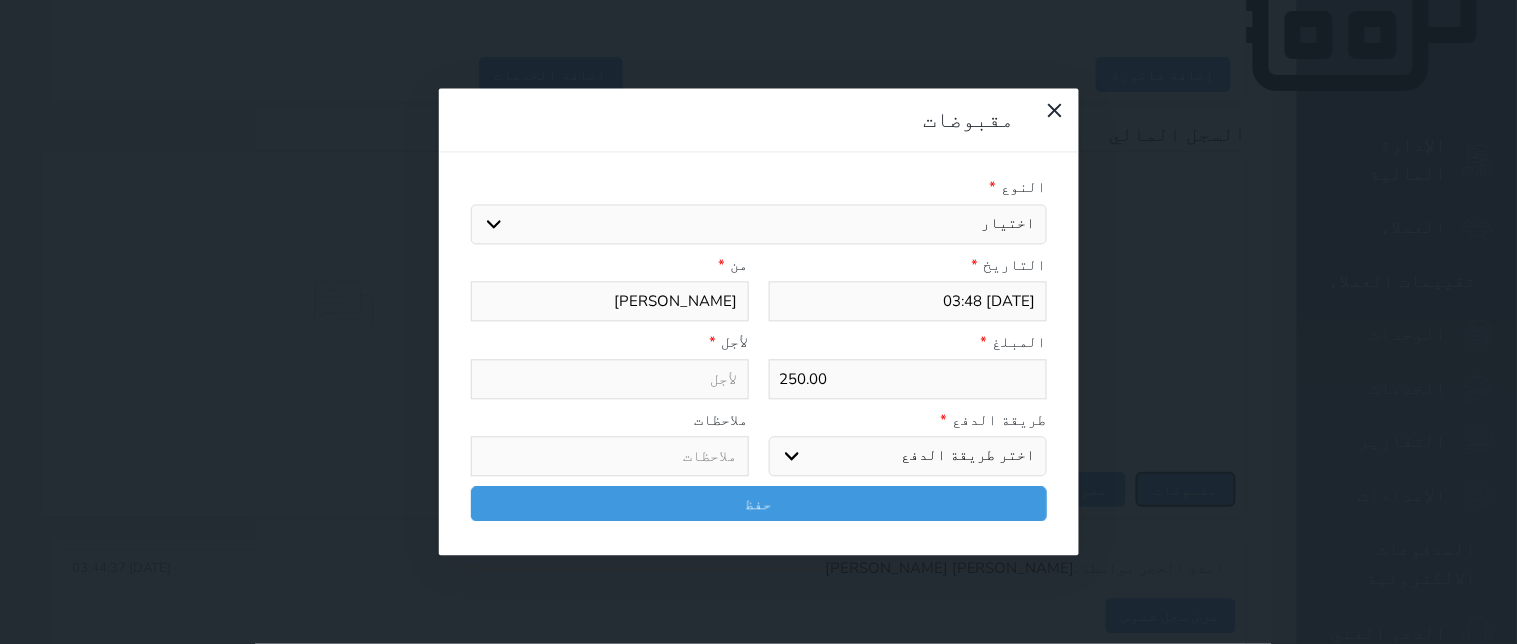 select 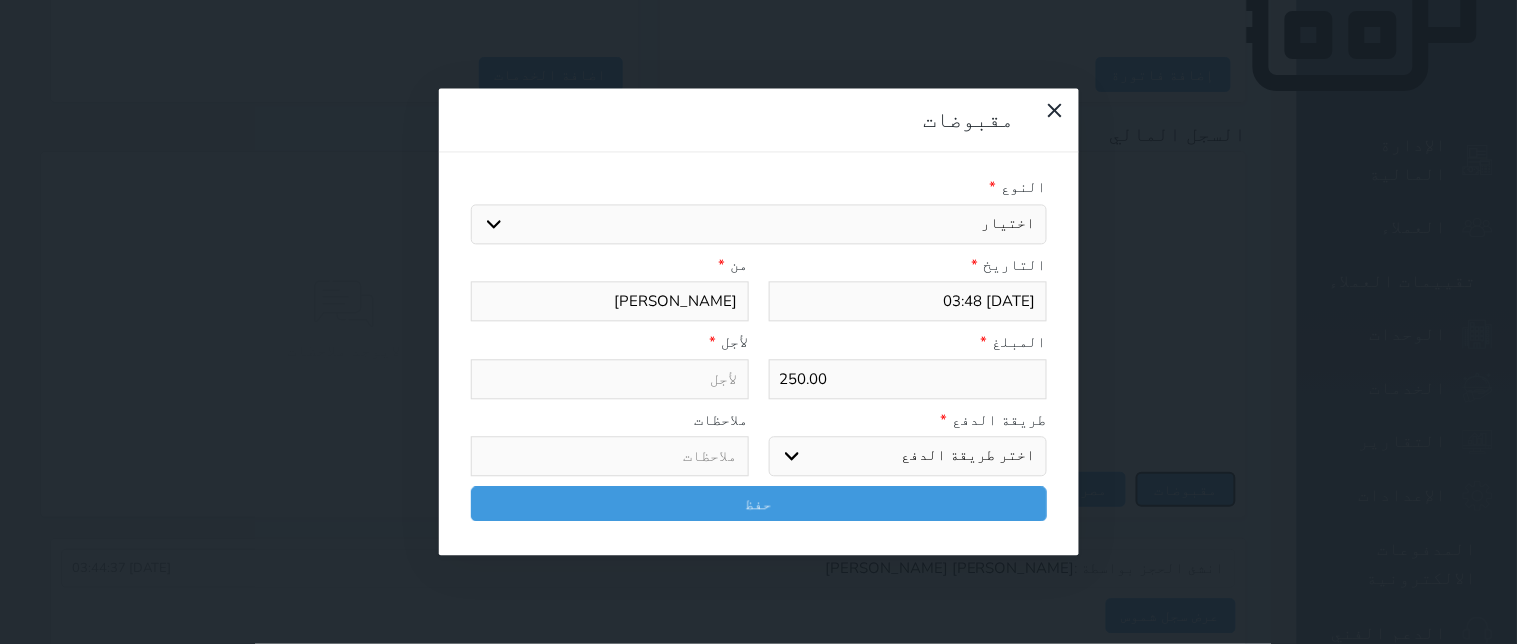 type on "[DATE] 03:46" 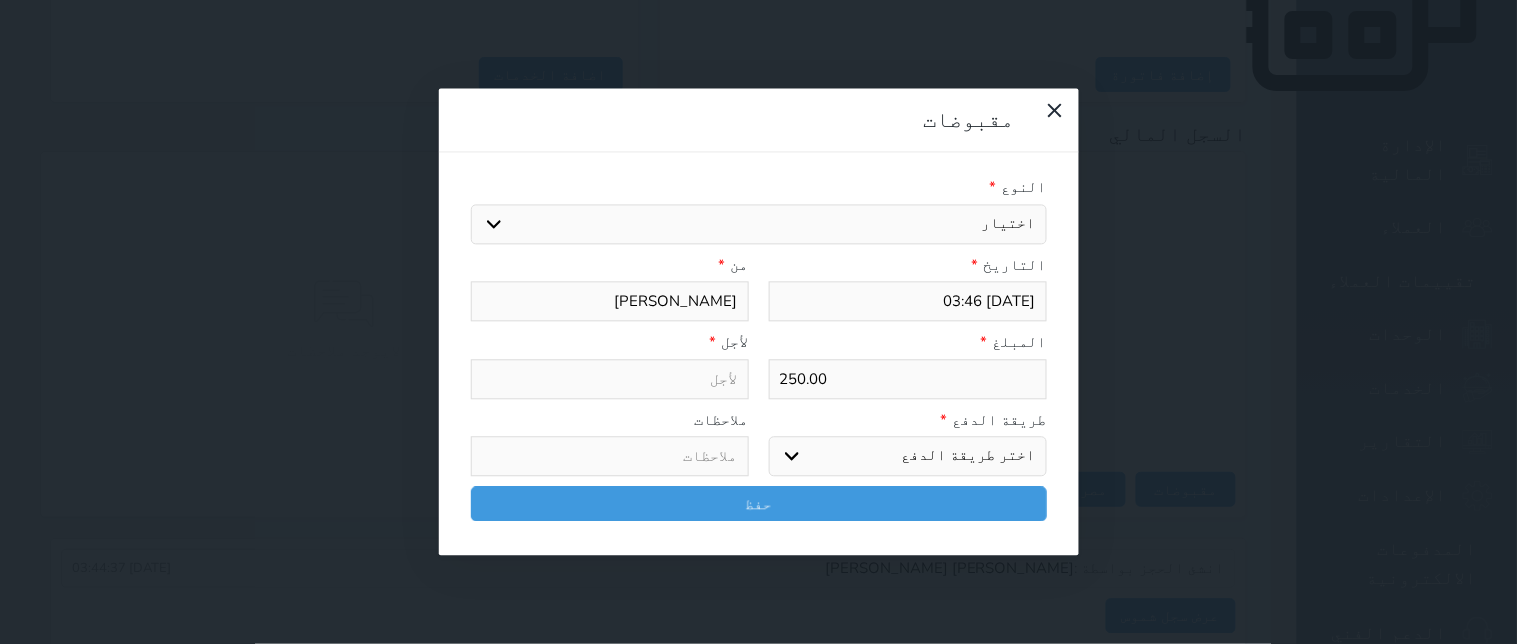 click on "اختيار   مقبوضات عامة قيمة إيجار فواتير تامين عربون لا ينطبق آخر مغسلة واي فاي - الإنترنت مواقف السيارات طعام الأغذية والمشروبات مشروبات المشروبات الباردة المشروبات الساخنة الإفطار غداء عشاء مخبز و كعك حمام سباحة الصالة الرياضية سبا و خدمات الجمال اختيار وإسقاط (خدمات النقل) ميني بار كابل - تلفزيون سرير إضافي تصفيف الشعر التسوق خدمات الجولات السياحية المنظمة خدمات الدليل السياحي" at bounding box center [759, 224] 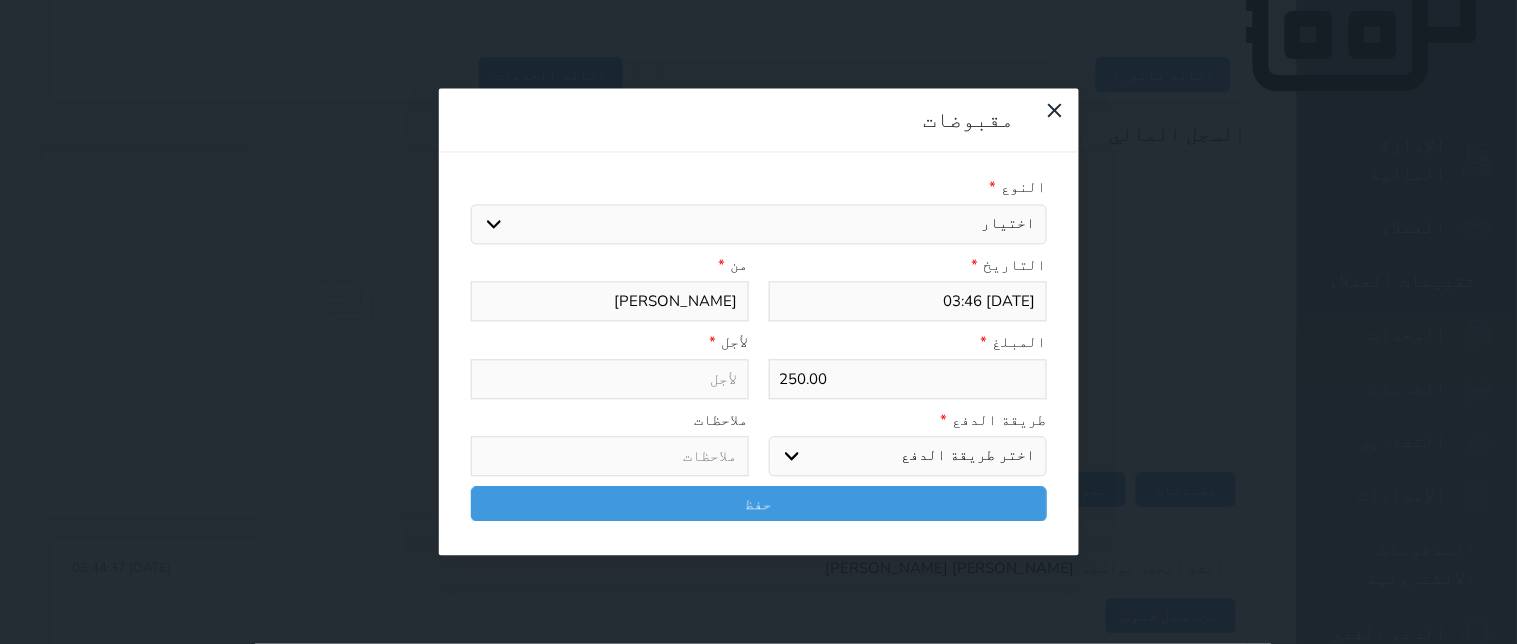 select on "38317" 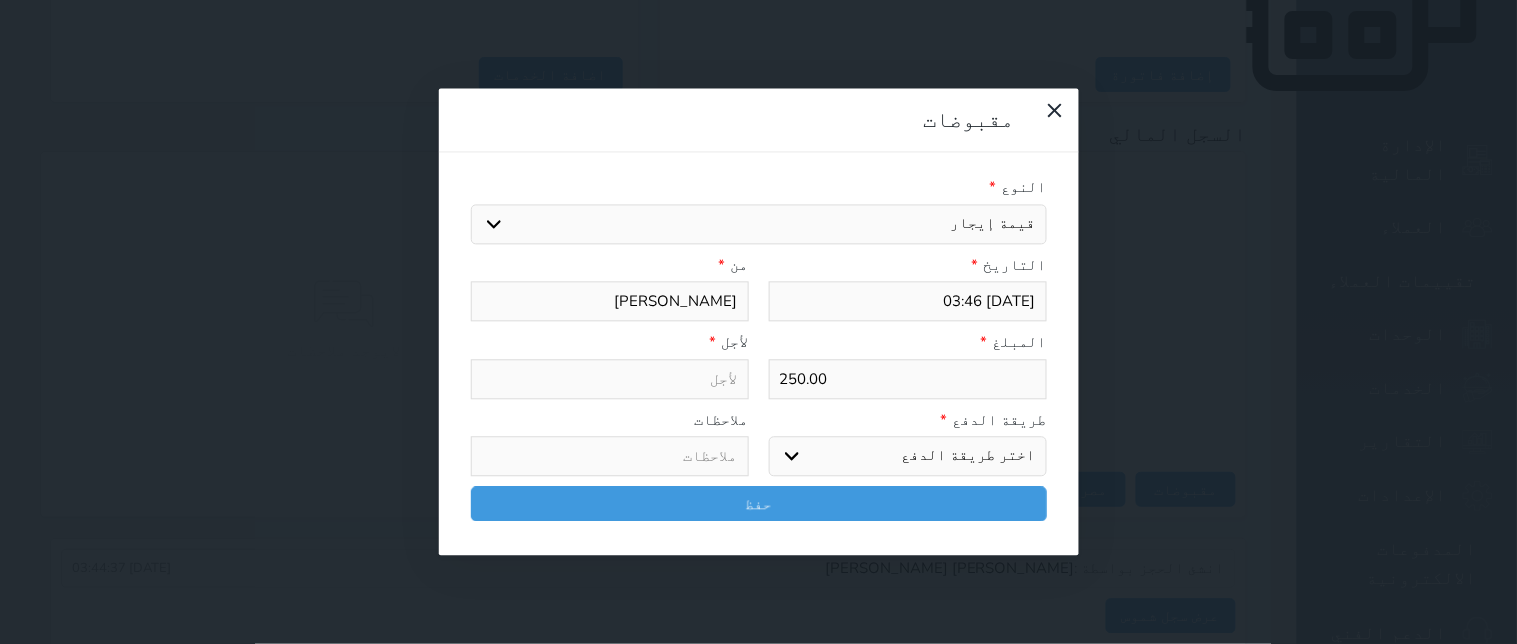 click on "اختيار   مقبوضات عامة قيمة إيجار فواتير تامين عربون لا ينطبق آخر مغسلة واي فاي - الإنترنت مواقف السيارات طعام الأغذية والمشروبات مشروبات المشروبات الباردة المشروبات الساخنة الإفطار غداء عشاء مخبز و كعك حمام سباحة الصالة الرياضية سبا و خدمات الجمال اختيار وإسقاط (خدمات النقل) ميني بار كابل - تلفزيون سرير إضافي تصفيف الشعر التسوق خدمات الجولات السياحية المنظمة خدمات الدليل السياحي" at bounding box center [759, 224] 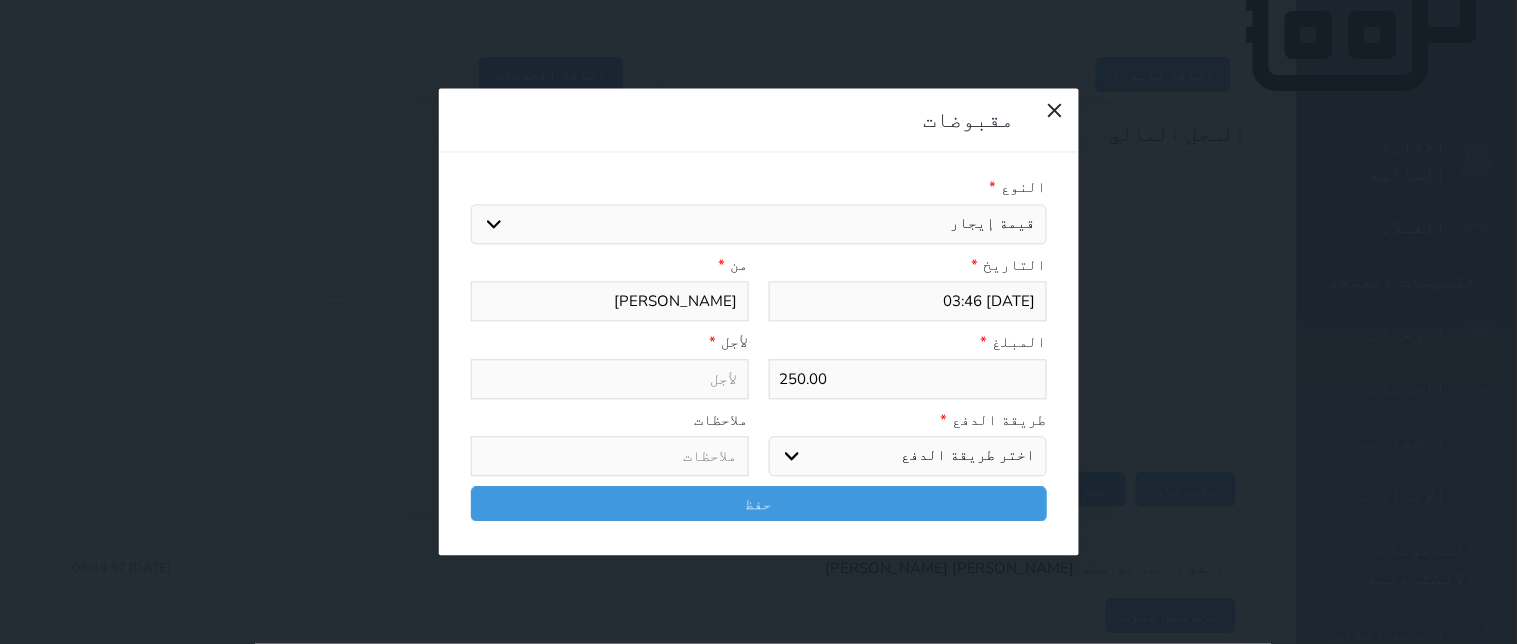 type on "قيمة إيجار - الوحدة - 303" 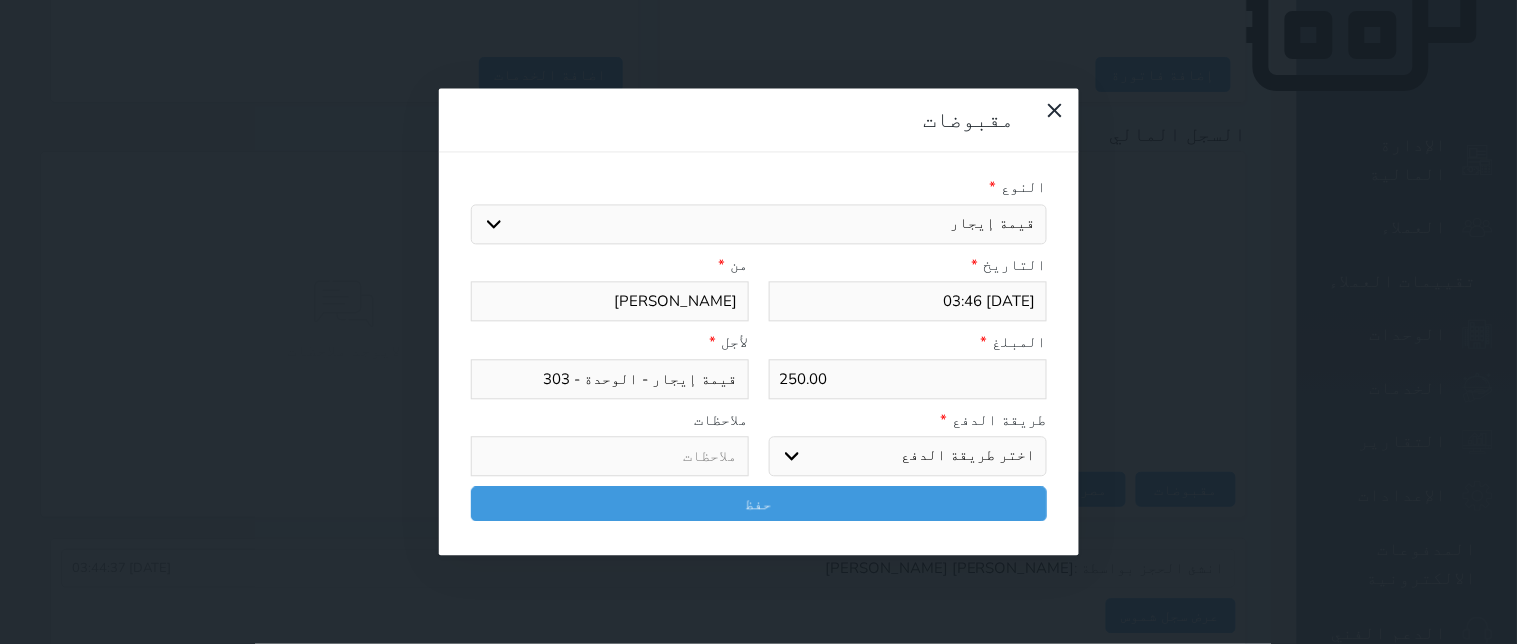click on "اختر طريقة الدفع   دفع نقدى   تحويل بنكى   مدى   بطاقة ائتمان   آجل" at bounding box center (908, 457) 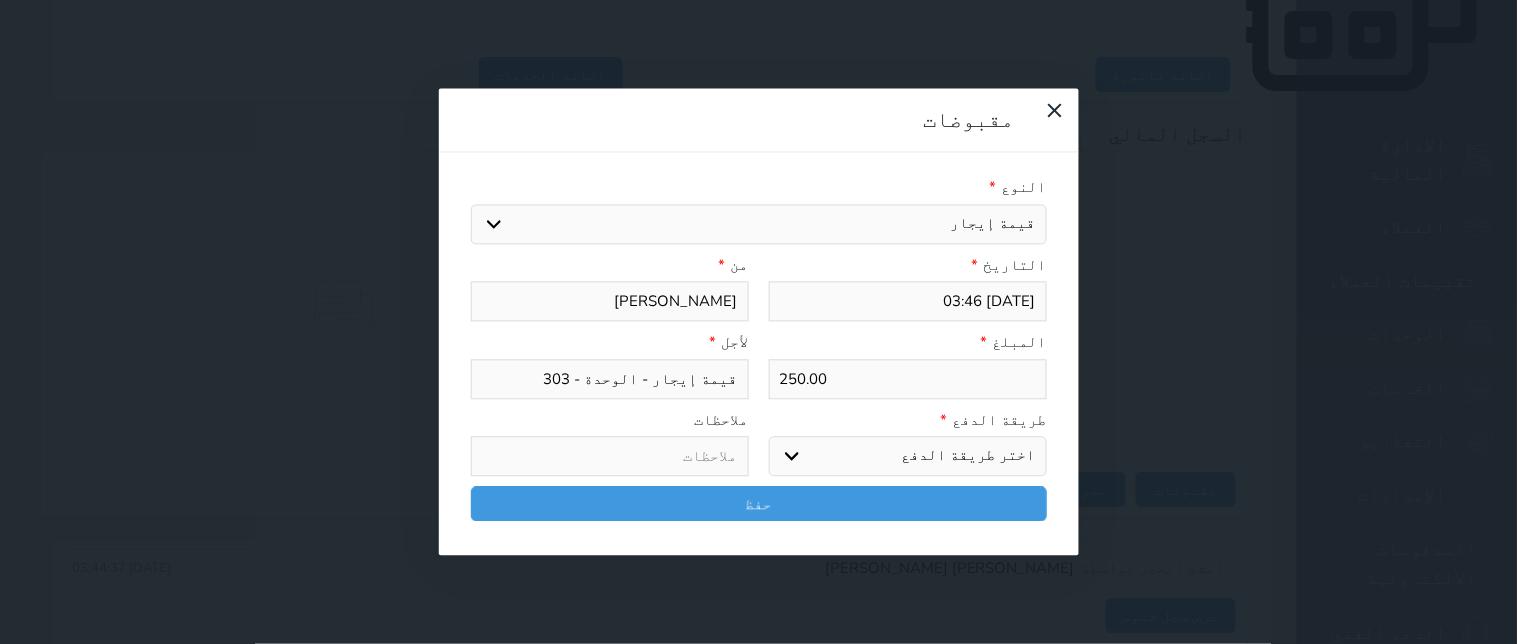 select on "mada" 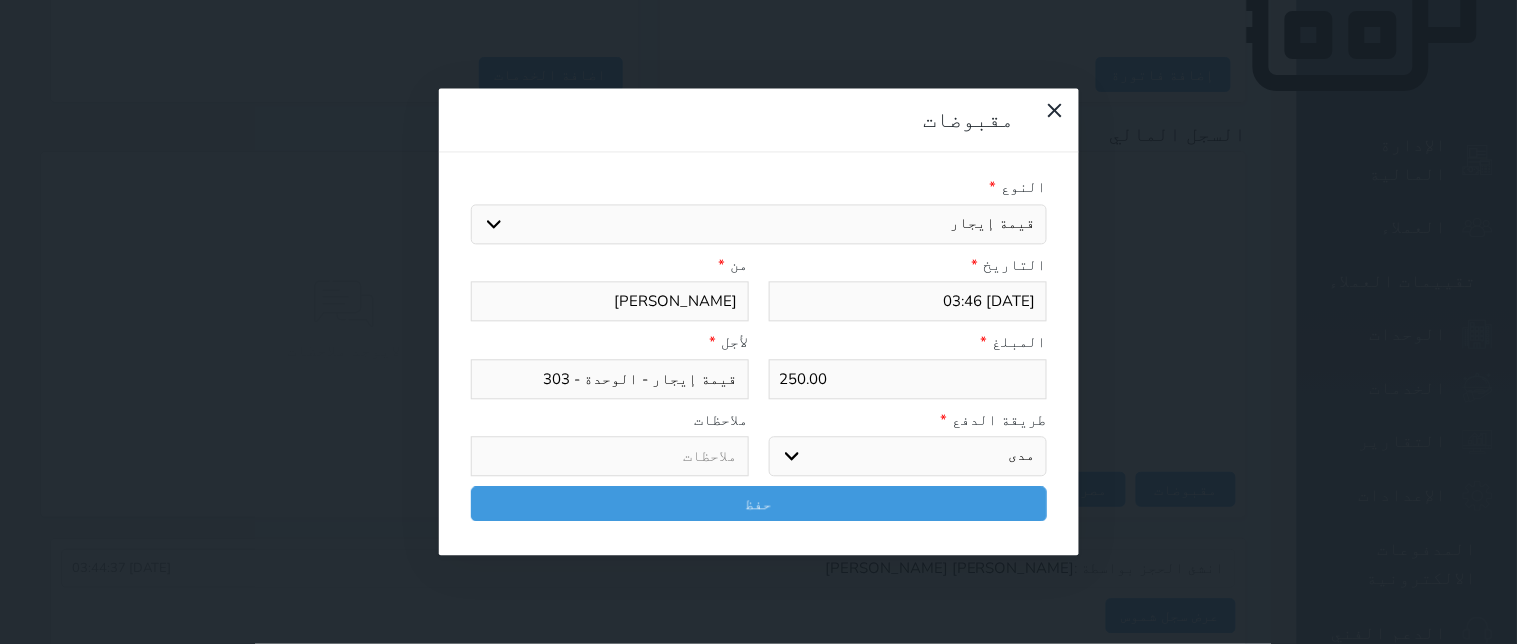 click on "اختر طريقة الدفع   دفع نقدى   تحويل بنكى   مدى   بطاقة ائتمان   آجل" at bounding box center (908, 457) 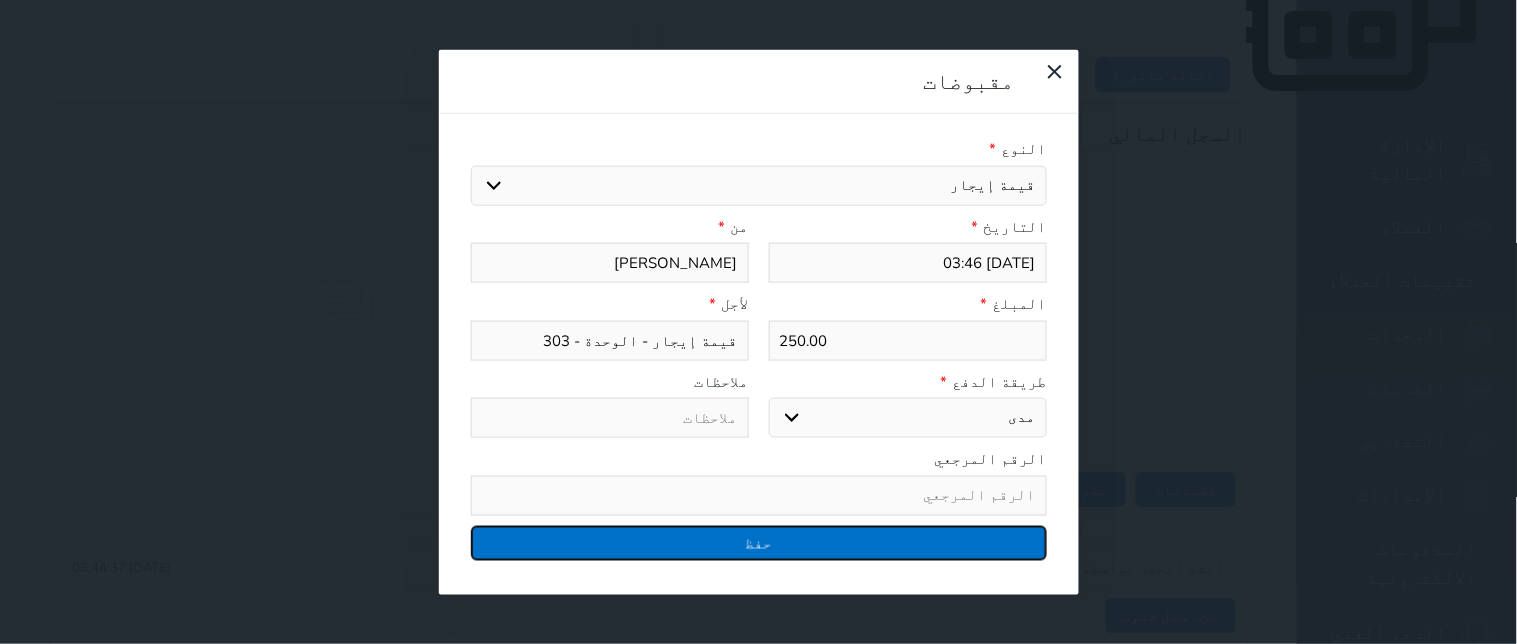 click on "حفظ" at bounding box center (759, 542) 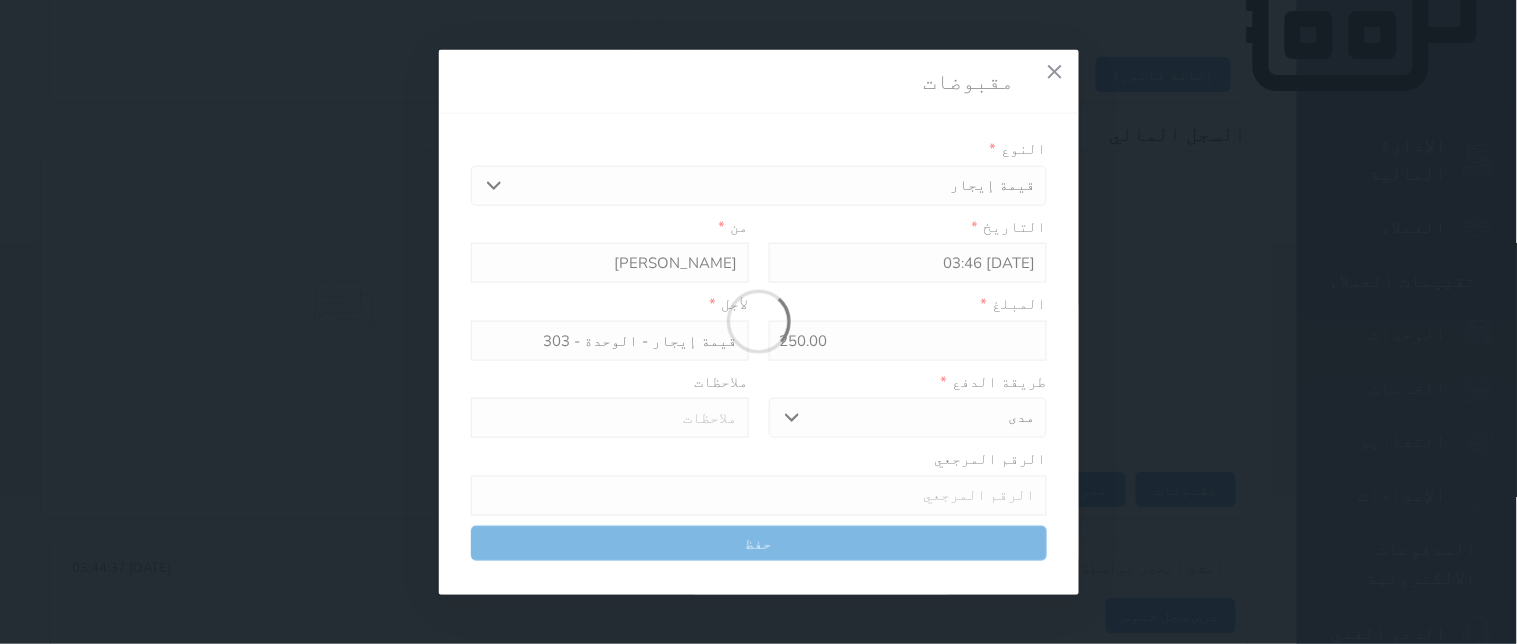 select 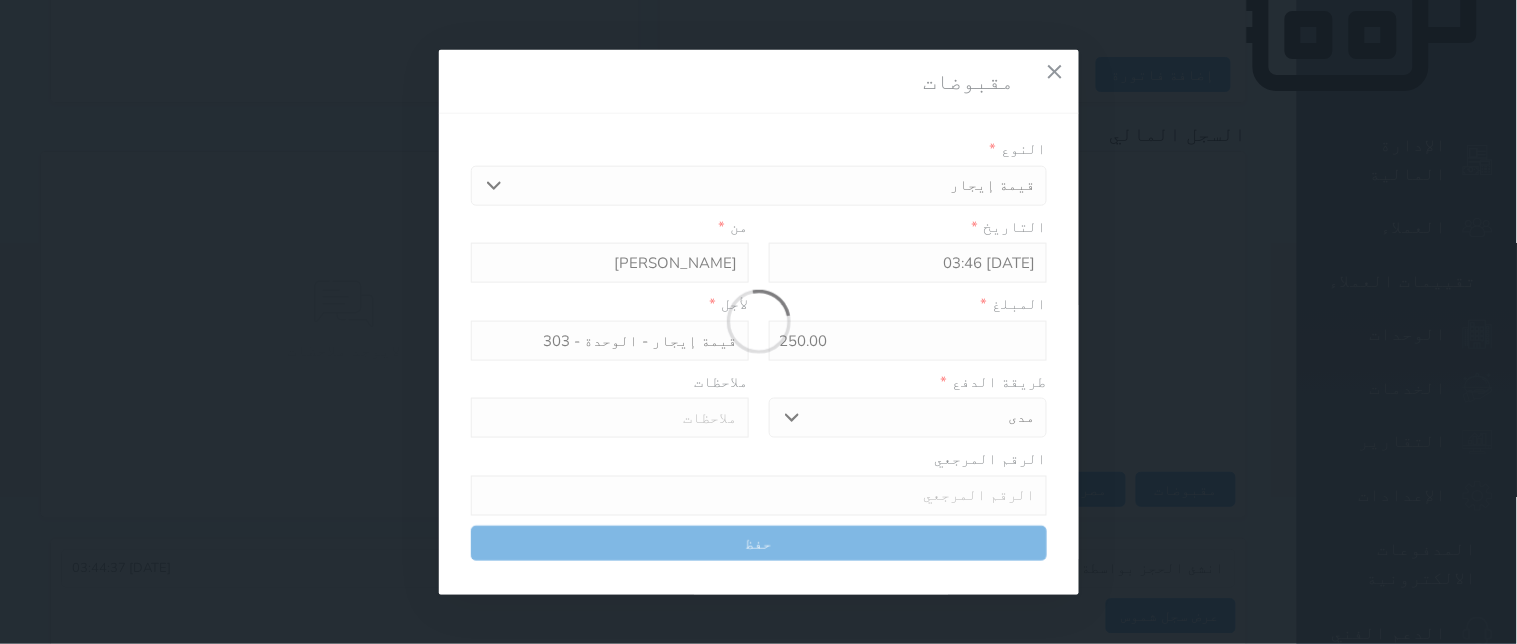 type 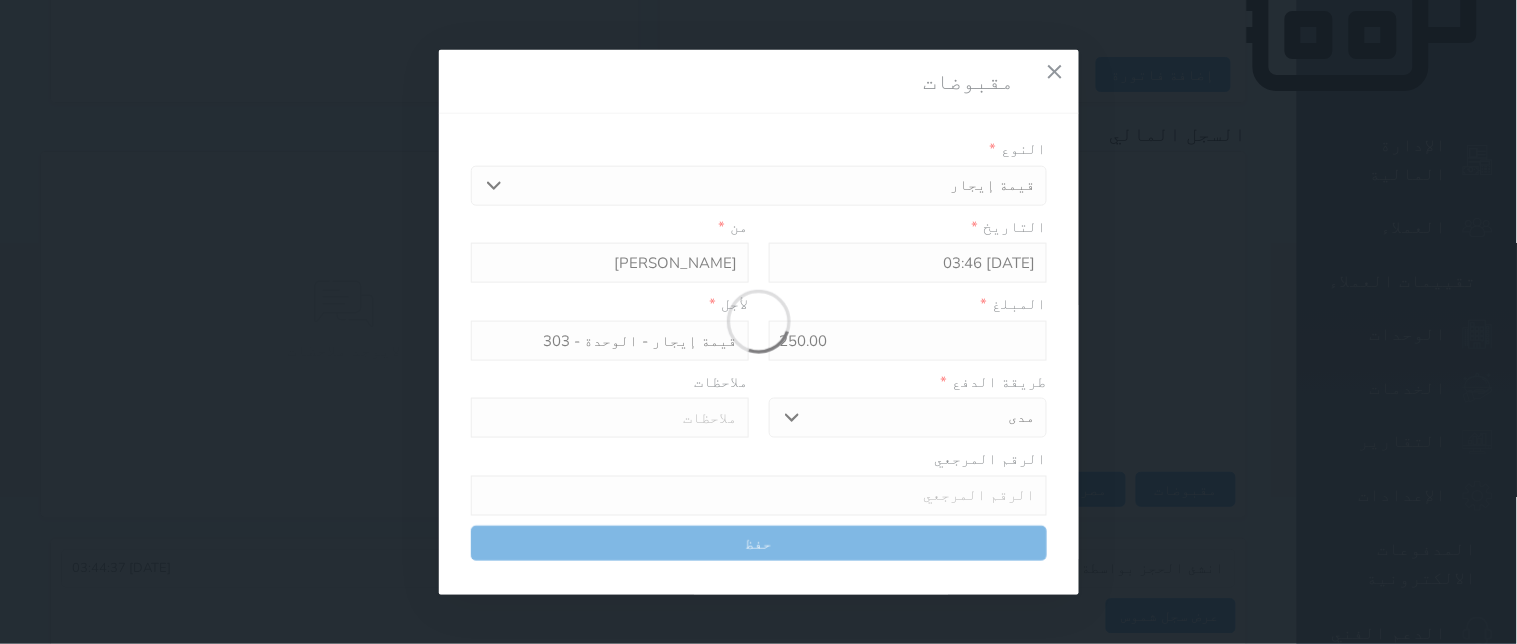 type on "0" 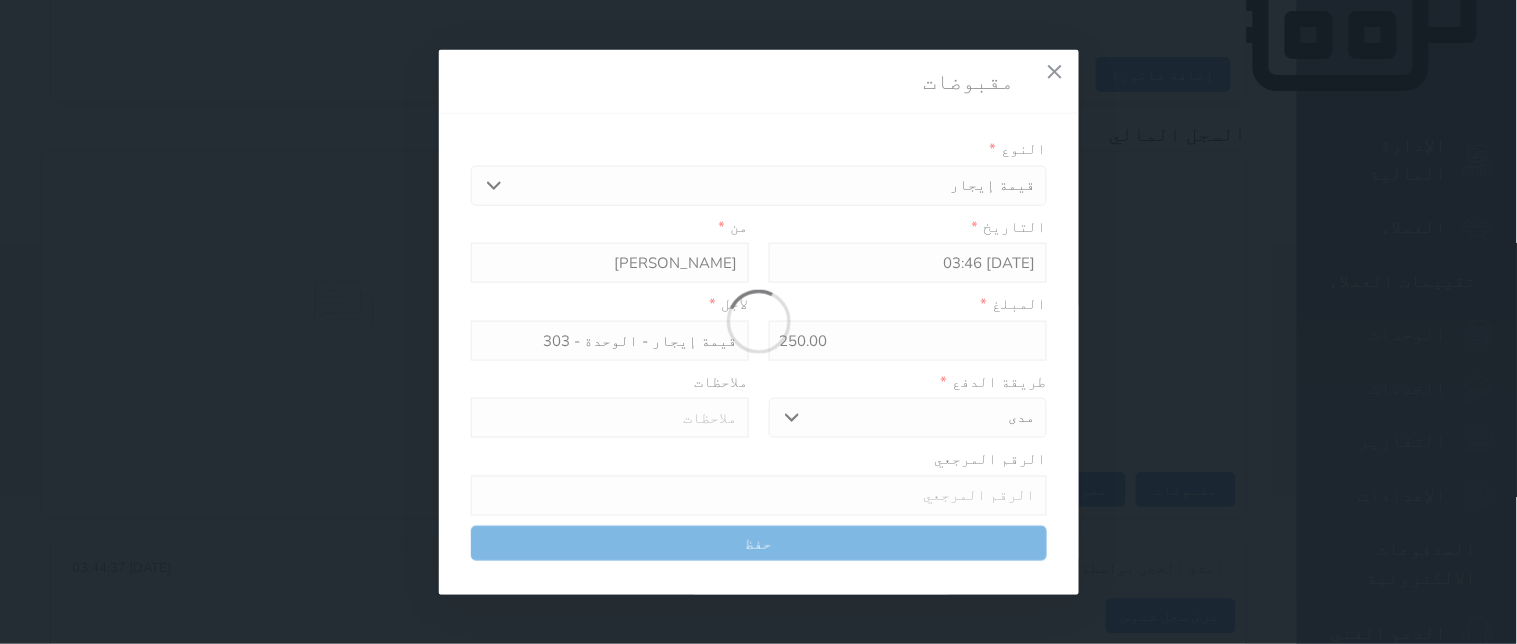 select 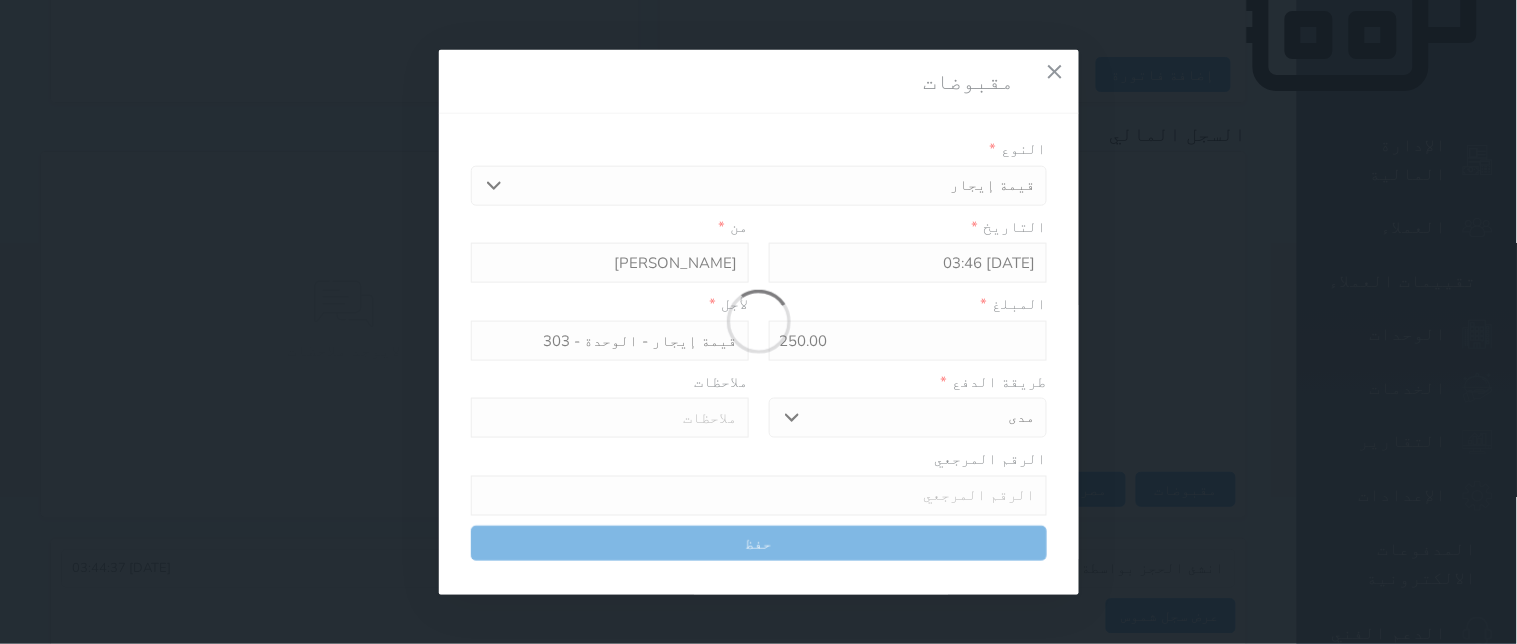 type on "0" 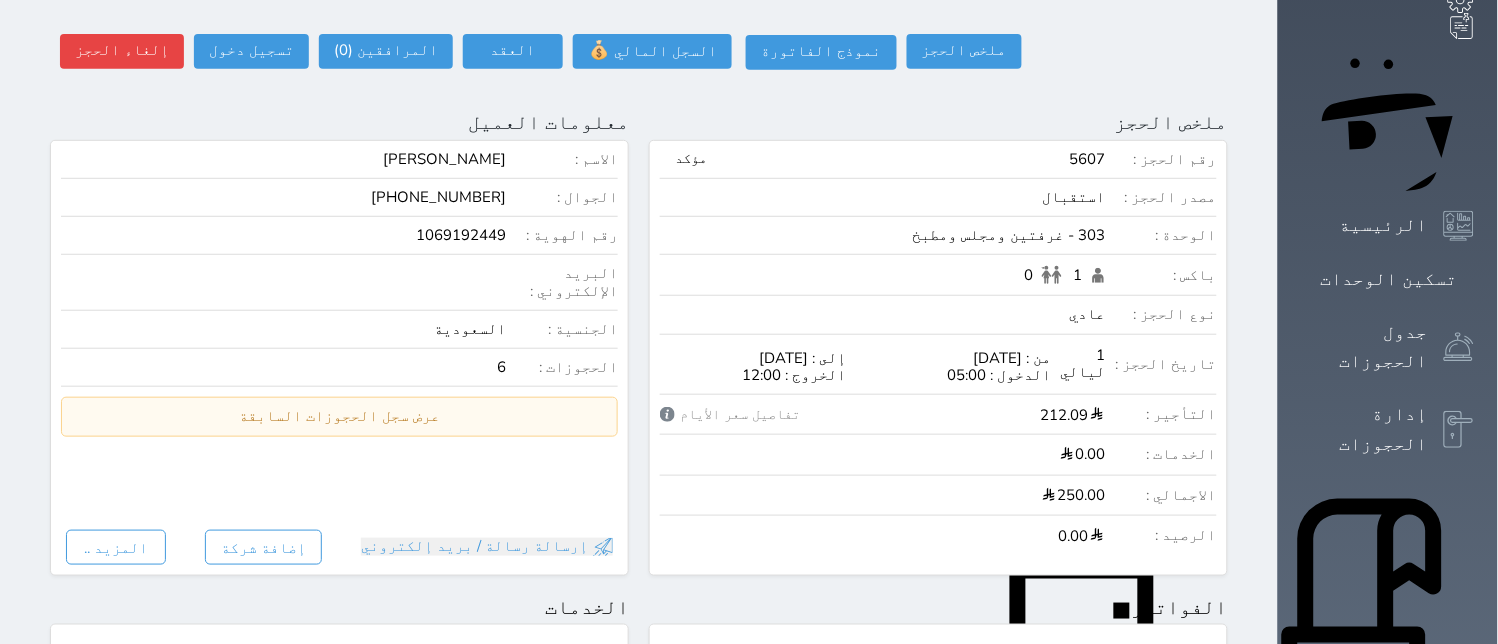 scroll, scrollTop: 0, scrollLeft: 0, axis: both 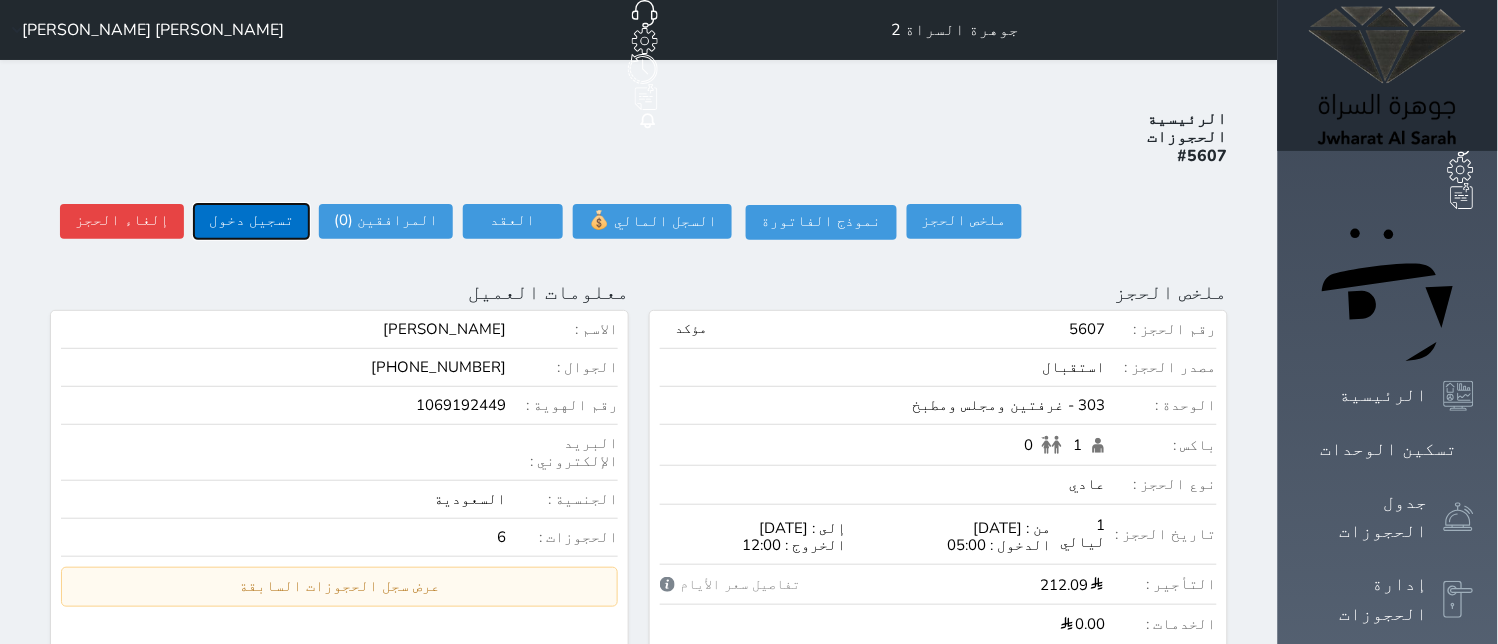 click on "تسجيل دخول" at bounding box center [251, 221] 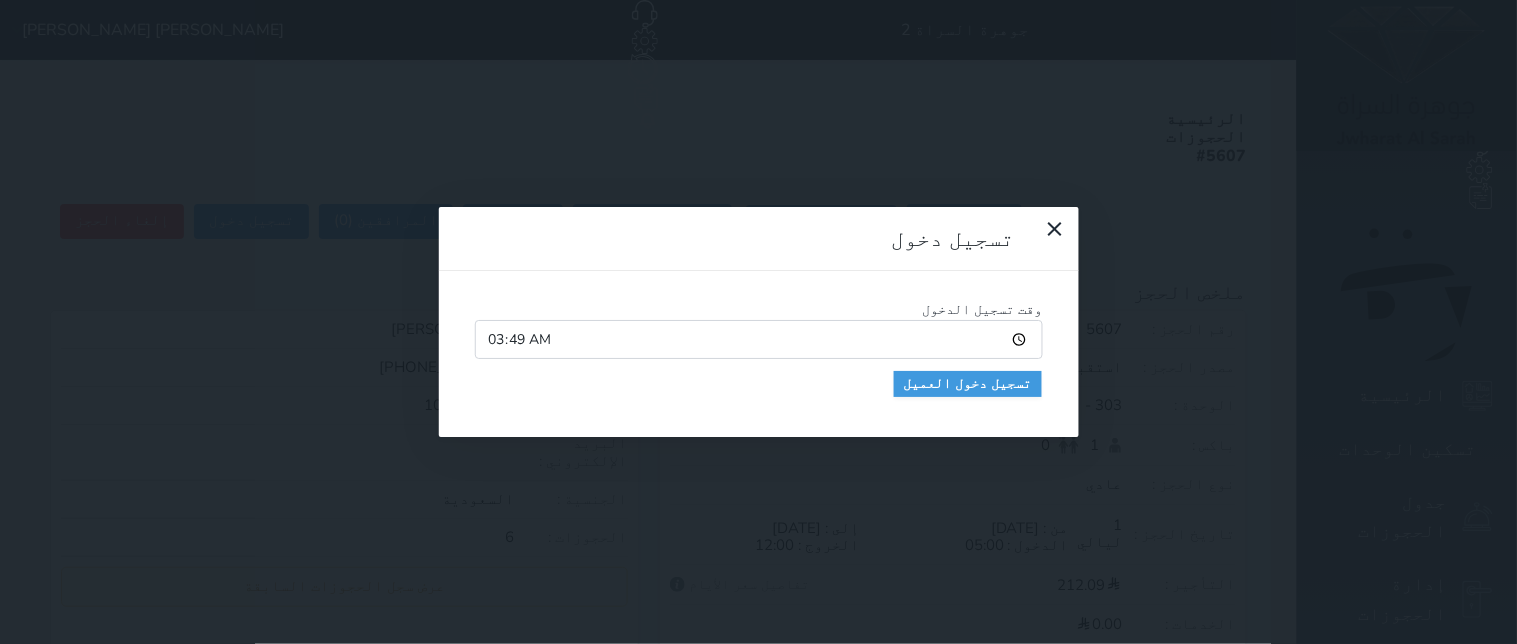 click on "وقت تسجيل الدخول    03:49   تسجيل دخول العميل" at bounding box center [759, 354] 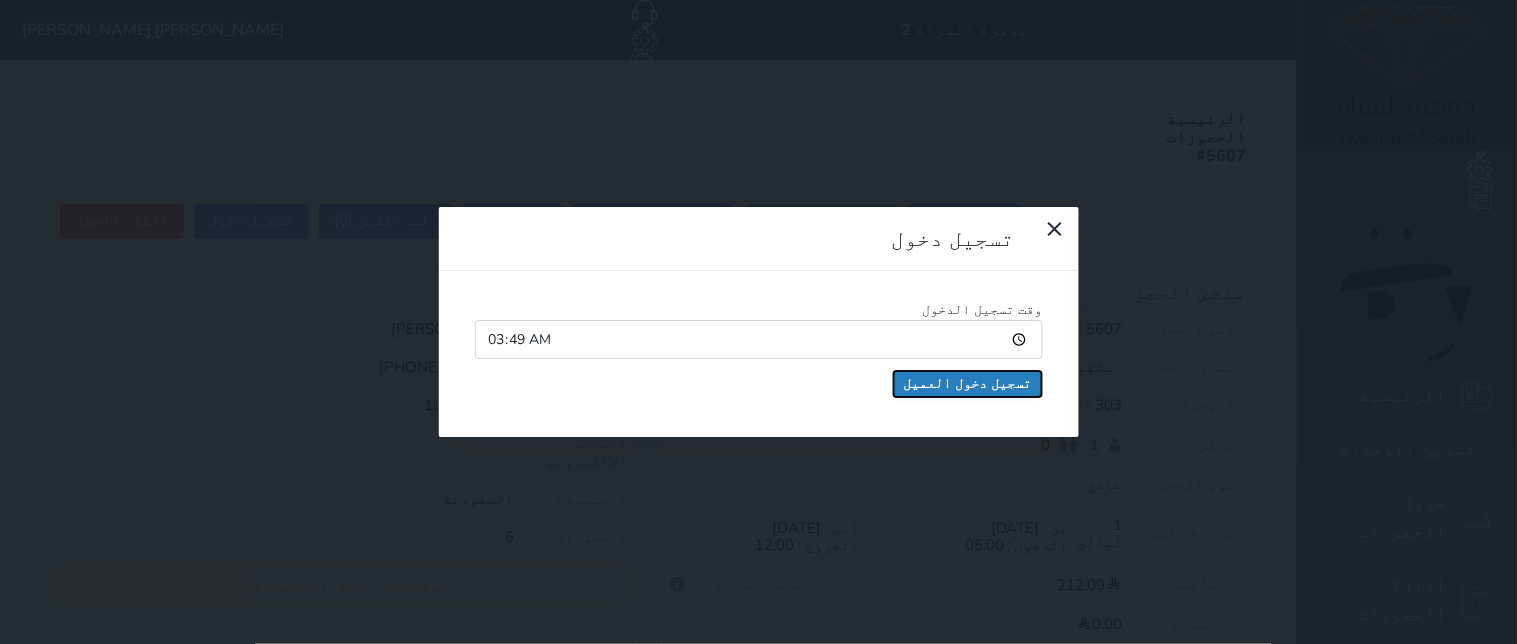 click on "تسجيل دخول العميل" at bounding box center (968, 384) 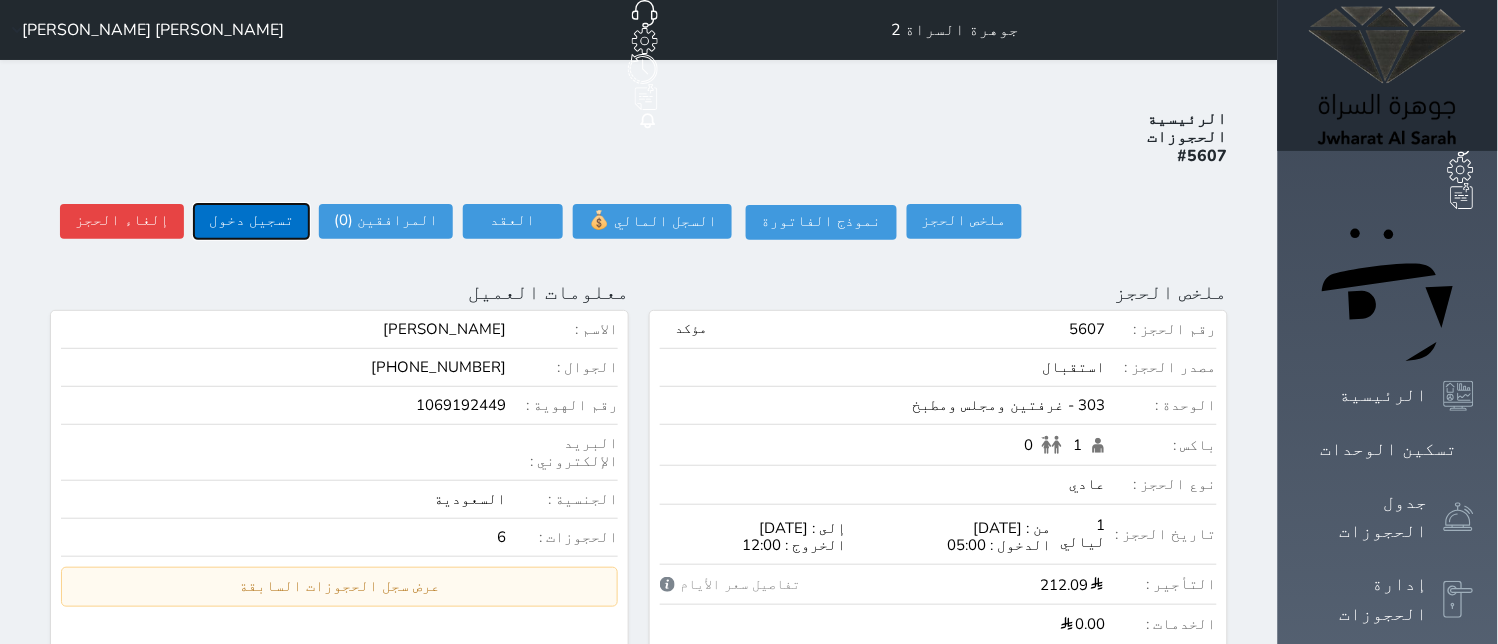click on "تسجيل دخول" at bounding box center (251, 221) 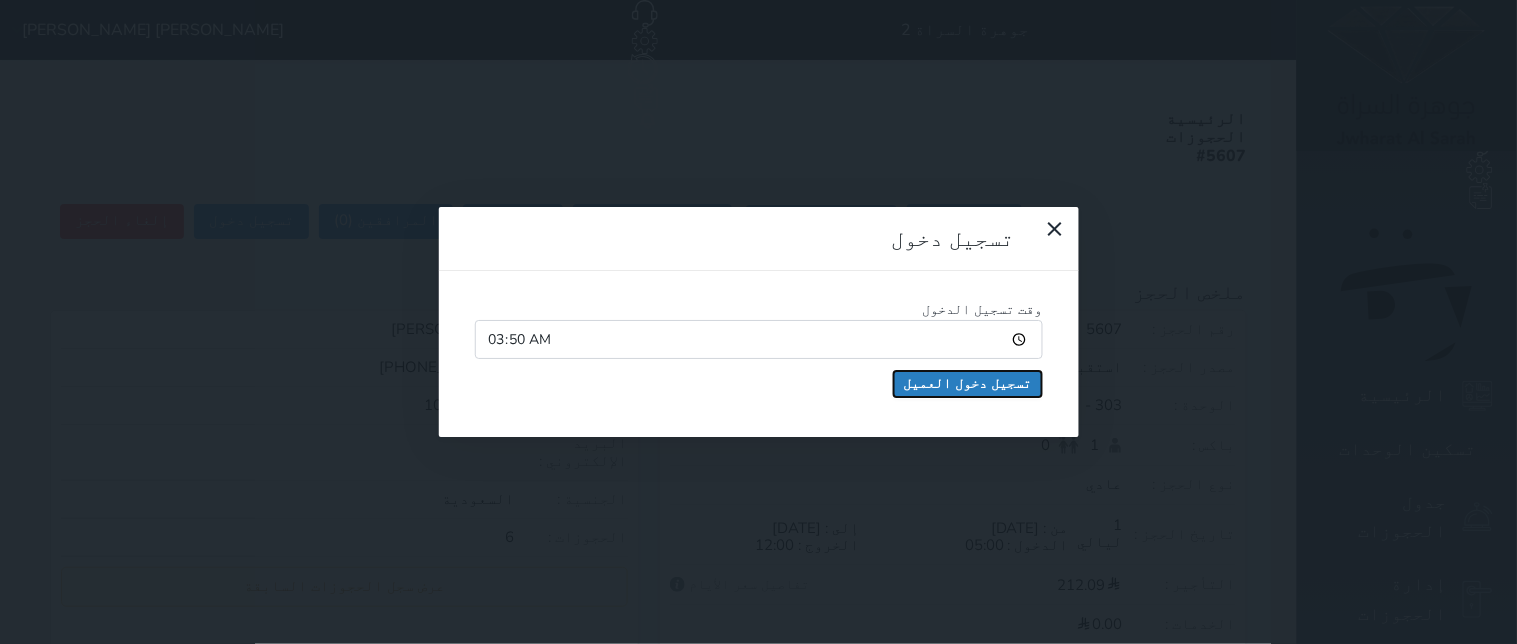 click on "تسجيل دخول العميل" at bounding box center [968, 384] 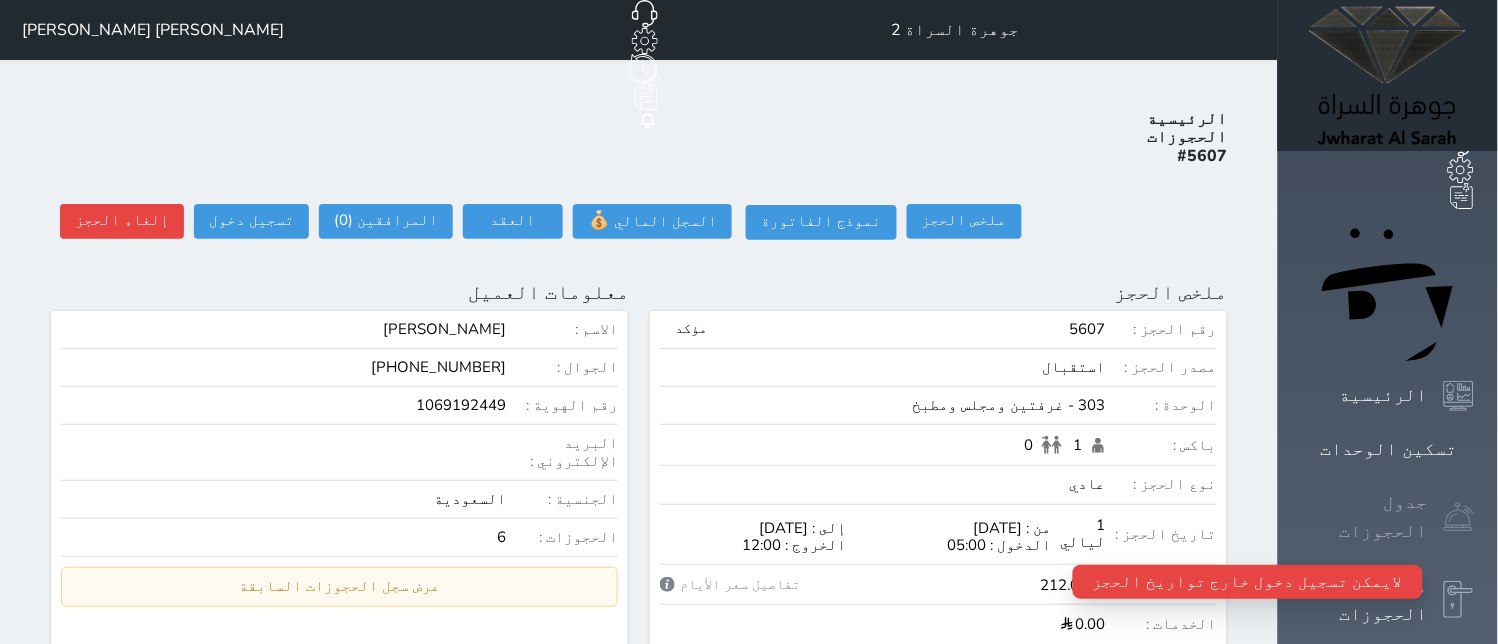 click 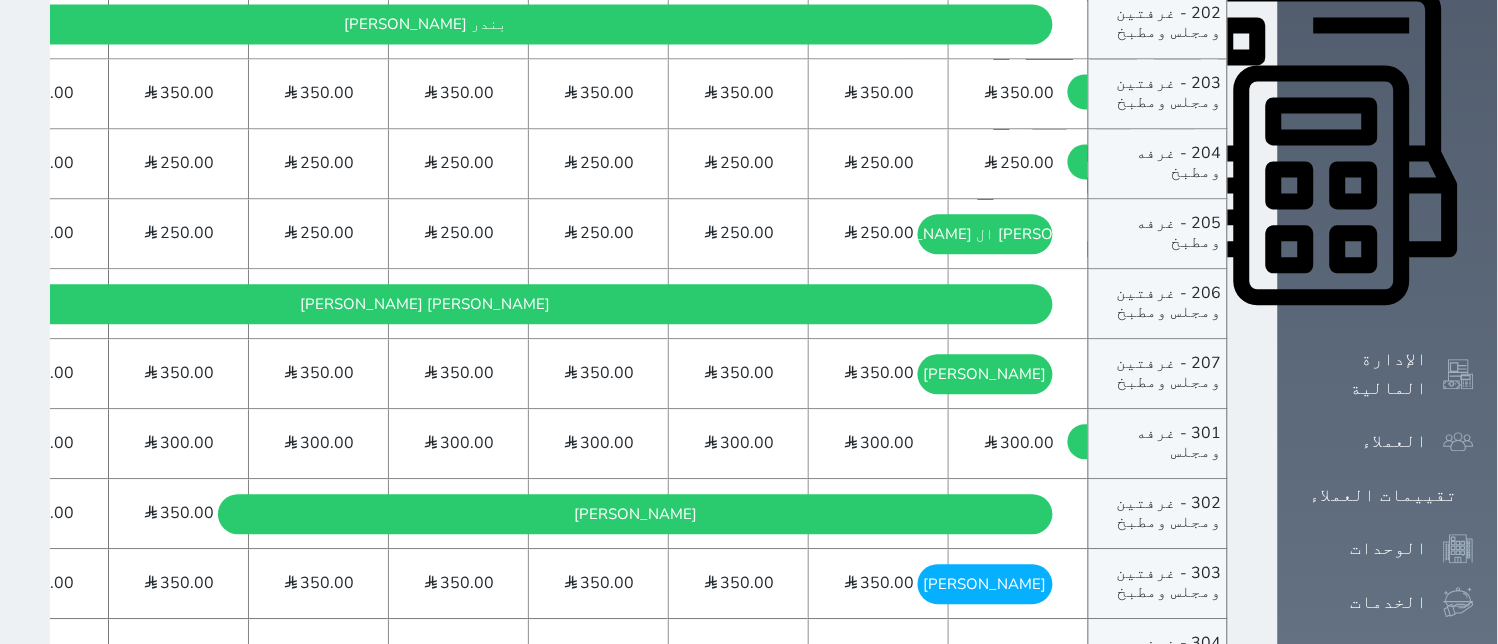 scroll, scrollTop: 888, scrollLeft: 0, axis: vertical 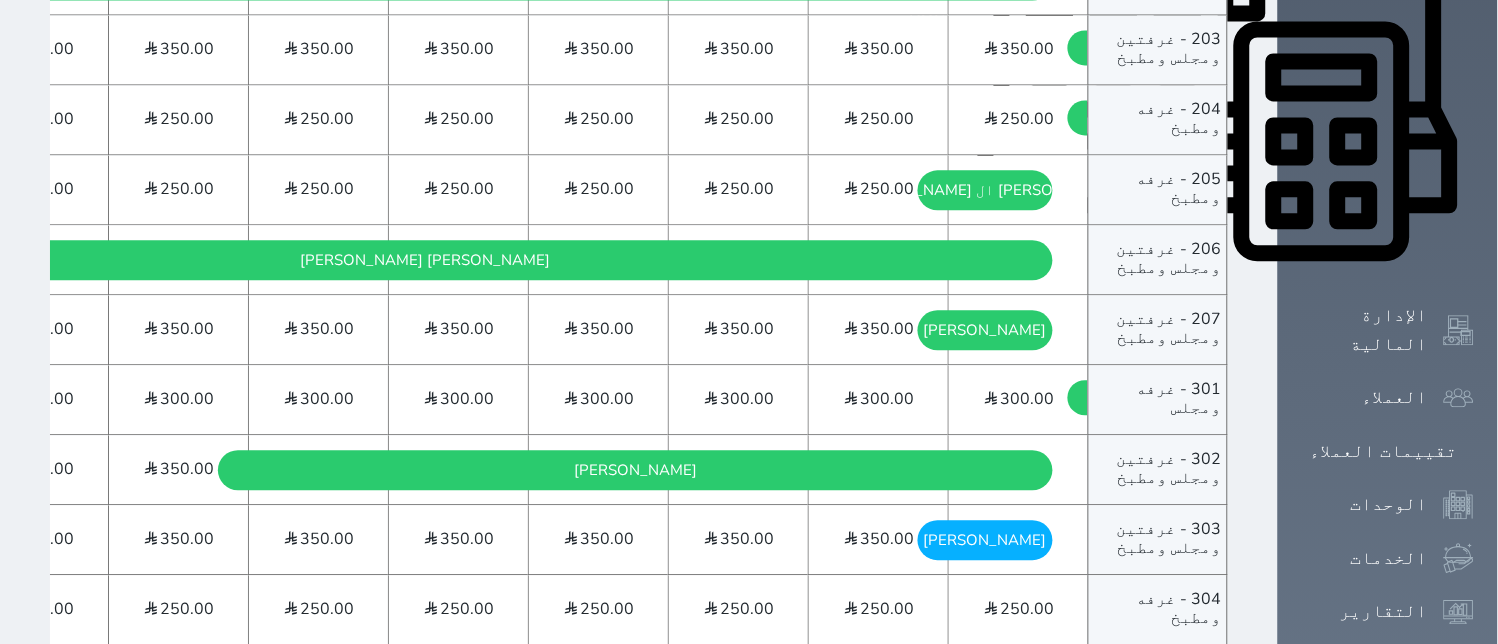 click on "[PERSON_NAME] الحياني
[DATE] - [DATE]" at bounding box center [985, 540] 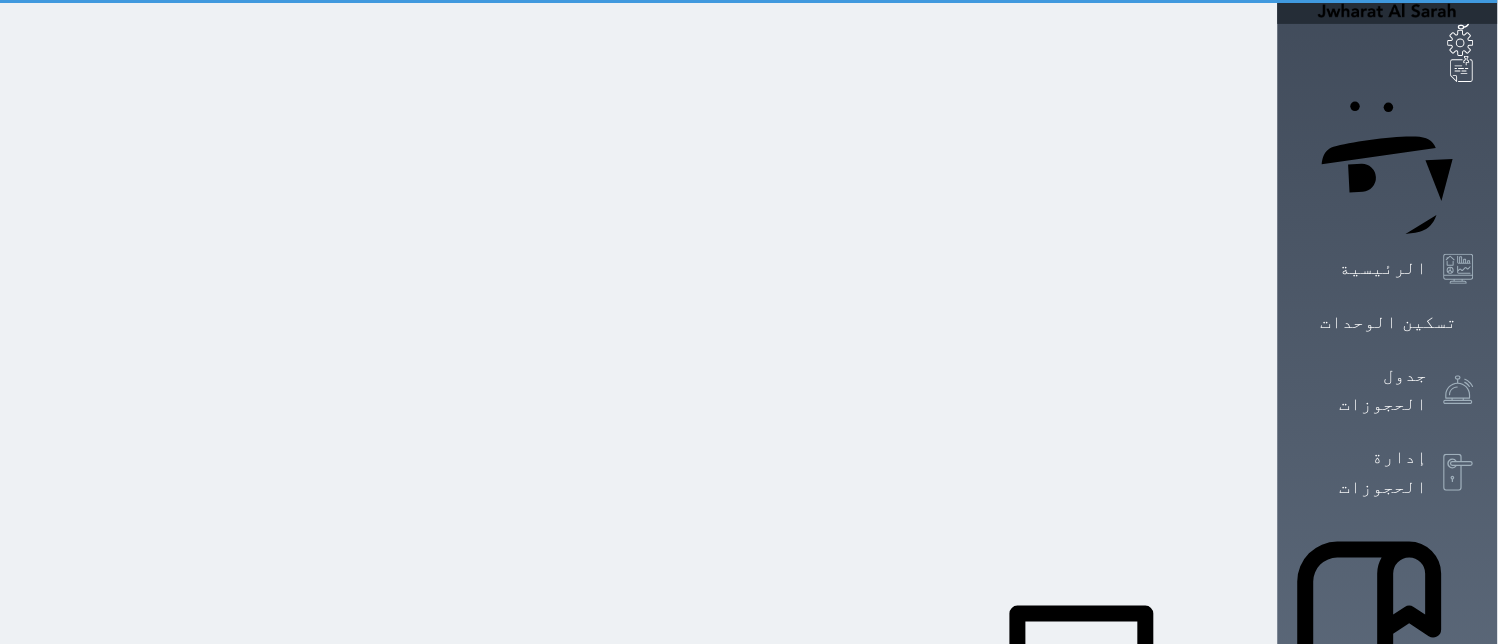 scroll, scrollTop: 0, scrollLeft: 0, axis: both 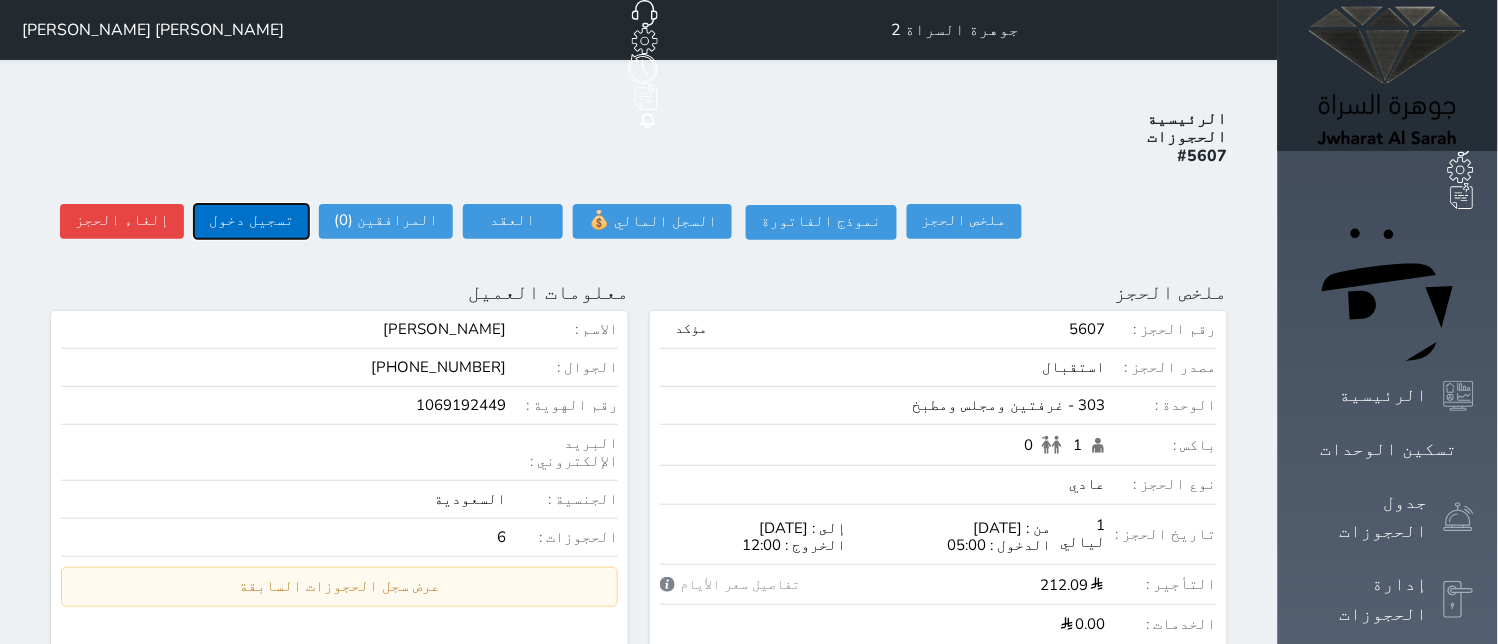 click on "تسجيل دخول" at bounding box center (251, 221) 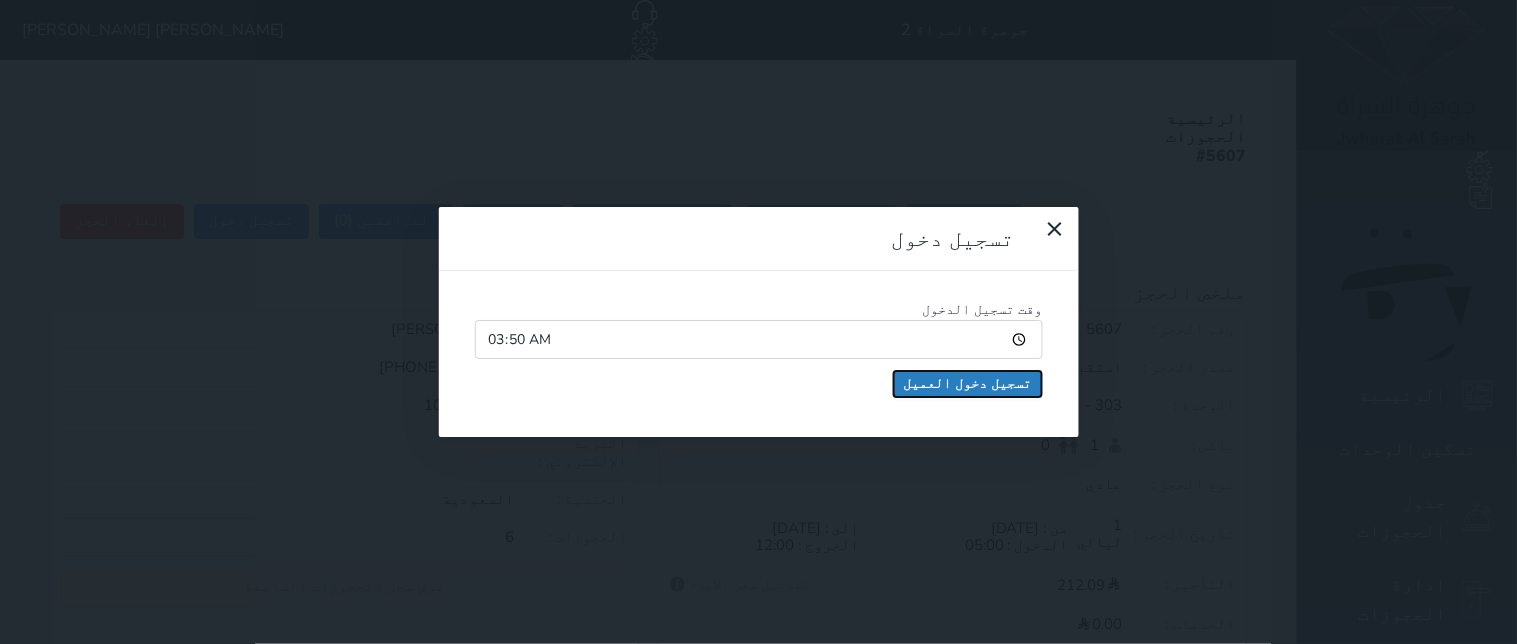 click on "تسجيل دخول العميل" at bounding box center (968, 384) 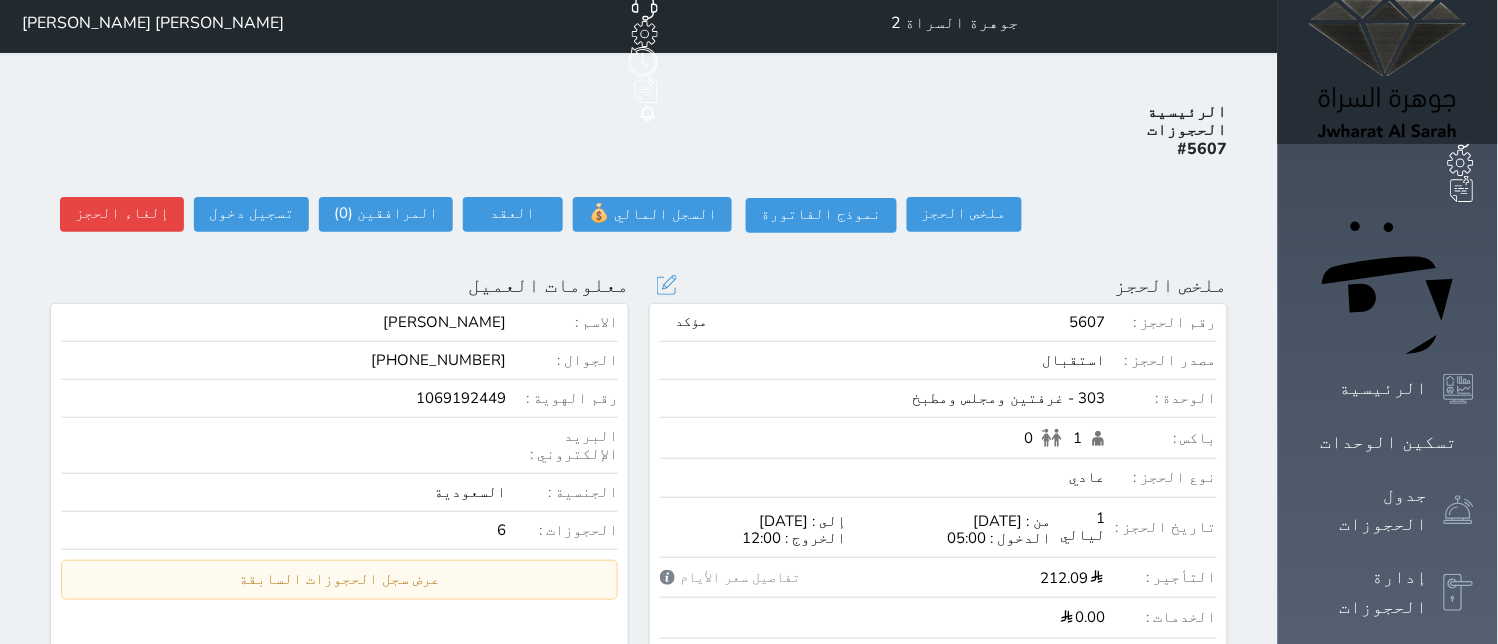 scroll, scrollTop: 0, scrollLeft: 0, axis: both 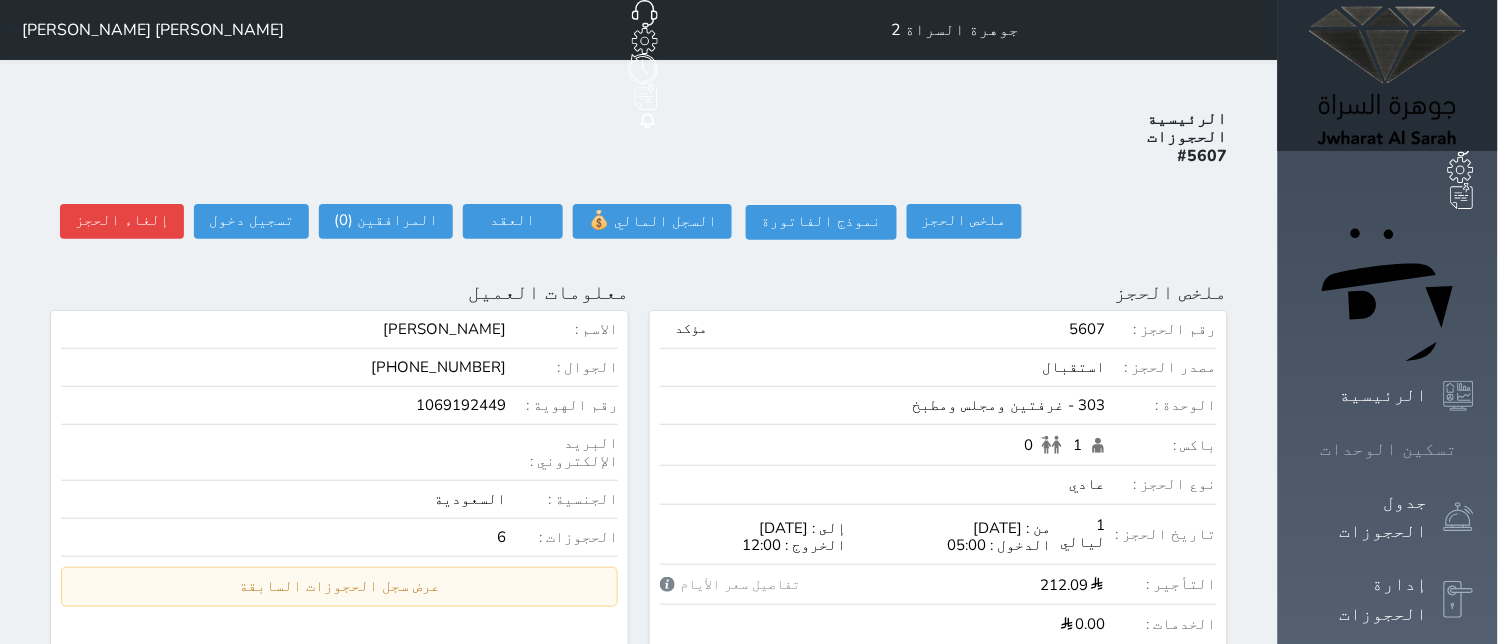 click 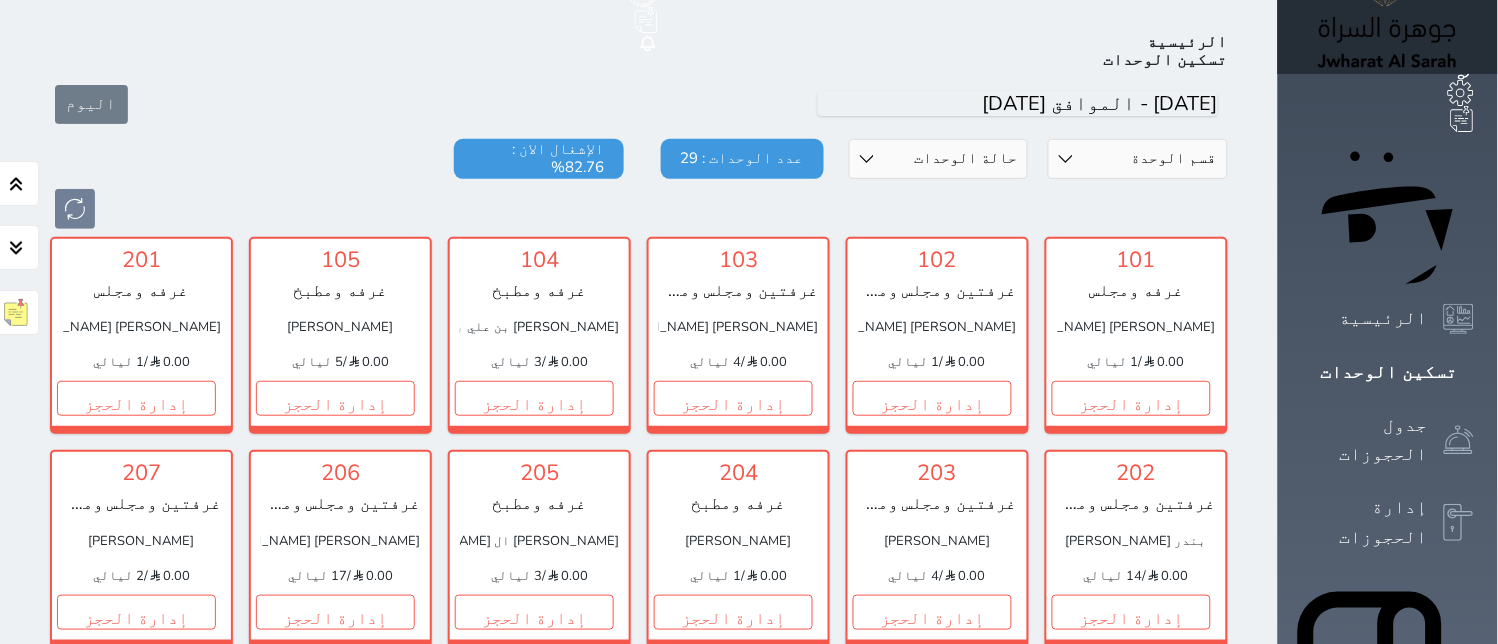 scroll, scrollTop: 522, scrollLeft: 0, axis: vertical 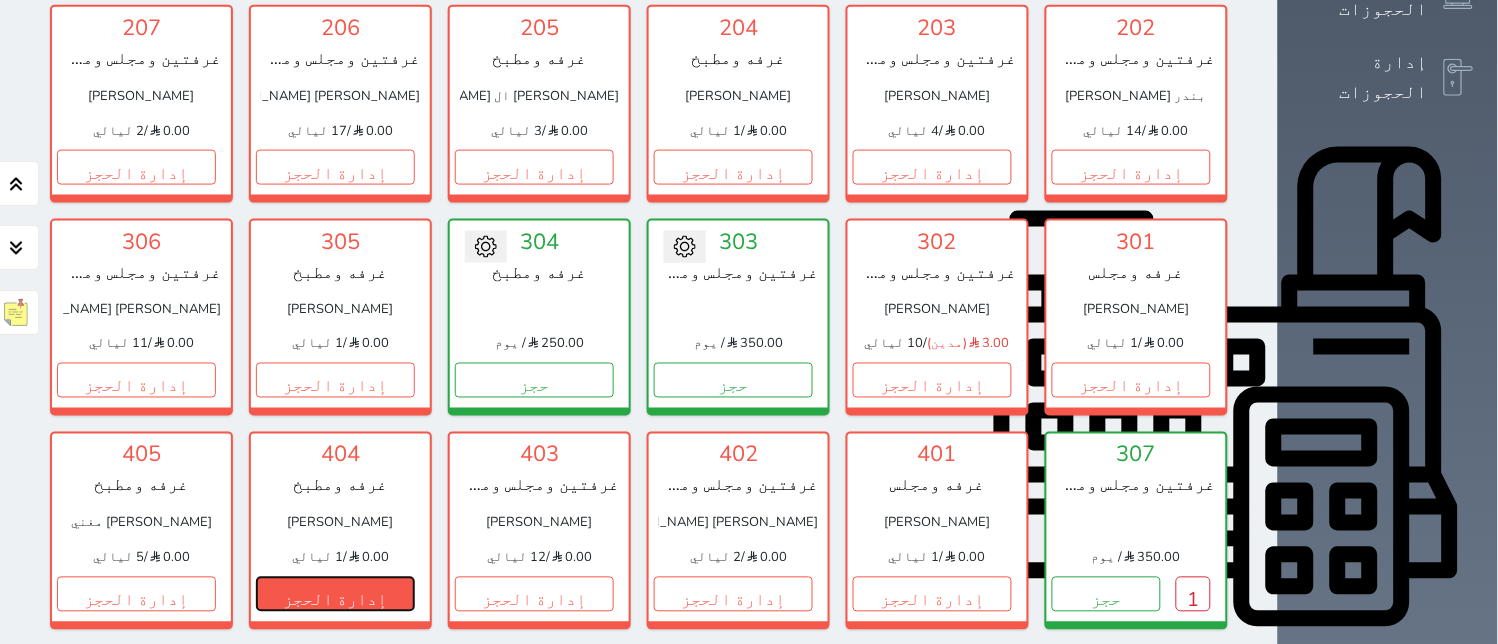 click on "إدارة الحجز" at bounding box center [335, 594] 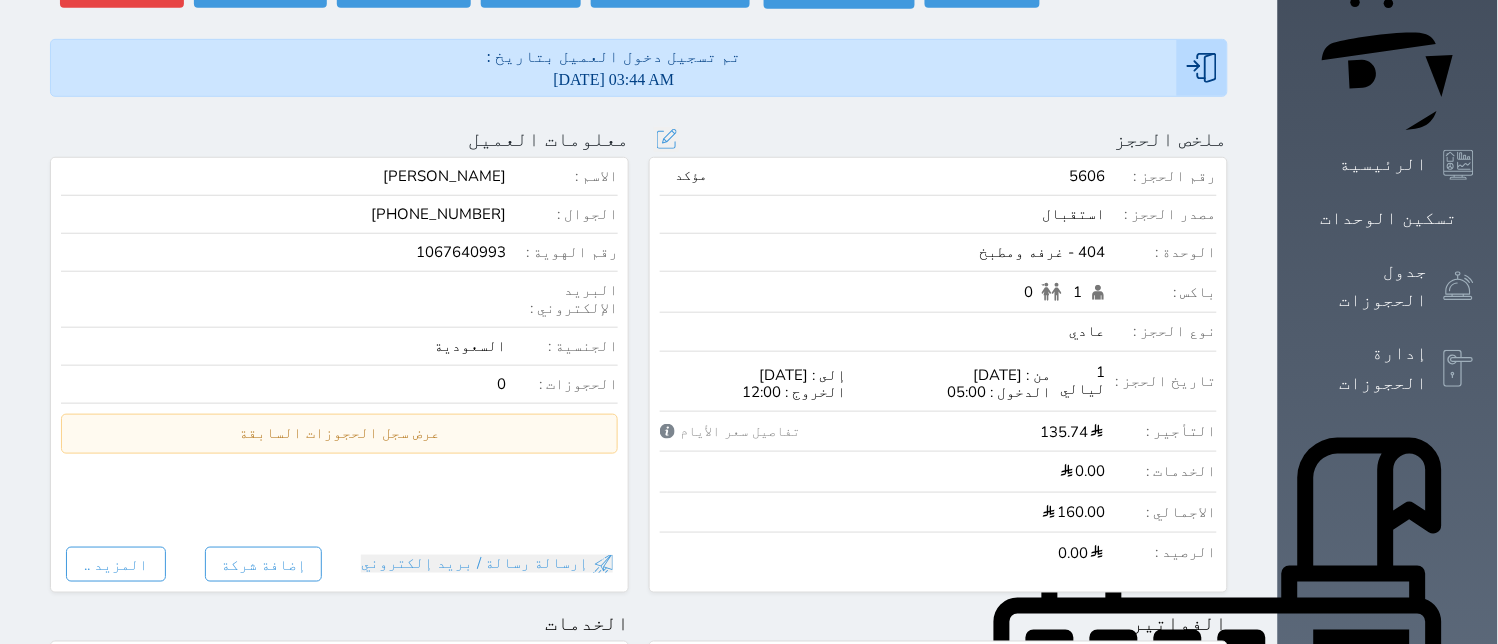 scroll, scrollTop: 0, scrollLeft: 0, axis: both 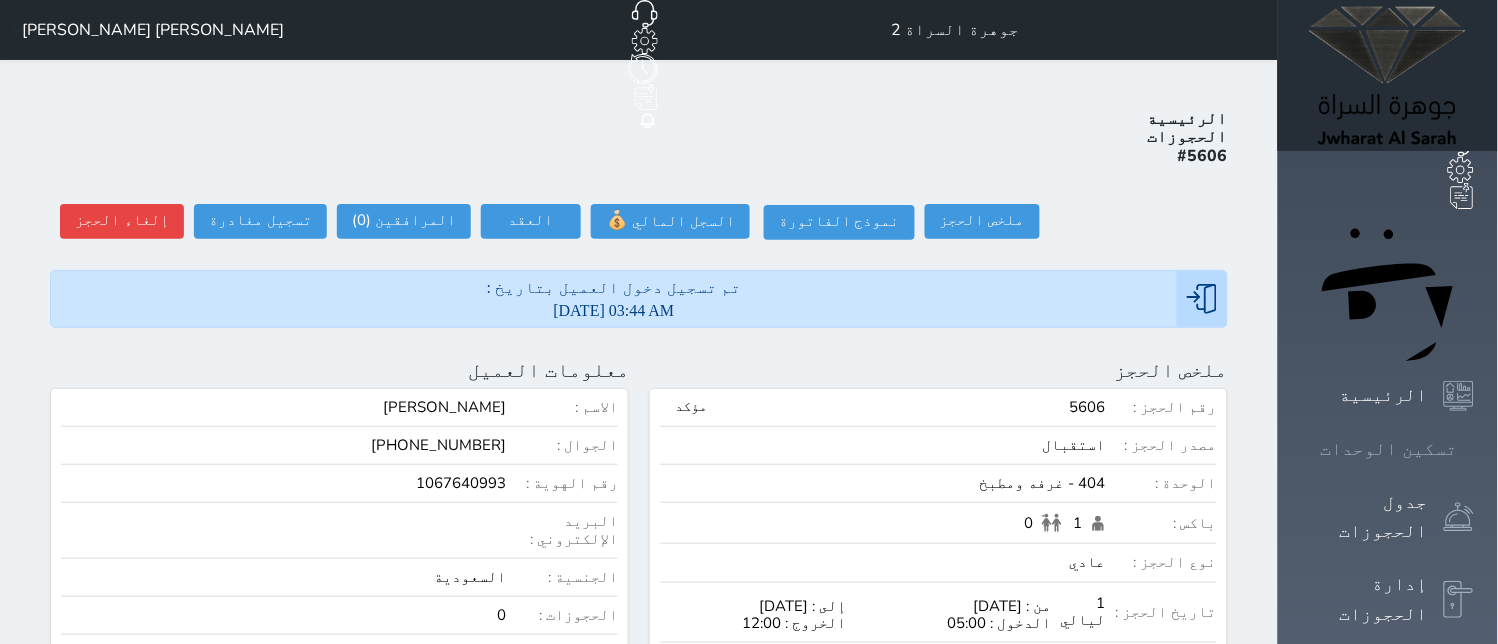 click 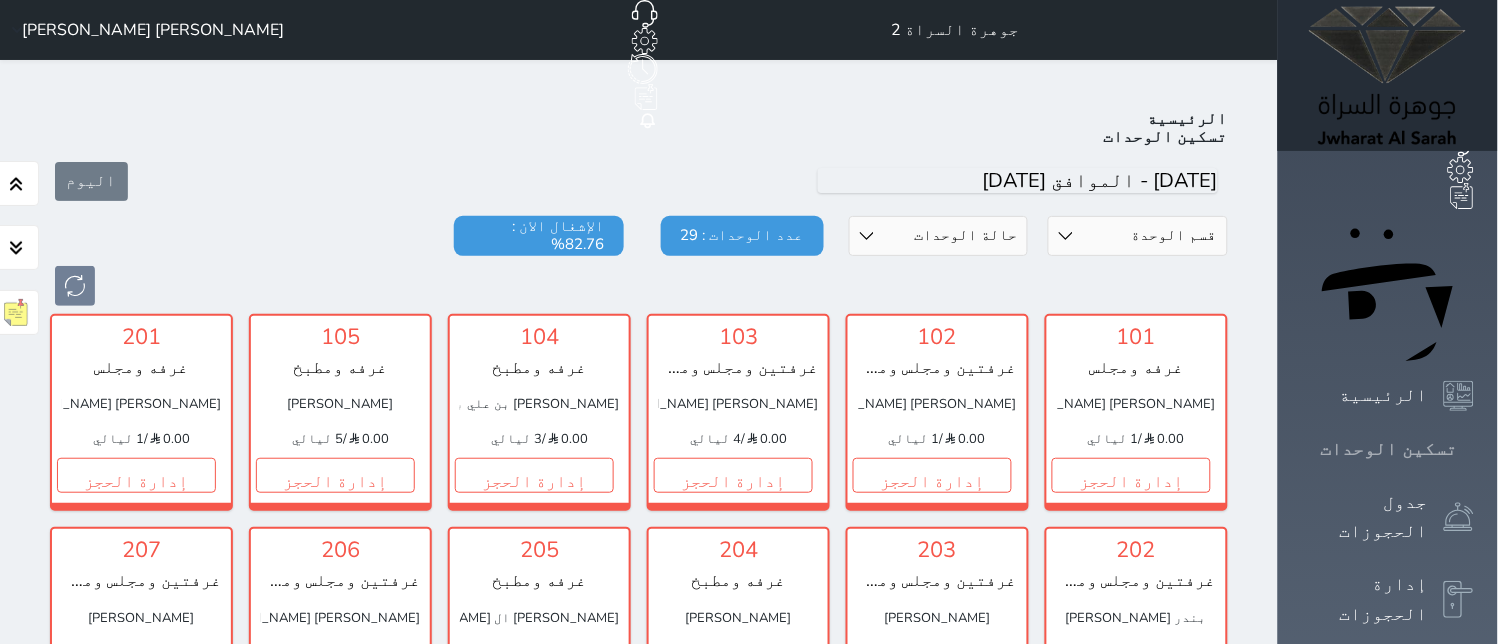 scroll, scrollTop: 77, scrollLeft: 0, axis: vertical 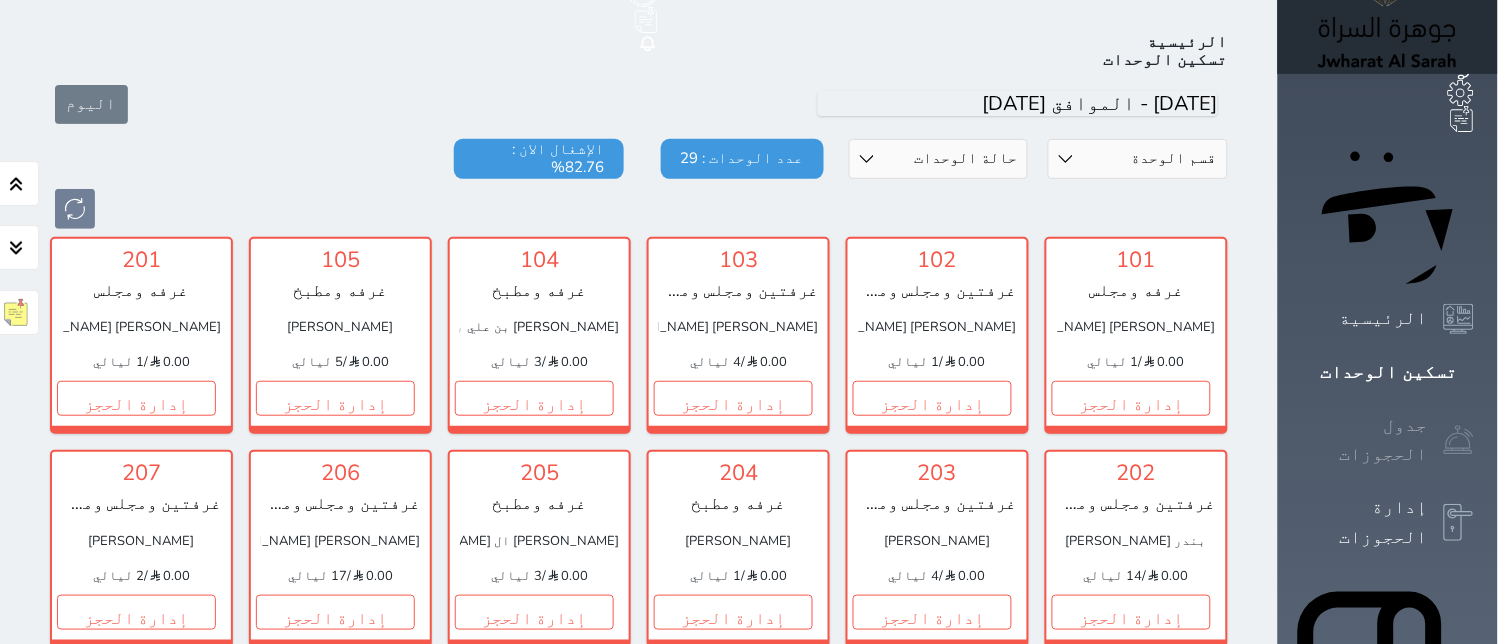 click on "جدول الحجوزات" at bounding box center (1365, 440) 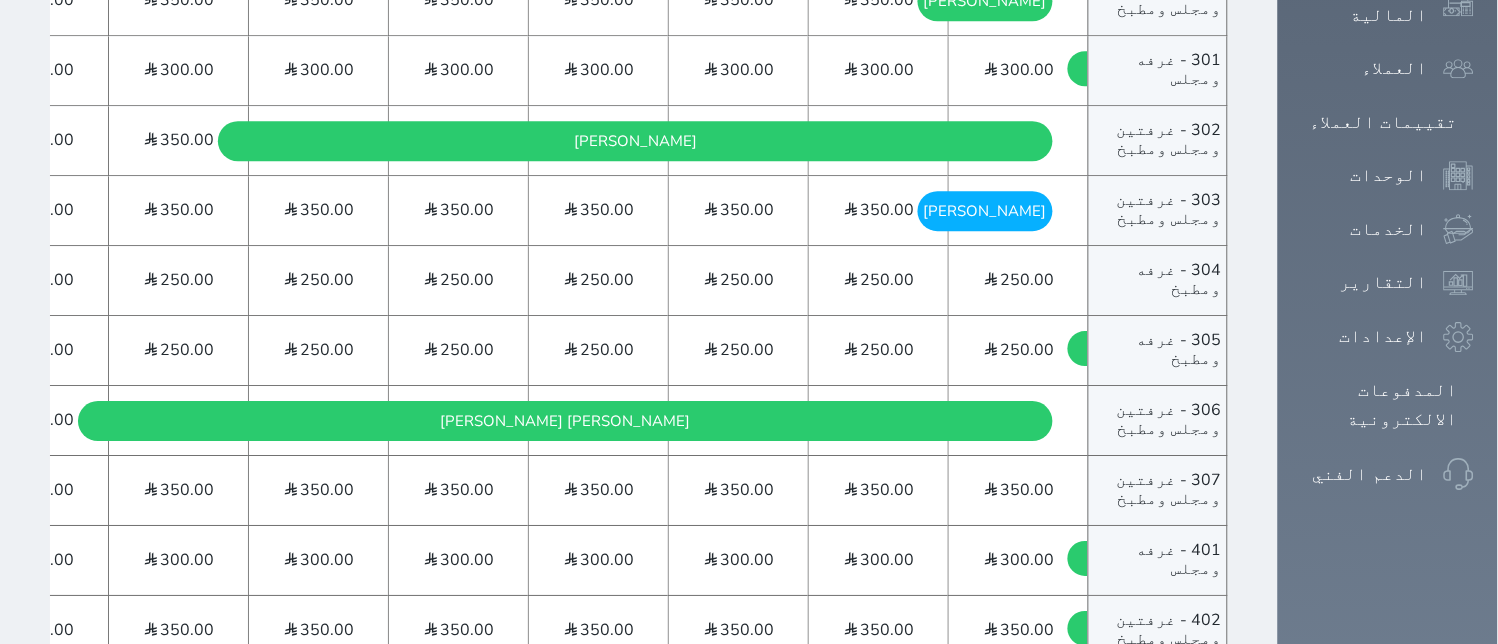 scroll, scrollTop: 1222, scrollLeft: 0, axis: vertical 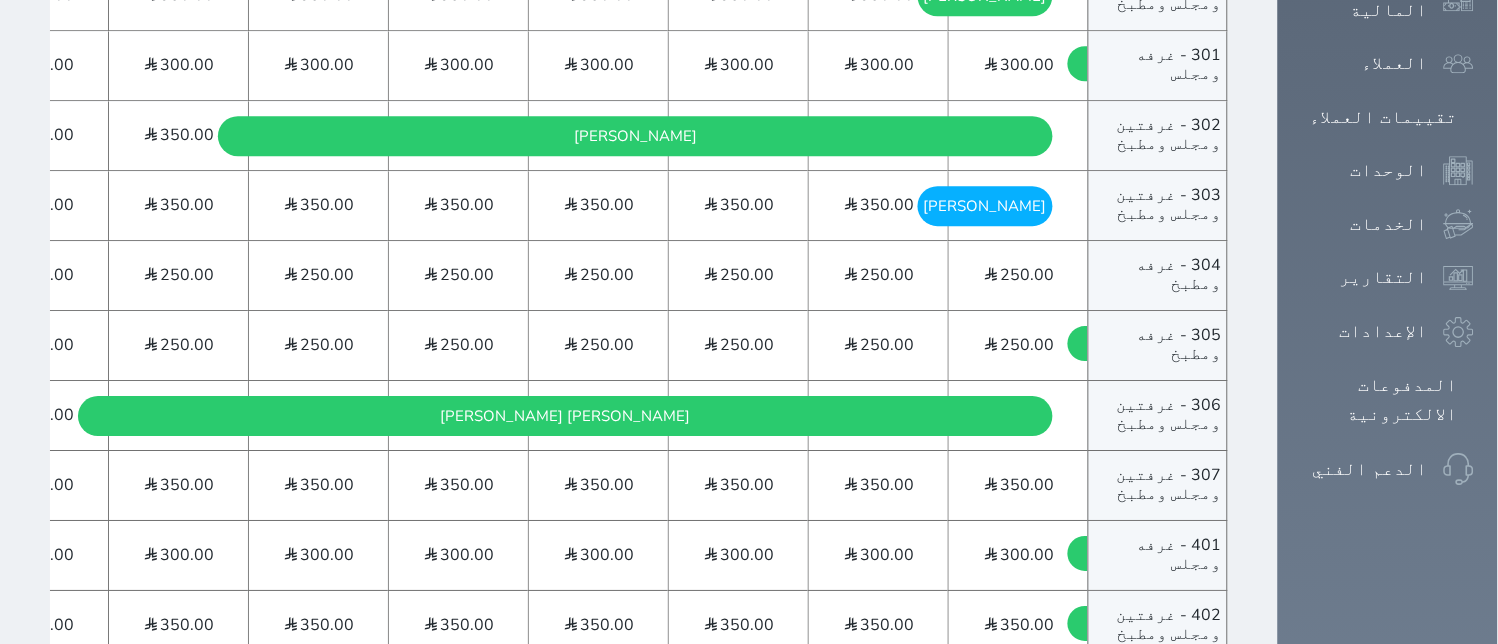 click on "[PERSON_NAME] الحياني
[DATE] - [DATE]" at bounding box center (985, 206) 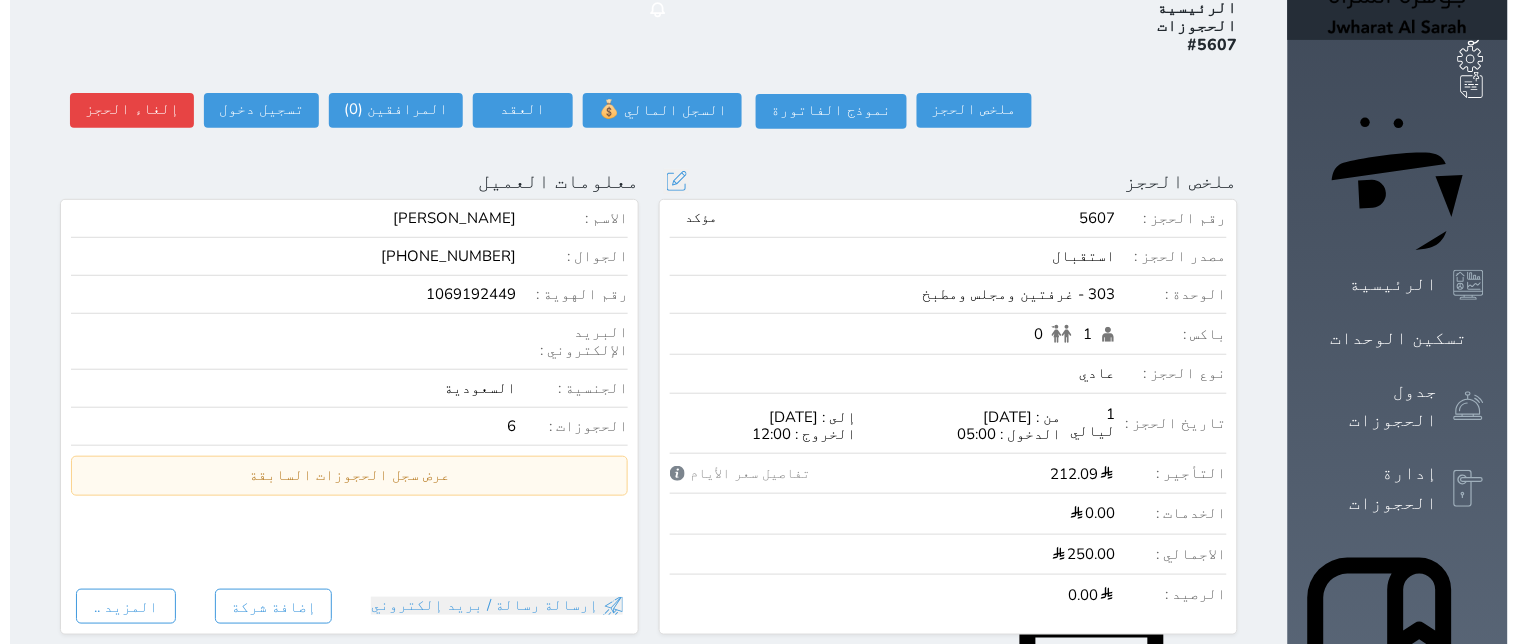 scroll, scrollTop: 0, scrollLeft: 0, axis: both 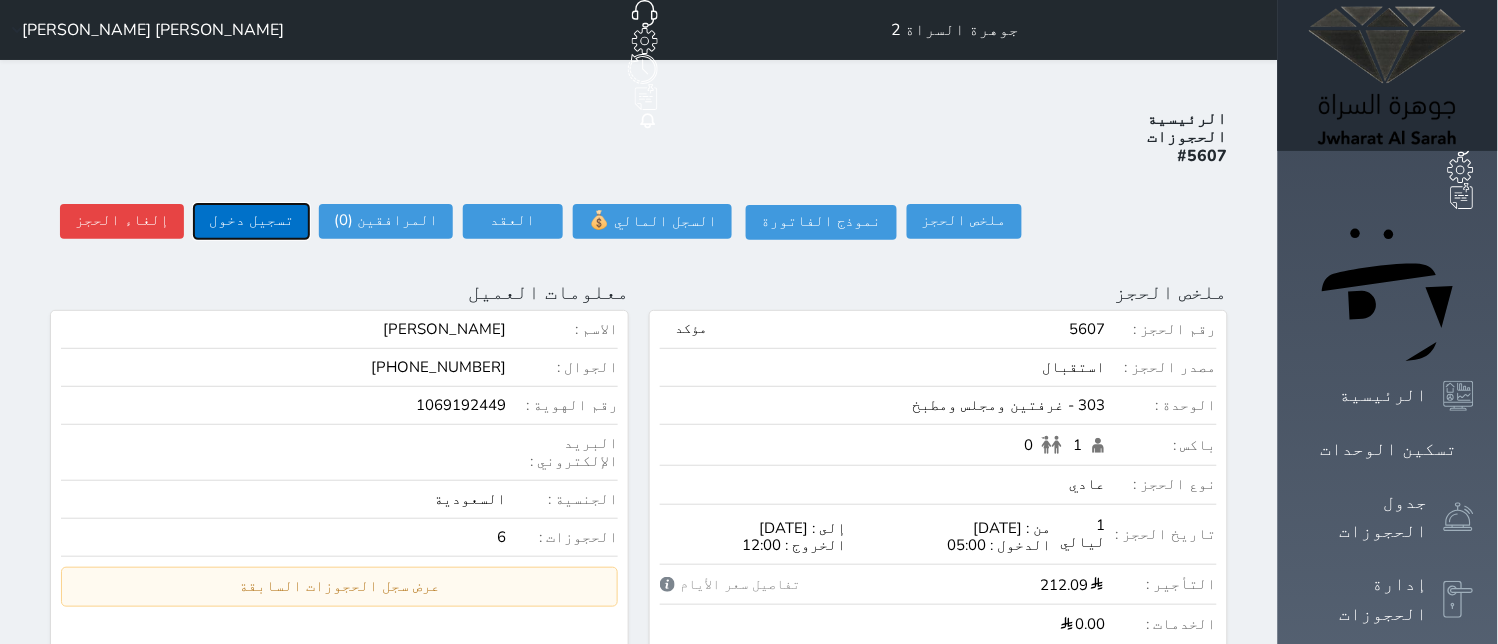 click on "تسجيل دخول" at bounding box center [251, 221] 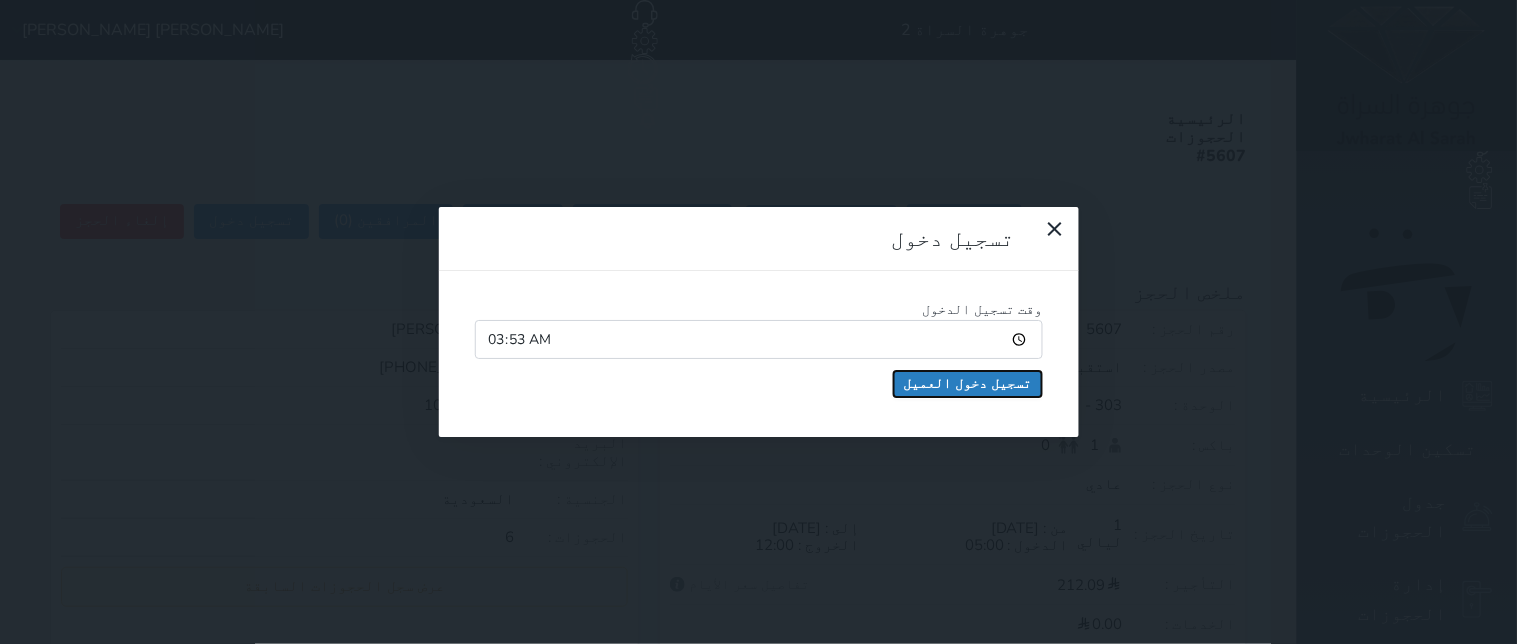 click on "تسجيل دخول العميل" at bounding box center [968, 384] 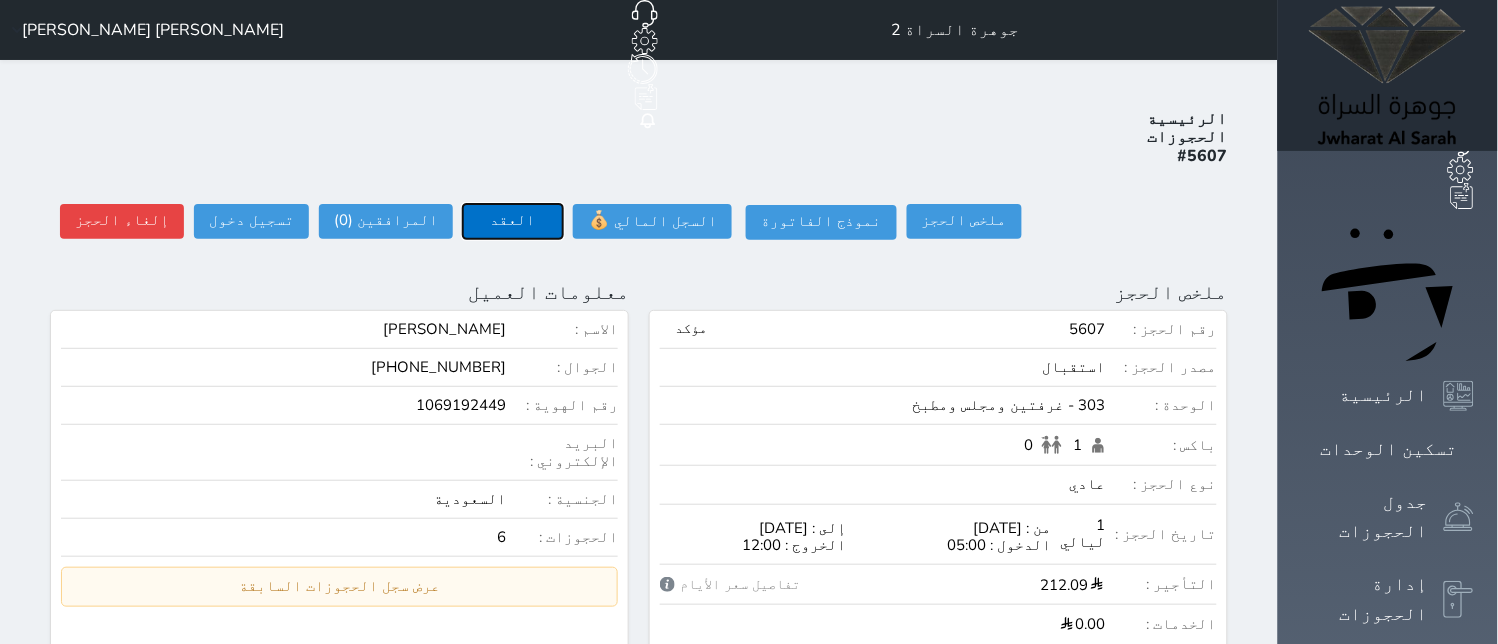 click on "العقد" at bounding box center [513, 221] 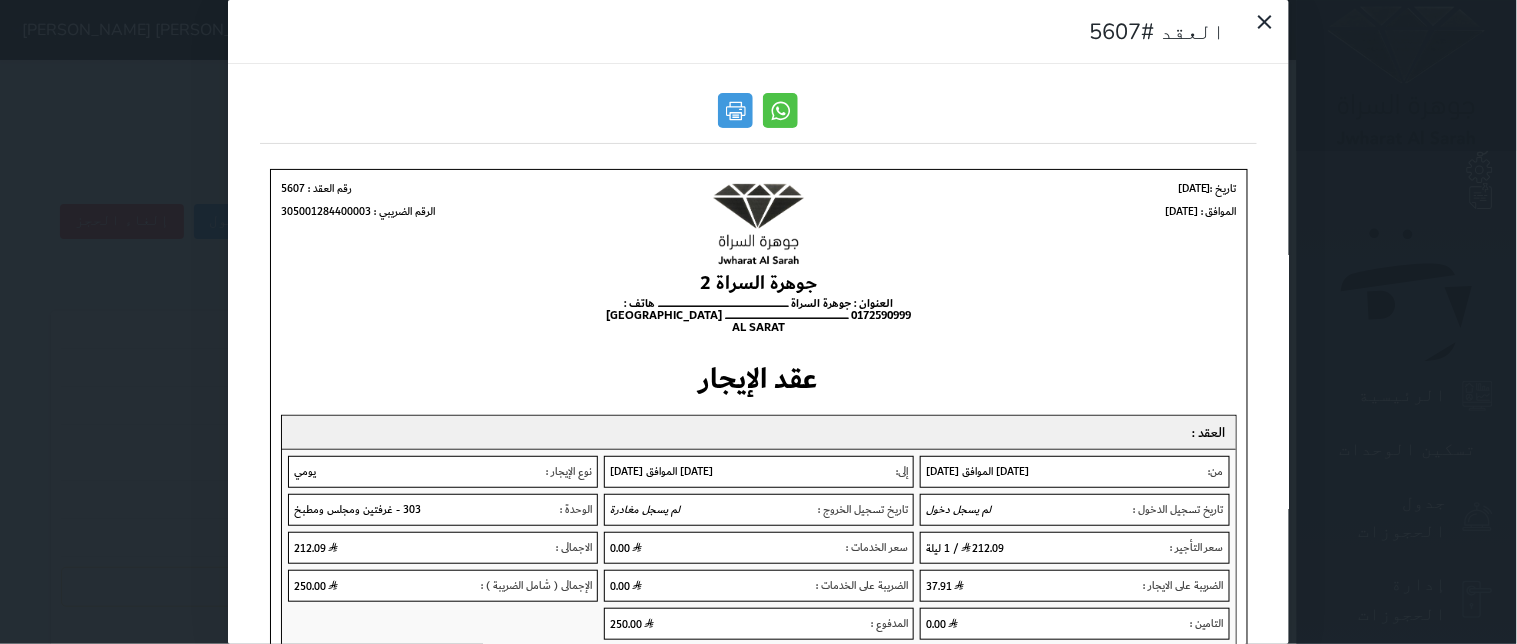 scroll, scrollTop: 0, scrollLeft: 0, axis: both 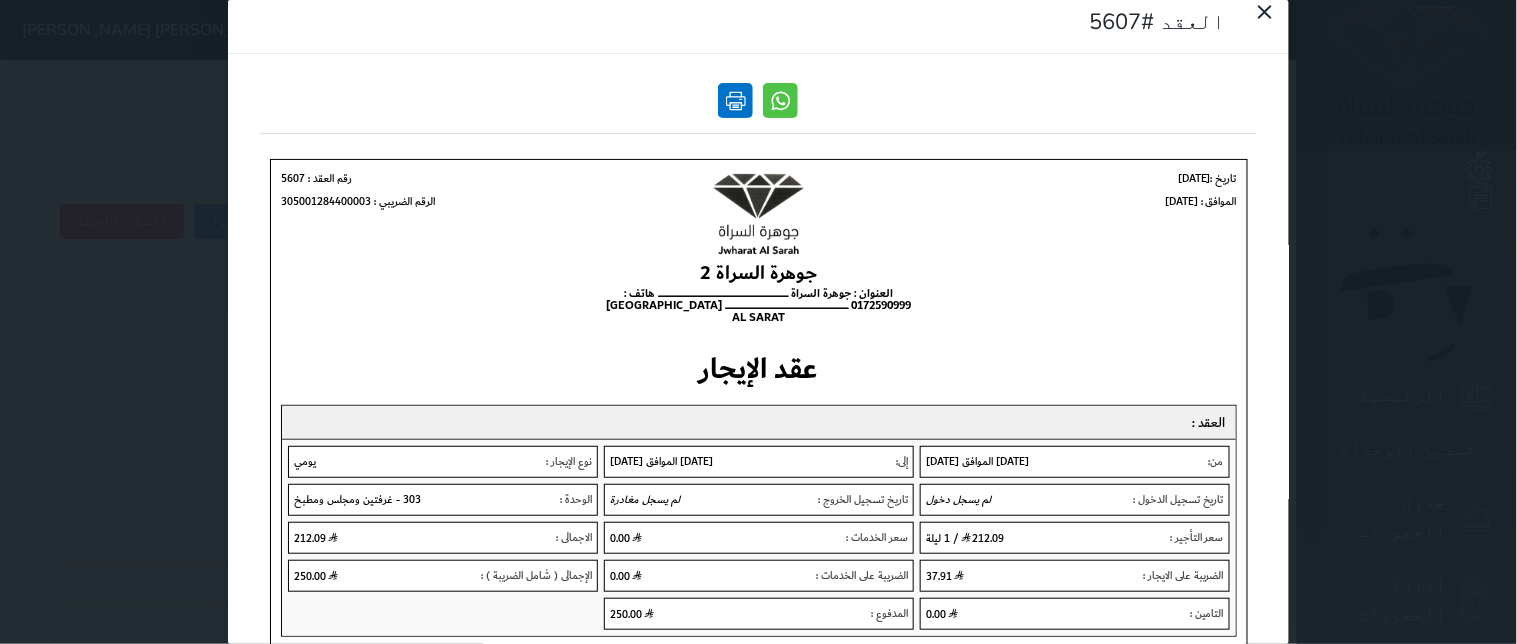 click at bounding box center [736, 100] 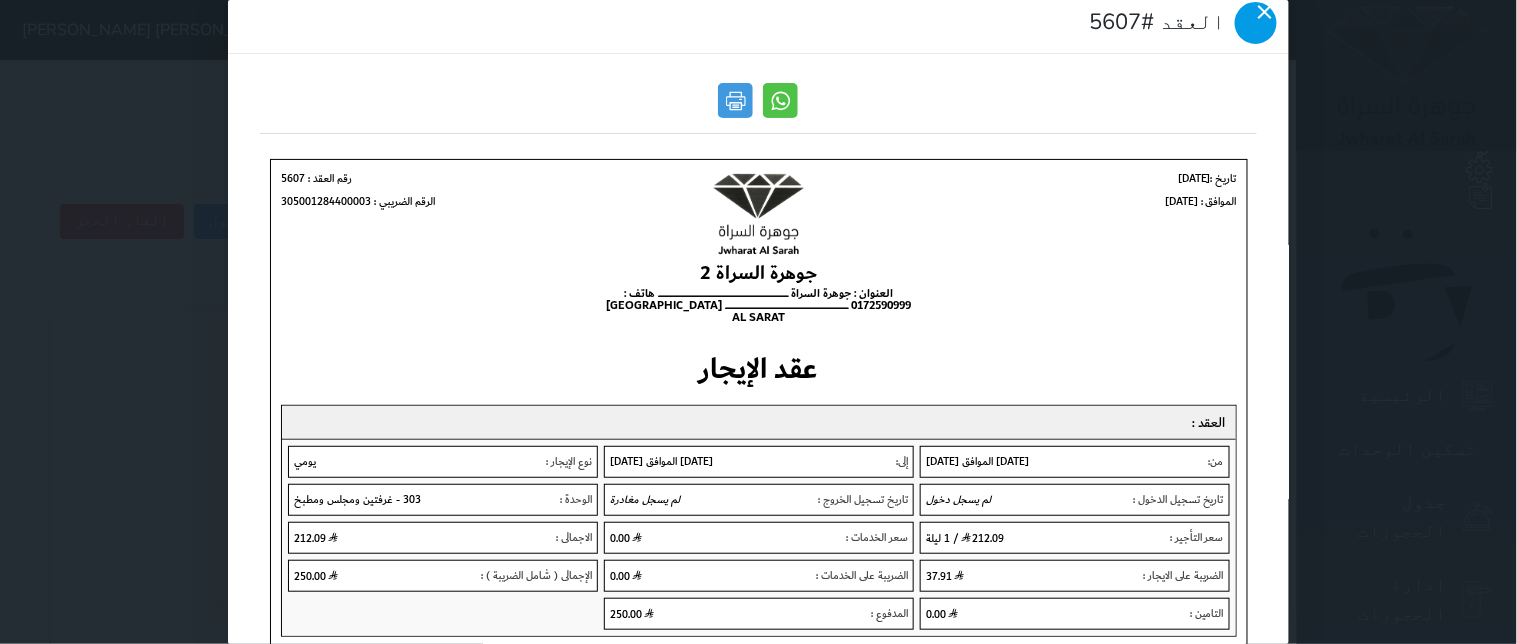 click 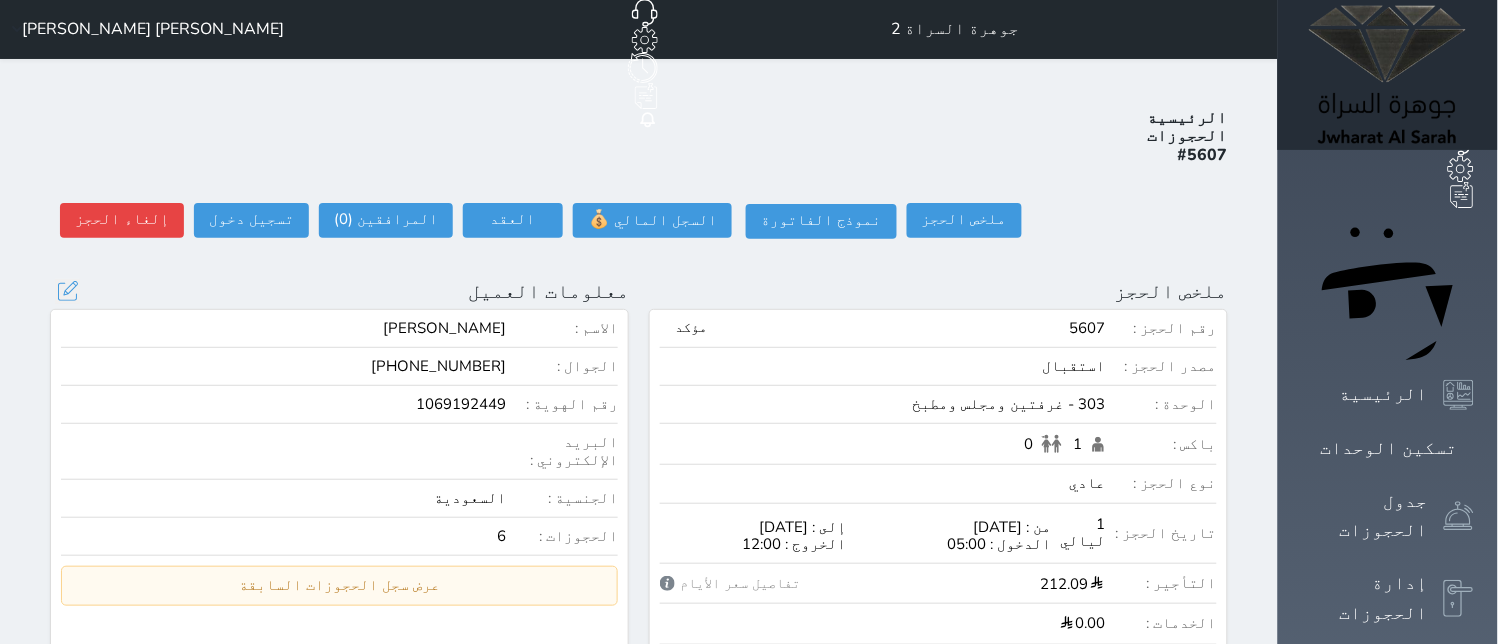scroll, scrollTop: 0, scrollLeft: 0, axis: both 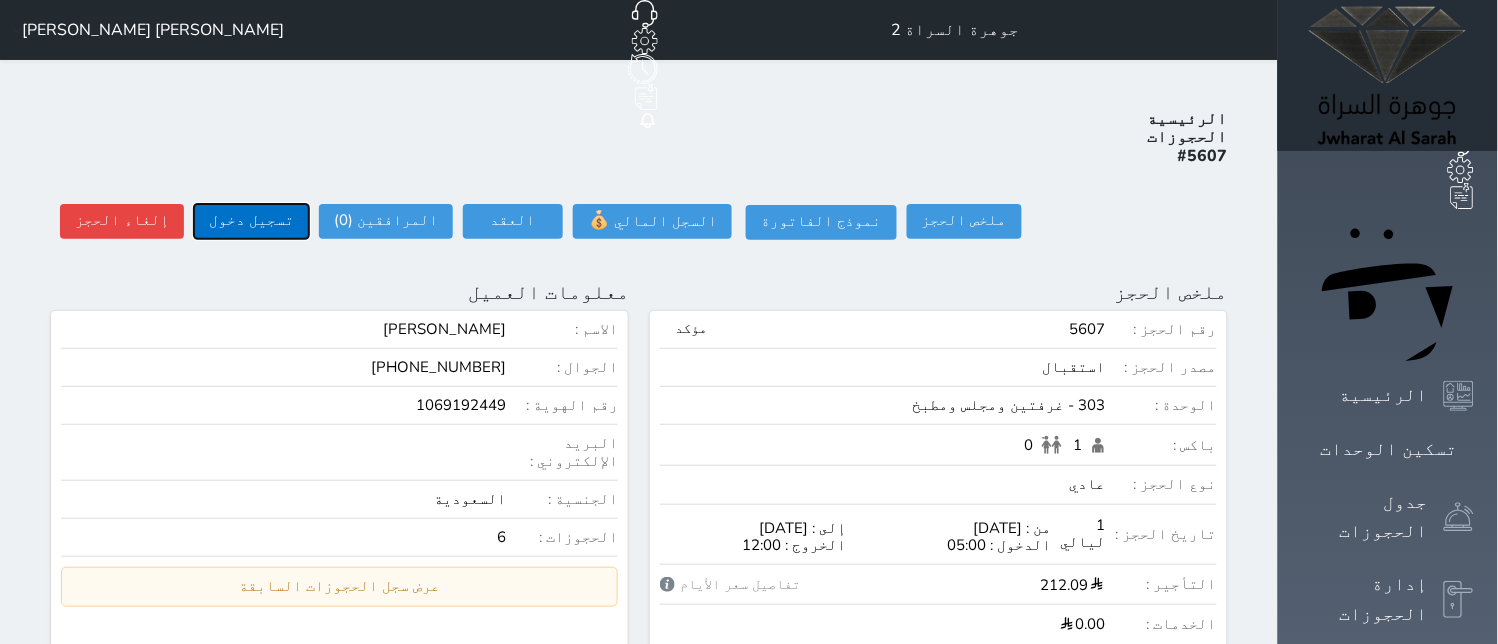 click on "تسجيل دخول" at bounding box center (251, 221) 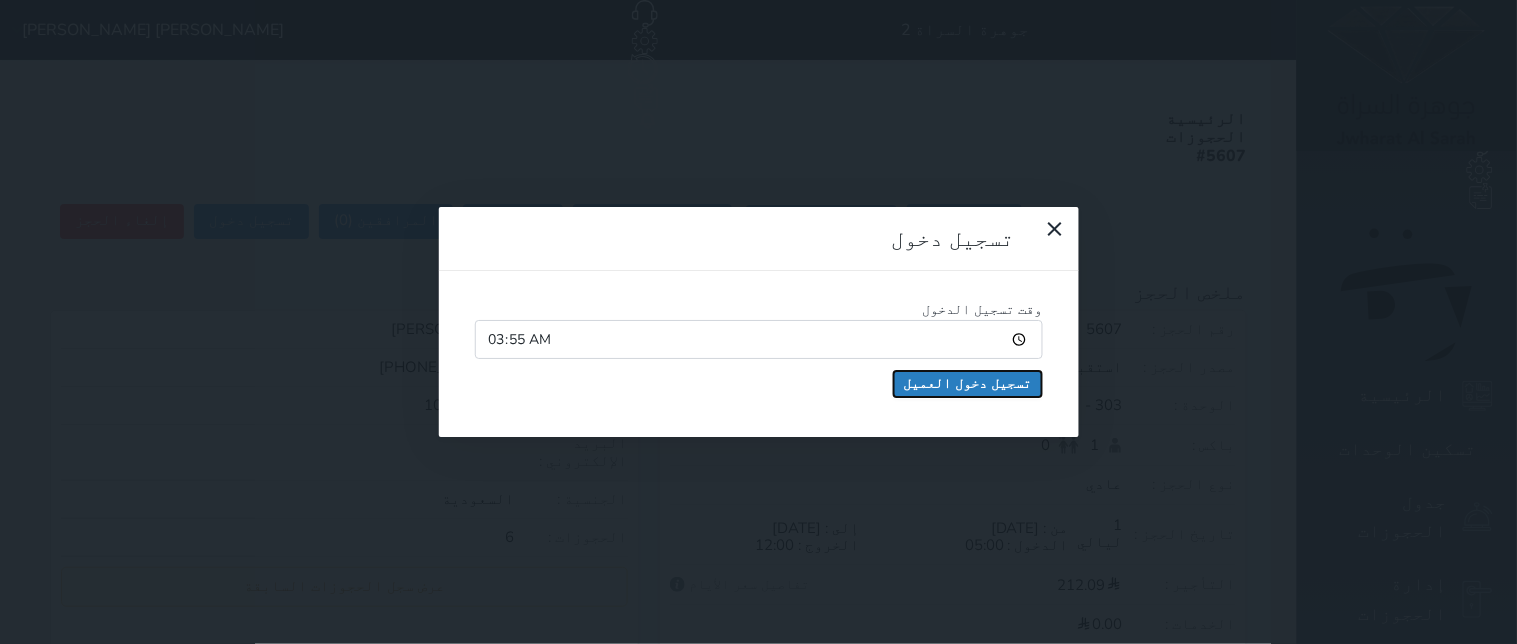 click on "تسجيل دخول العميل" at bounding box center (968, 384) 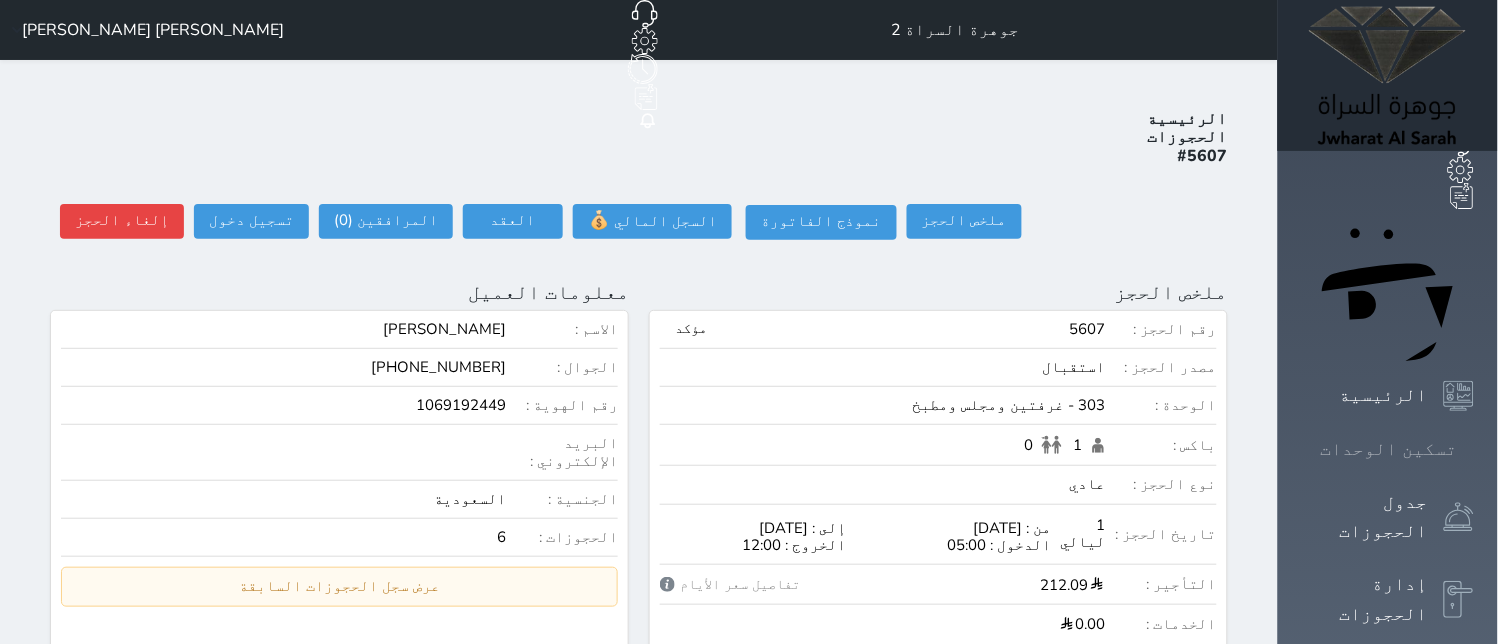 click 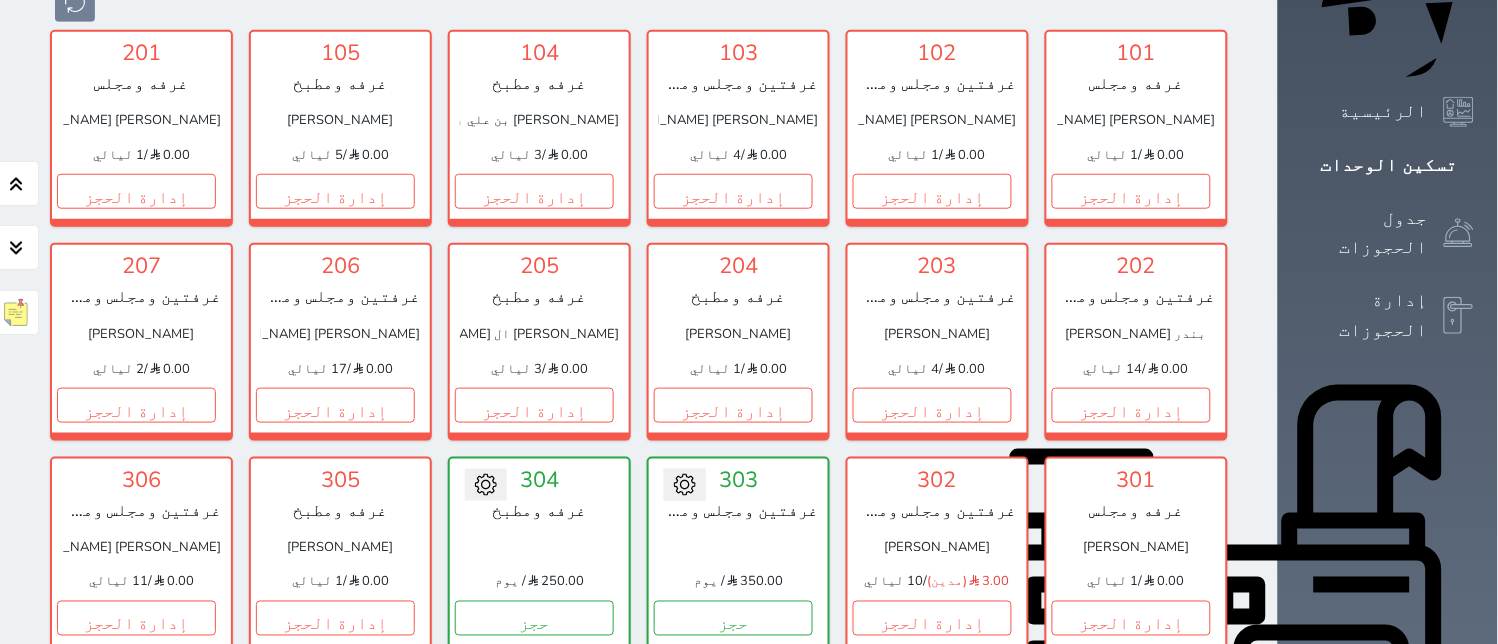 scroll, scrollTop: 522, scrollLeft: 0, axis: vertical 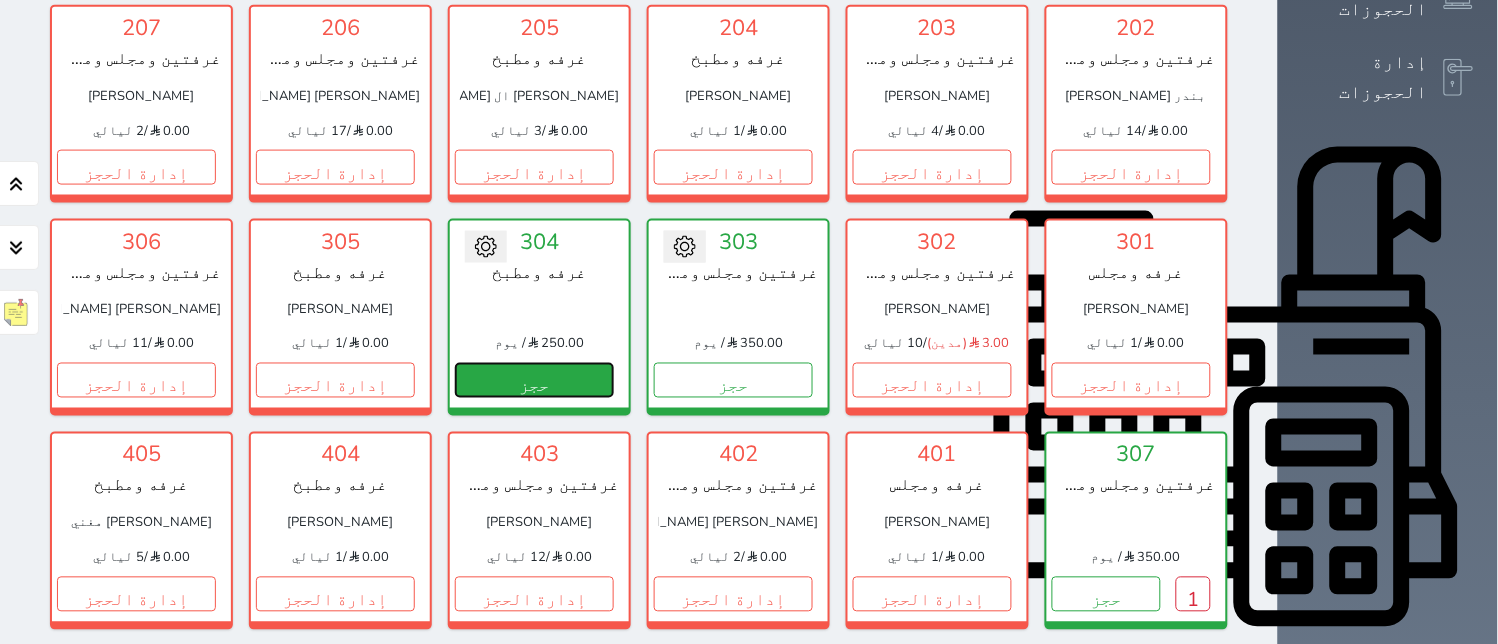 click on "حجز" at bounding box center (534, 380) 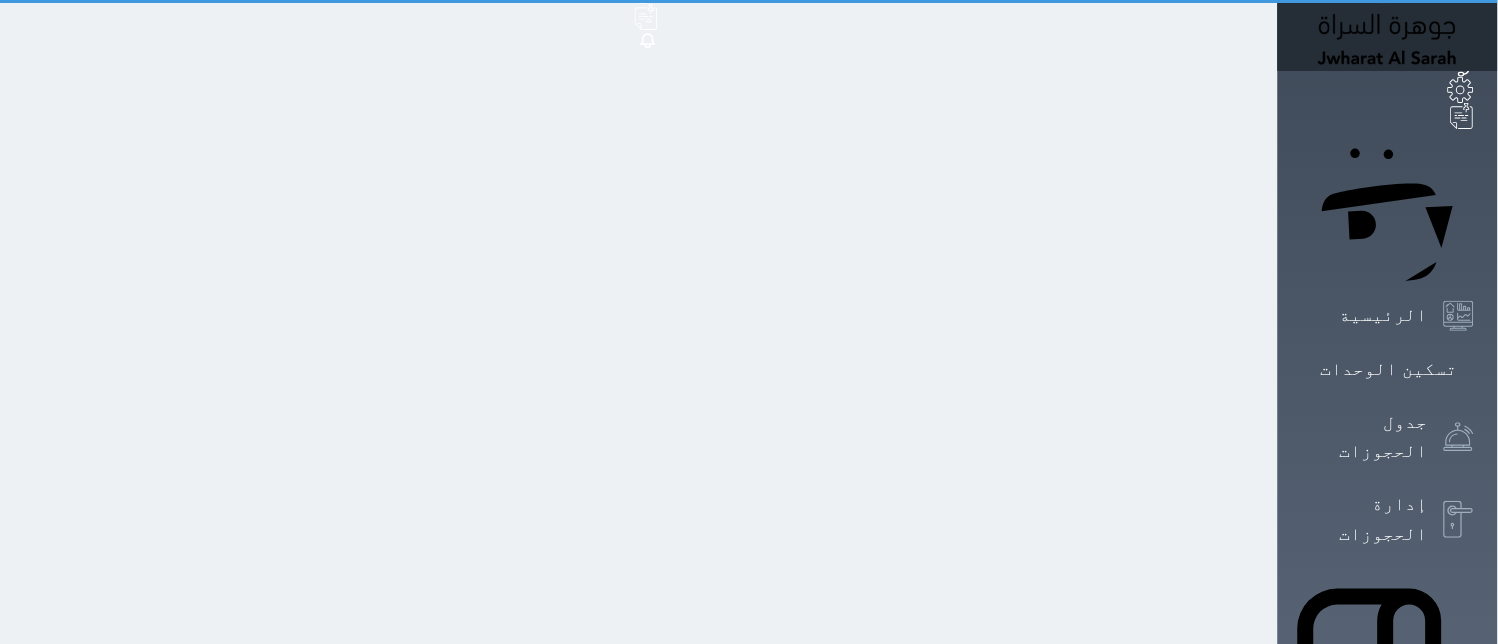 scroll, scrollTop: 0, scrollLeft: 0, axis: both 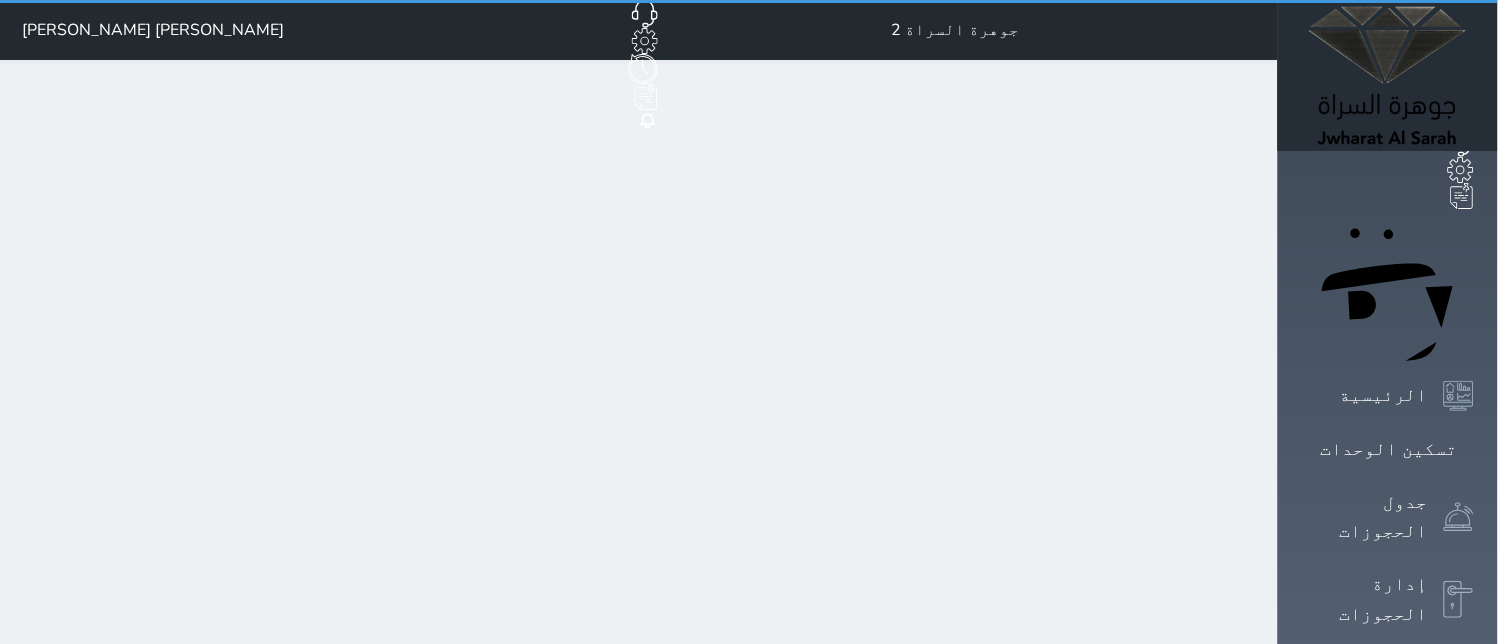 select on "1" 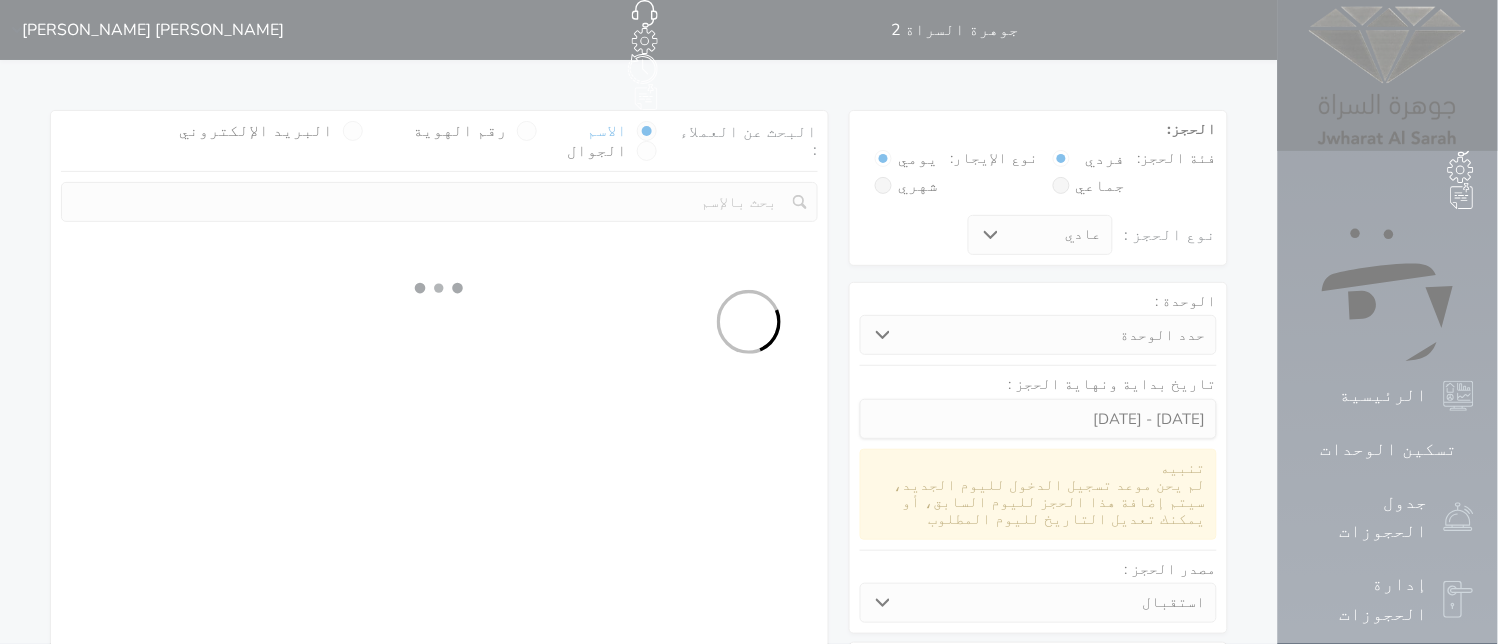 select 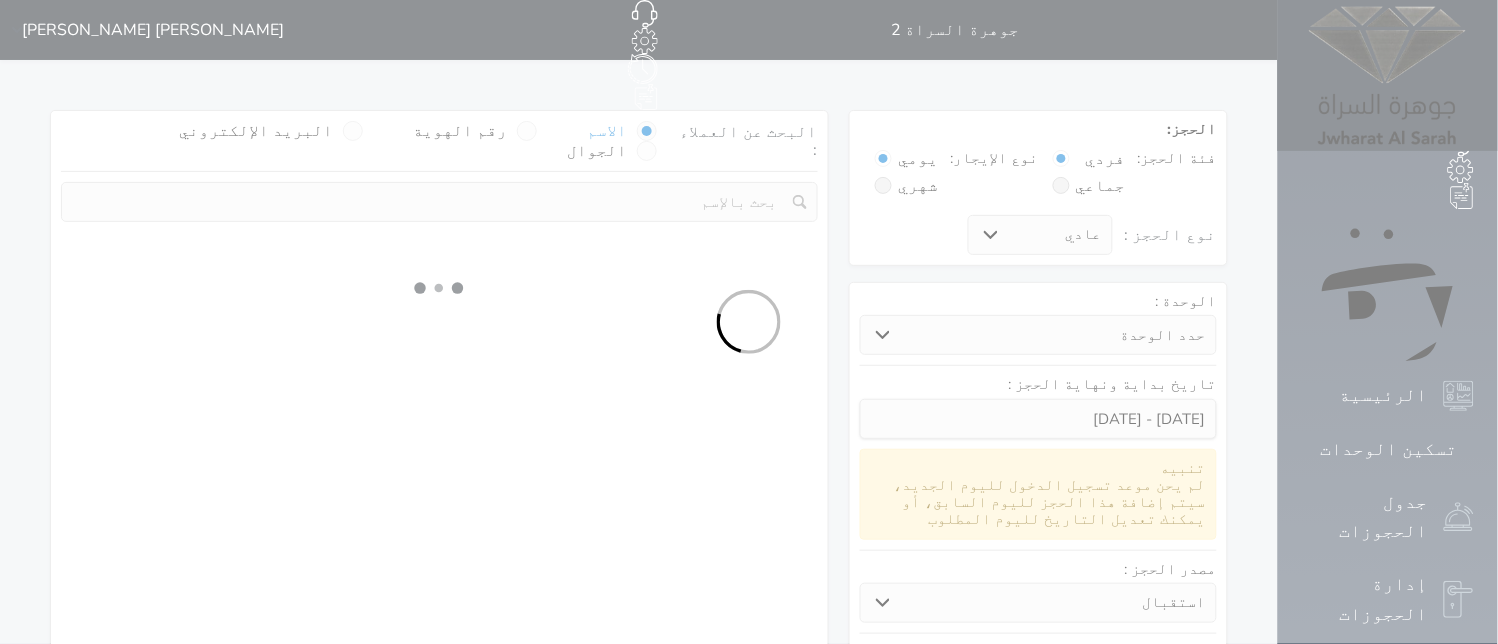 select on "1" 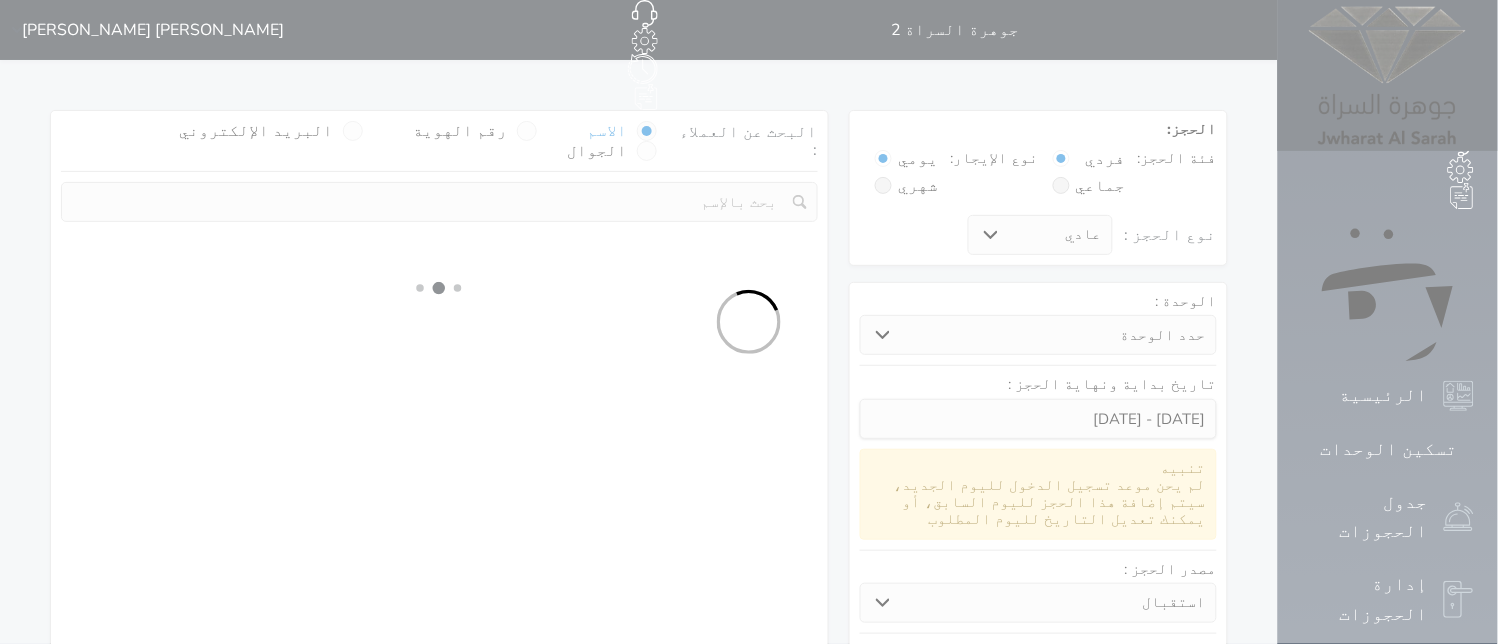 select on "113" 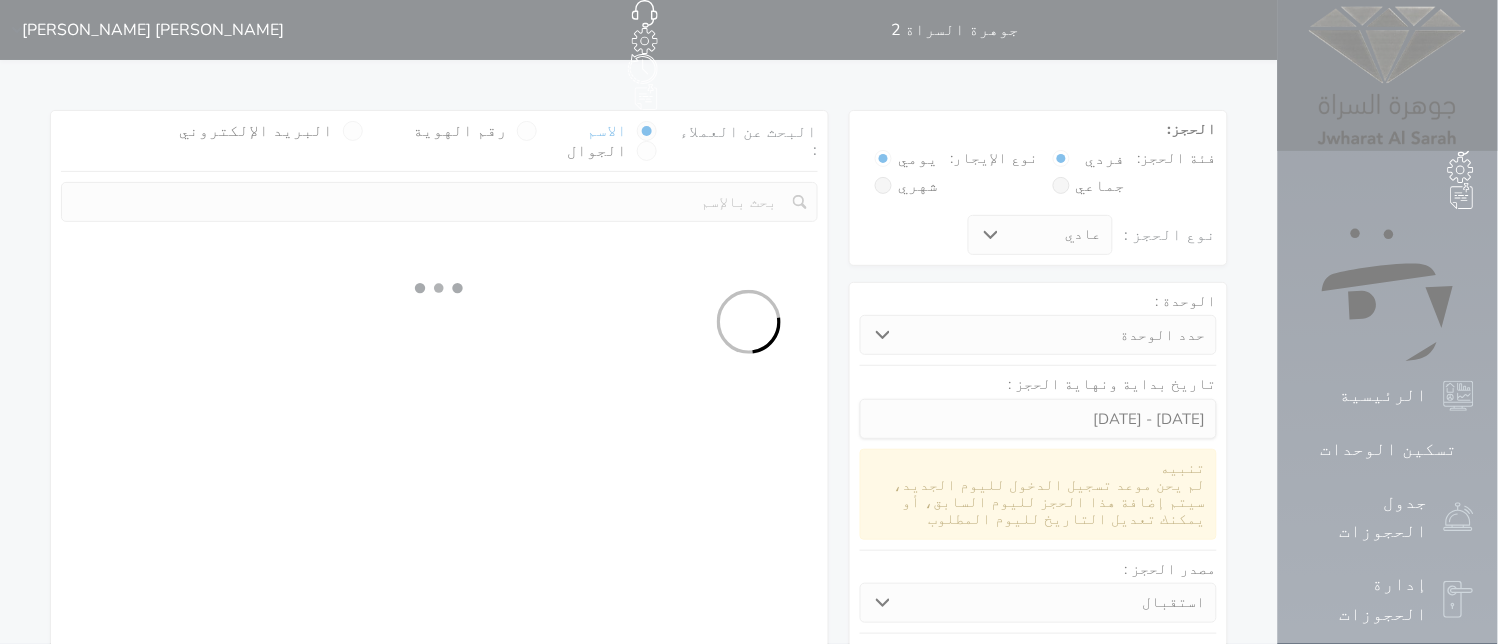select on "1" 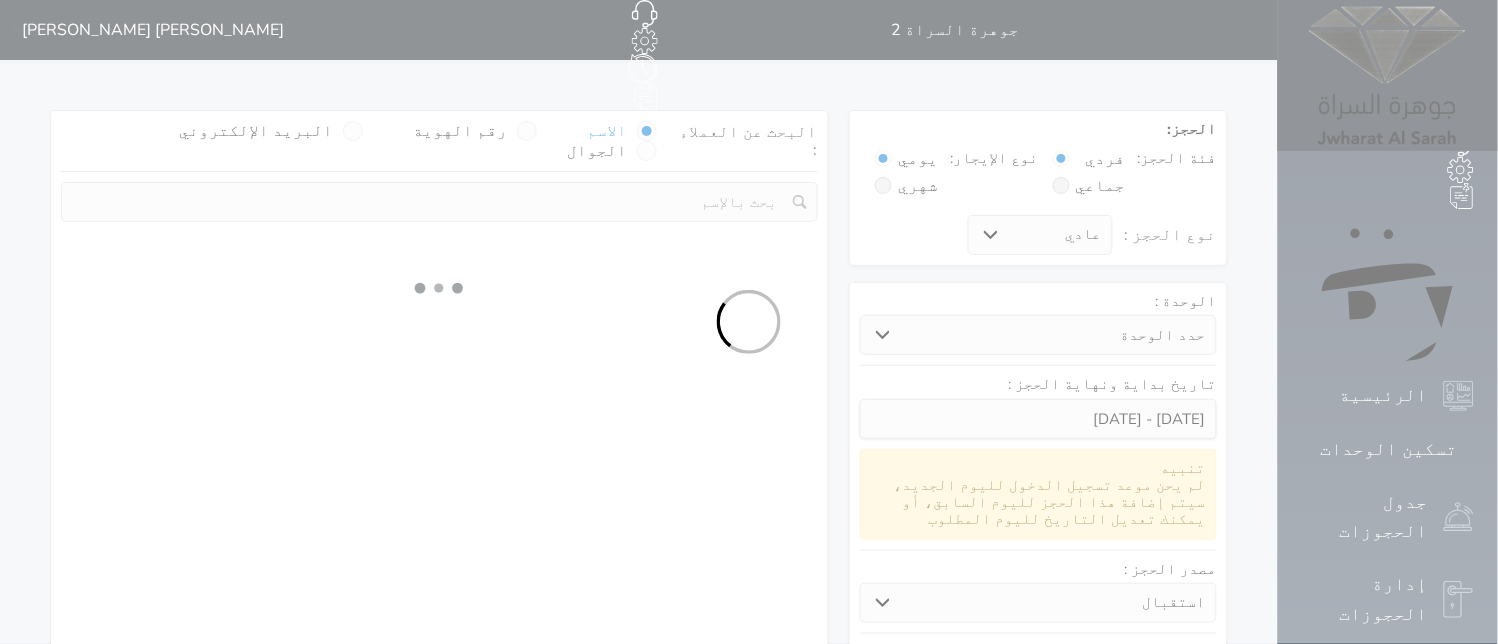 select 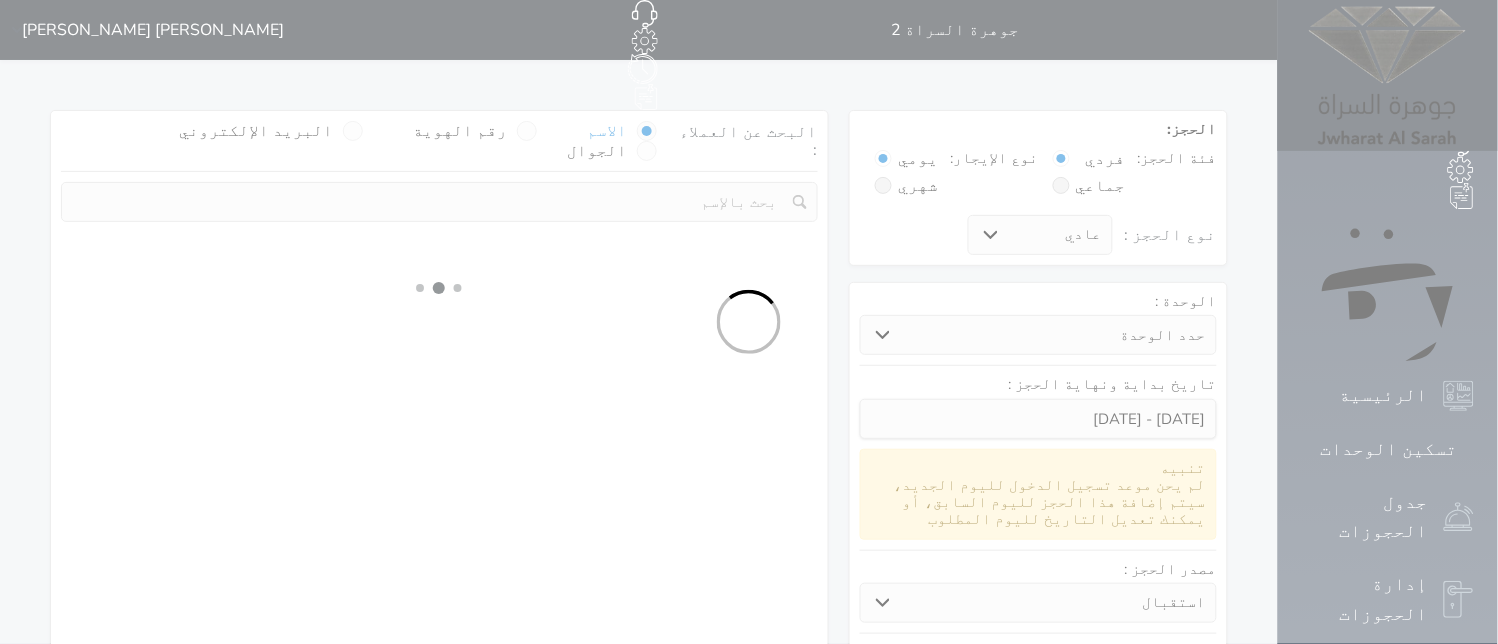 select on "7" 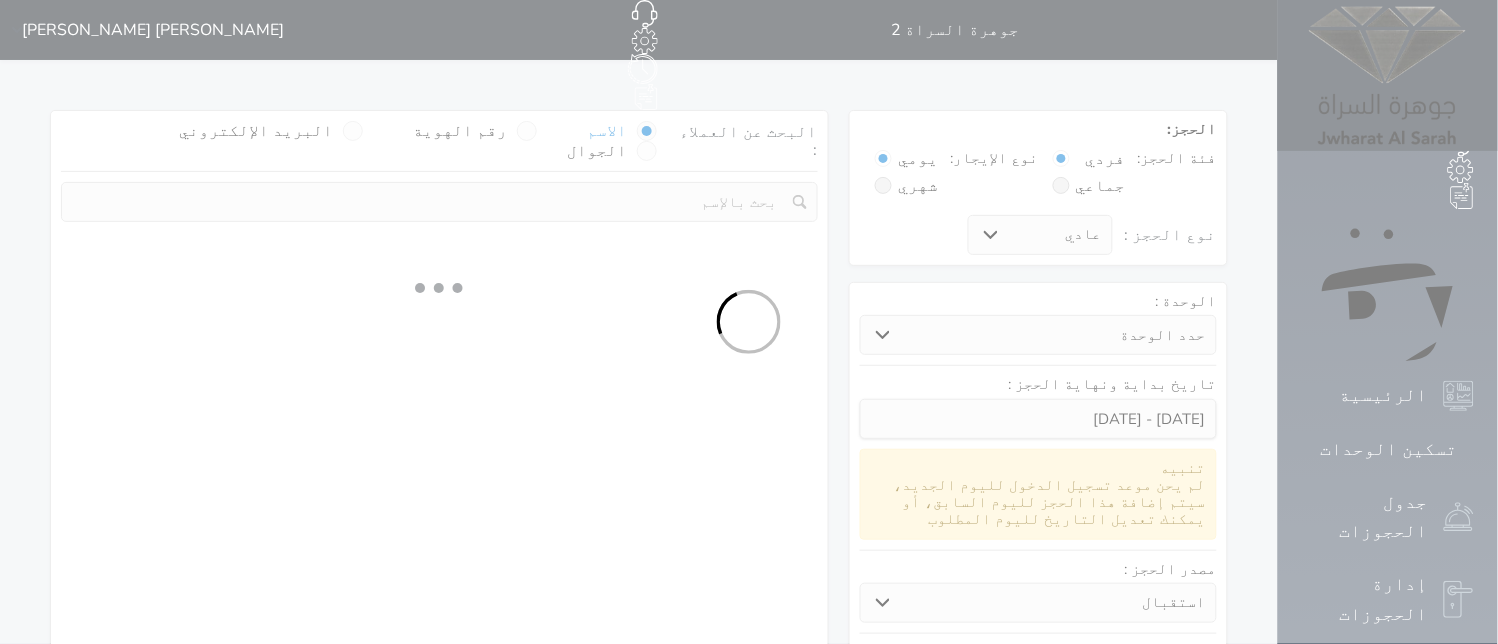 select 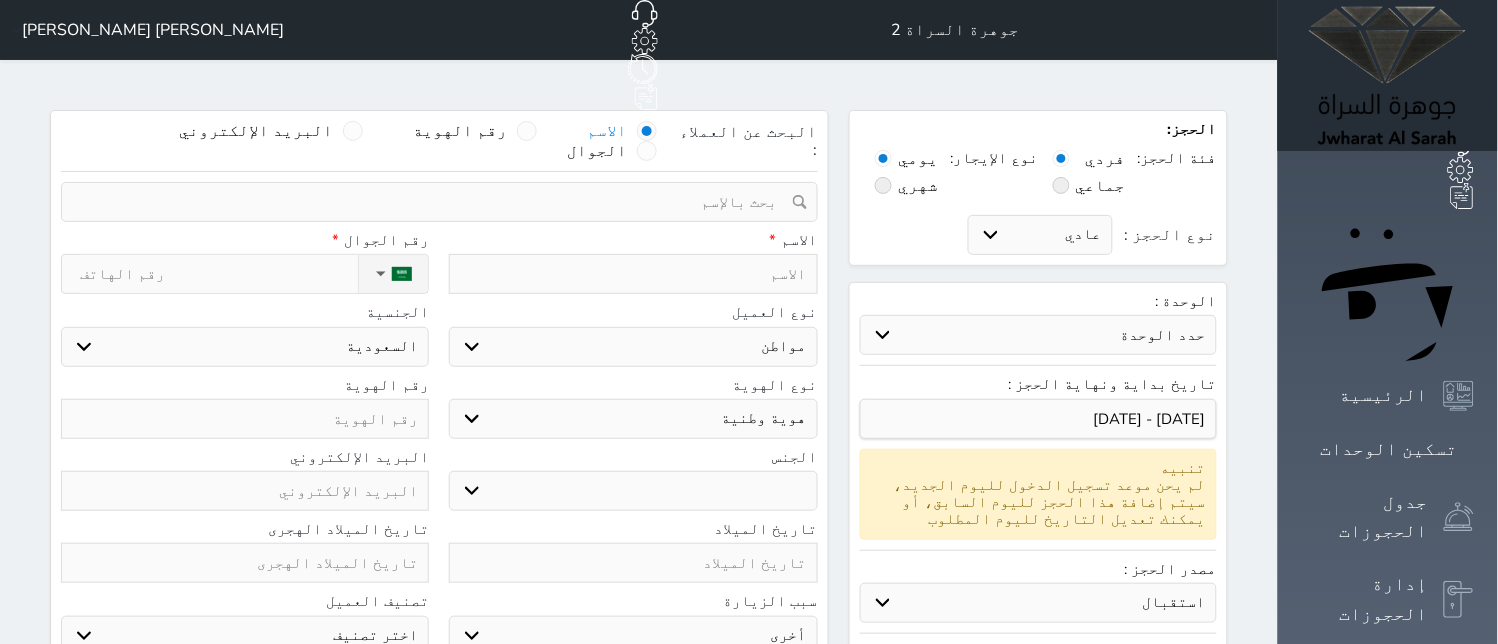select 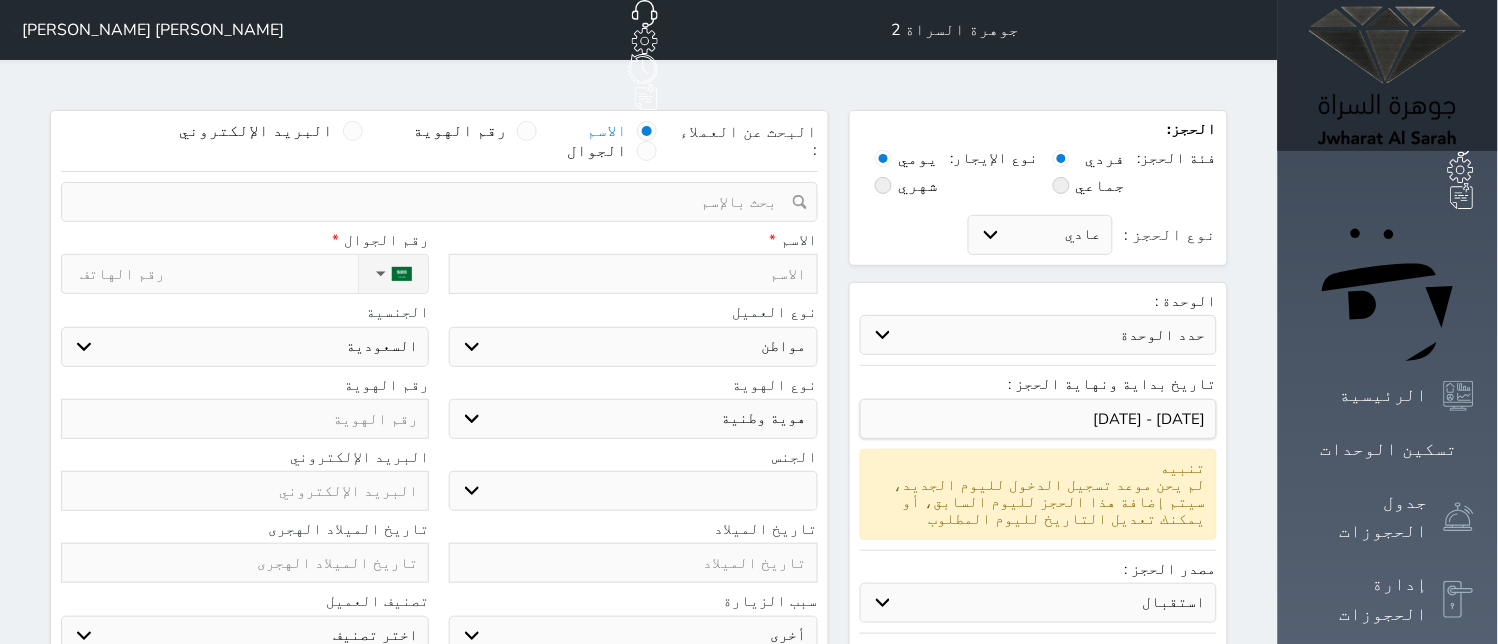 select 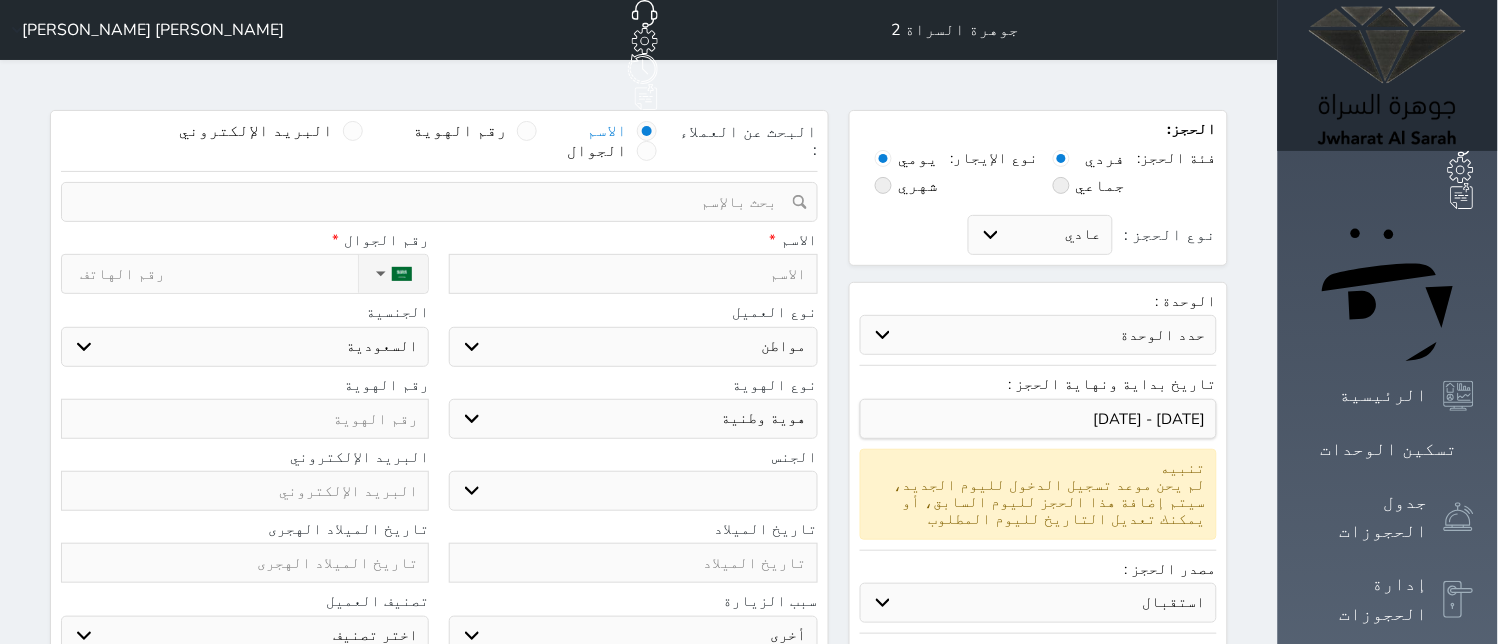 select 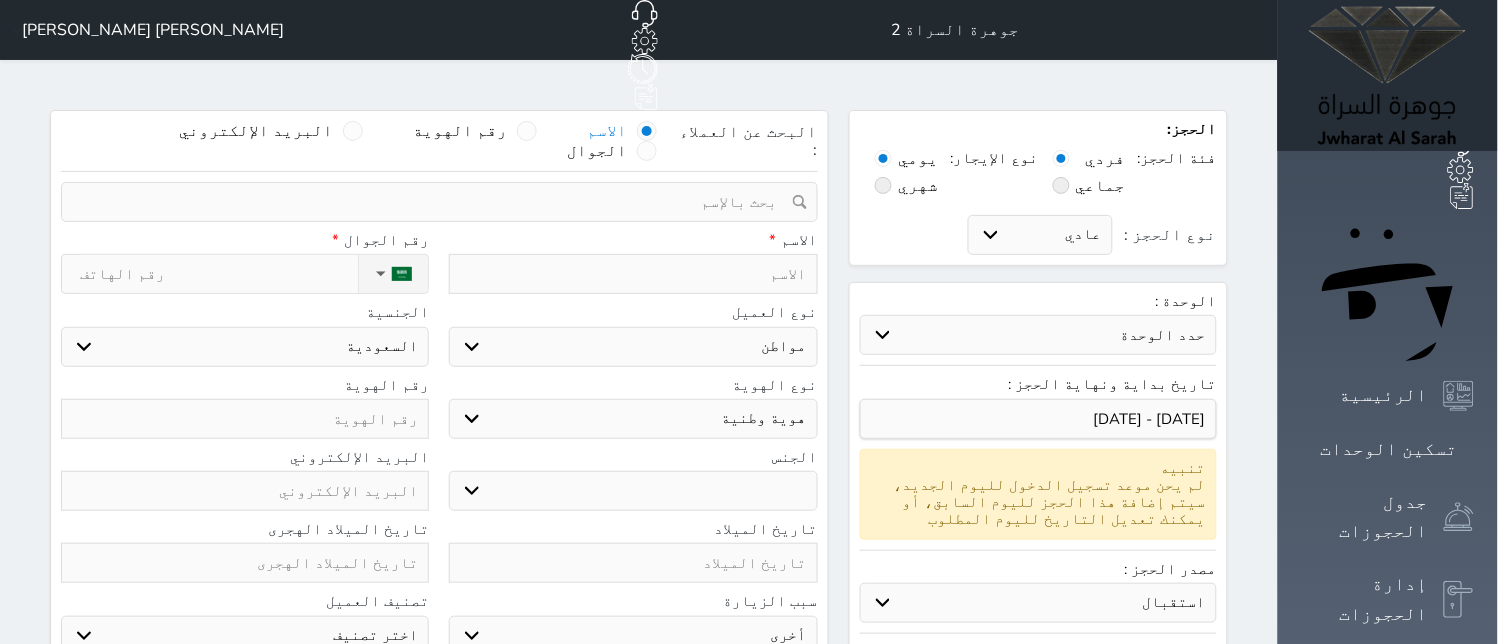 select 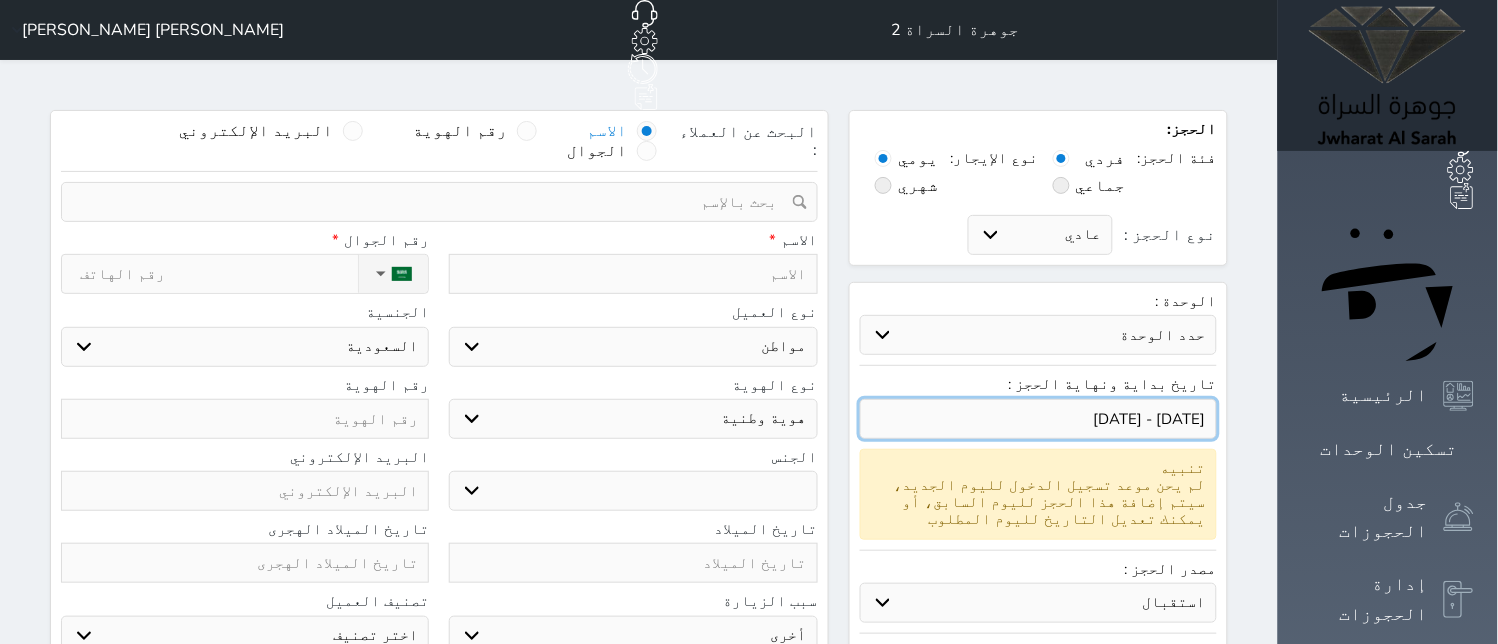click at bounding box center (1038, 419) 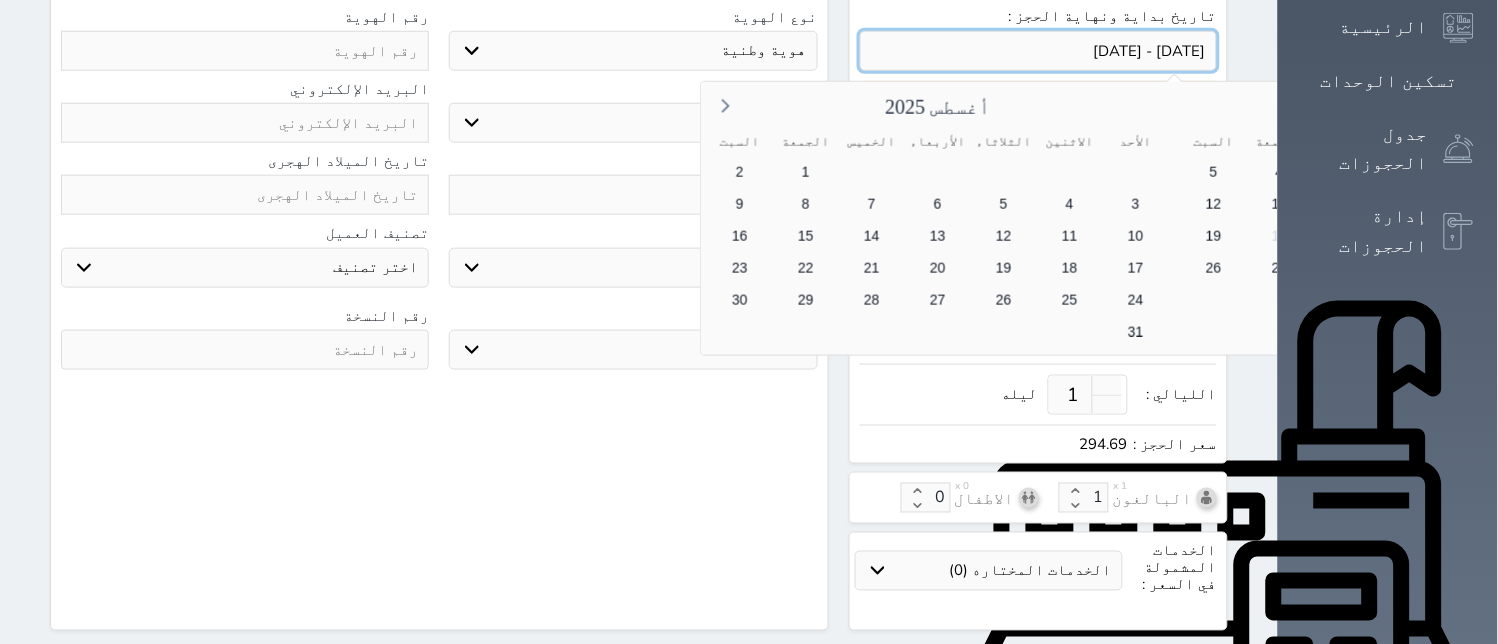 scroll, scrollTop: 444, scrollLeft: 0, axis: vertical 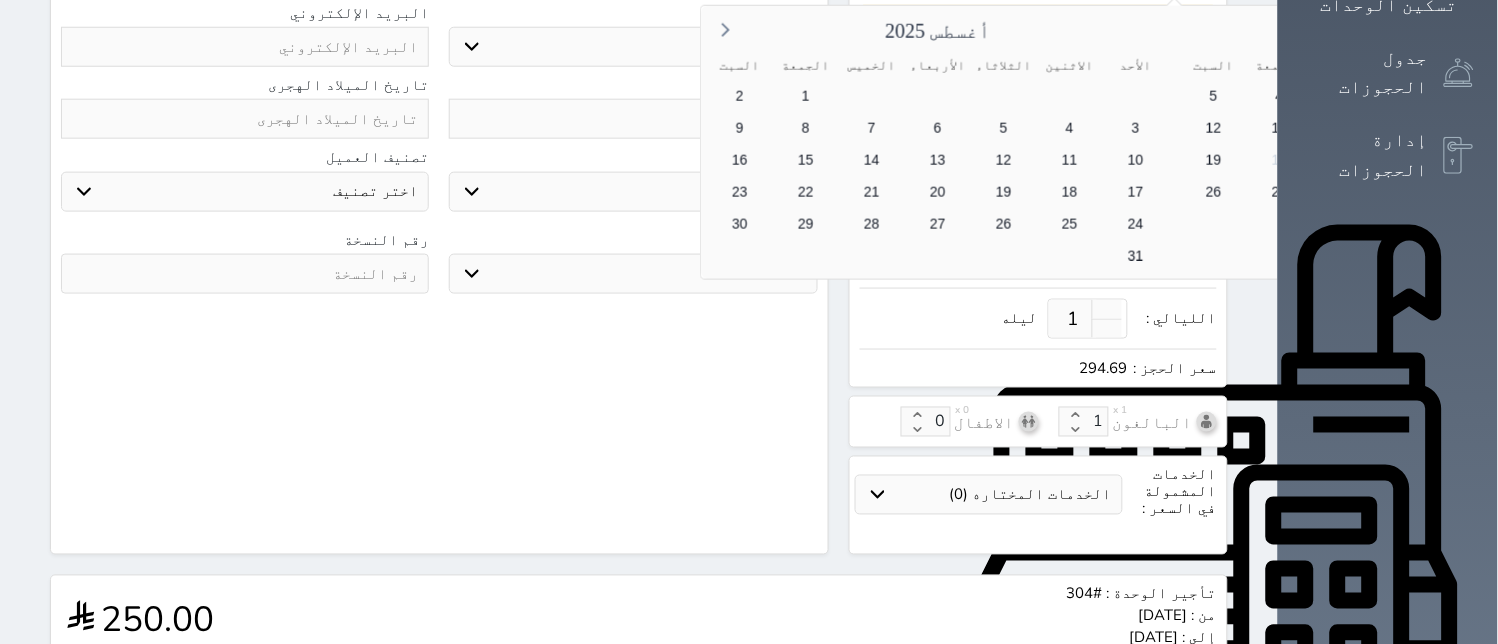 click on "30" at bounding box center (1411, 224) 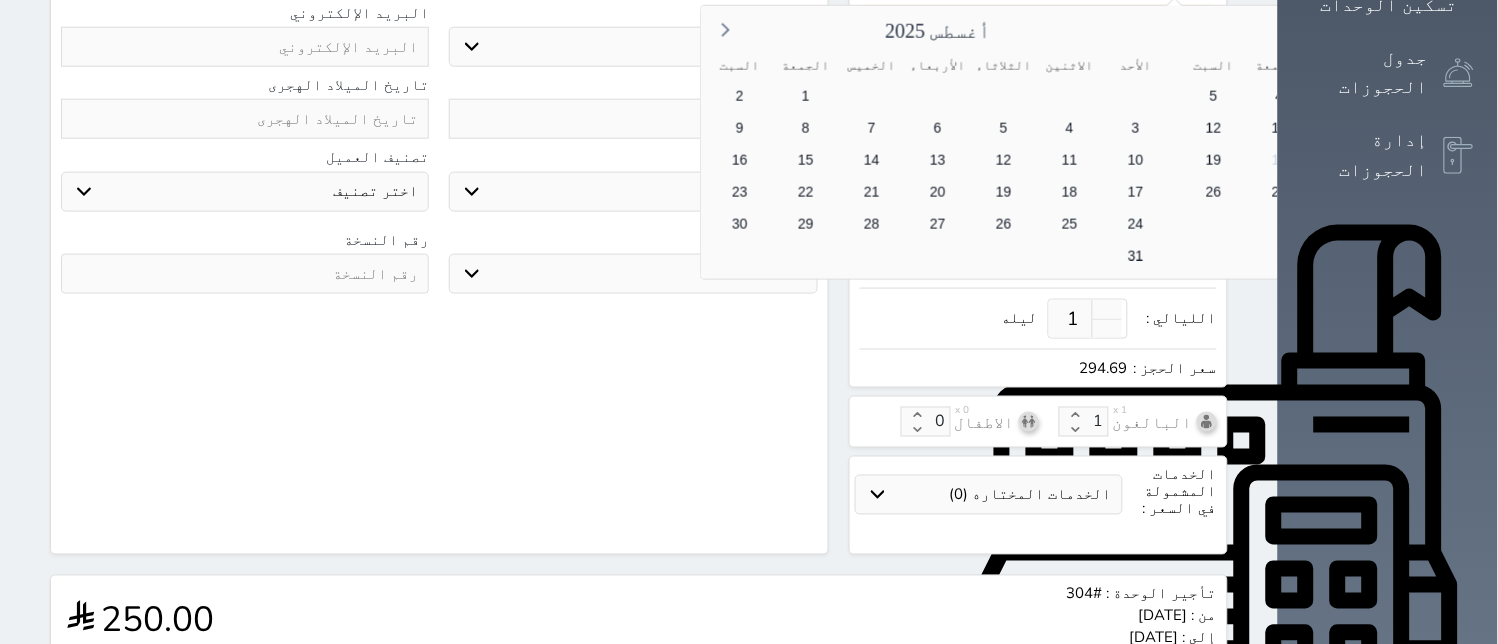drag, startPoint x: 1122, startPoint y: 203, endPoint x: 1087, endPoint y: 201, distance: 35.057095 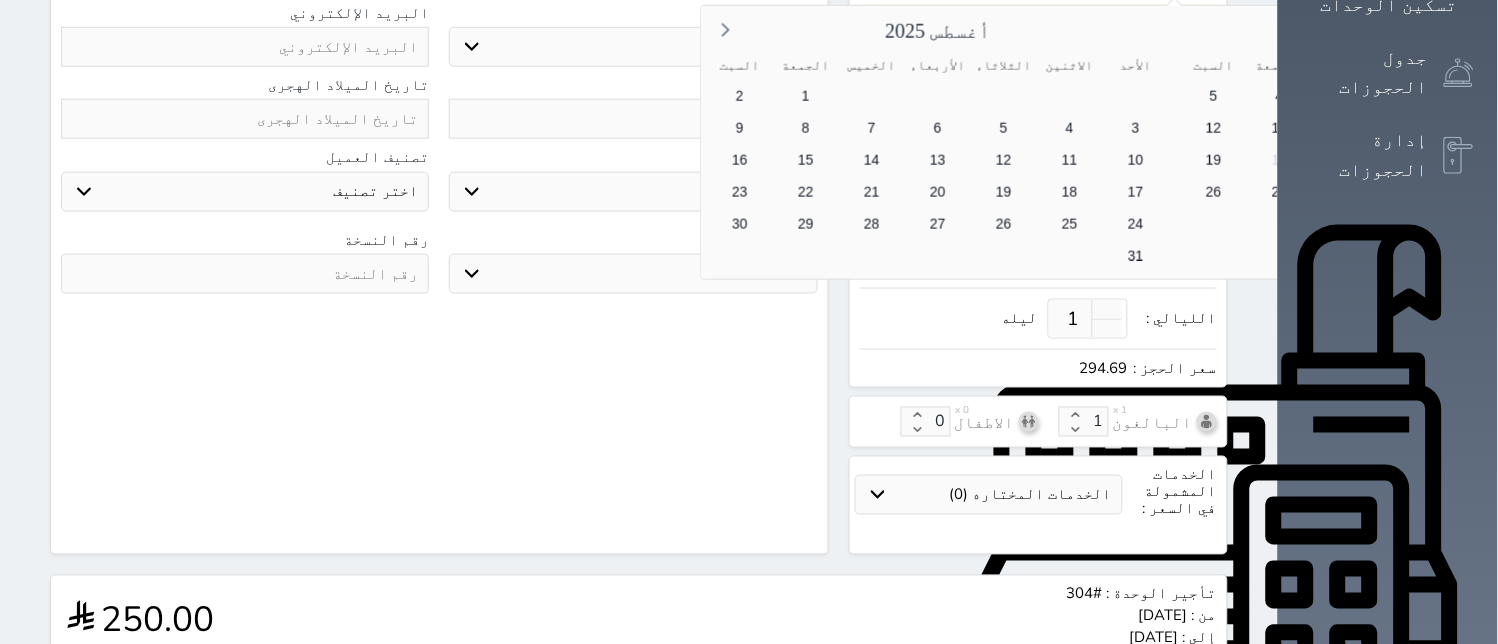click on "[DATE] [DATE] [DATE] [DATE] [DATE] [DATE] [DATE] 29 30 1 2 3 4 5 6 7 8 9 10 11 12 13 14 15 16 17 18 19 20 21 22 23 24 25 26 27 28 29 30 31 1 2 3 4 5 6 7 8 9" at bounding box center [1412, 162] 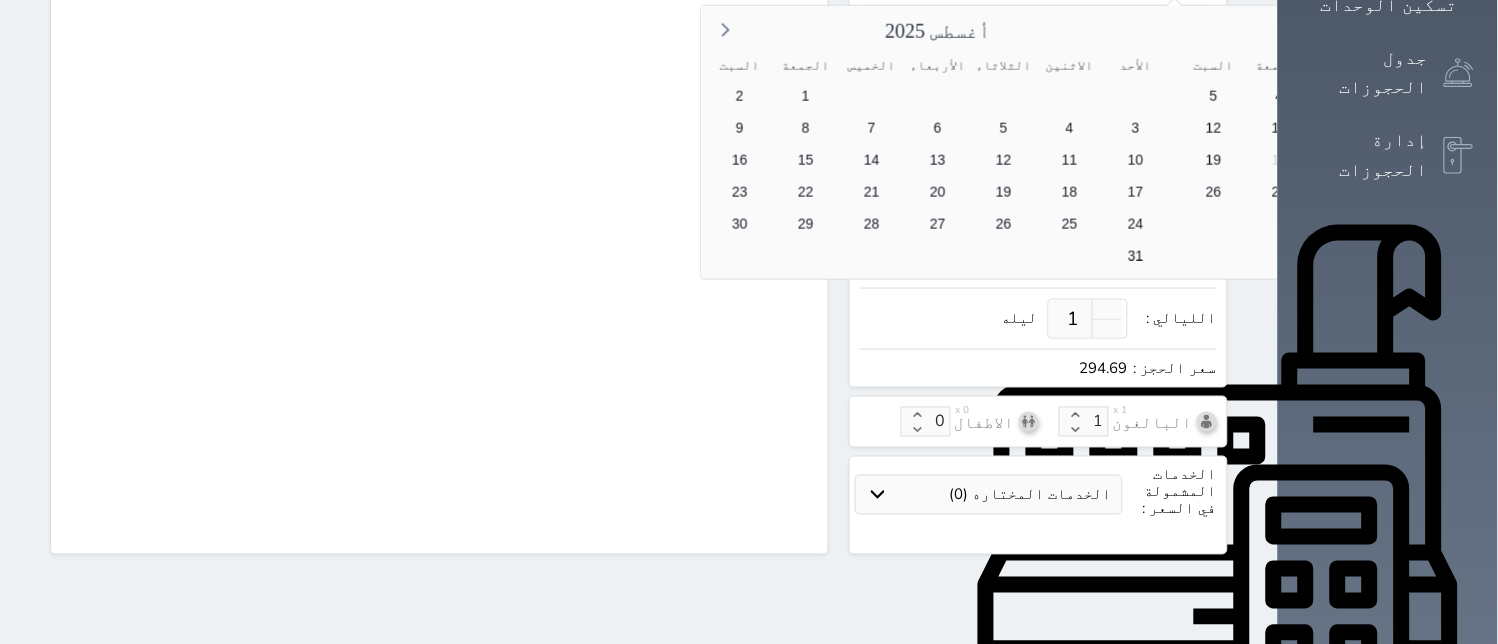 select on "1" 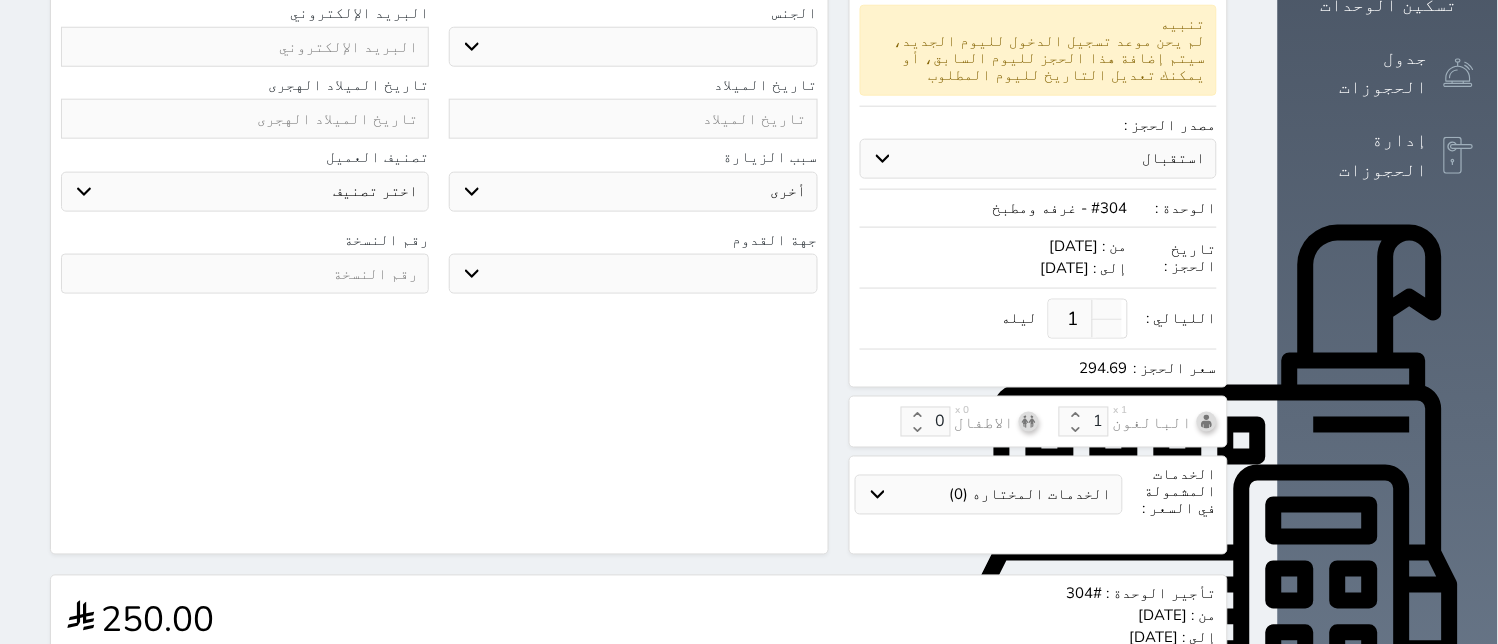 select 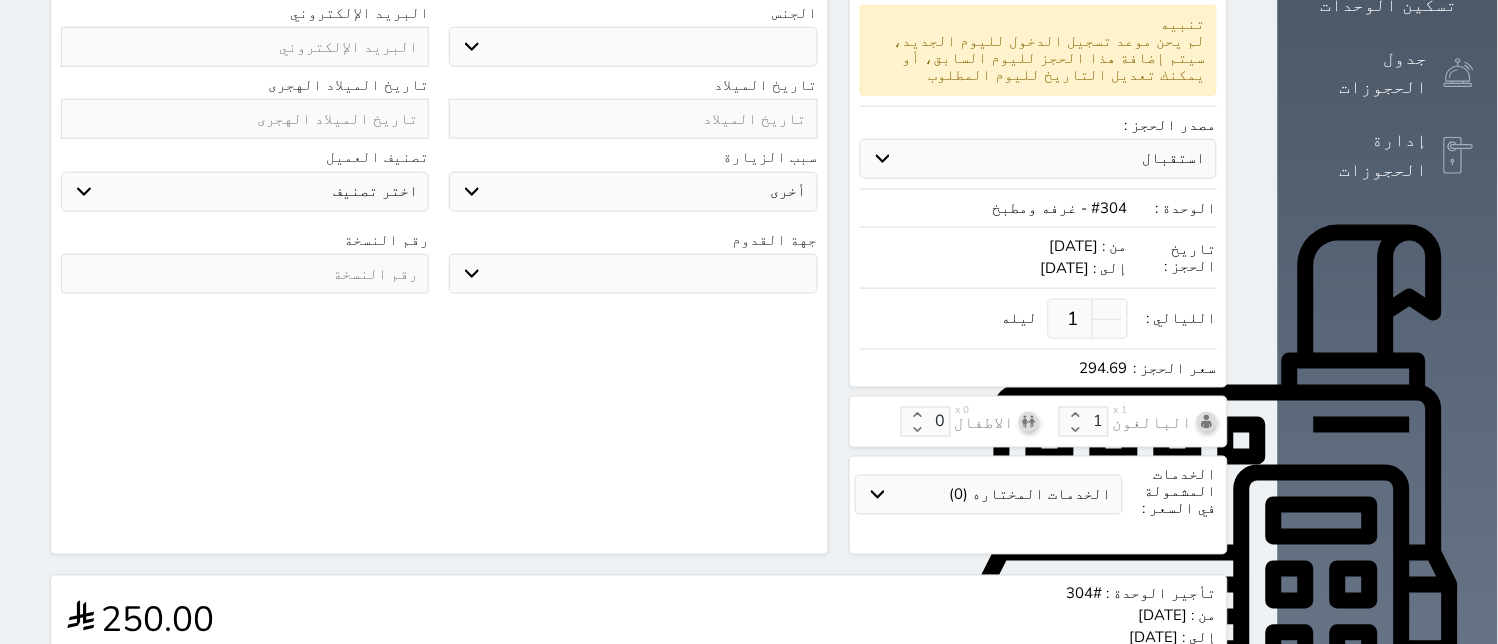 select 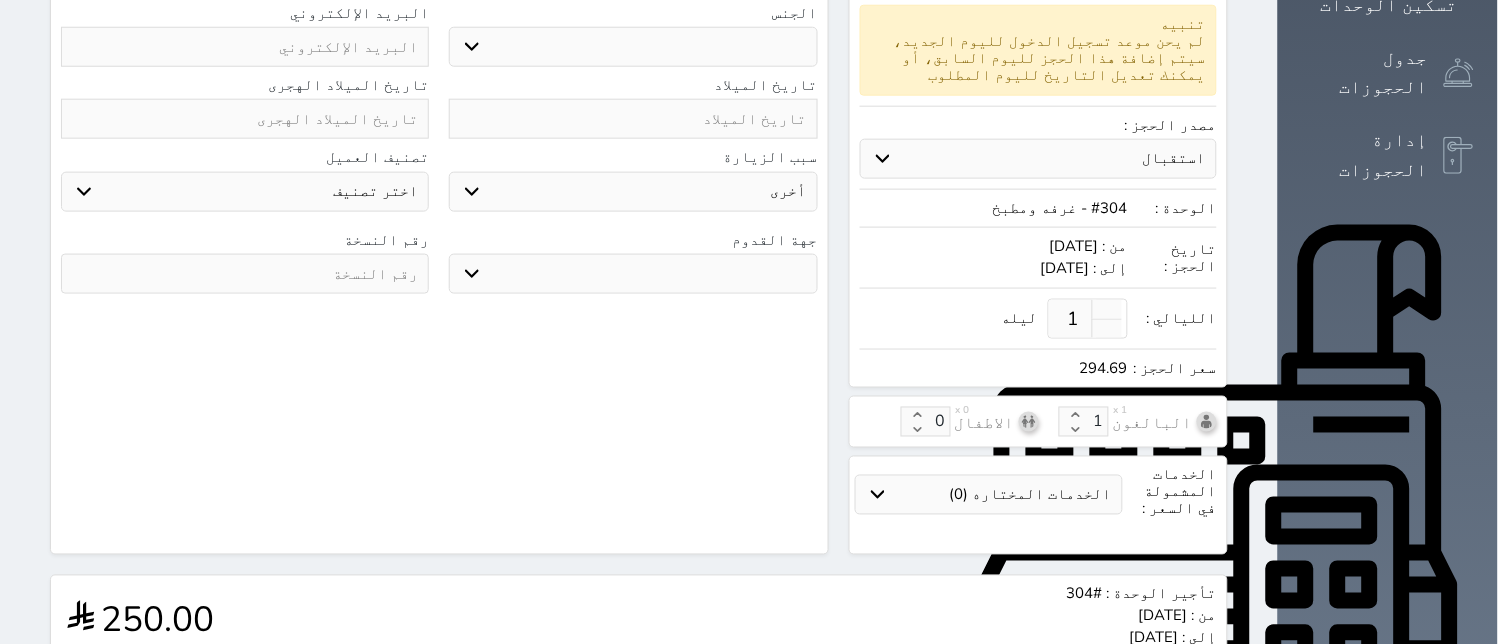 select on "14578" 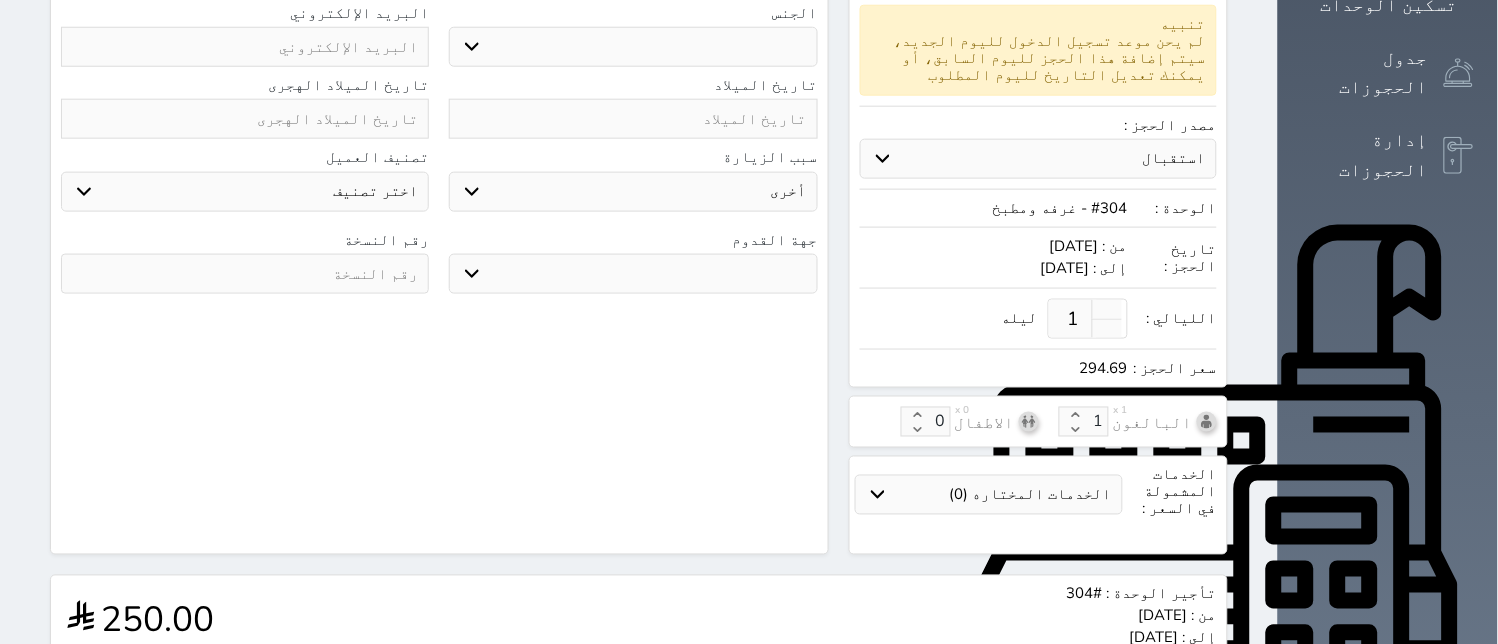 select 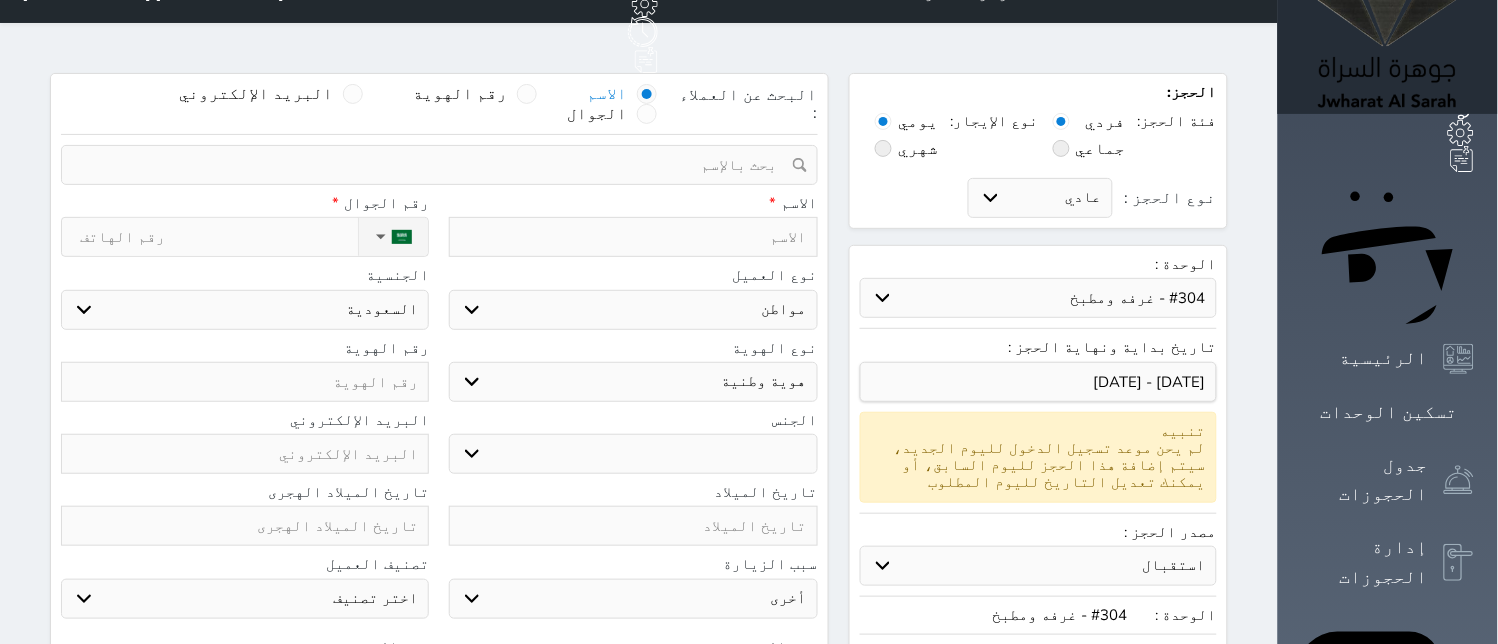 scroll, scrollTop: 0, scrollLeft: 0, axis: both 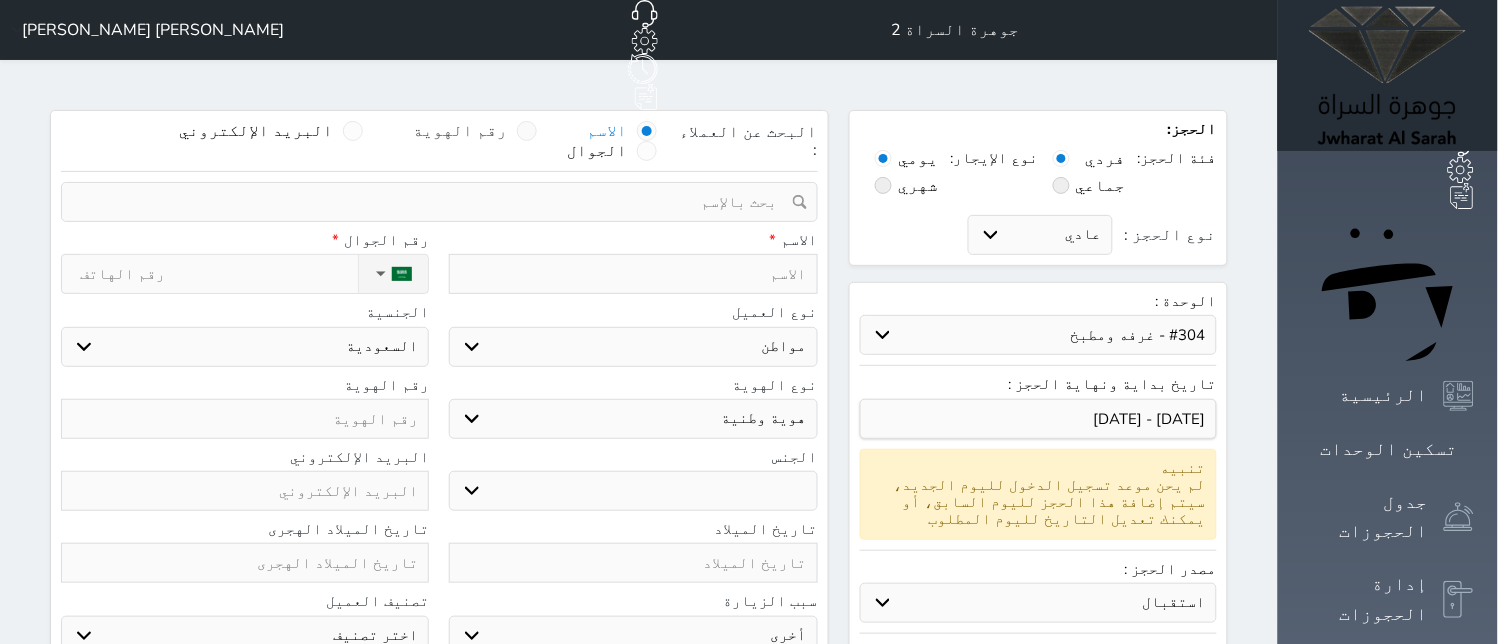click at bounding box center (527, 131) 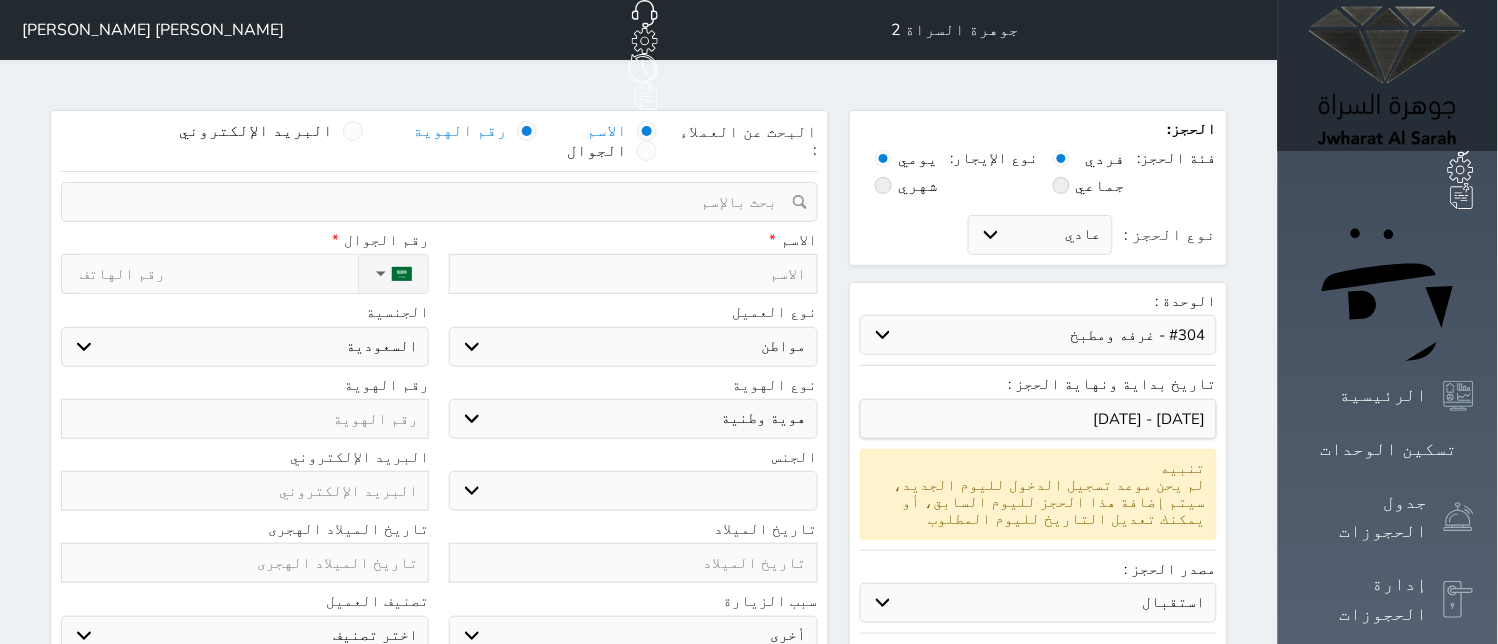 select 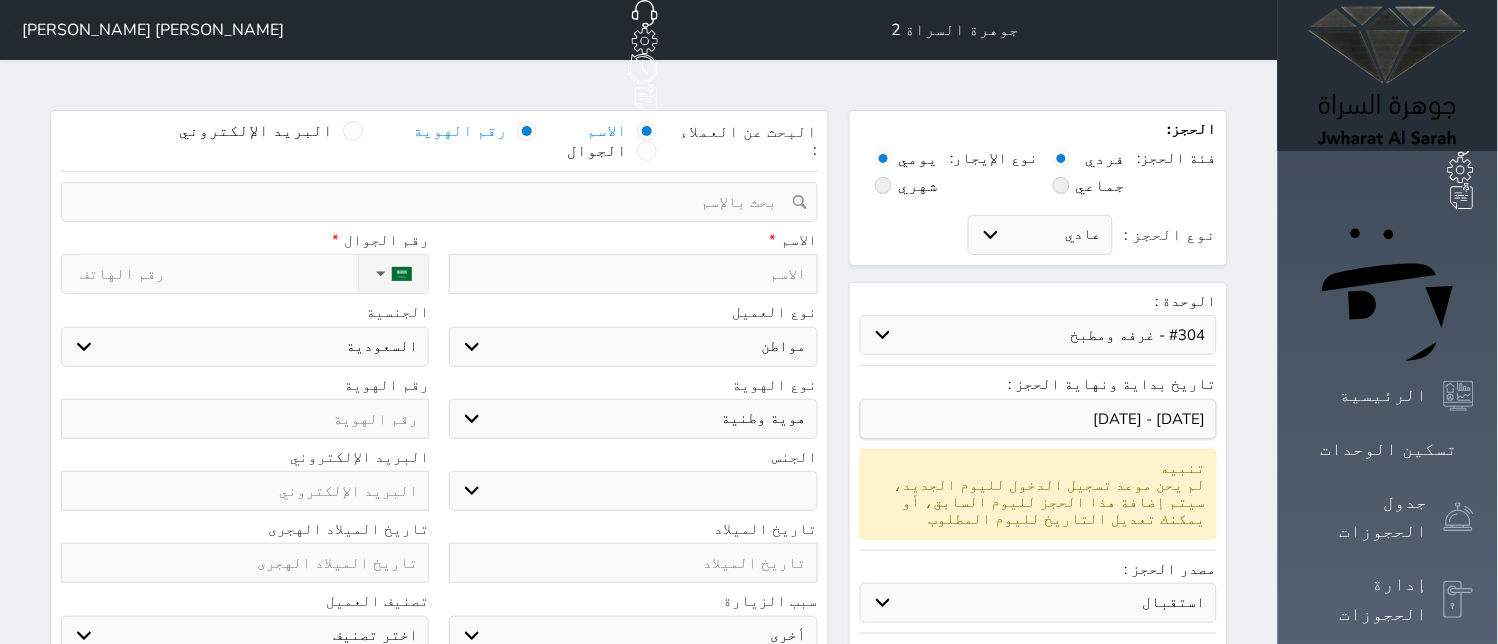 select 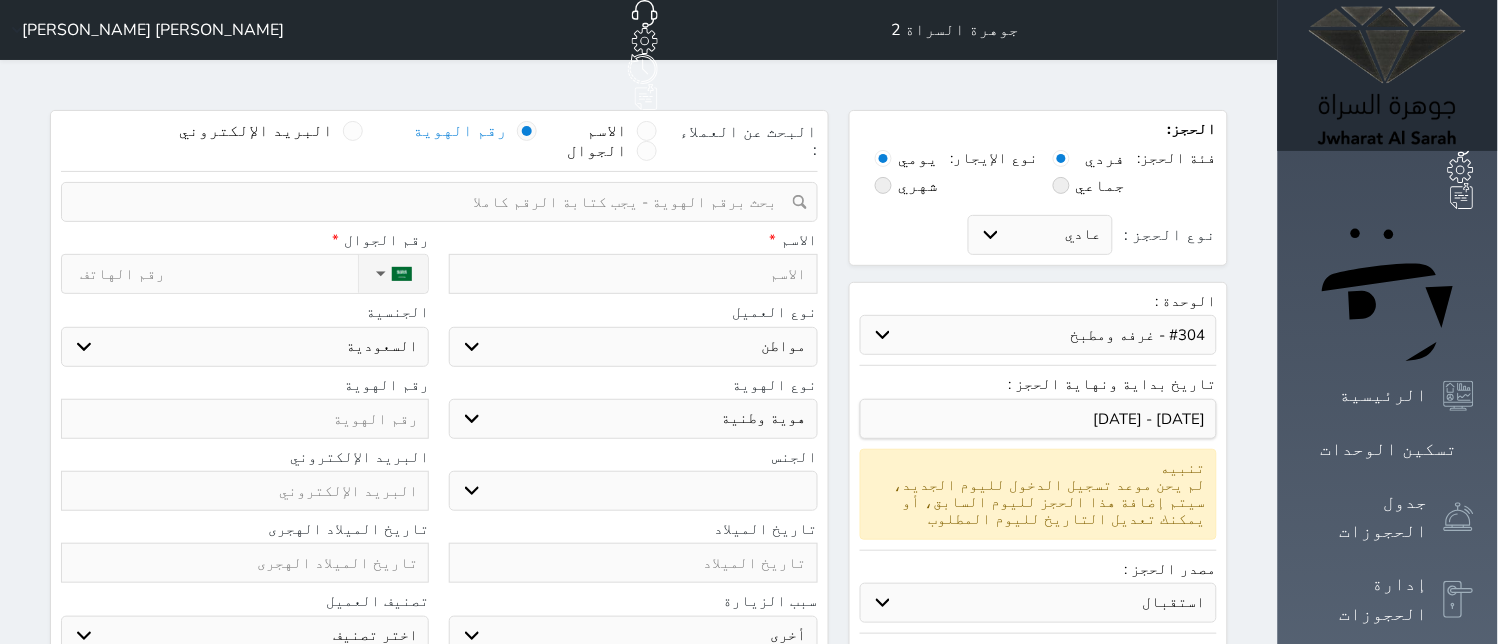 click at bounding box center [432, 202] 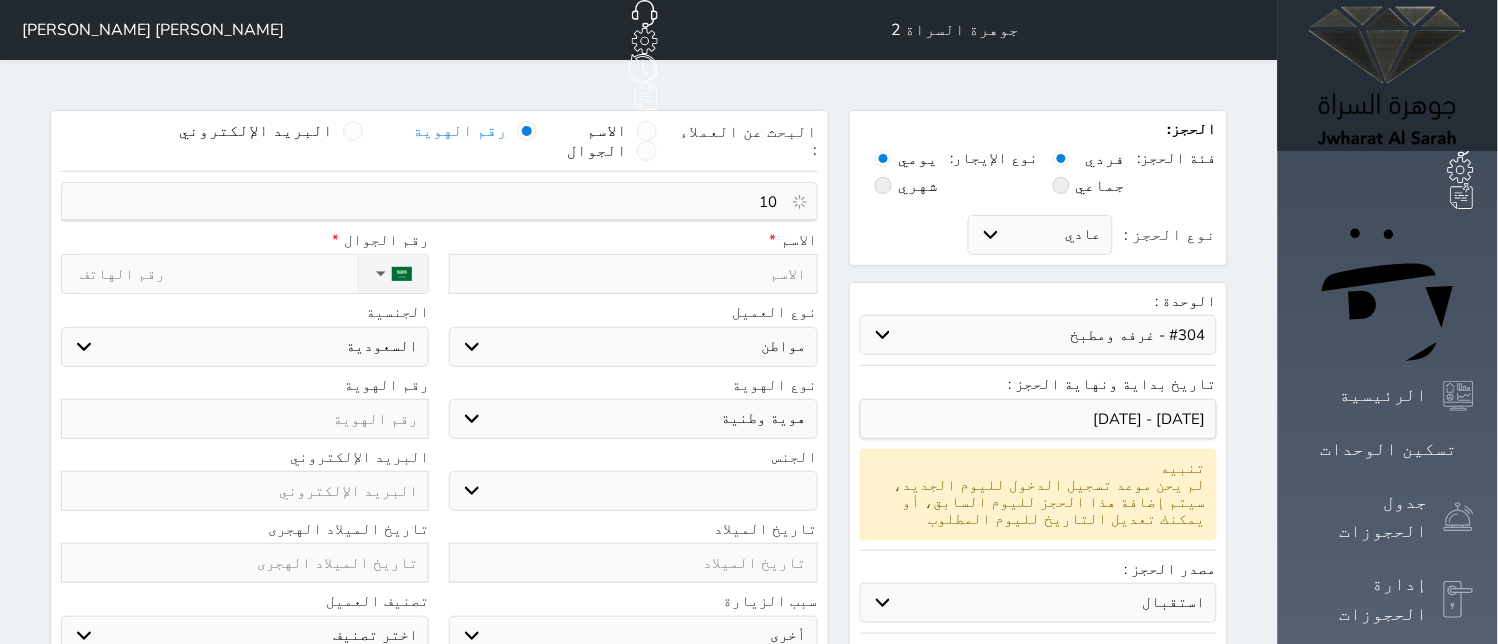 type on "1" 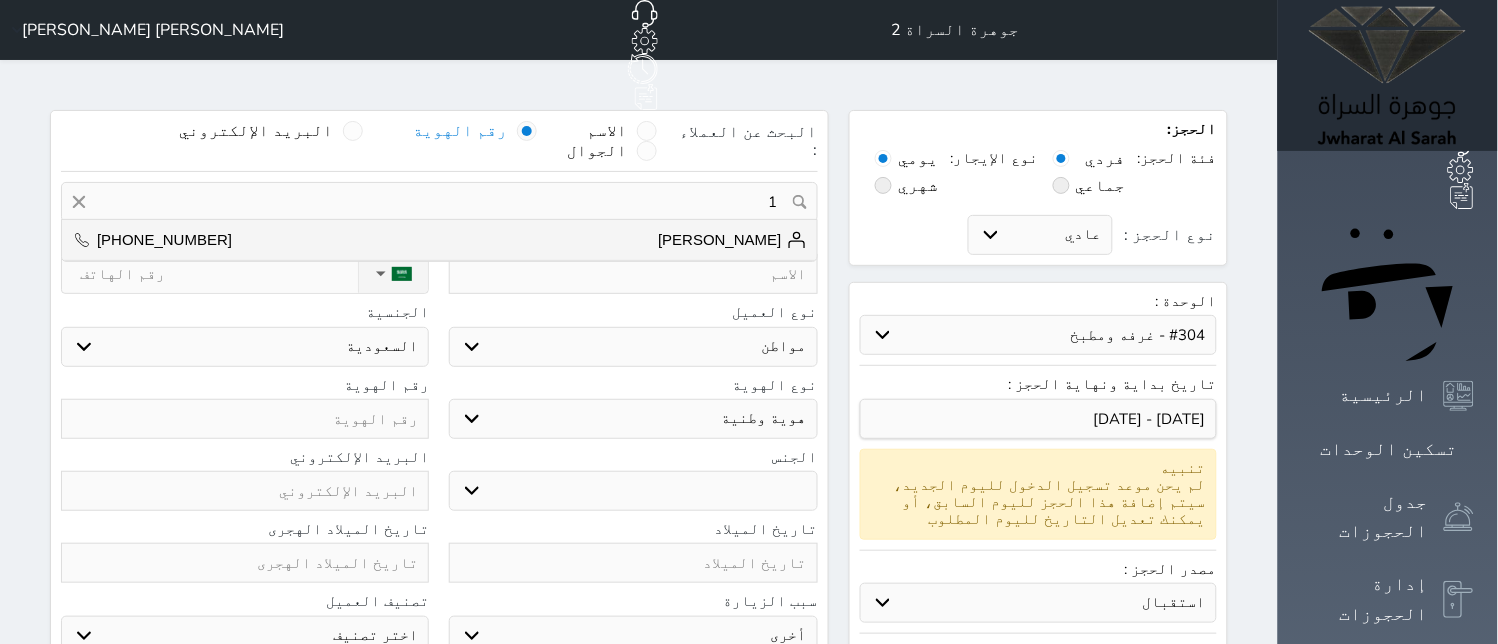 type 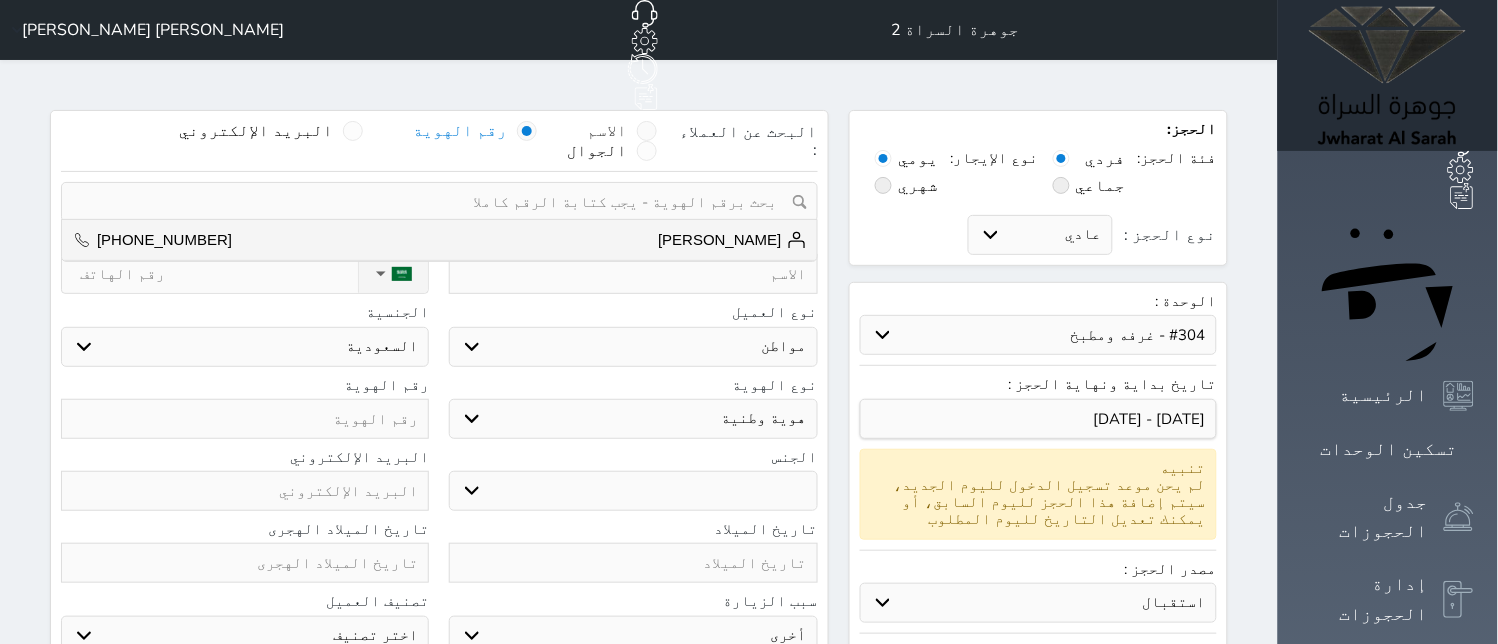 click on "الاسم" at bounding box center (622, 131) 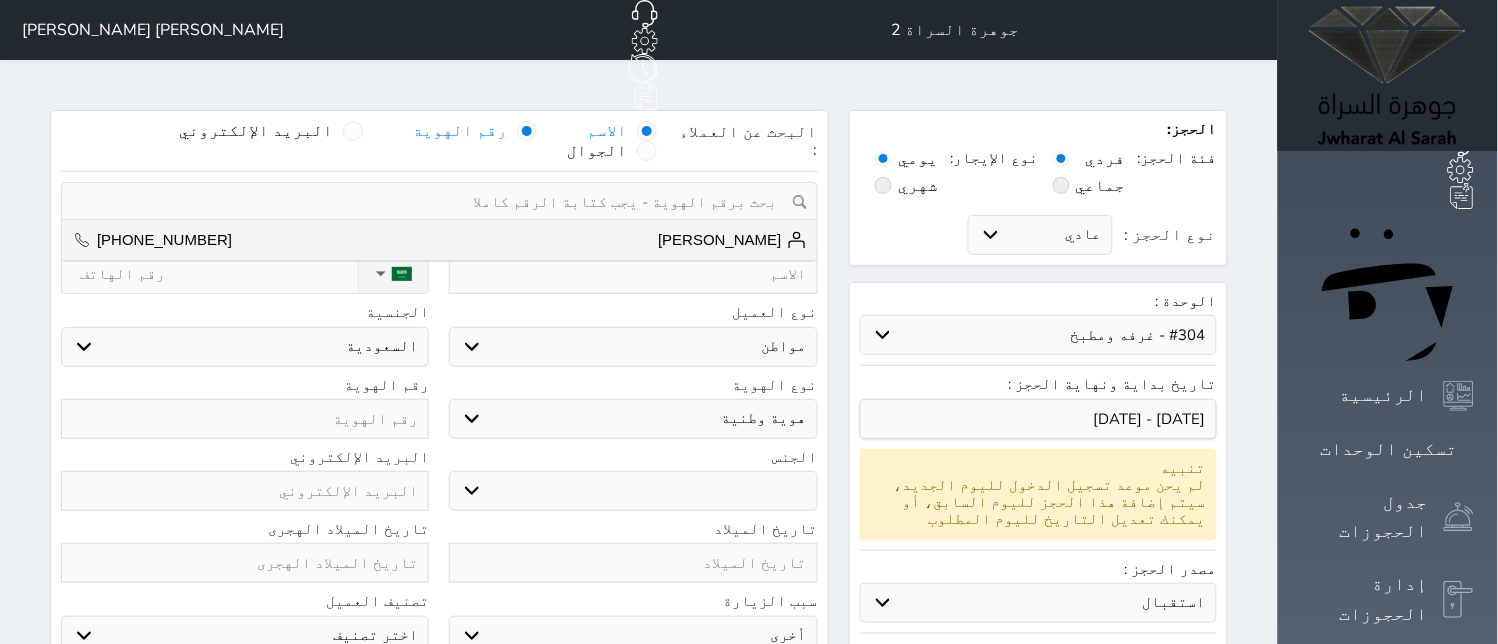 select 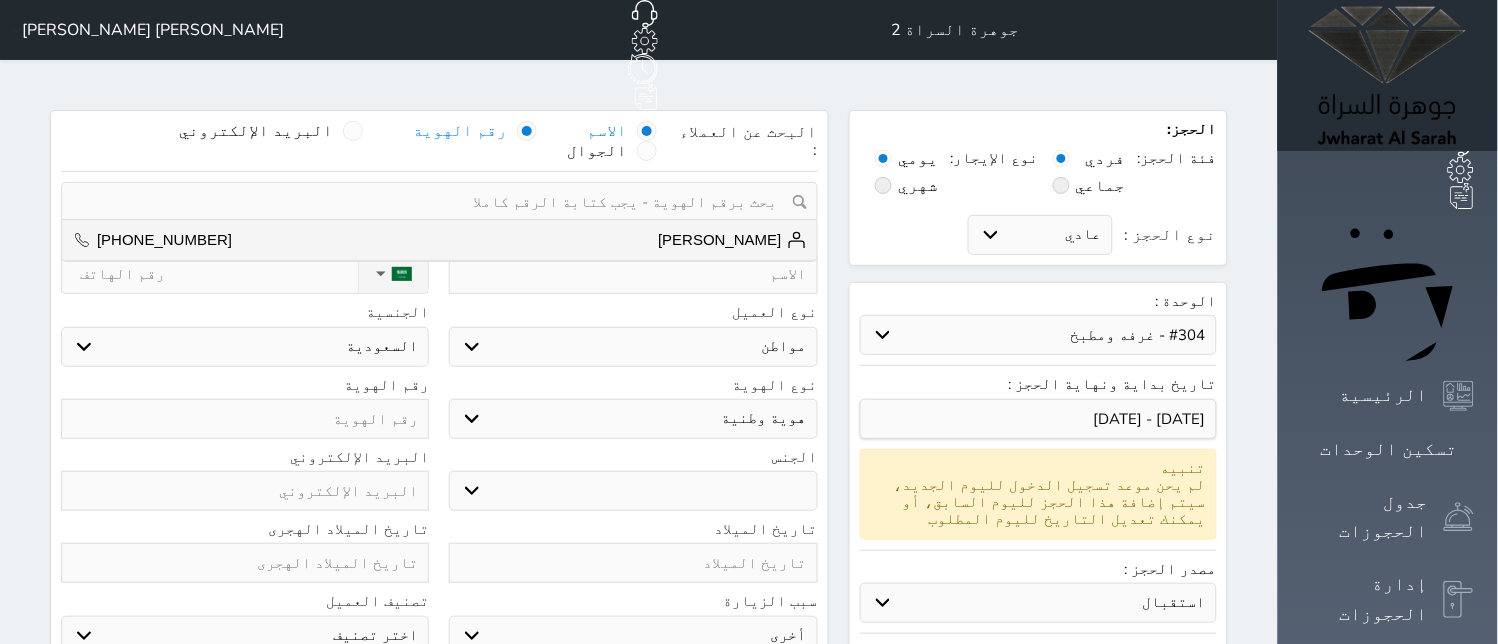 select 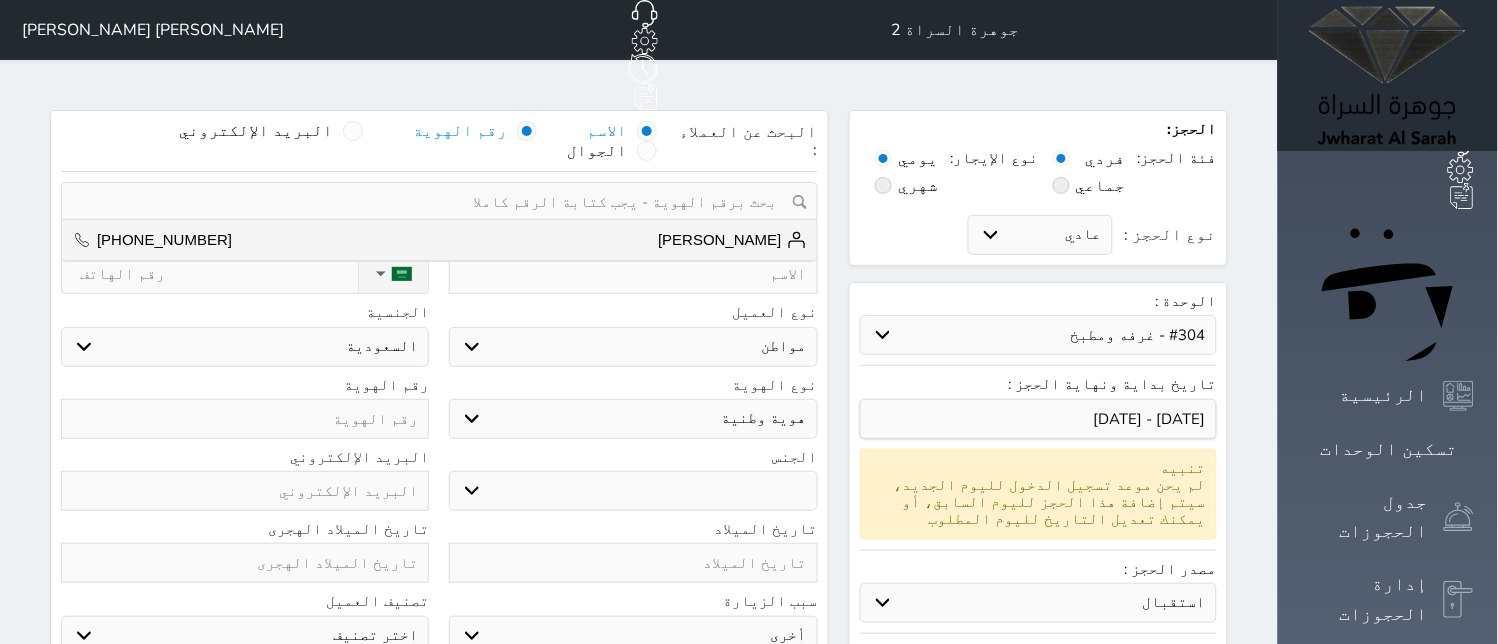 select 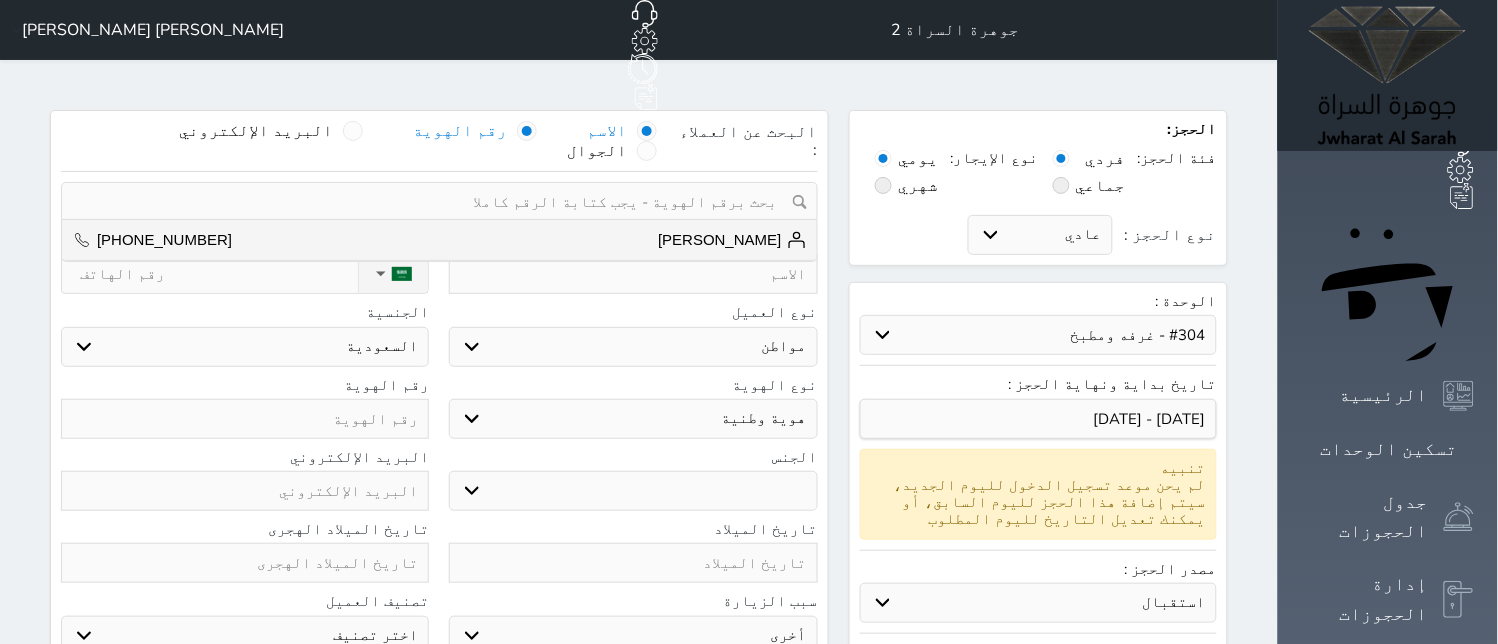 select 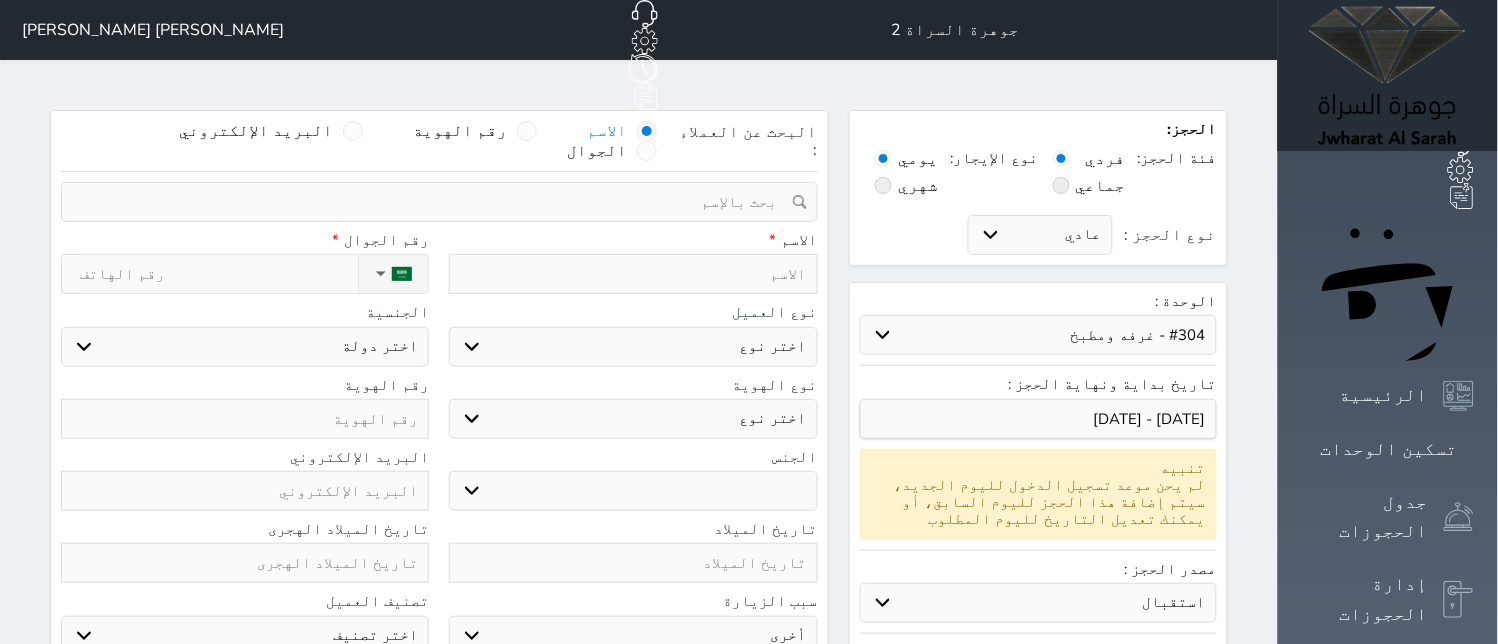 click at bounding box center (633, 274) 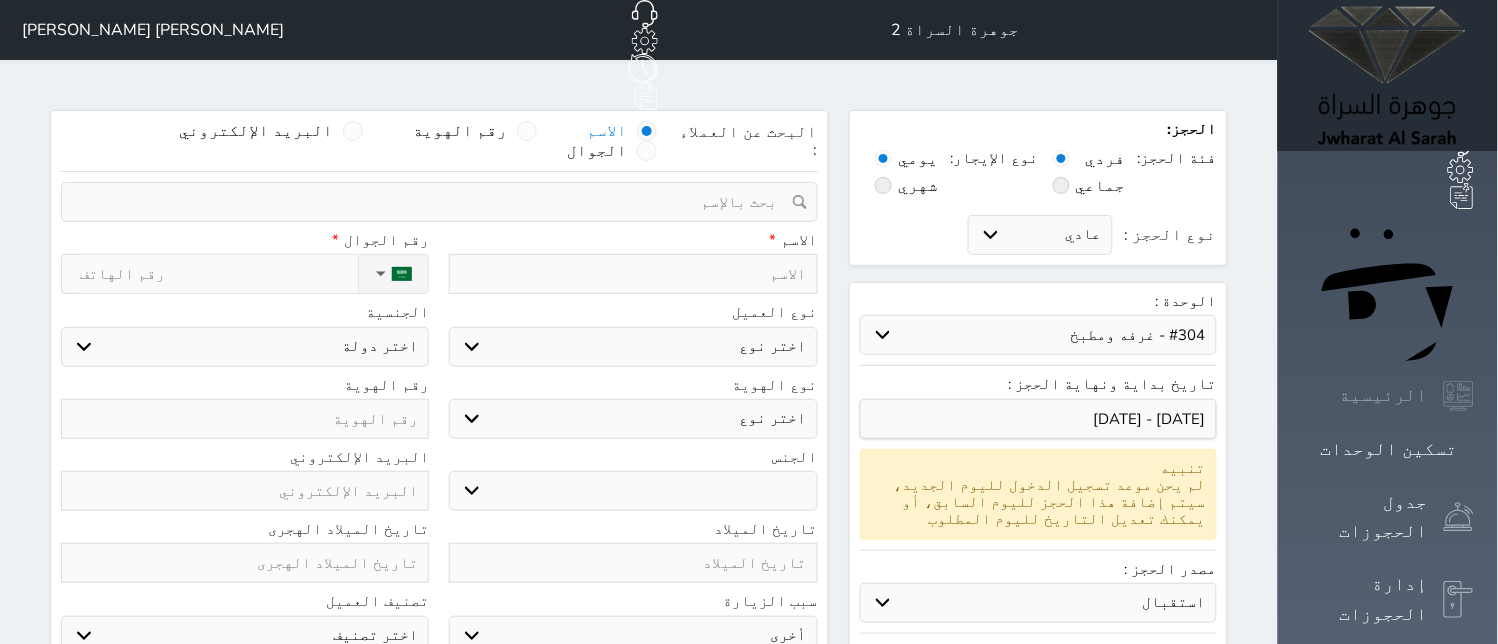 type on "H" 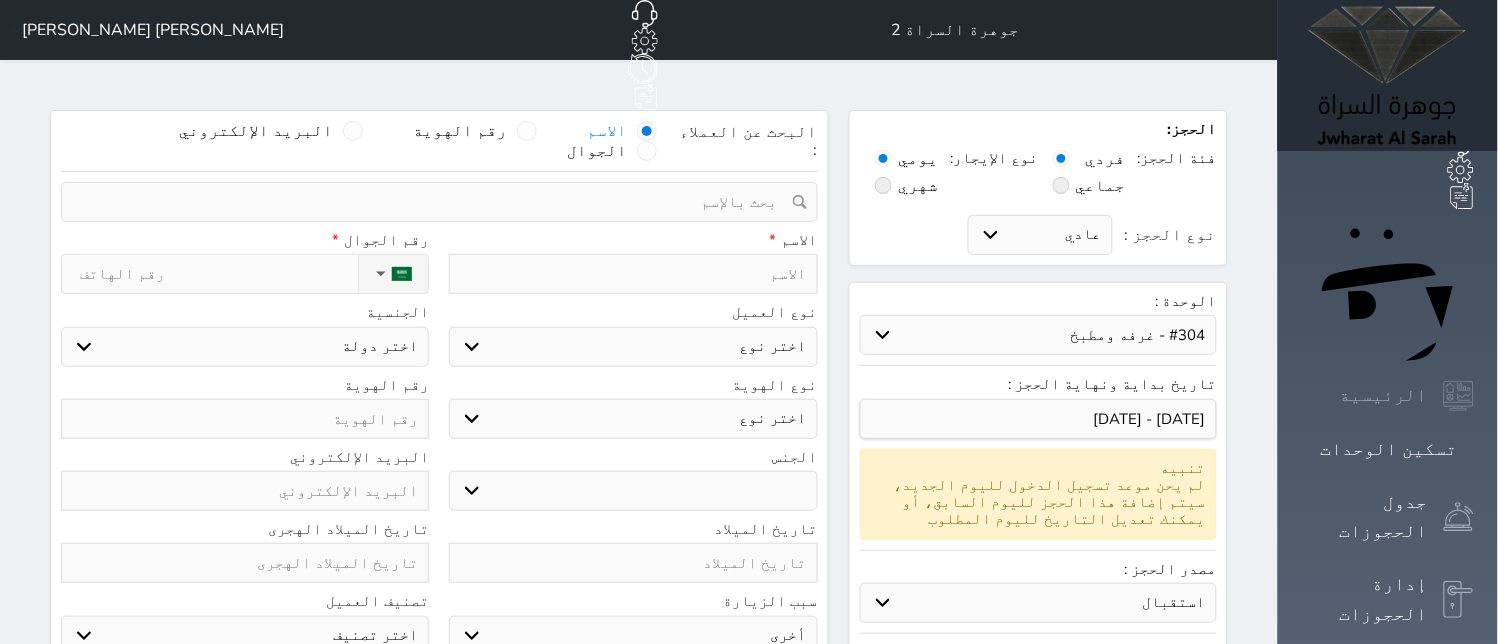 select 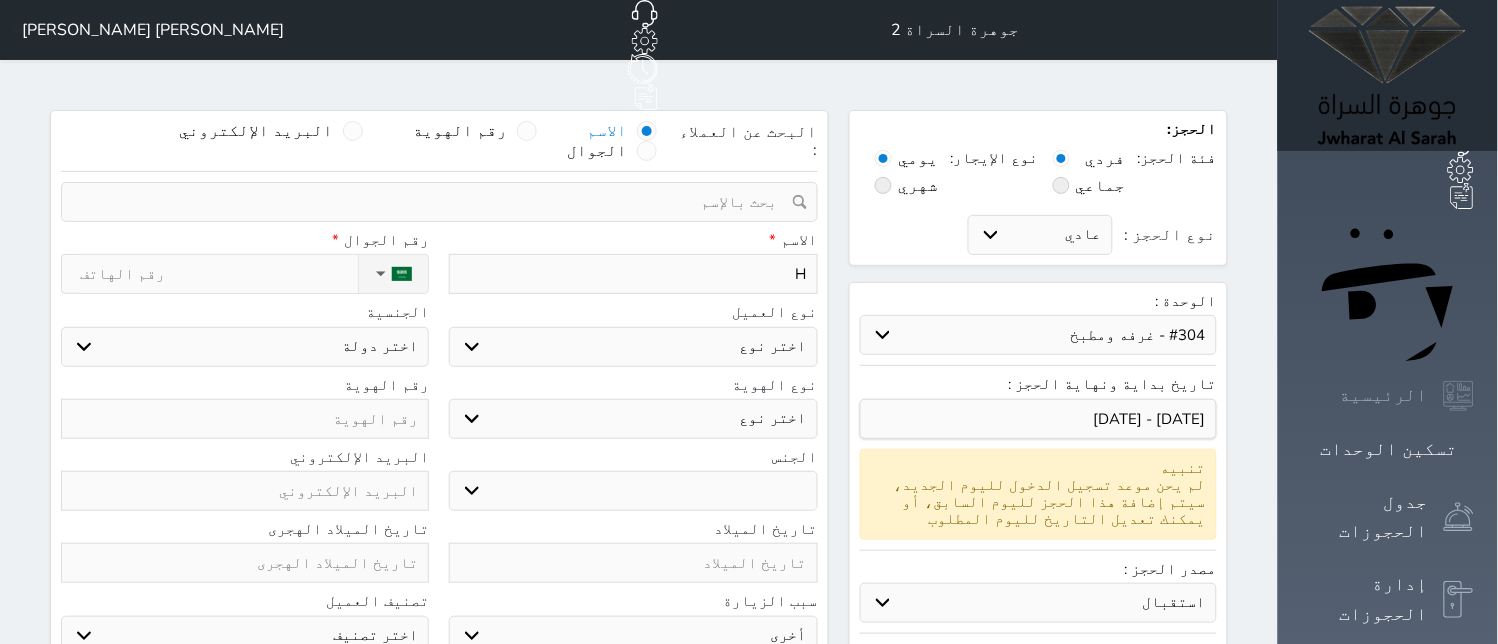 type 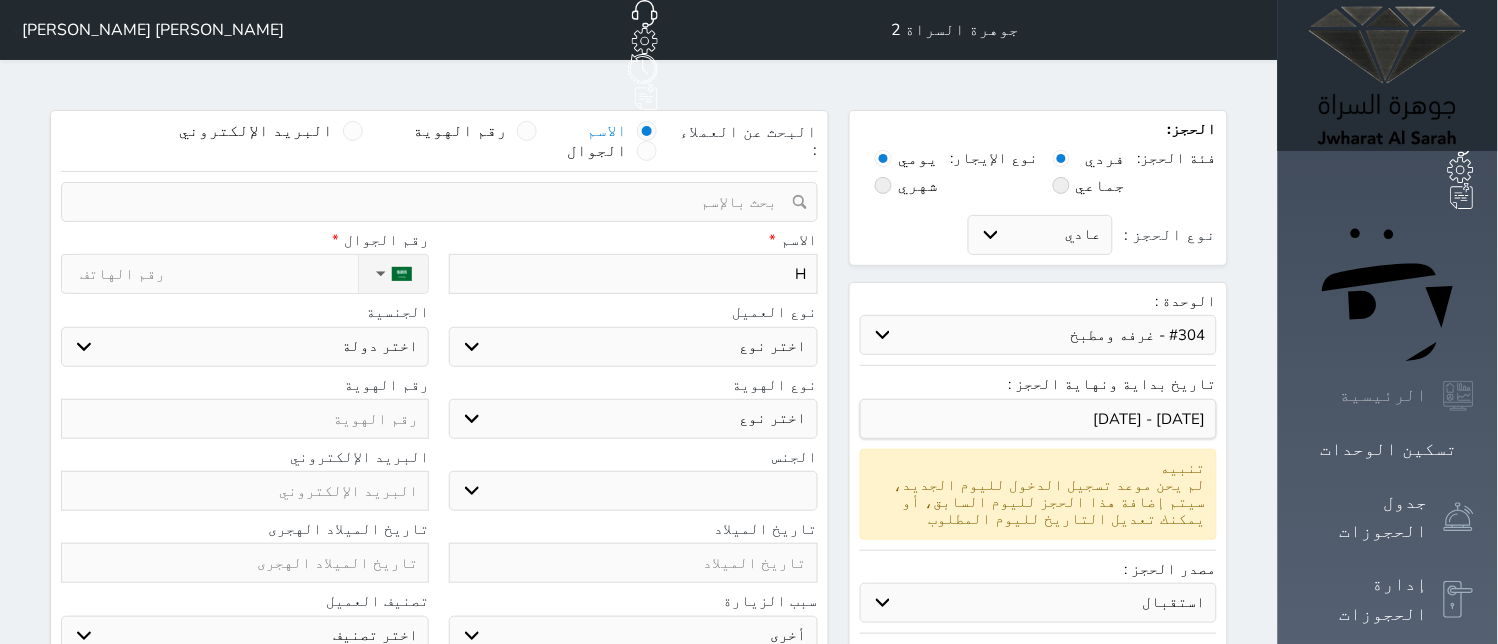 select 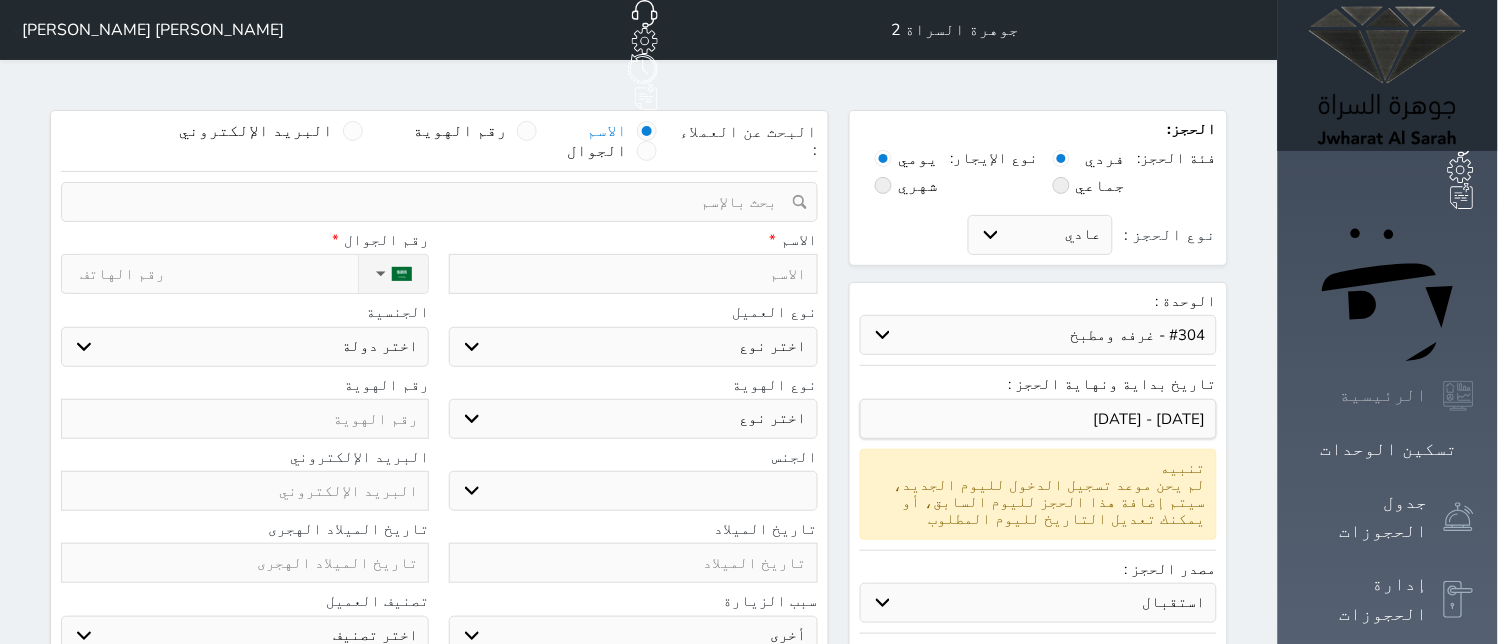 type on "ا" 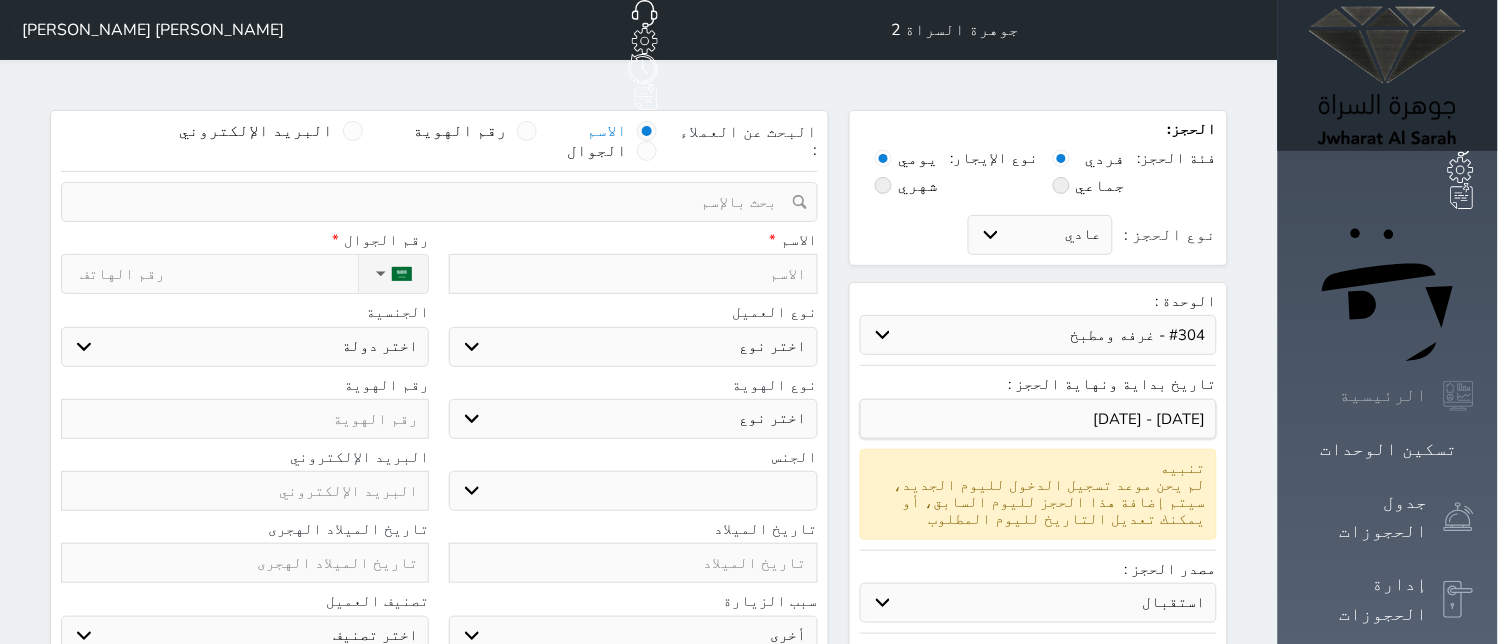 select 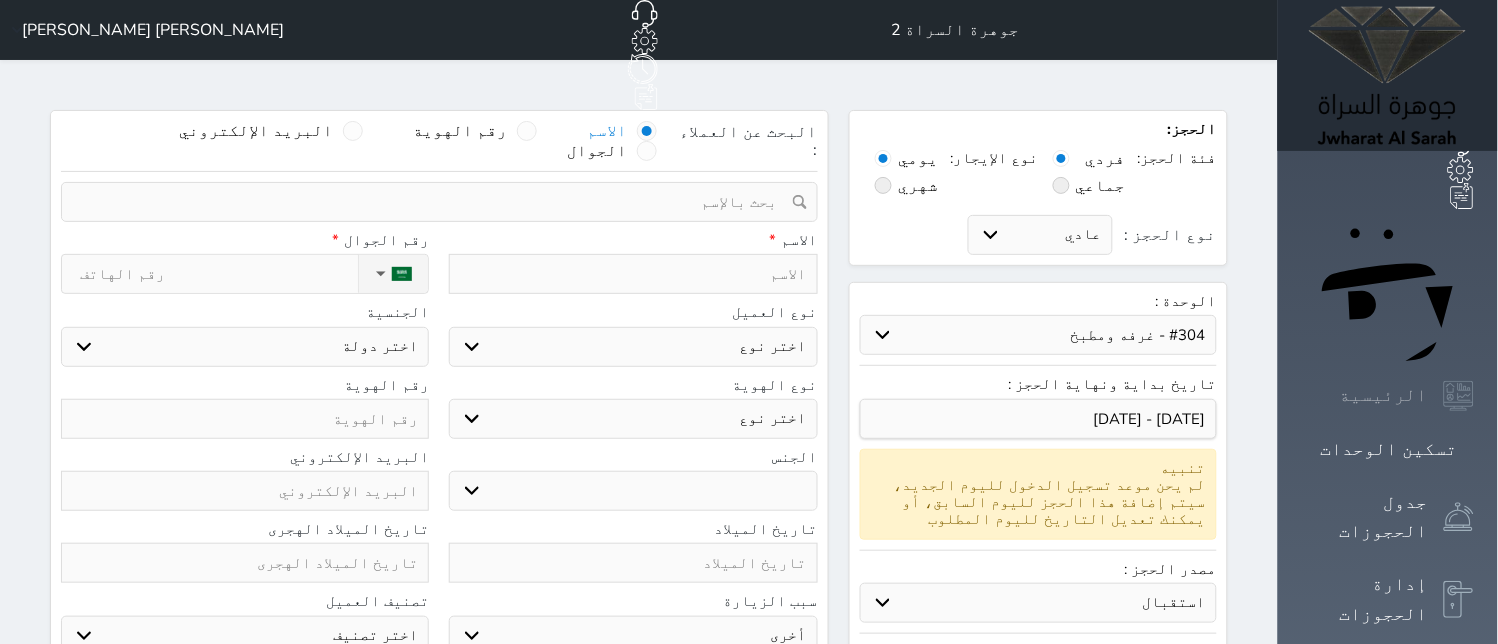 select 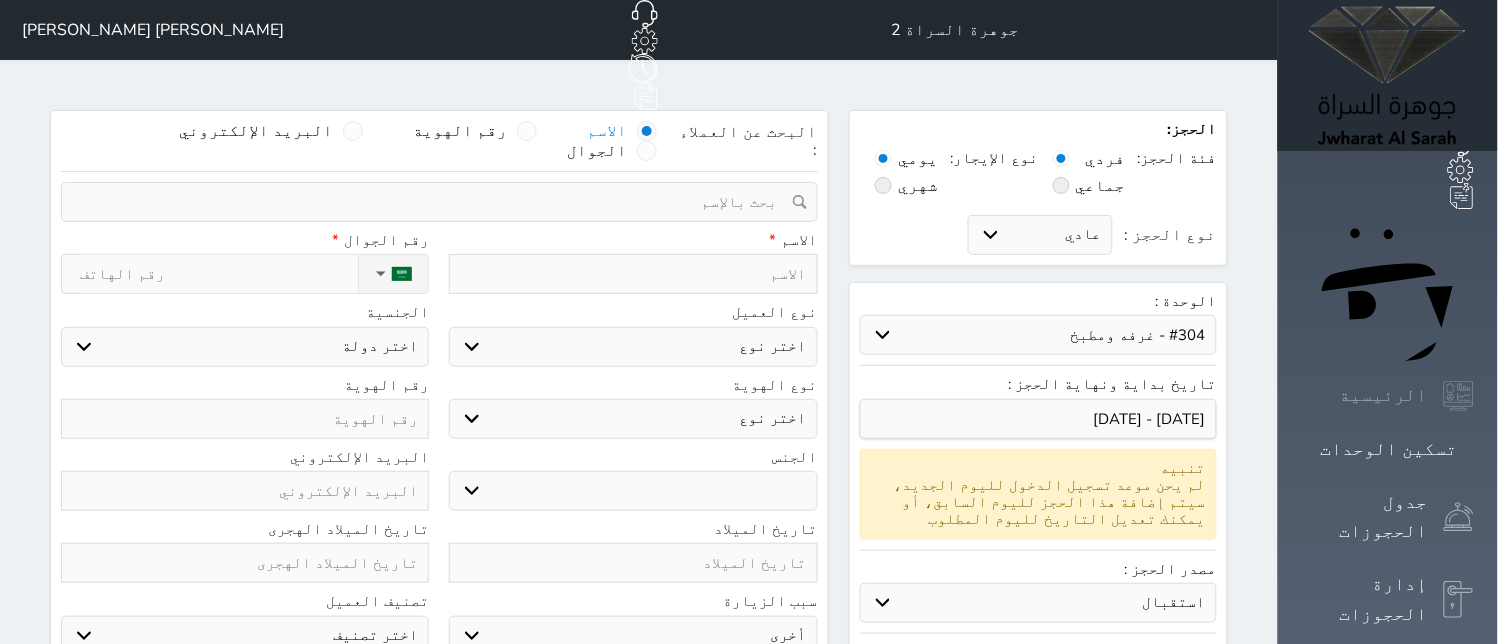 select 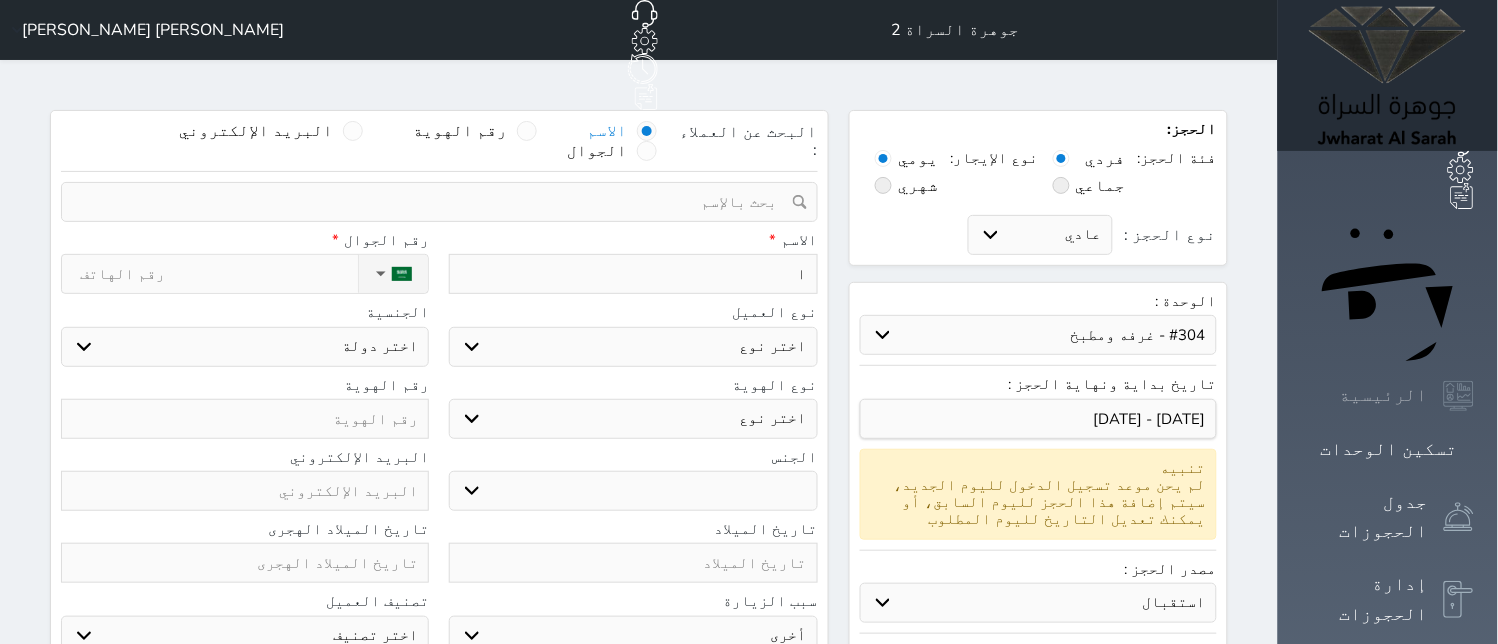 type on "اح" 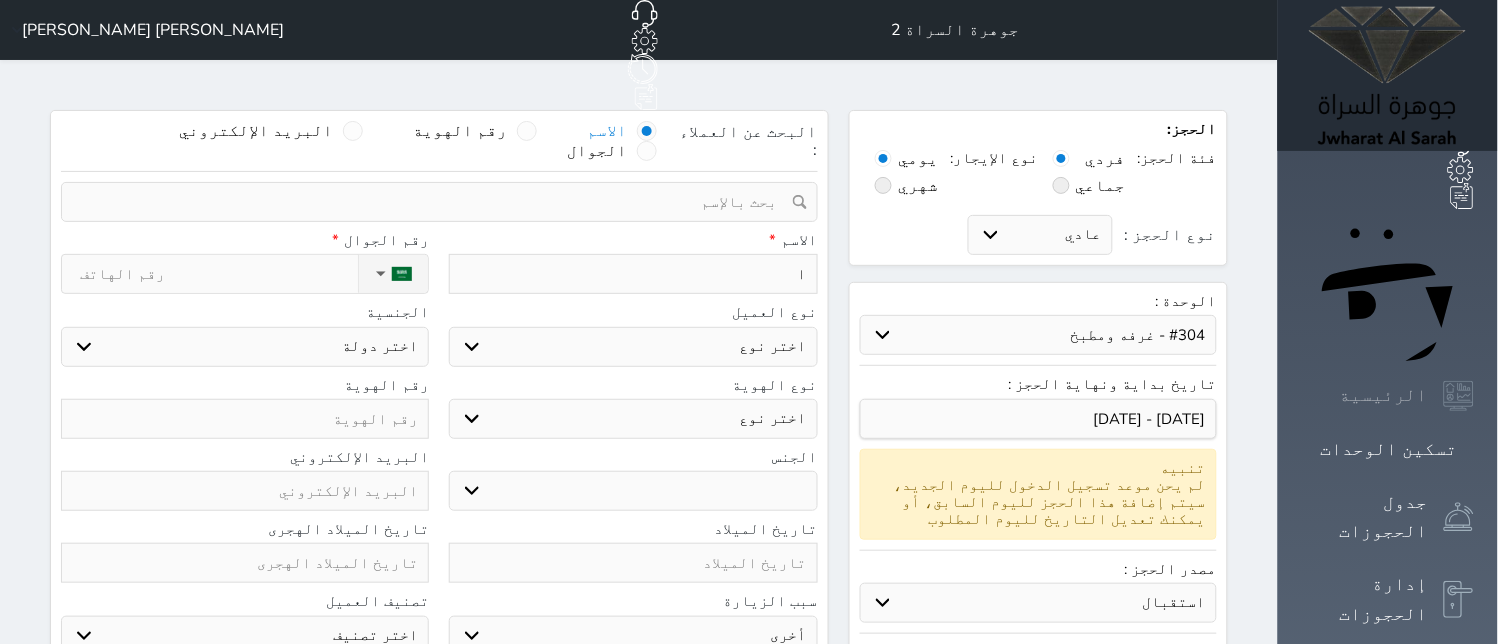 select 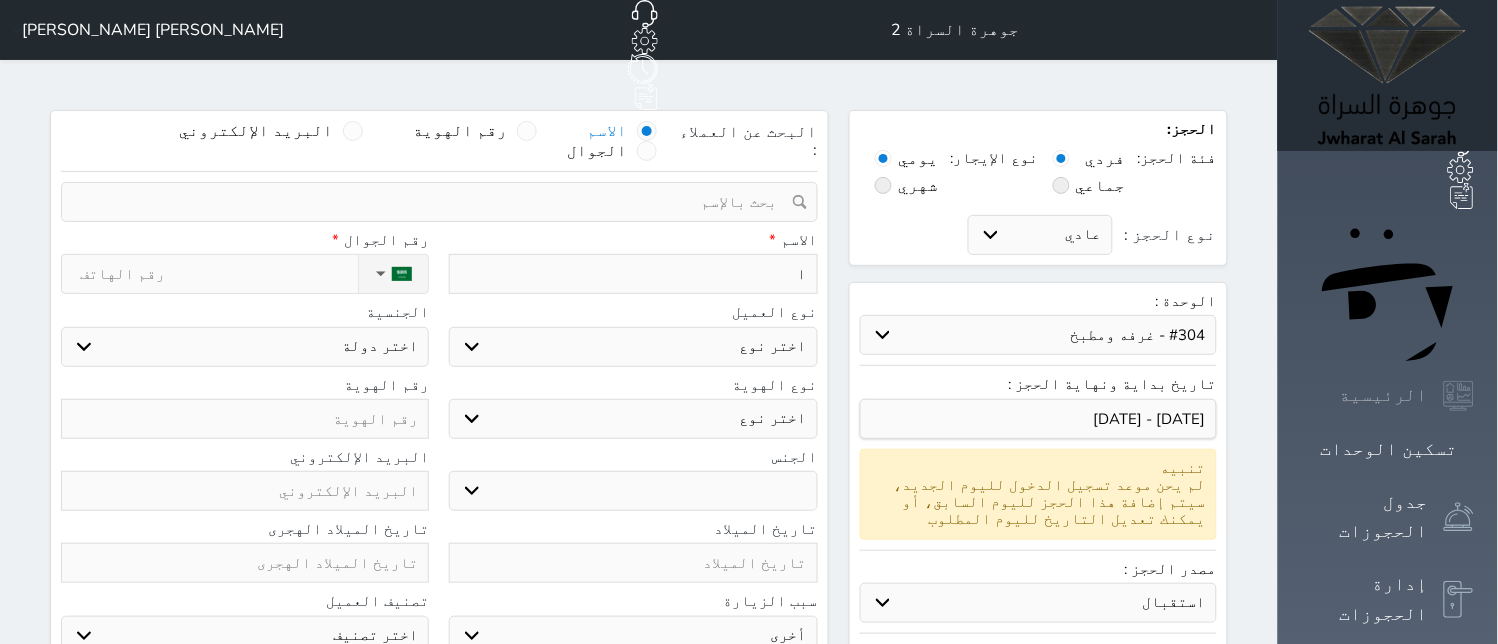 select 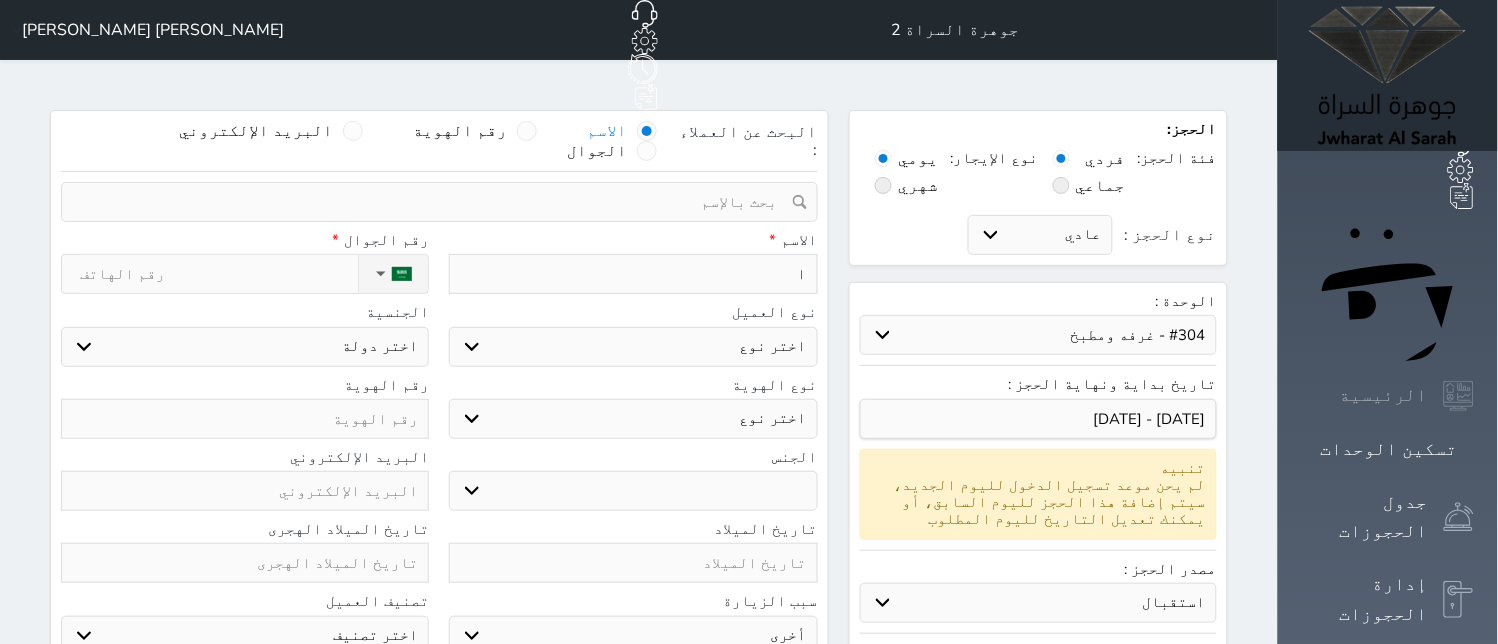 select 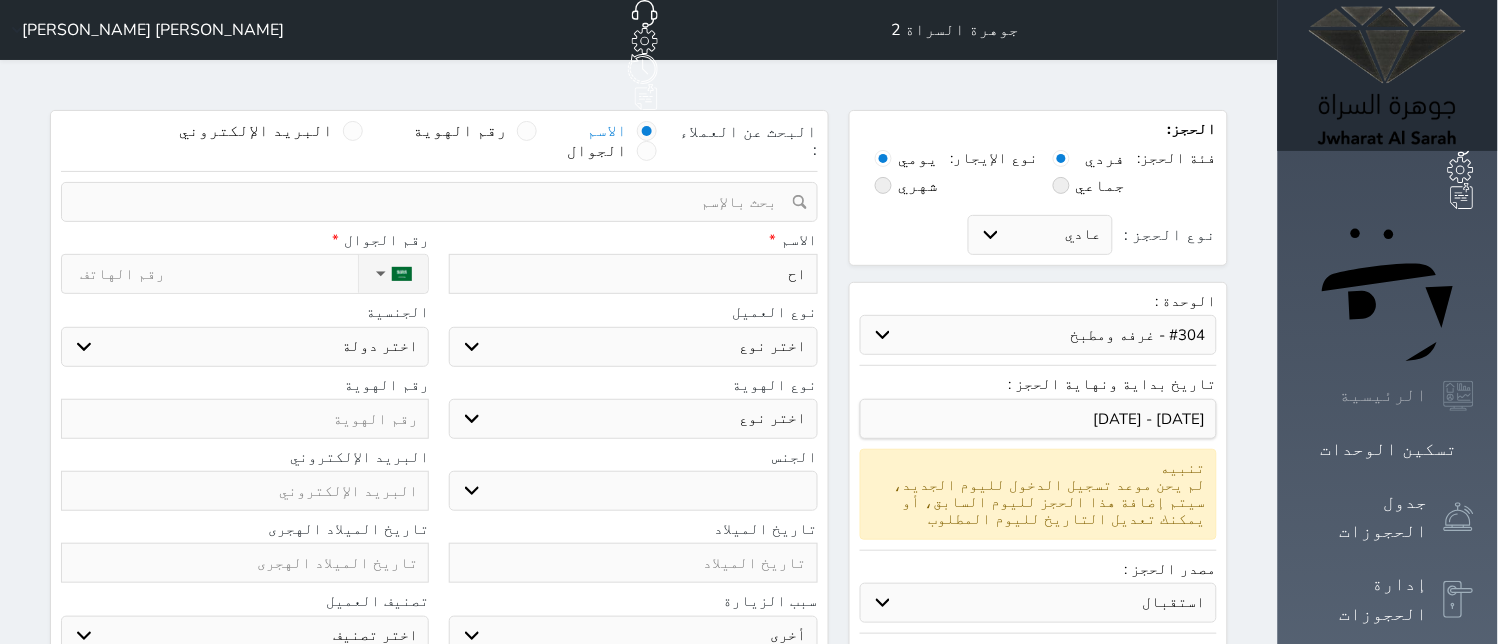 type on "احم" 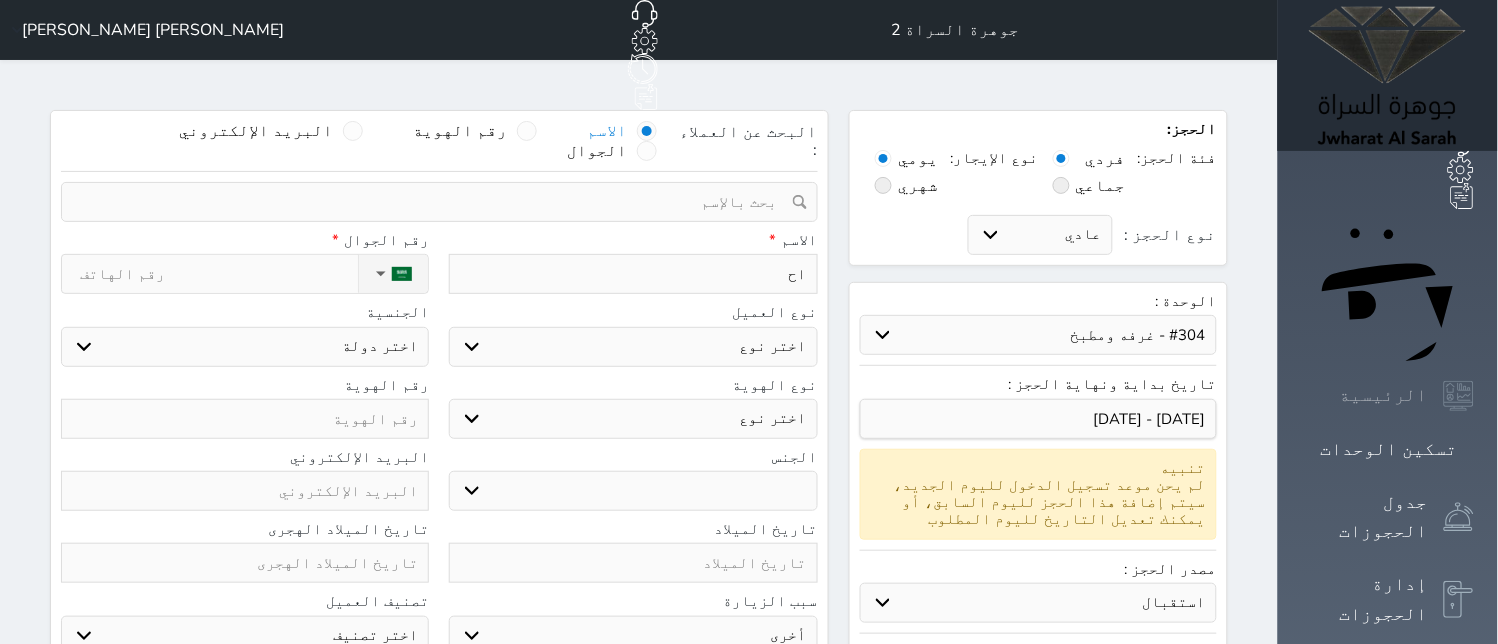 select 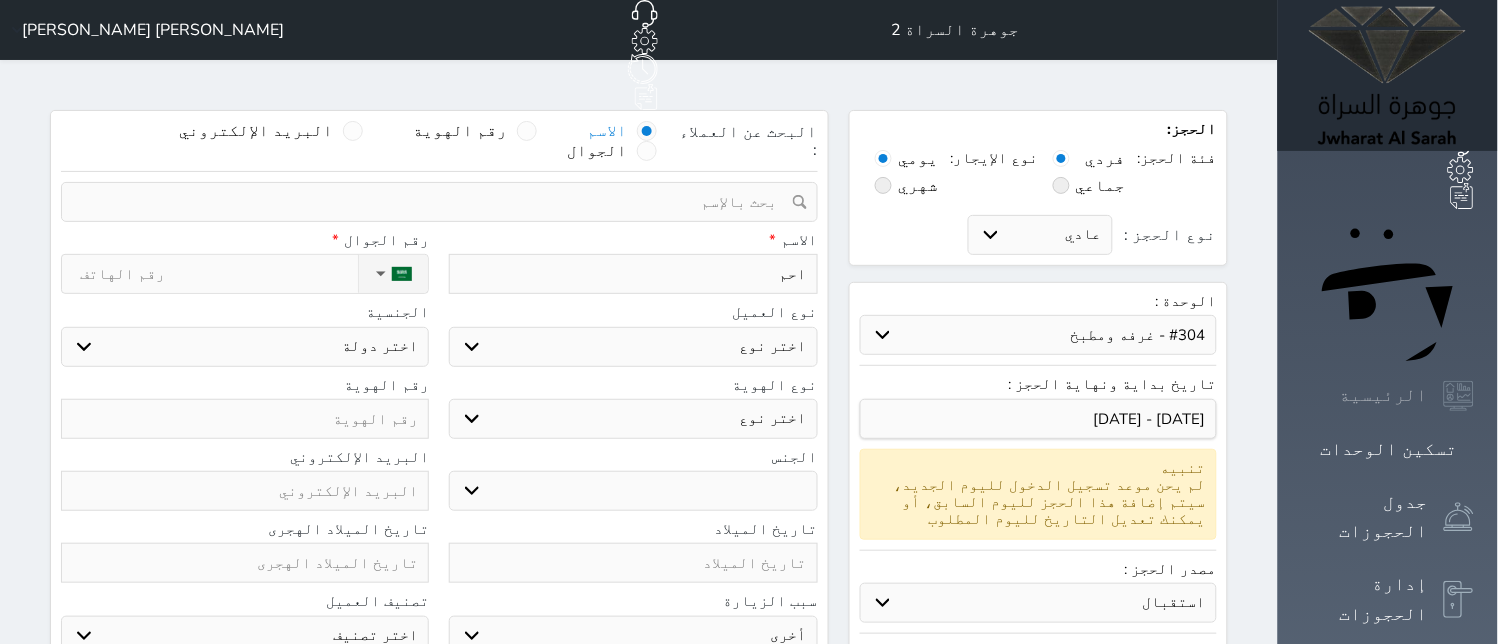type on "[PERSON_NAME]" 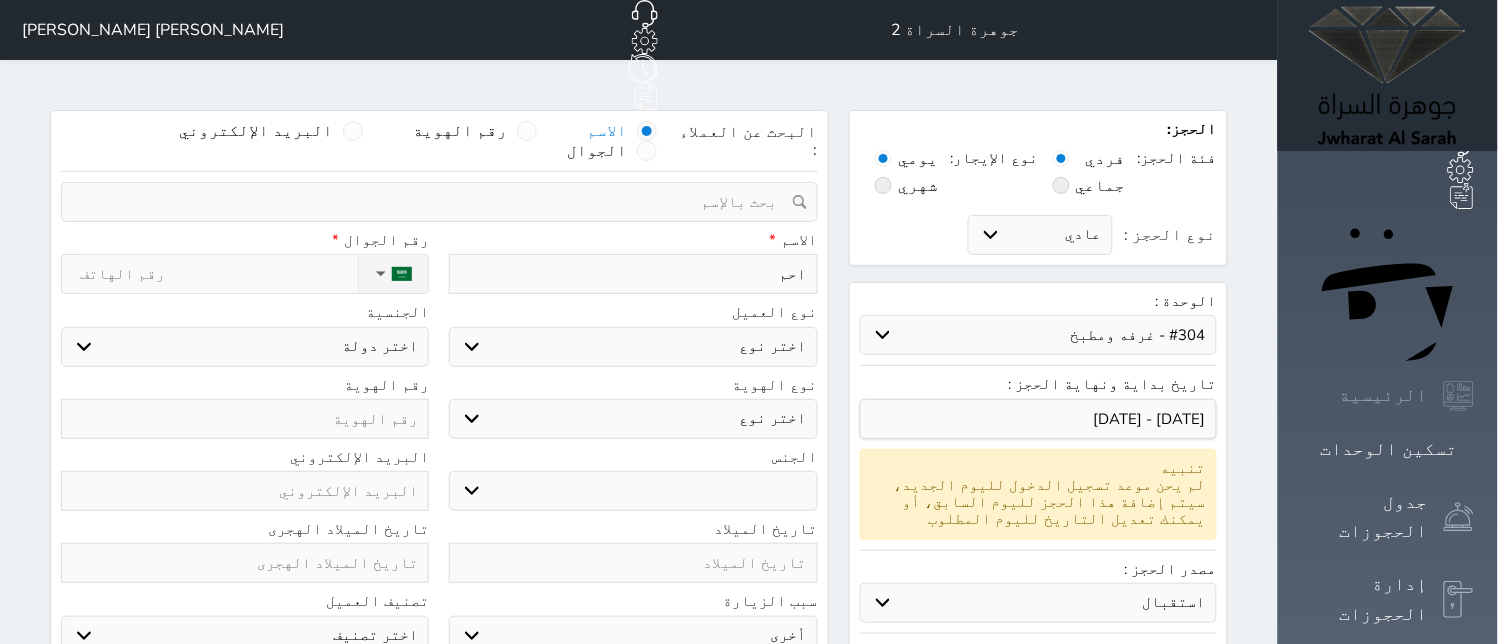 select 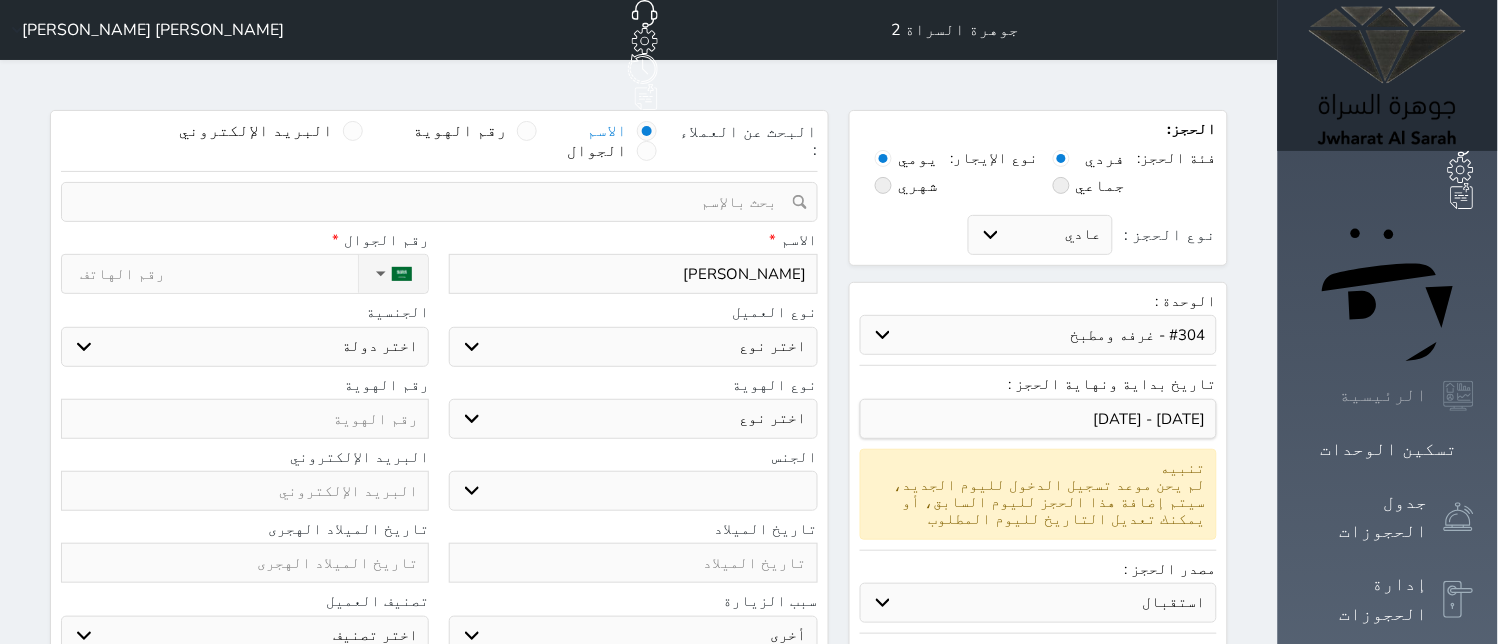 type 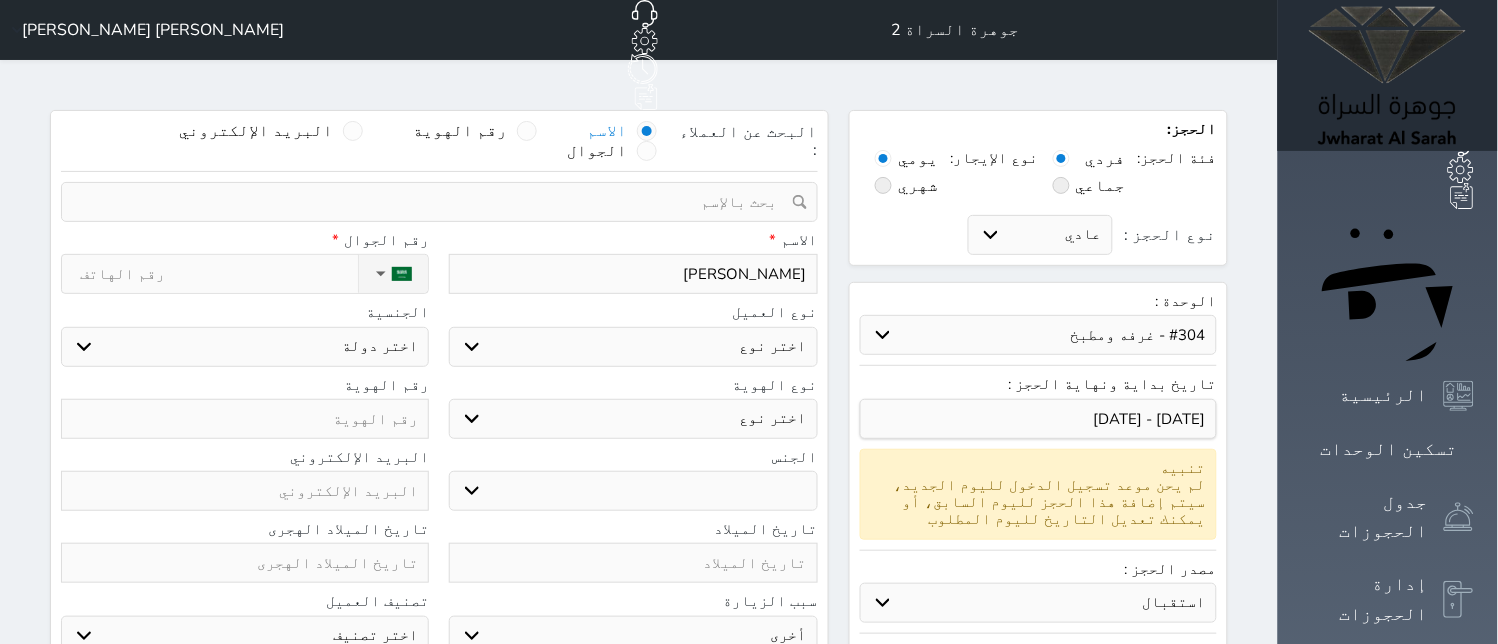 click on "اختر نوع   مواطن مواطن خليجي زائر مقيم" at bounding box center [633, 347] 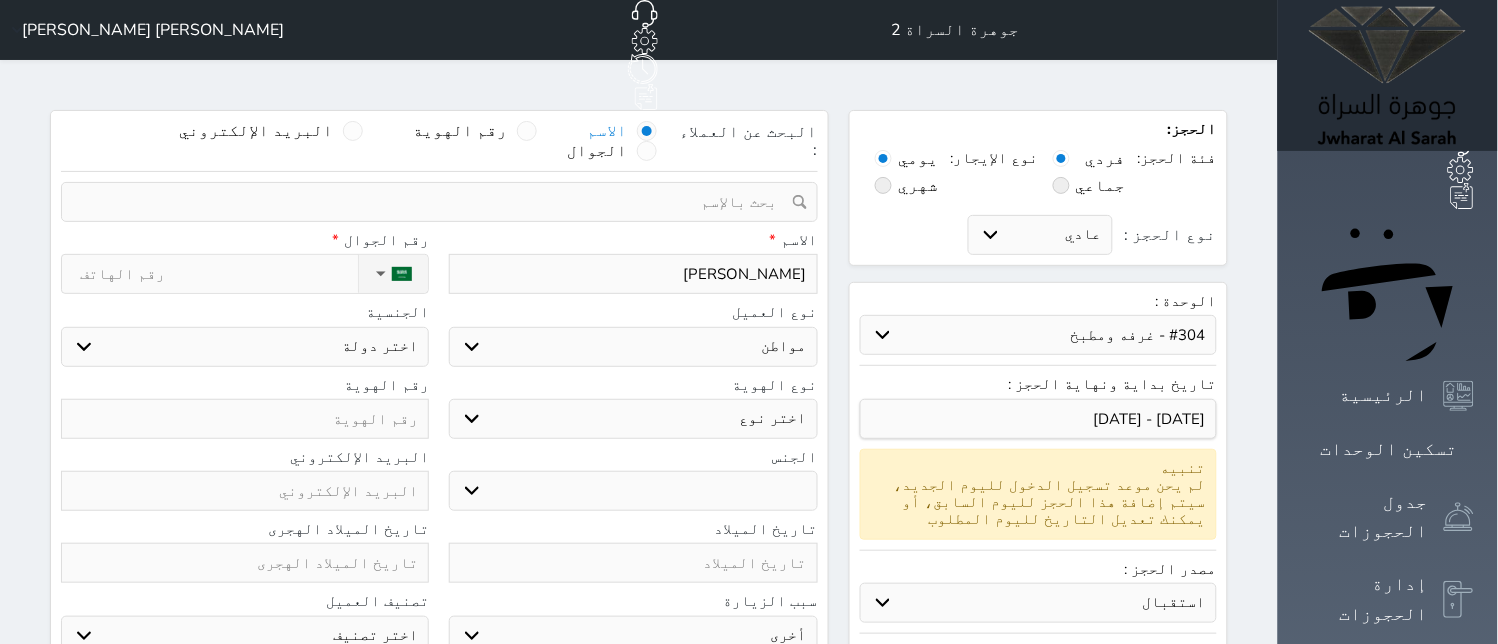 click on "اختر نوع   مواطن مواطن خليجي زائر مقيم" at bounding box center (633, 347) 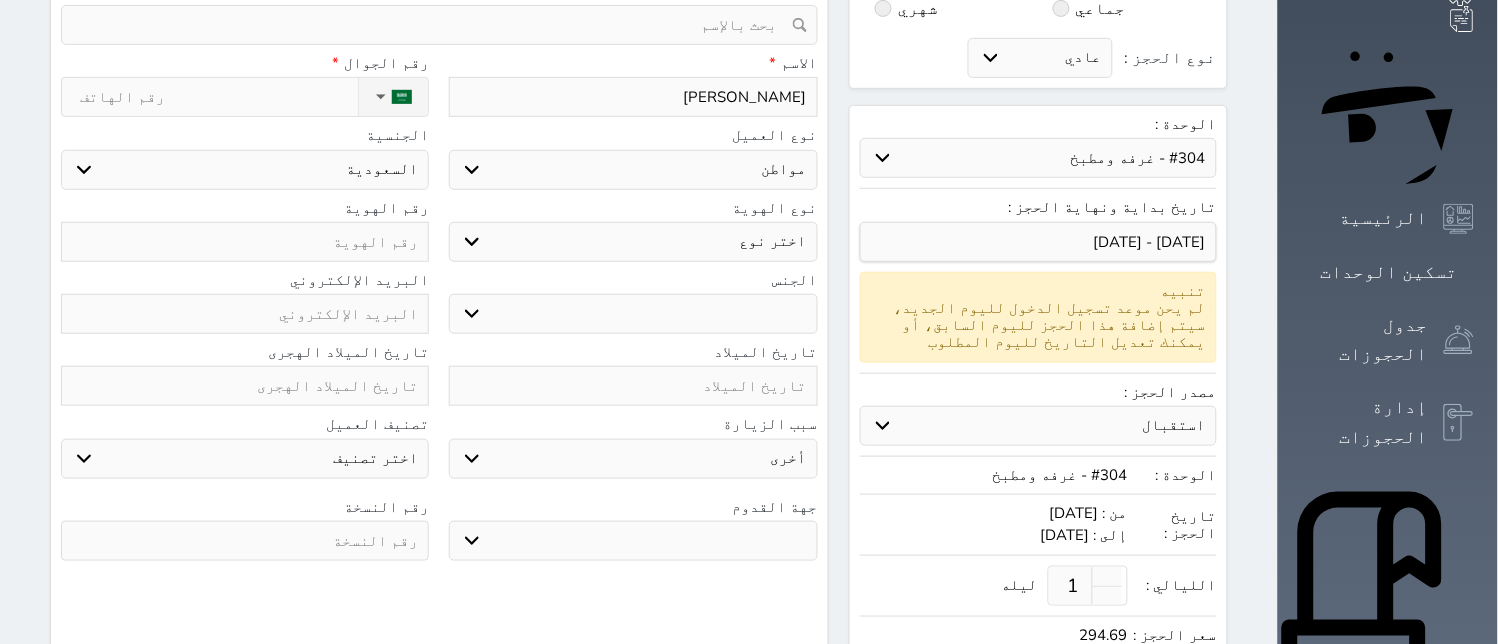 scroll, scrollTop: 222, scrollLeft: 0, axis: vertical 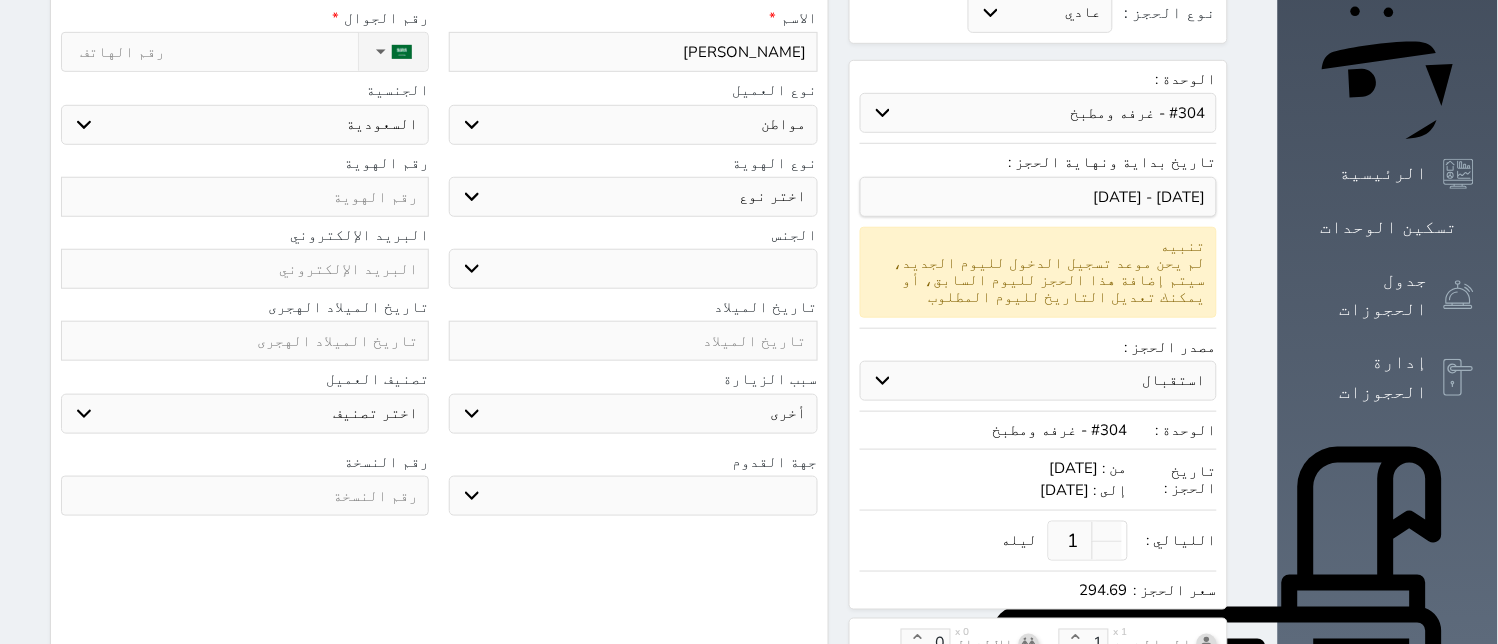 click on "اختر نوع   هوية وطنية هوية عائلية جواز السفر" at bounding box center [633, 197] 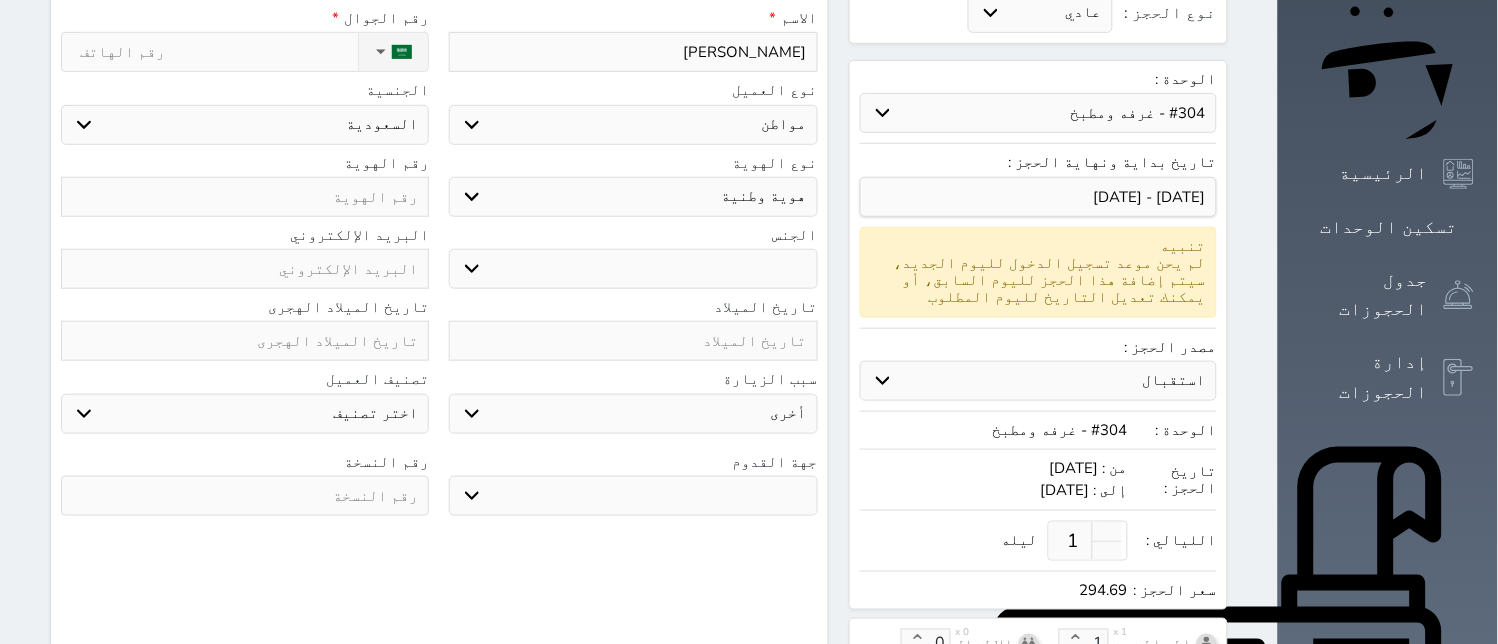 click on "اختر نوع   هوية وطنية هوية عائلية جواز السفر" at bounding box center (633, 197) 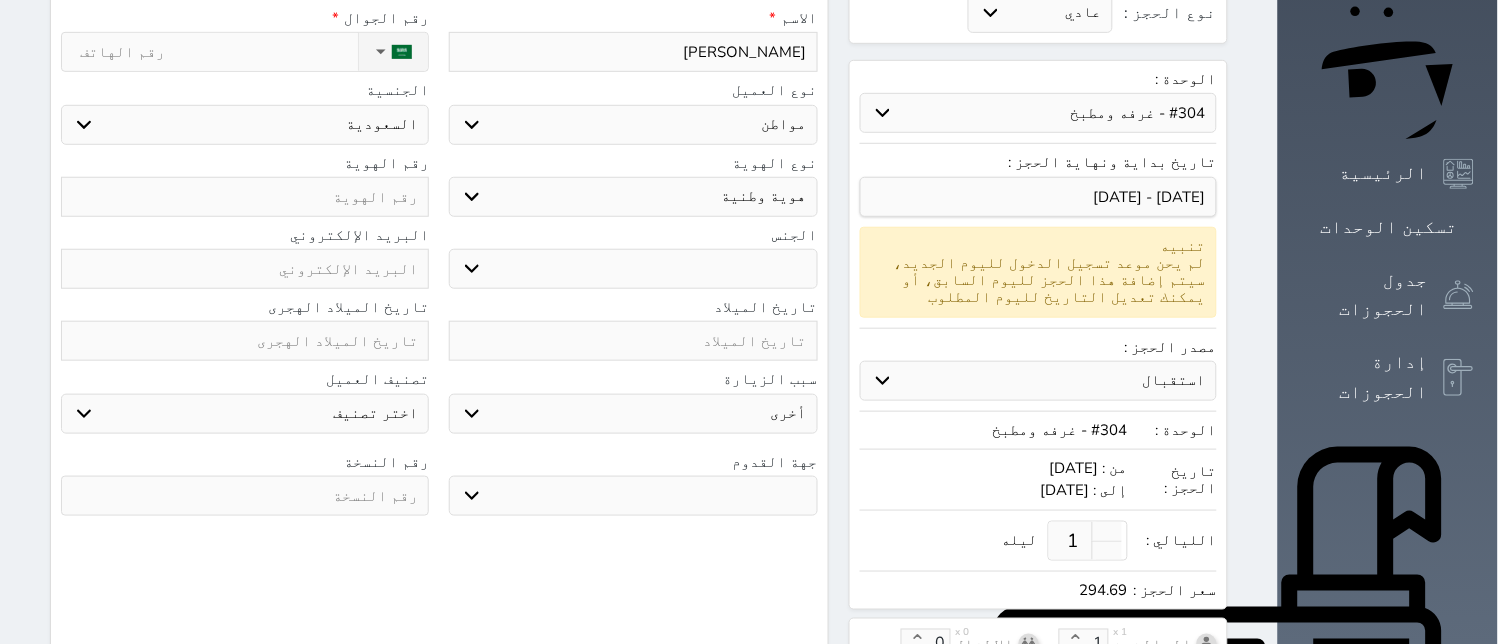 click on "جو بحر ارض" at bounding box center (633, 496) 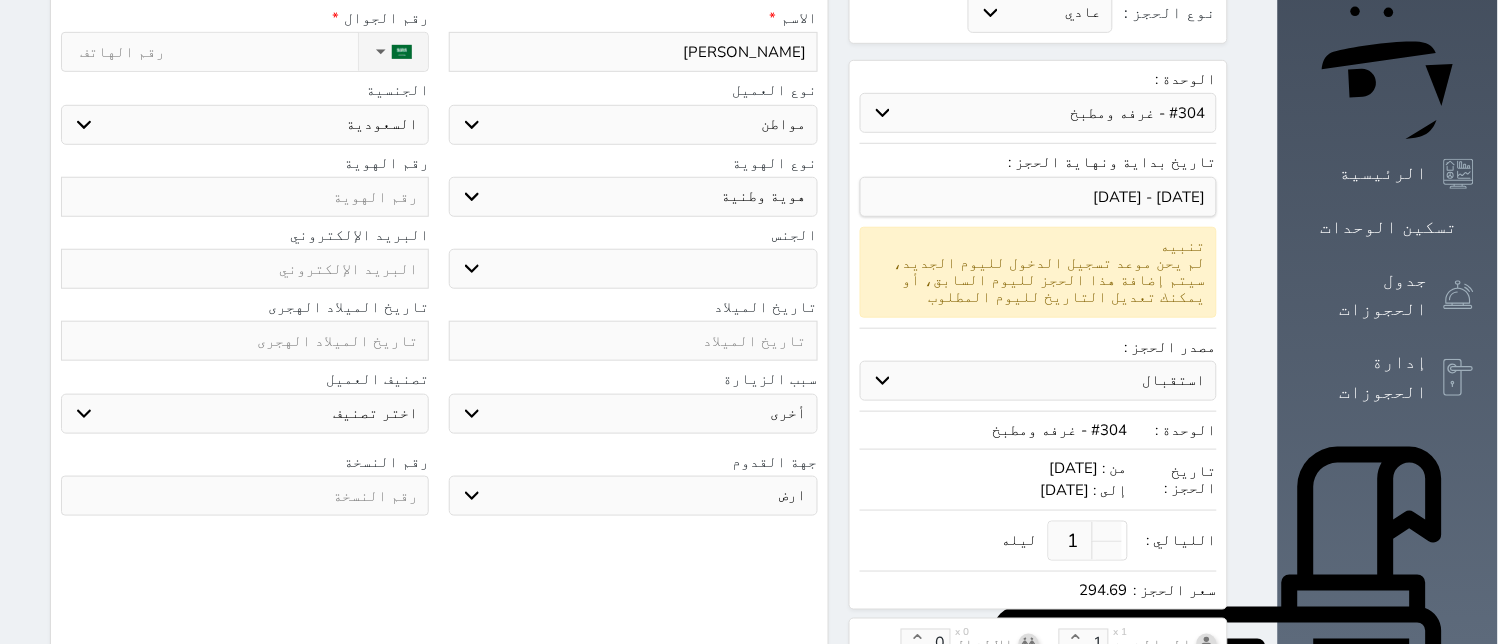 click on "جو بحر ارض" at bounding box center (633, 496) 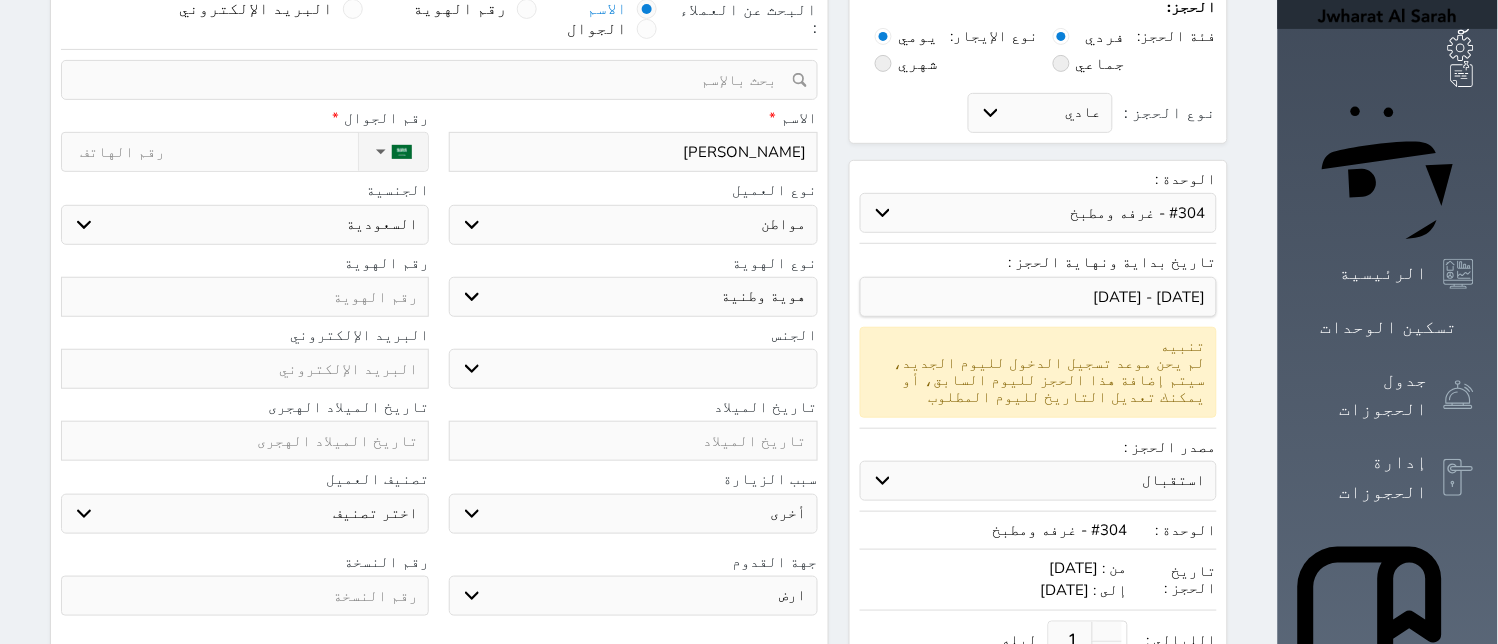 scroll, scrollTop: 0, scrollLeft: 0, axis: both 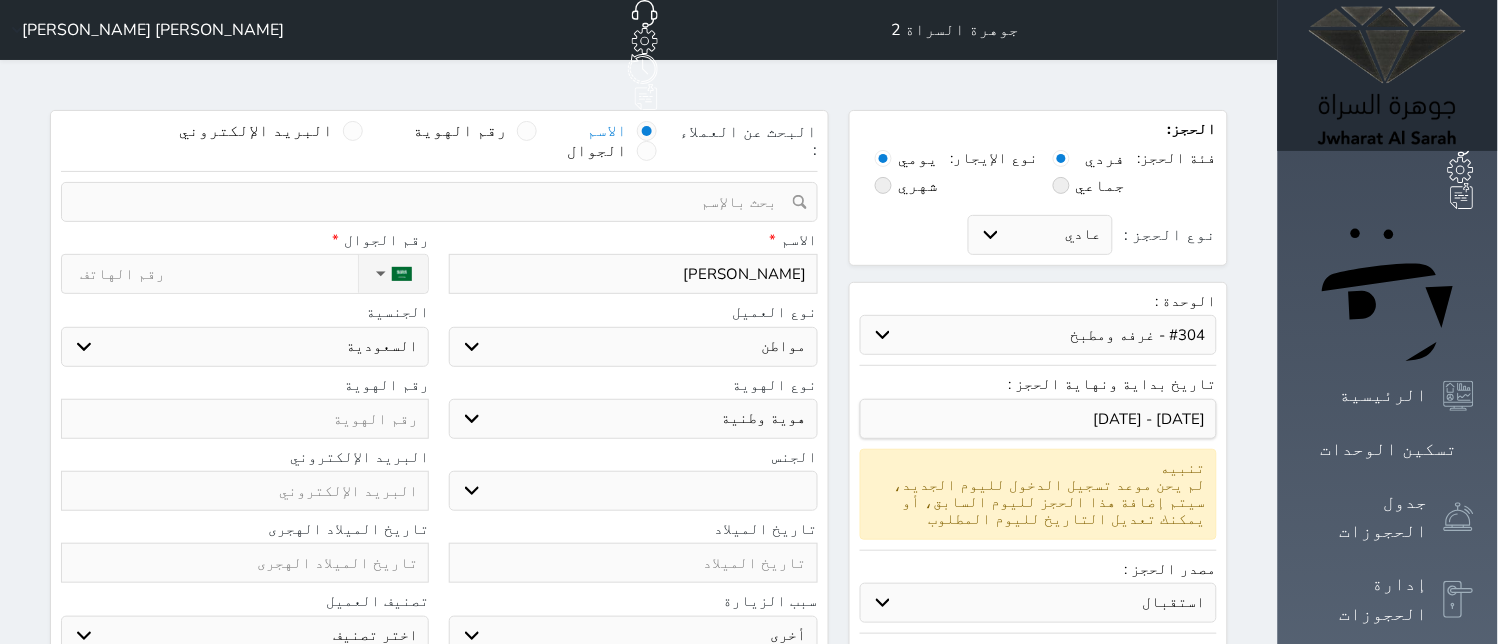 click on "نوع الحجز :" at bounding box center (219, 274) 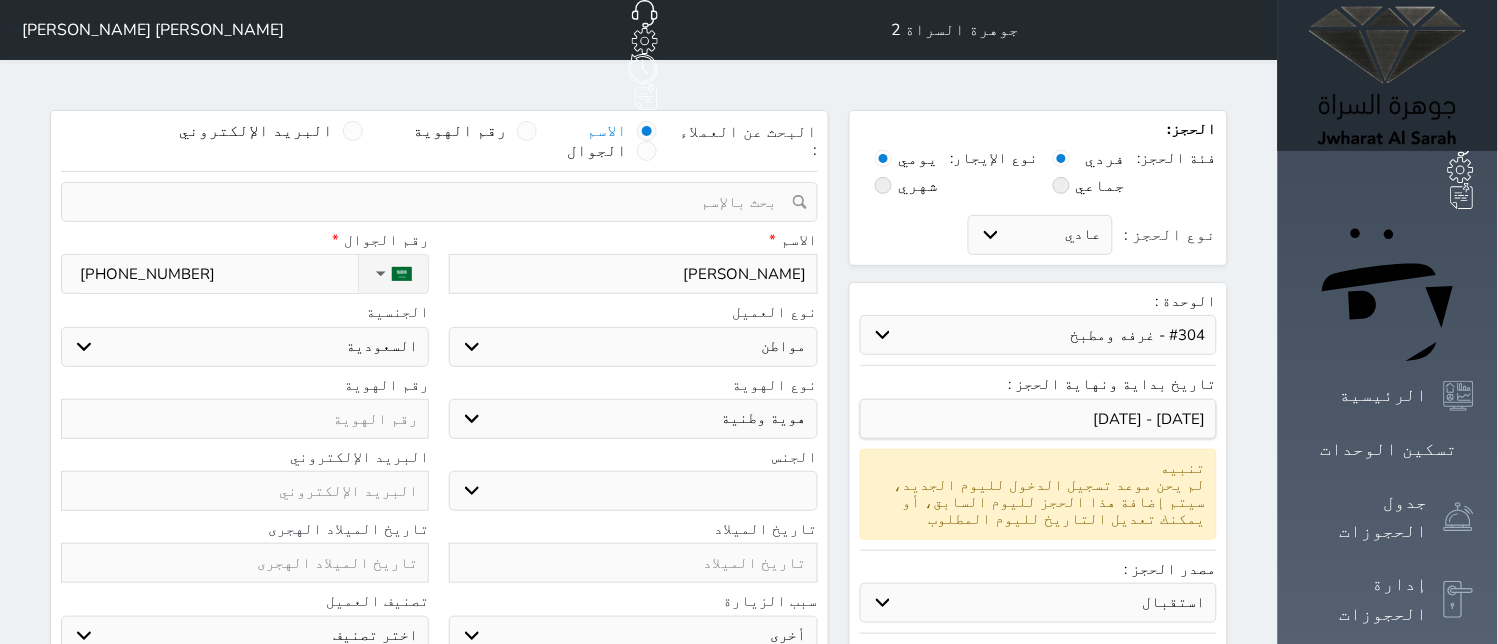 click at bounding box center [432, 202] 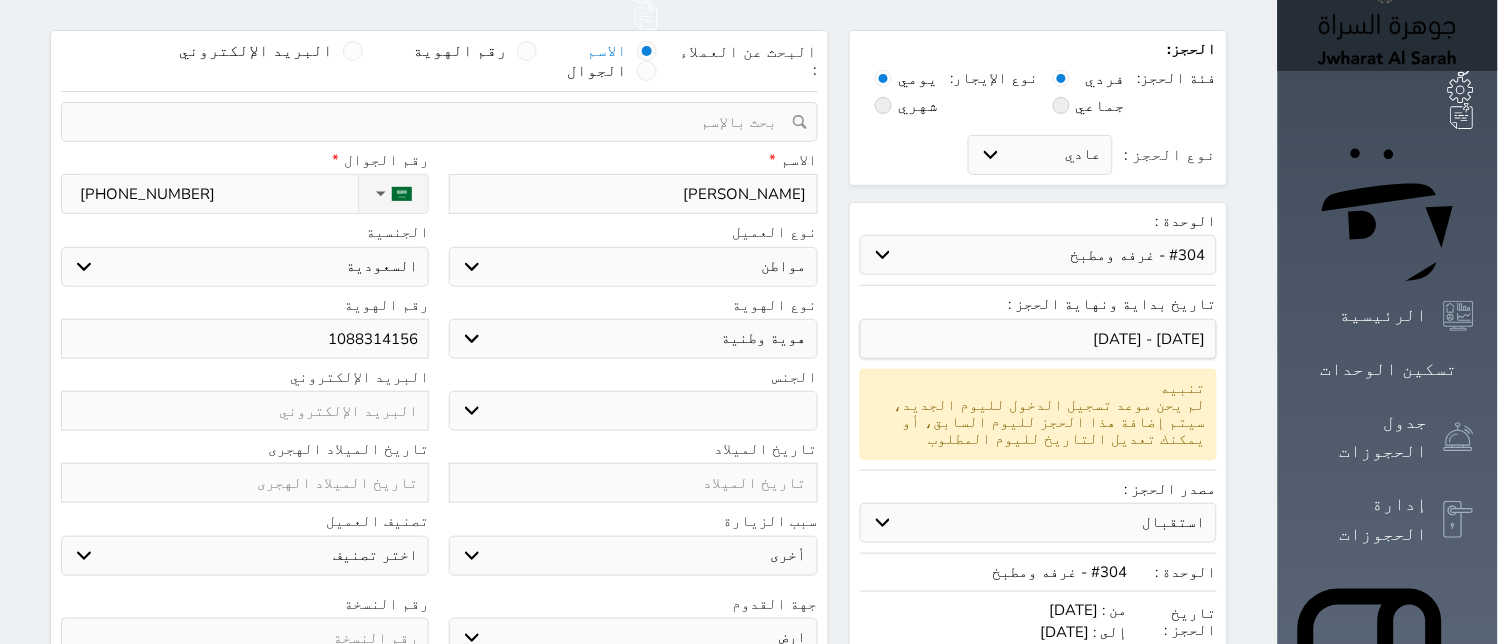 scroll, scrollTop: 333, scrollLeft: 0, axis: vertical 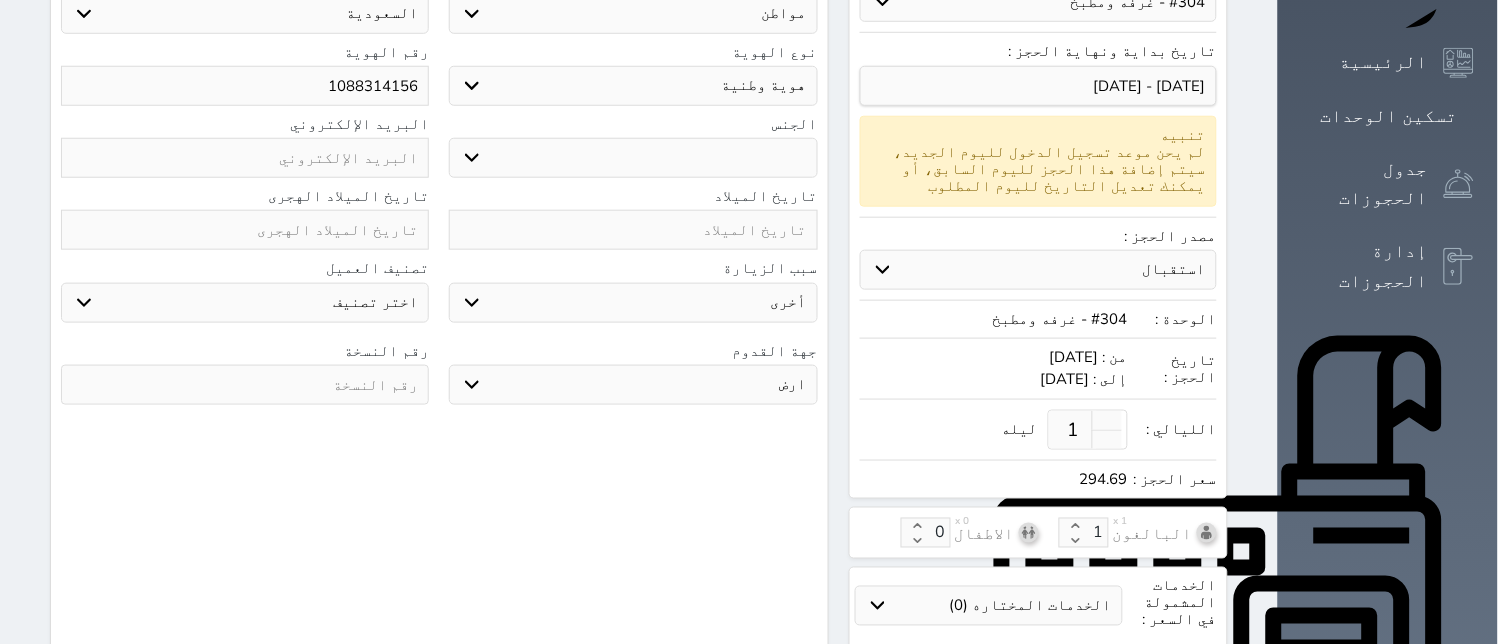 click at bounding box center (245, 385) 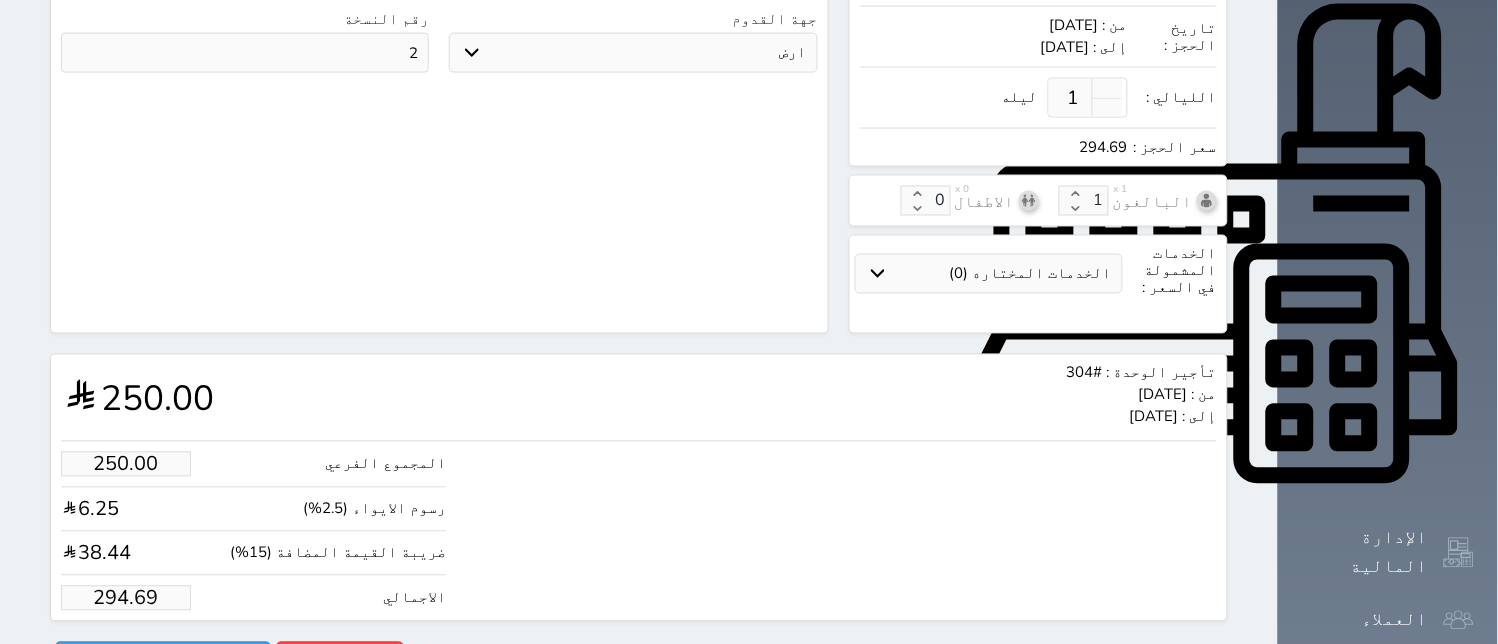 scroll, scrollTop: 668, scrollLeft: 0, axis: vertical 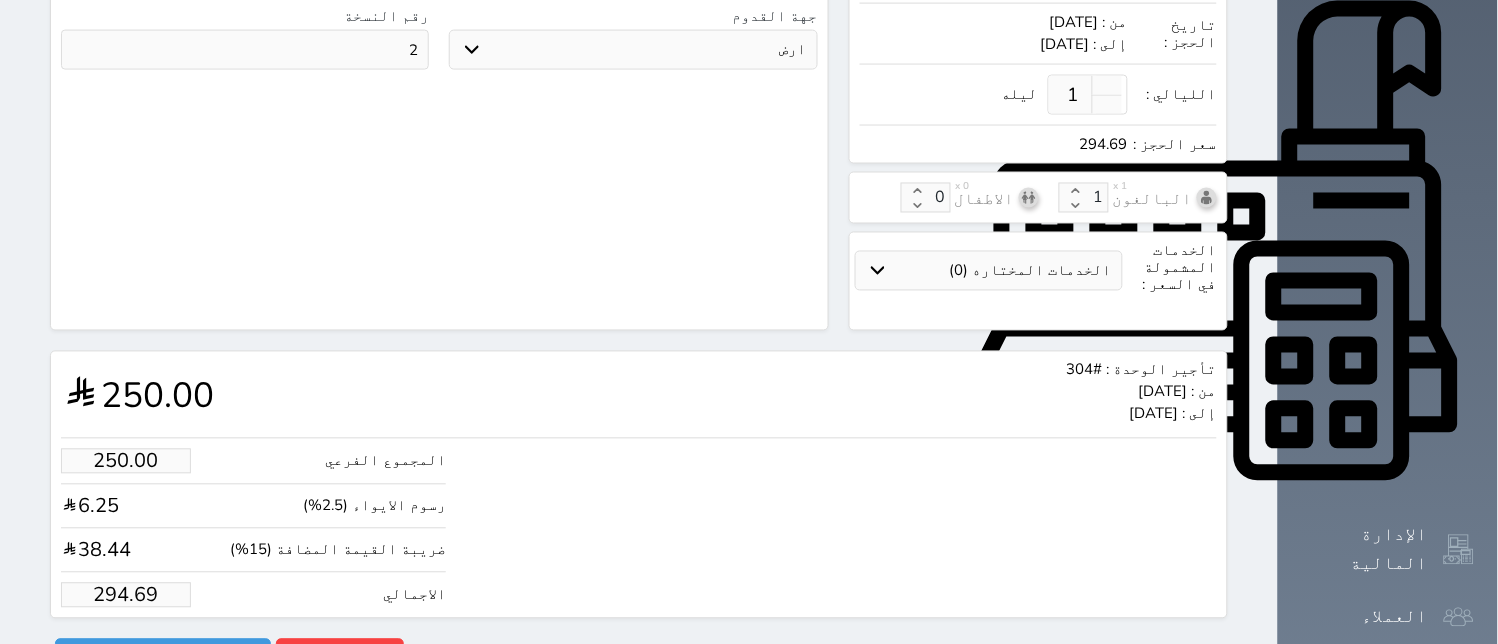click on "294.69" at bounding box center [126, 595] 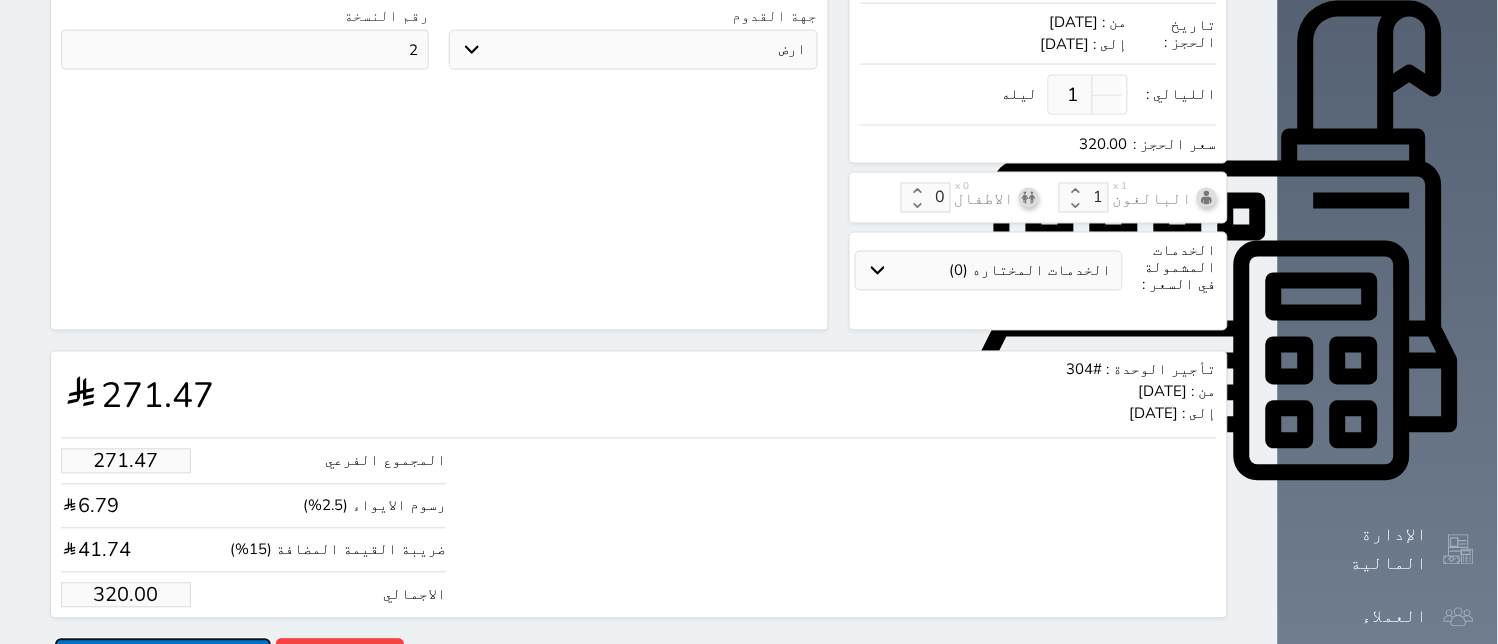 click on "حجز" at bounding box center (163, 656) 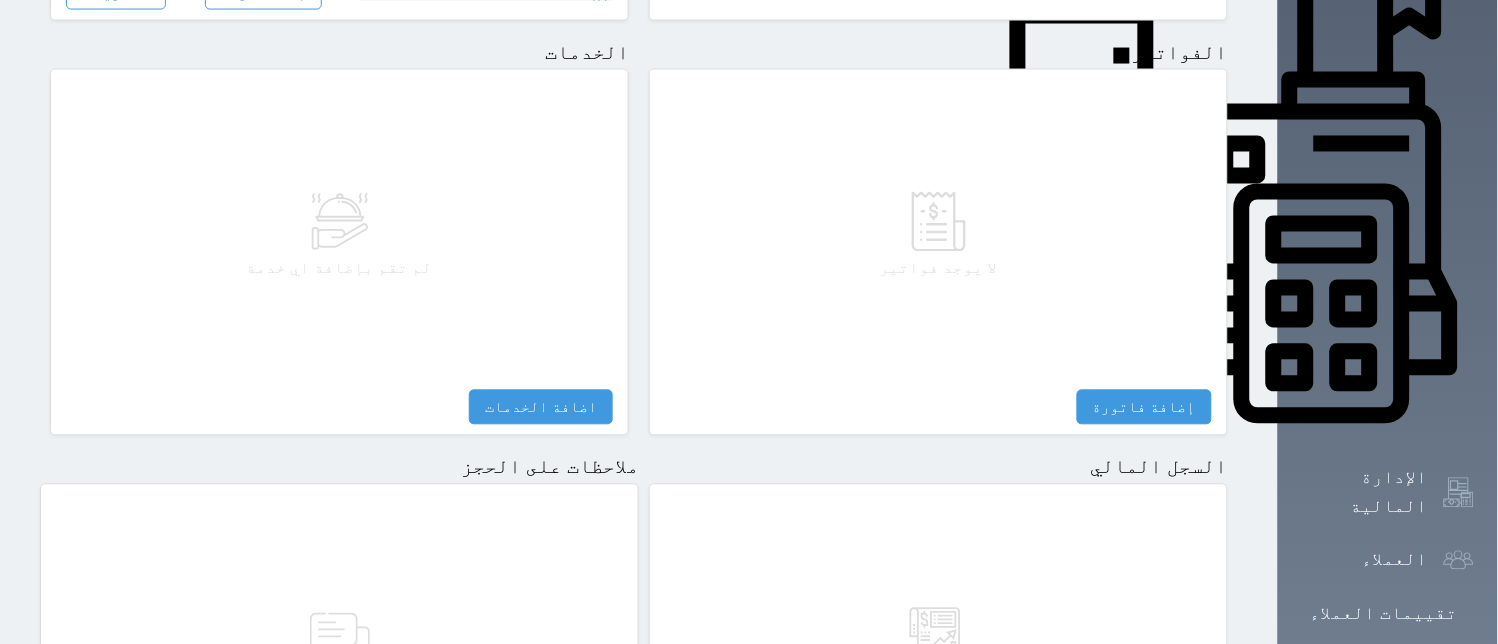 scroll, scrollTop: 1058, scrollLeft: 0, axis: vertical 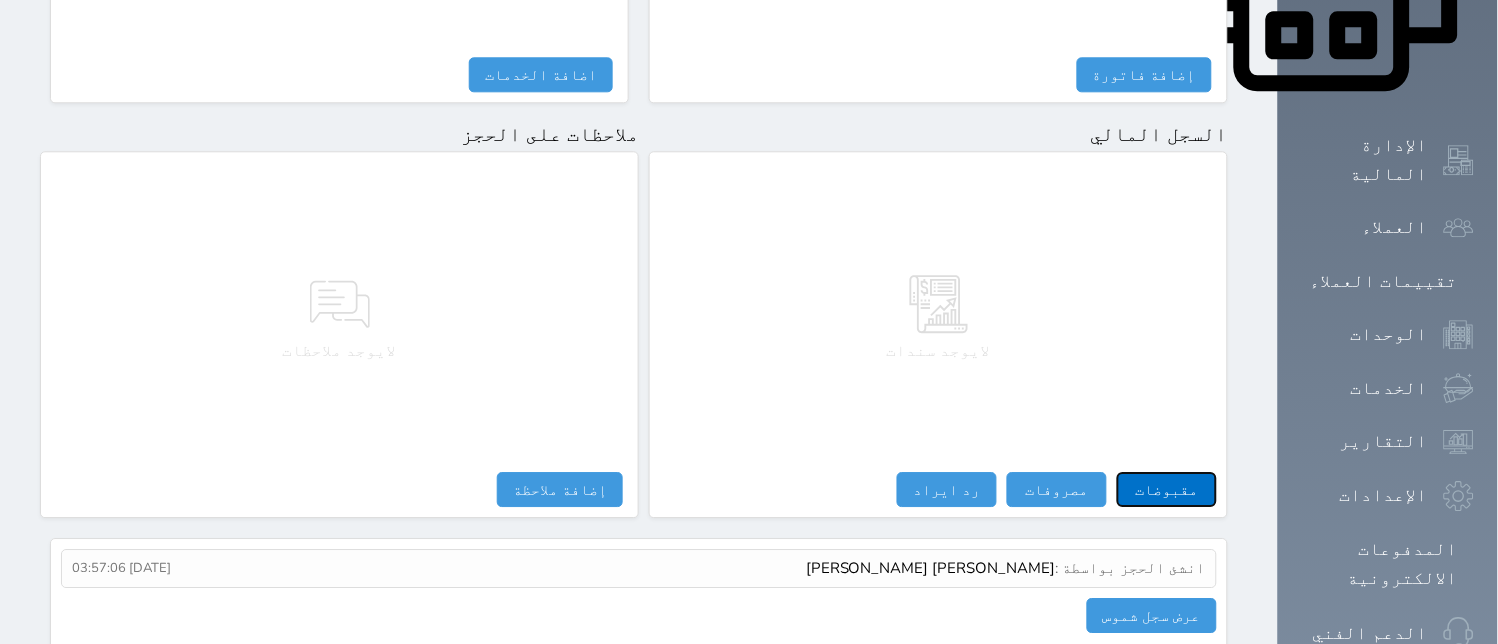 click on "مقبوضات" at bounding box center (1167, 489) 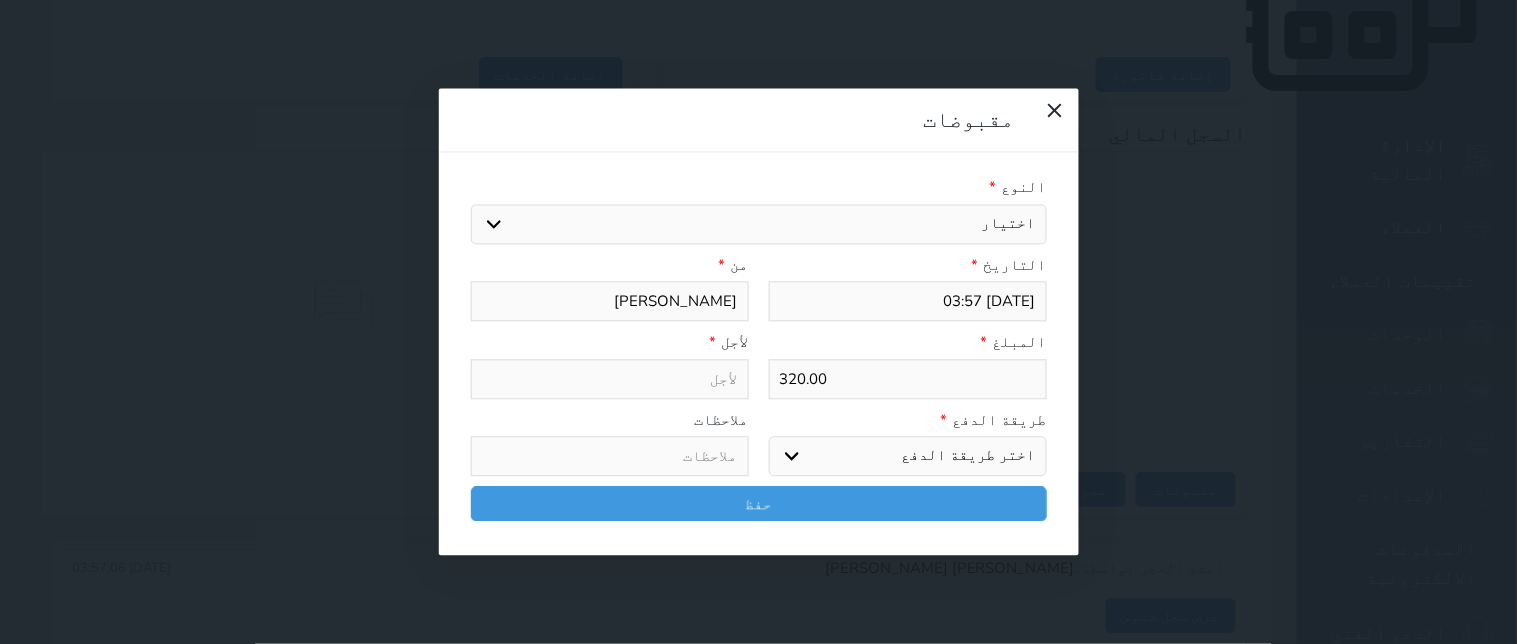 click on "اختيار   مقبوضات عامة قيمة إيجار فواتير تامين عربون لا ينطبق آخر مغسلة واي فاي - الإنترنت مواقف السيارات طعام الأغذية والمشروبات مشروبات المشروبات الباردة المشروبات الساخنة الإفطار غداء عشاء مخبز و كعك حمام سباحة الصالة الرياضية سبا و خدمات الجمال اختيار وإسقاط (خدمات النقل) ميني بار كابل - تلفزيون سرير إضافي تصفيف الشعر التسوق خدمات الجولات السياحية المنظمة خدمات الدليل السياحي" at bounding box center (759, 224) 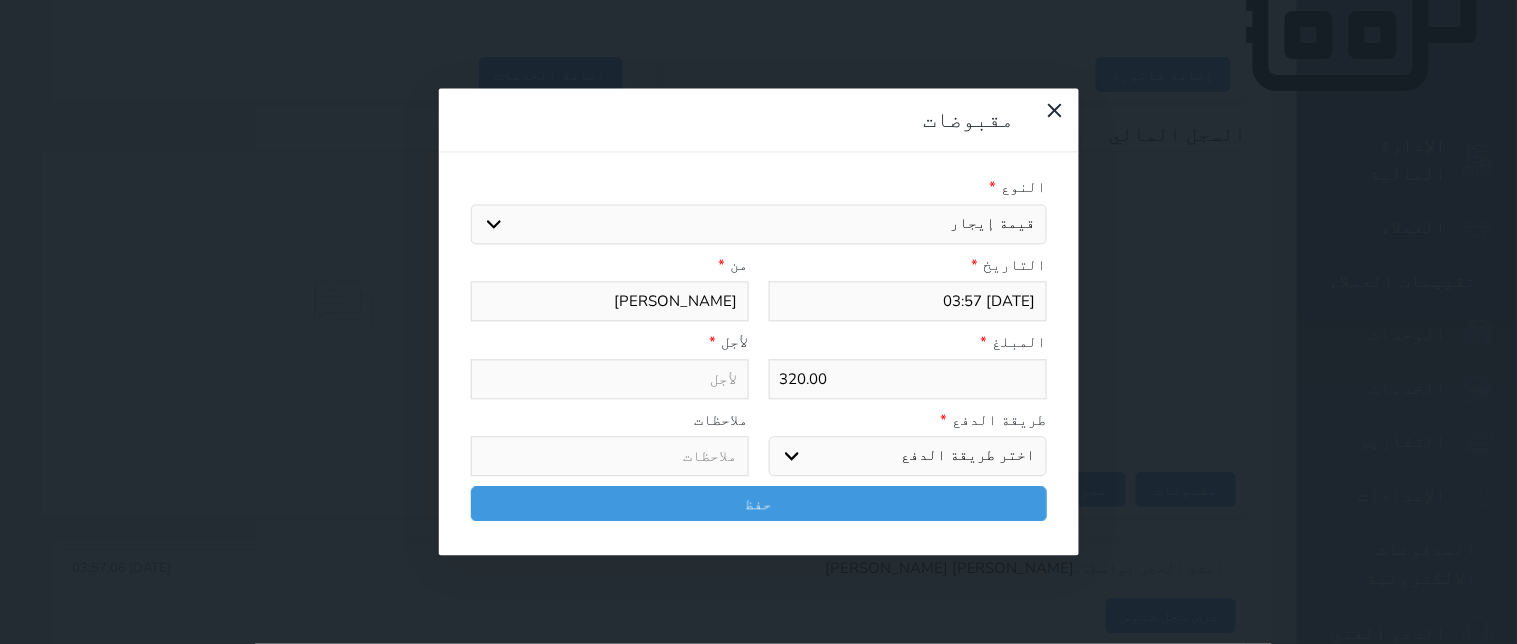 click on "اختيار   مقبوضات عامة قيمة إيجار فواتير تامين عربون لا ينطبق آخر مغسلة واي فاي - الإنترنت مواقف السيارات طعام الأغذية والمشروبات مشروبات المشروبات الباردة المشروبات الساخنة الإفطار غداء عشاء مخبز و كعك حمام سباحة الصالة الرياضية سبا و خدمات الجمال اختيار وإسقاط (خدمات النقل) ميني بار كابل - تلفزيون سرير إضافي تصفيف الشعر التسوق خدمات الجولات السياحية المنظمة خدمات الدليل السياحي" at bounding box center [759, 224] 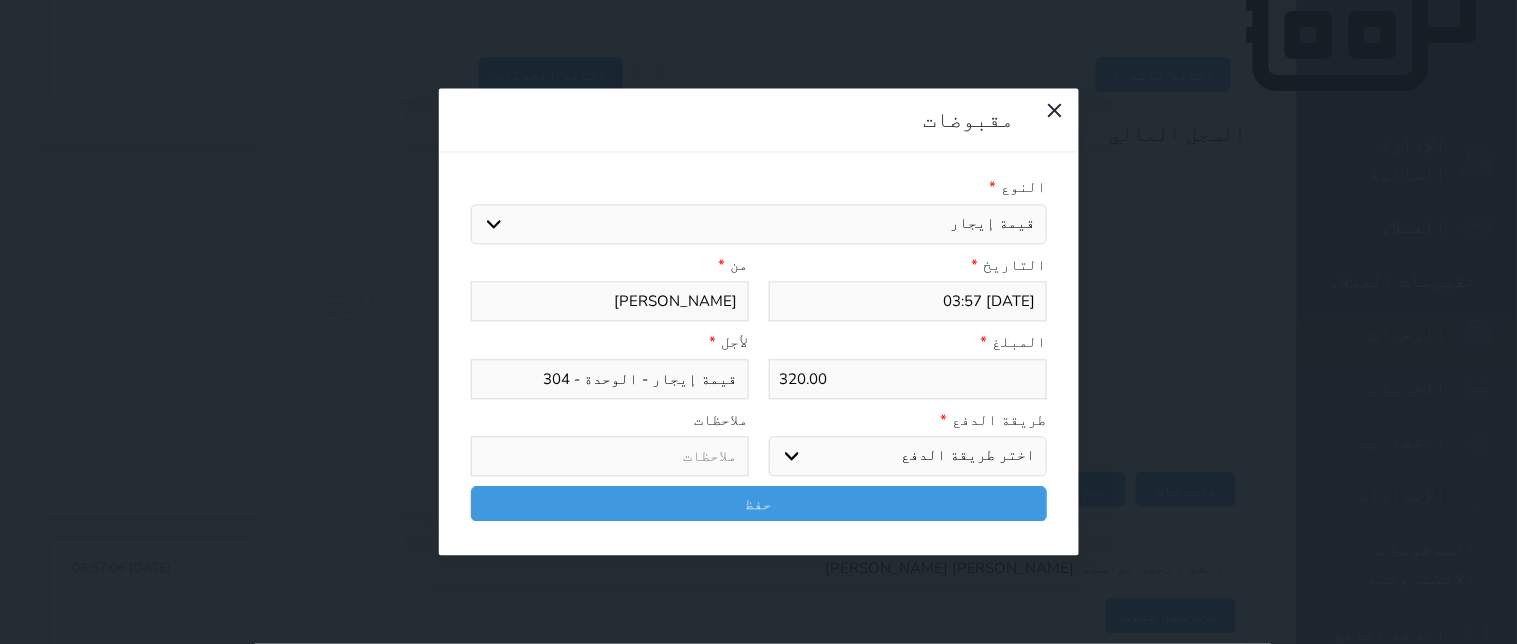 click on "اختر طريقة الدفع   دفع نقدى   تحويل بنكى   مدى   بطاقة ائتمان   آجل" at bounding box center [908, 457] 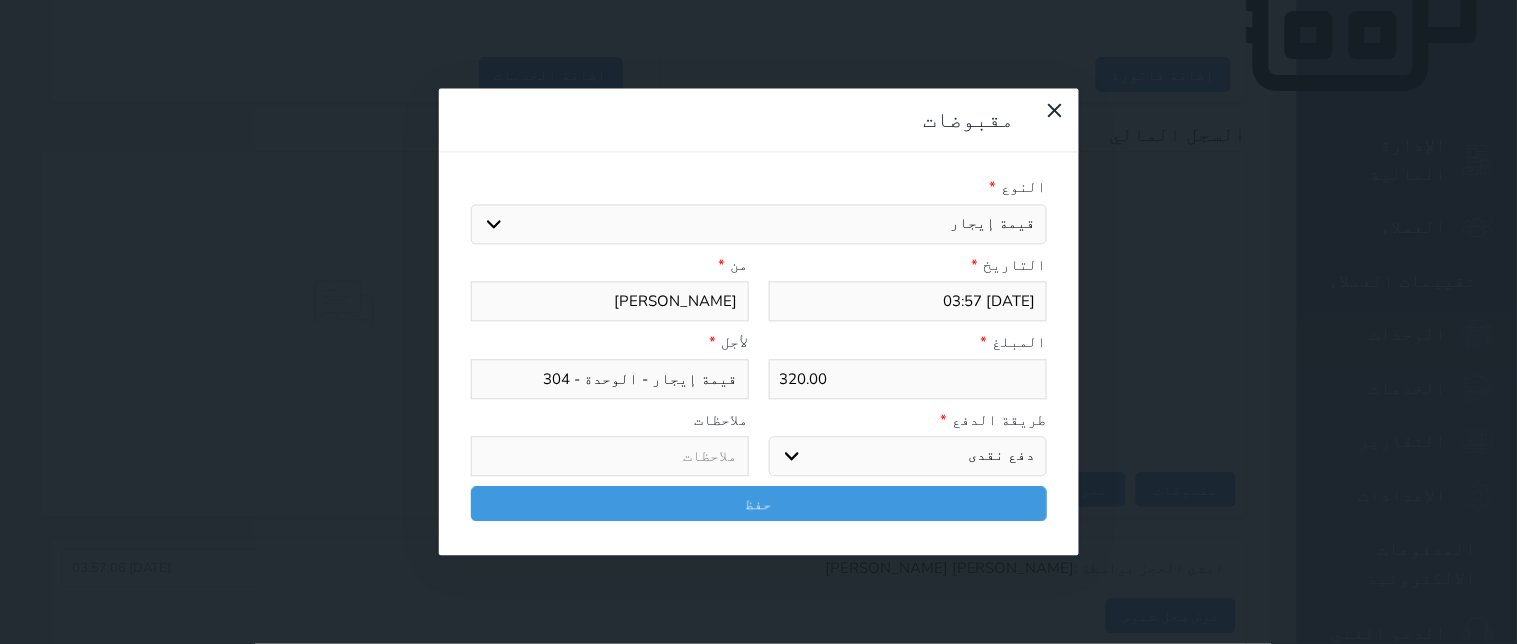 click on "اختر طريقة الدفع   دفع نقدى   تحويل بنكى   مدى   بطاقة ائتمان   آجل" at bounding box center [908, 457] 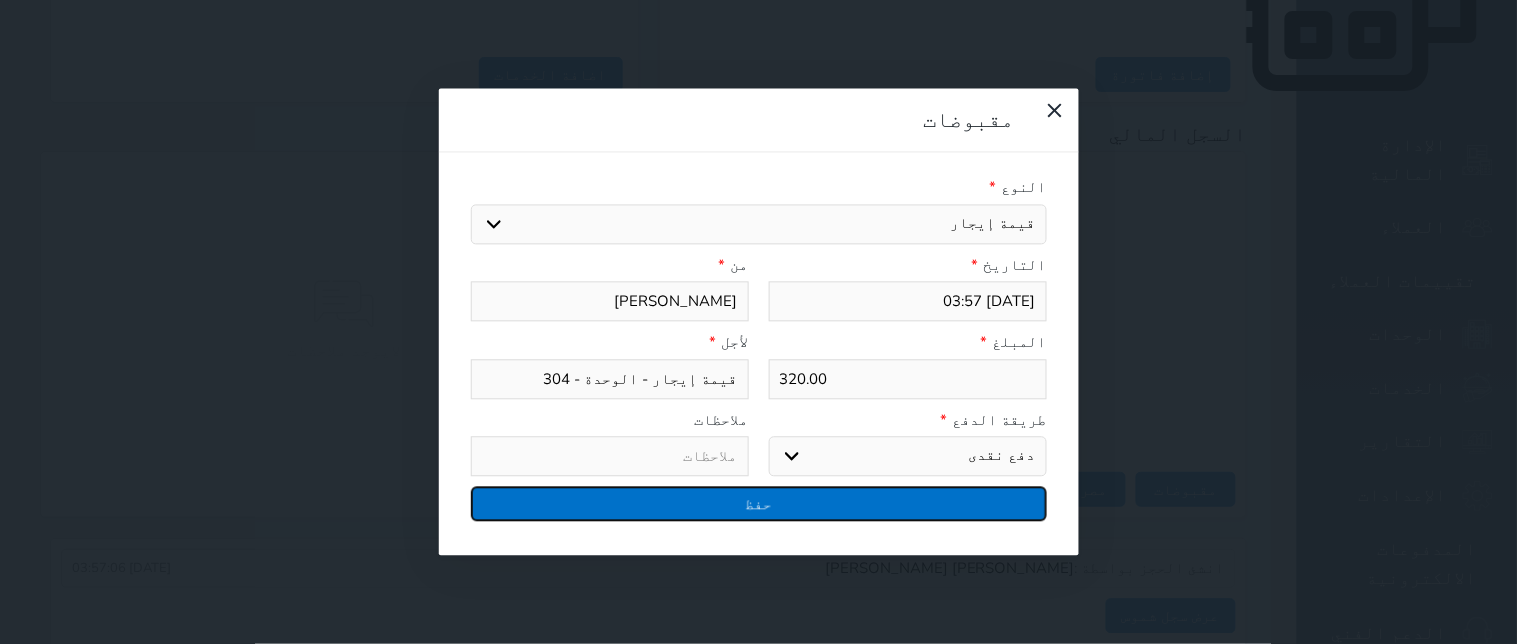 click on "حفظ" at bounding box center [759, 504] 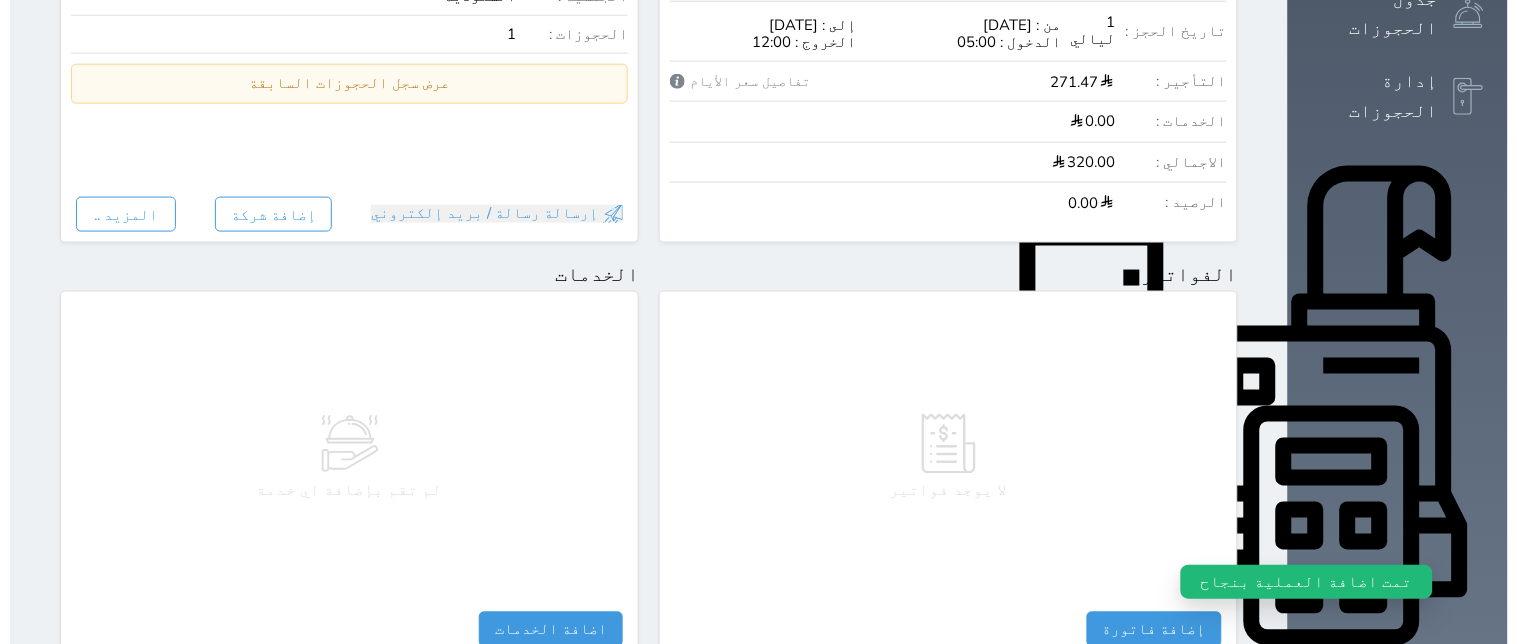 scroll, scrollTop: 0, scrollLeft: 0, axis: both 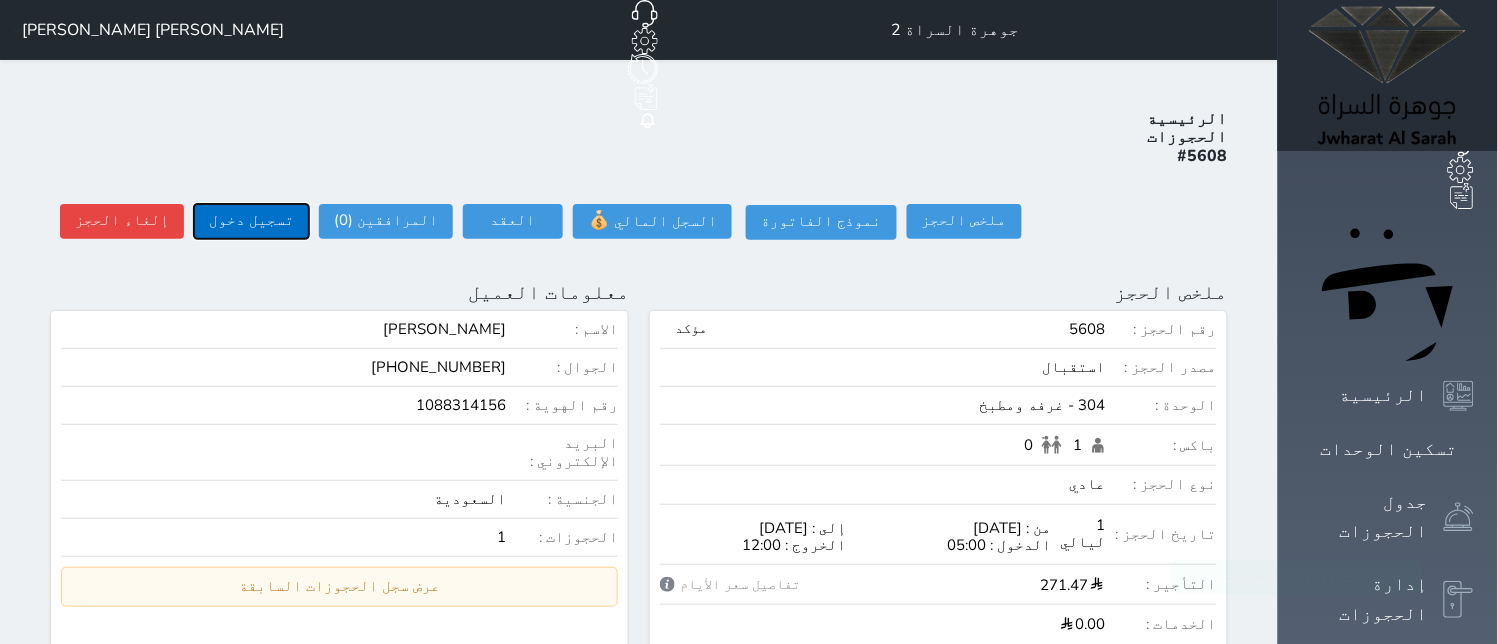 click on "تسجيل دخول" at bounding box center (251, 221) 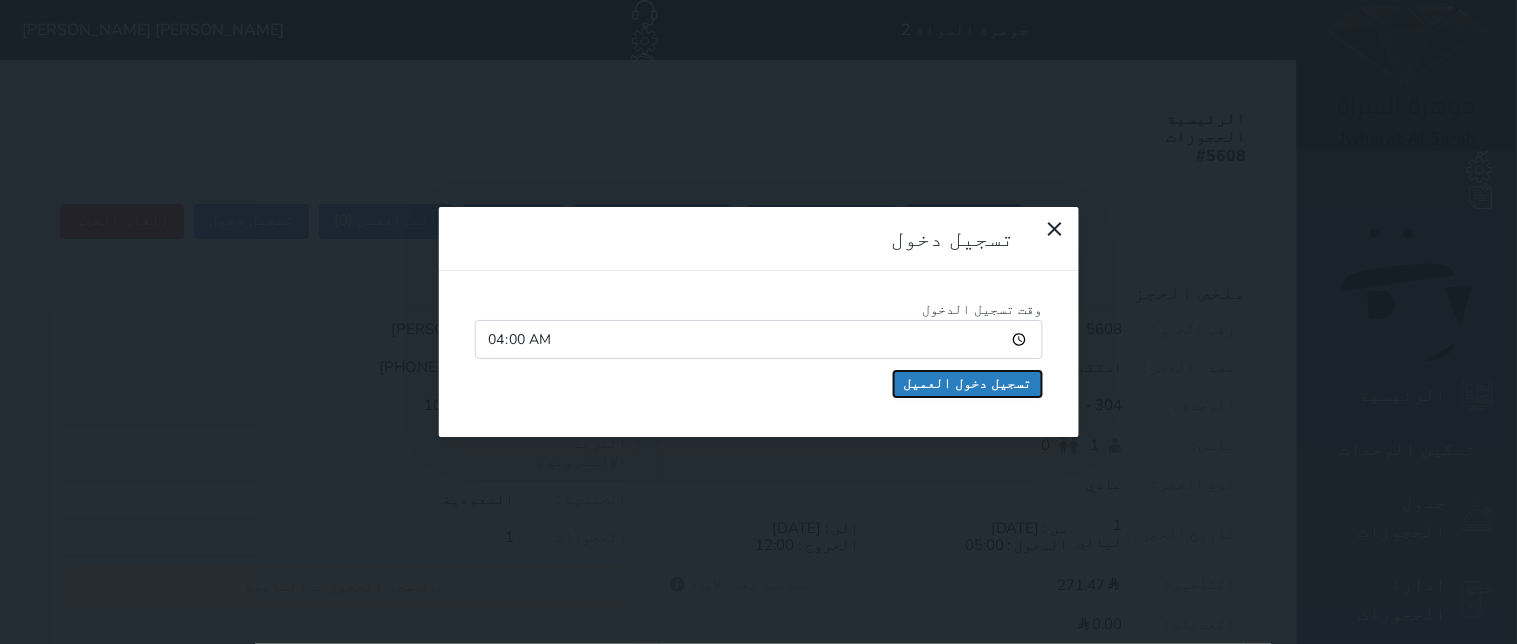 click on "تسجيل دخول العميل" at bounding box center (968, 384) 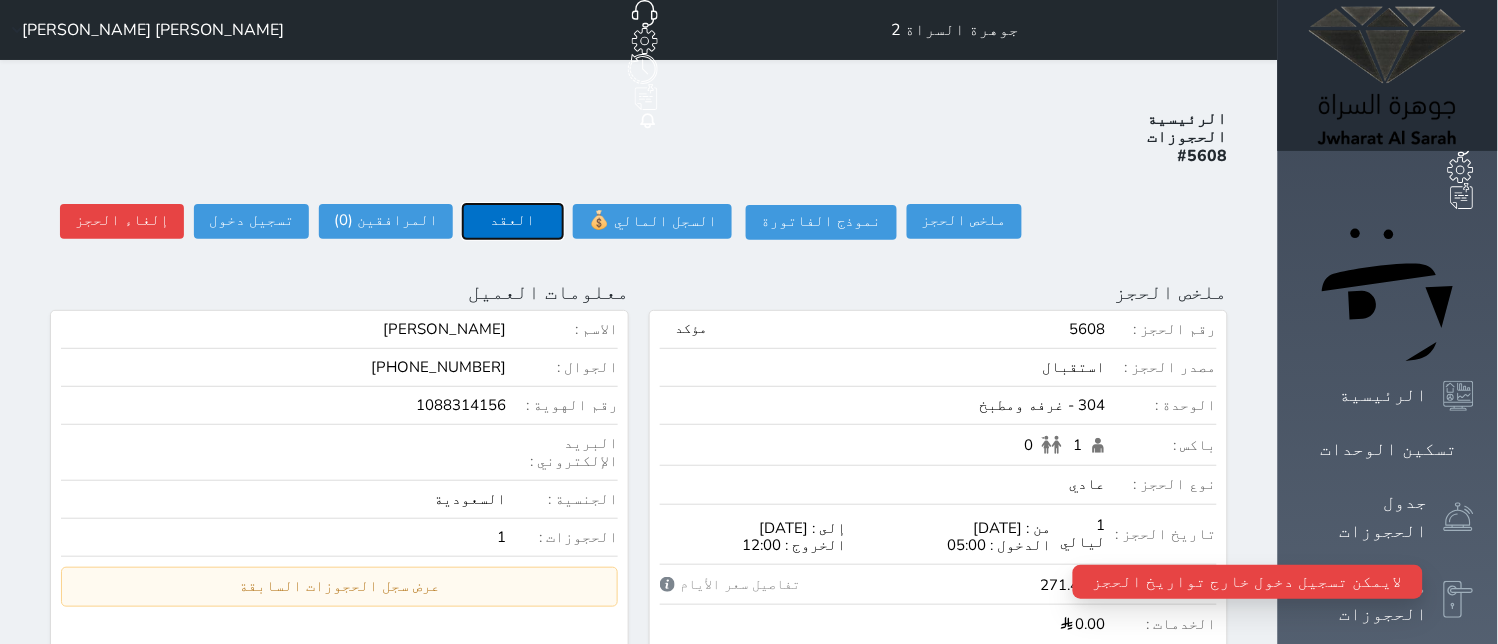 click on "العقد" at bounding box center (513, 221) 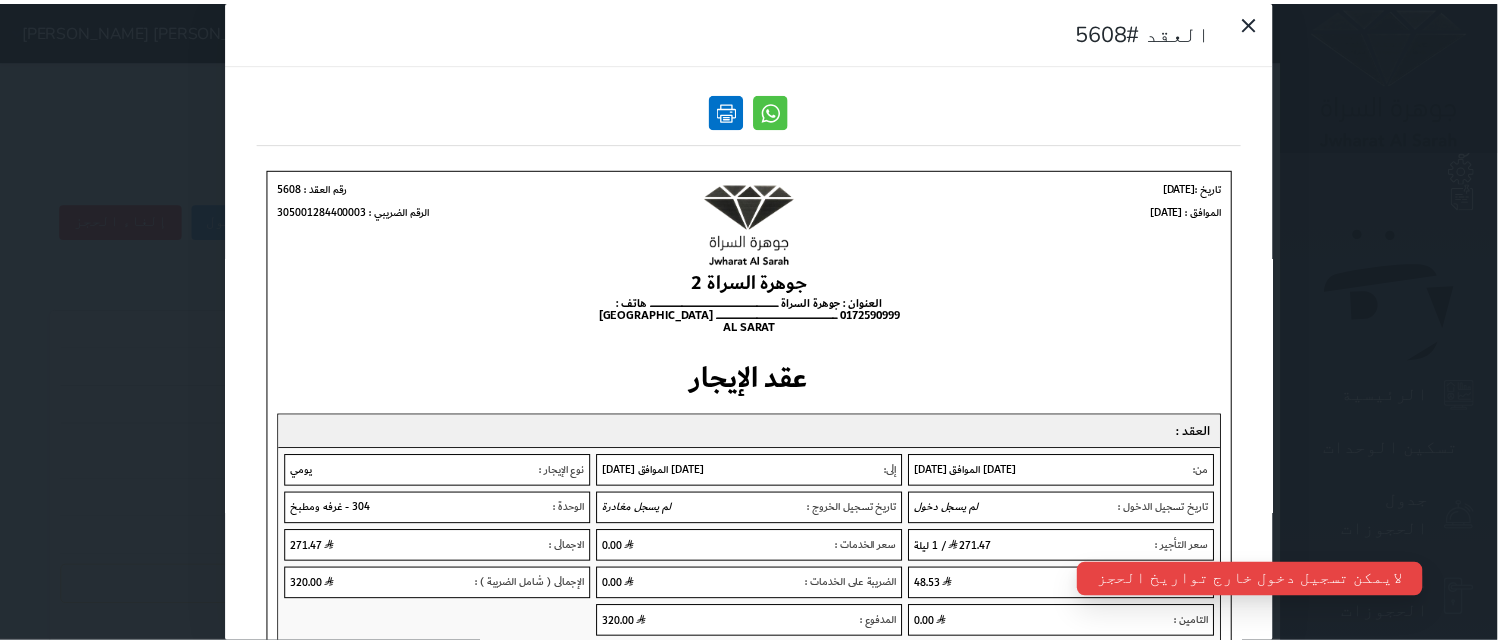 scroll, scrollTop: 0, scrollLeft: 0, axis: both 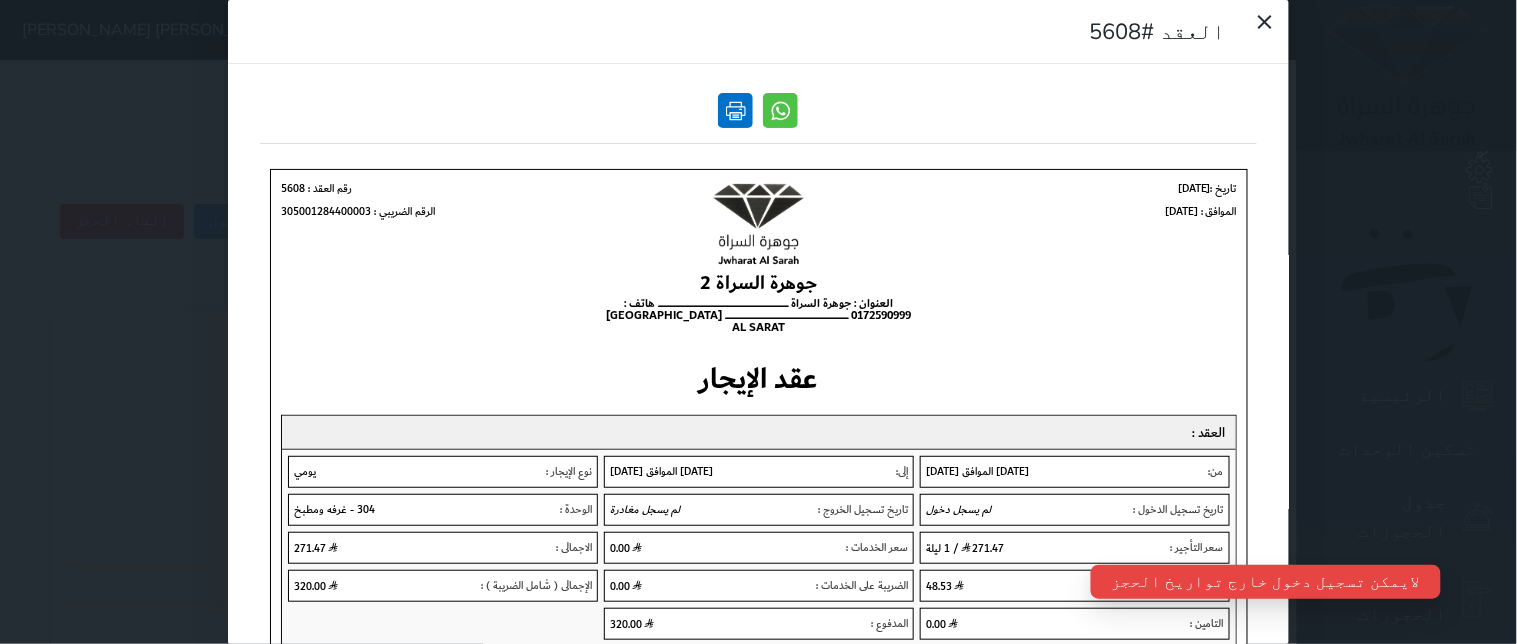 click at bounding box center [736, 110] 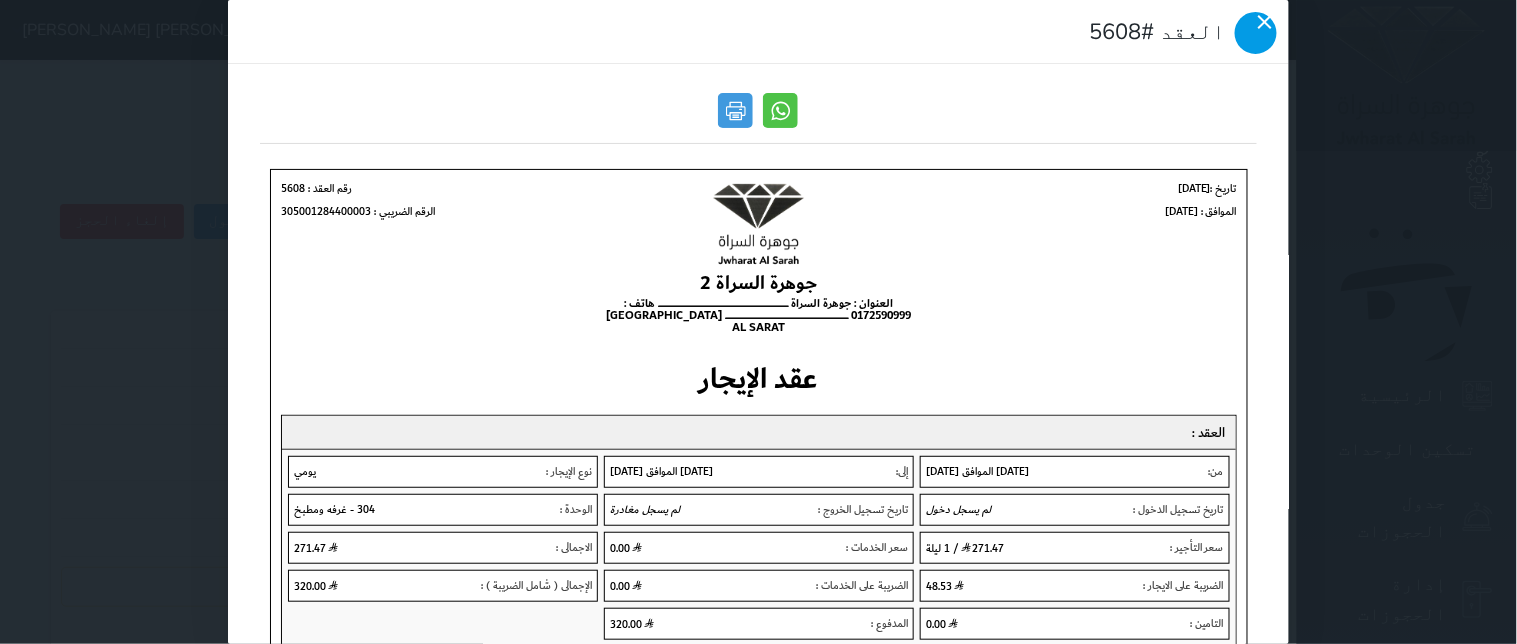 click 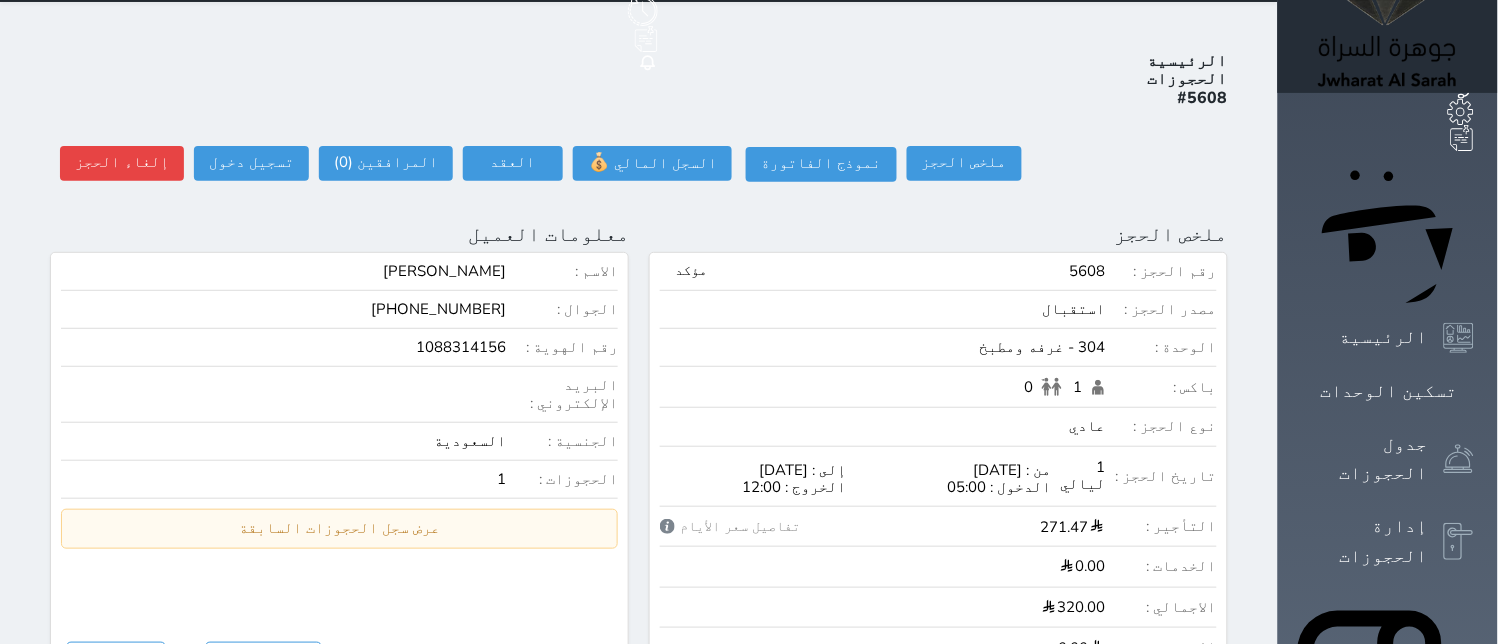 scroll, scrollTop: 0, scrollLeft: 0, axis: both 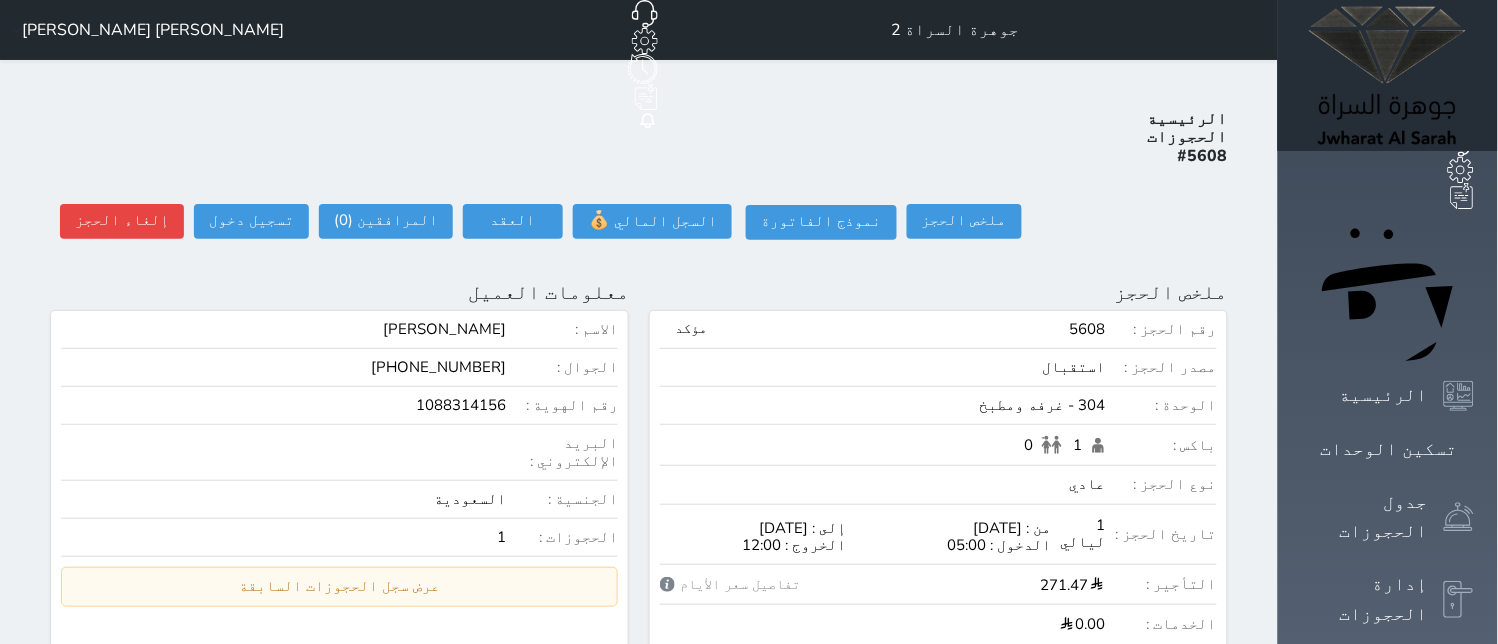click on "حجز جماعي جديد   حجز جديد             الرئيسية     تسكين الوحدات     جدول الحجوزات     إدارة الحجوزات     POS     الإدارة المالية     العملاء     تقييمات العملاء     الوحدات     الخدمات     التقارير     الإعدادات                                 المدفوعات الالكترونية     الدعم الفني" at bounding box center (1388, 902) 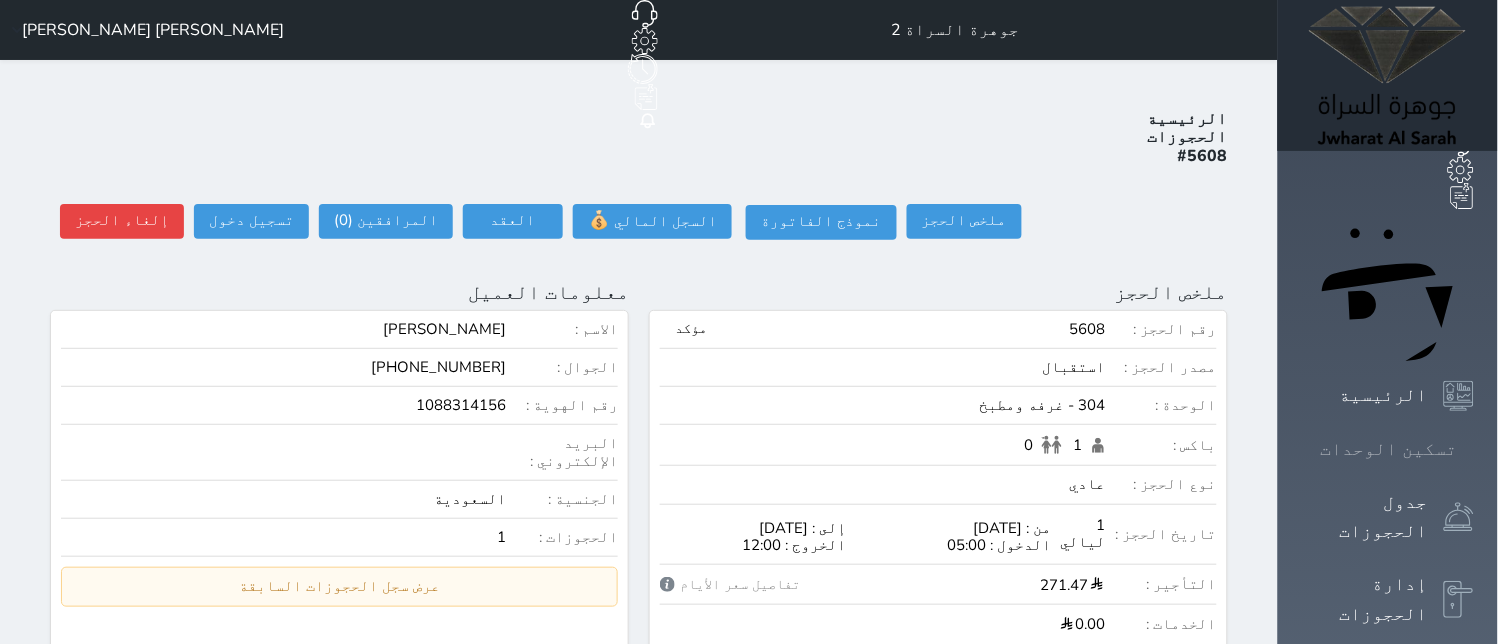 click 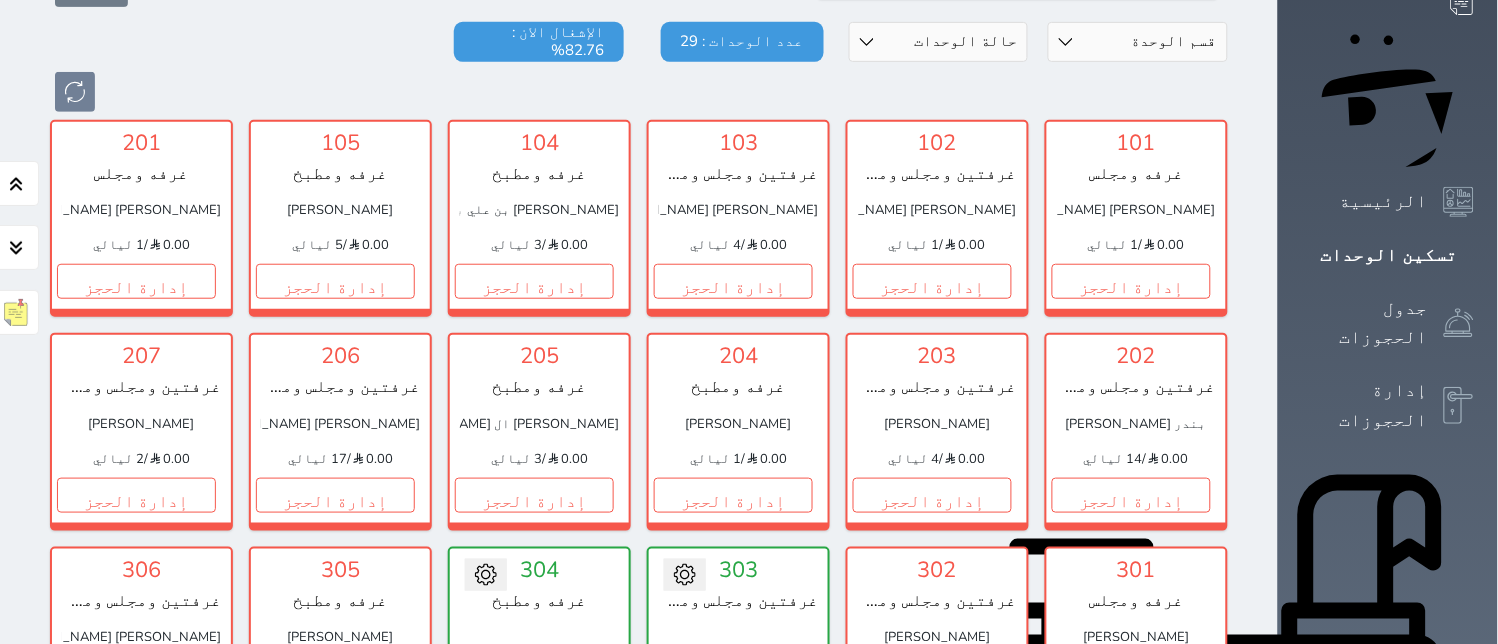 scroll, scrollTop: 188, scrollLeft: 0, axis: vertical 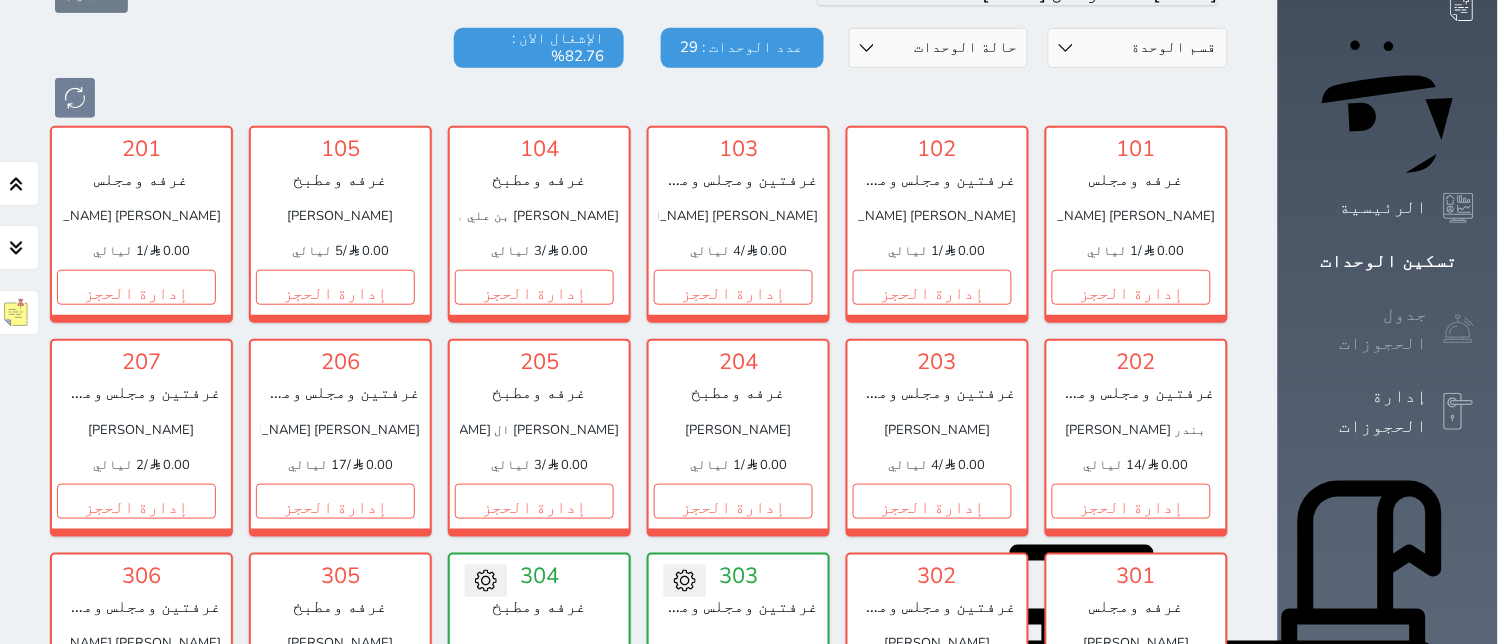 click 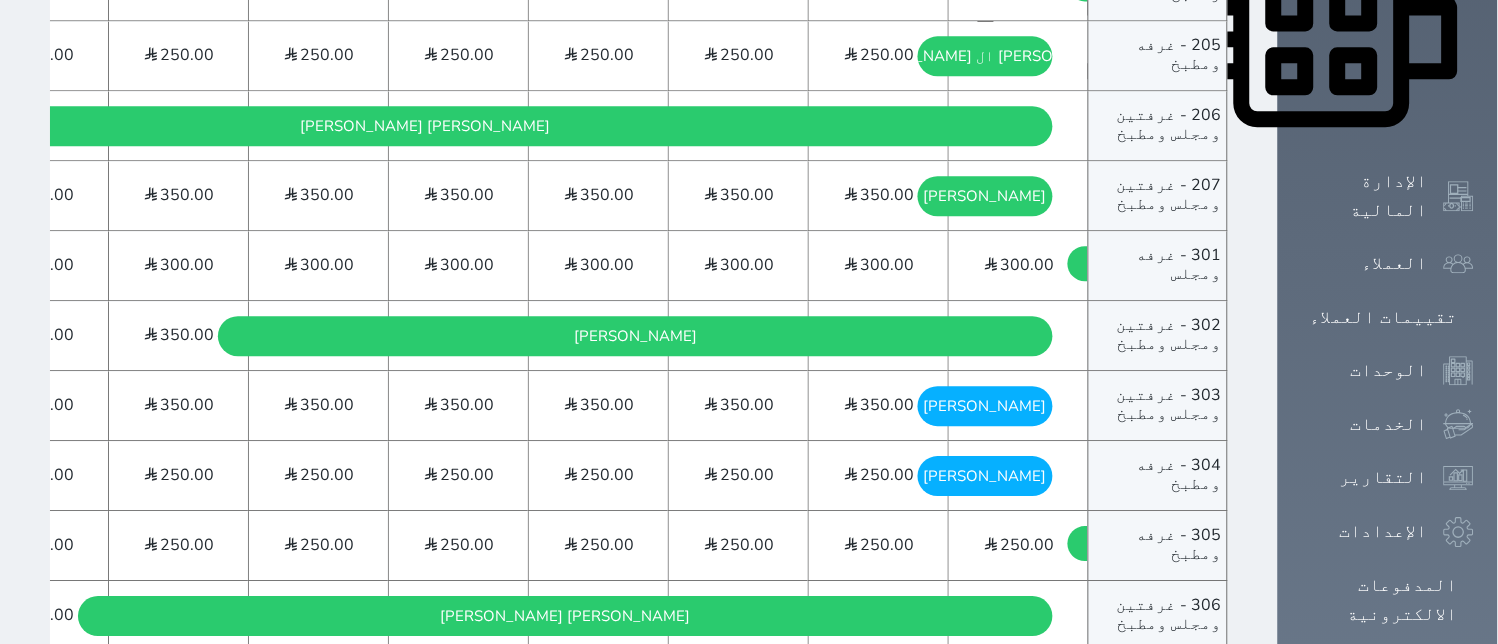 scroll, scrollTop: 1111, scrollLeft: 0, axis: vertical 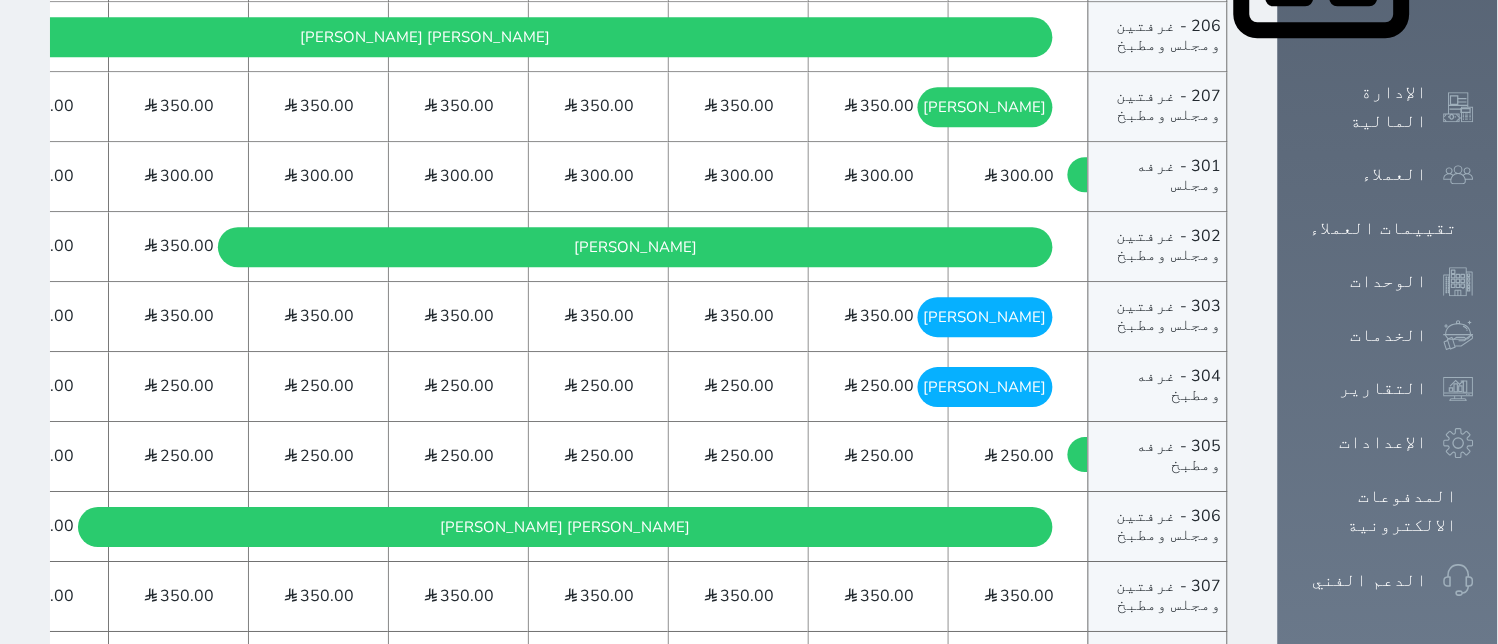 click on "[PERSON_NAME]
[DATE] - [DATE]" at bounding box center (985, 387) 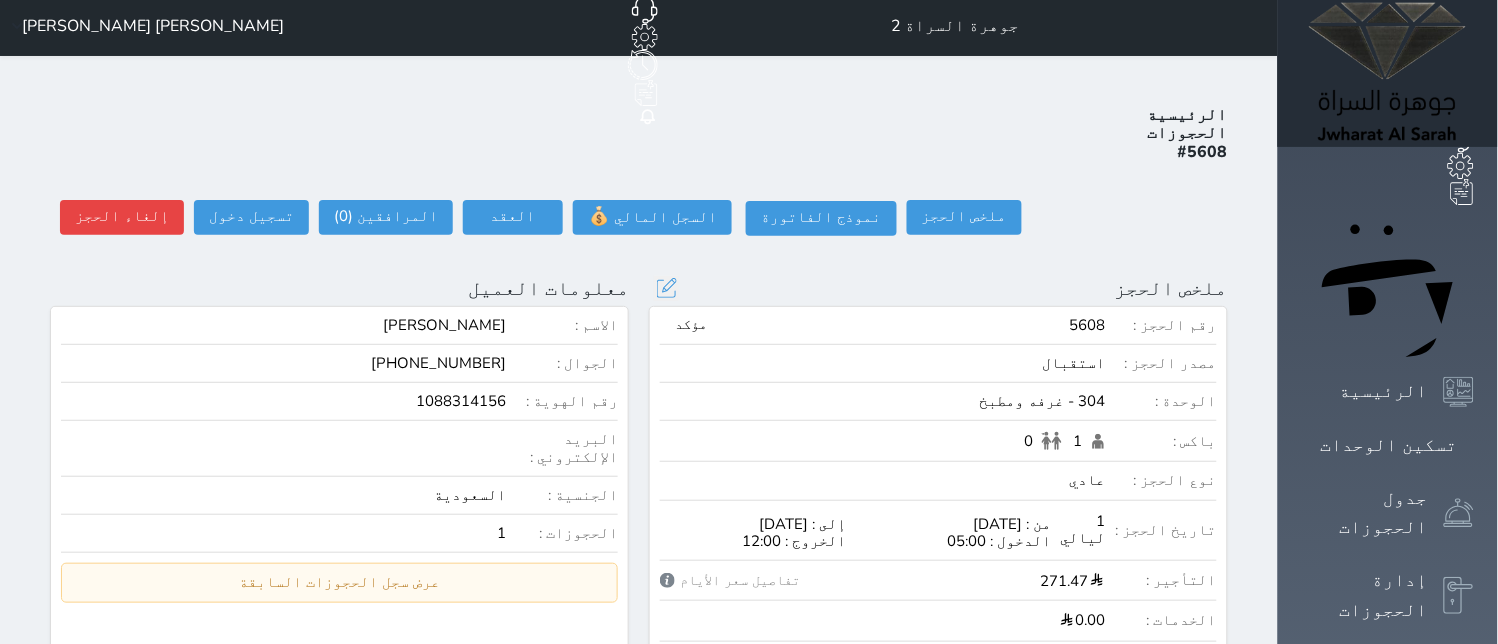 scroll, scrollTop: 0, scrollLeft: 0, axis: both 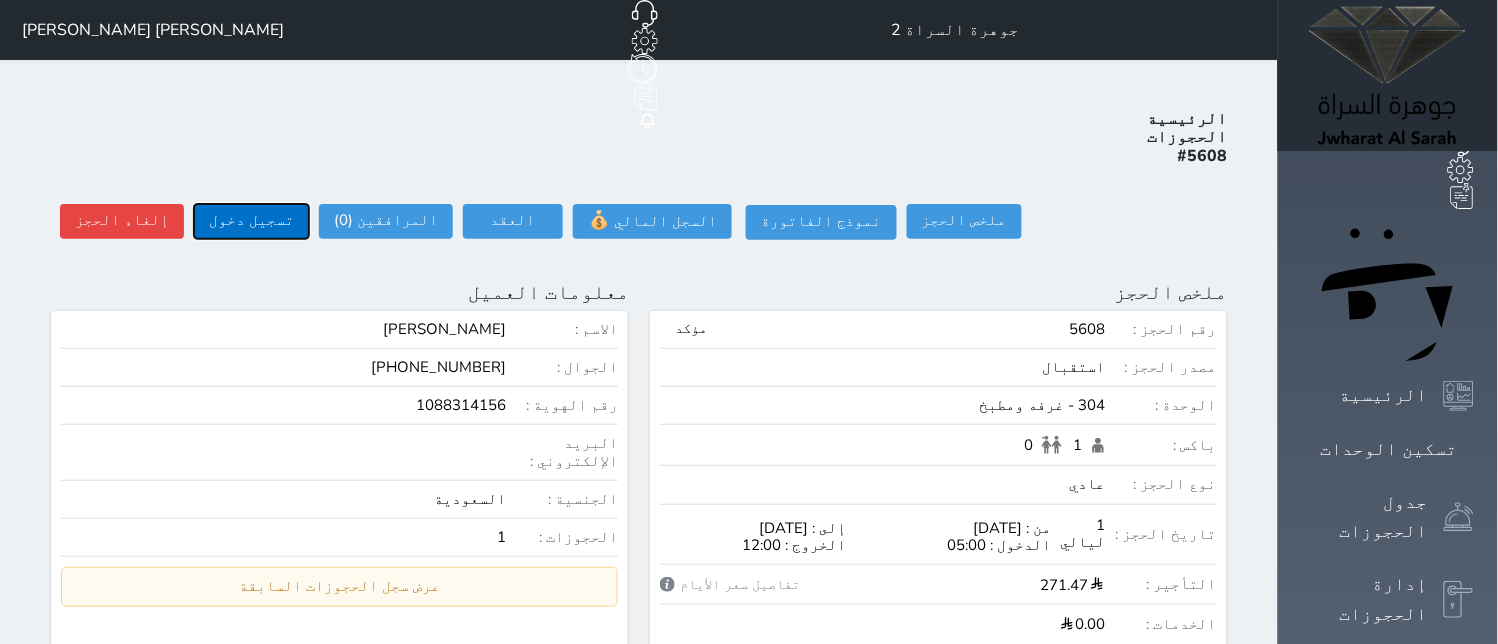 click on "تسجيل دخول" at bounding box center [251, 221] 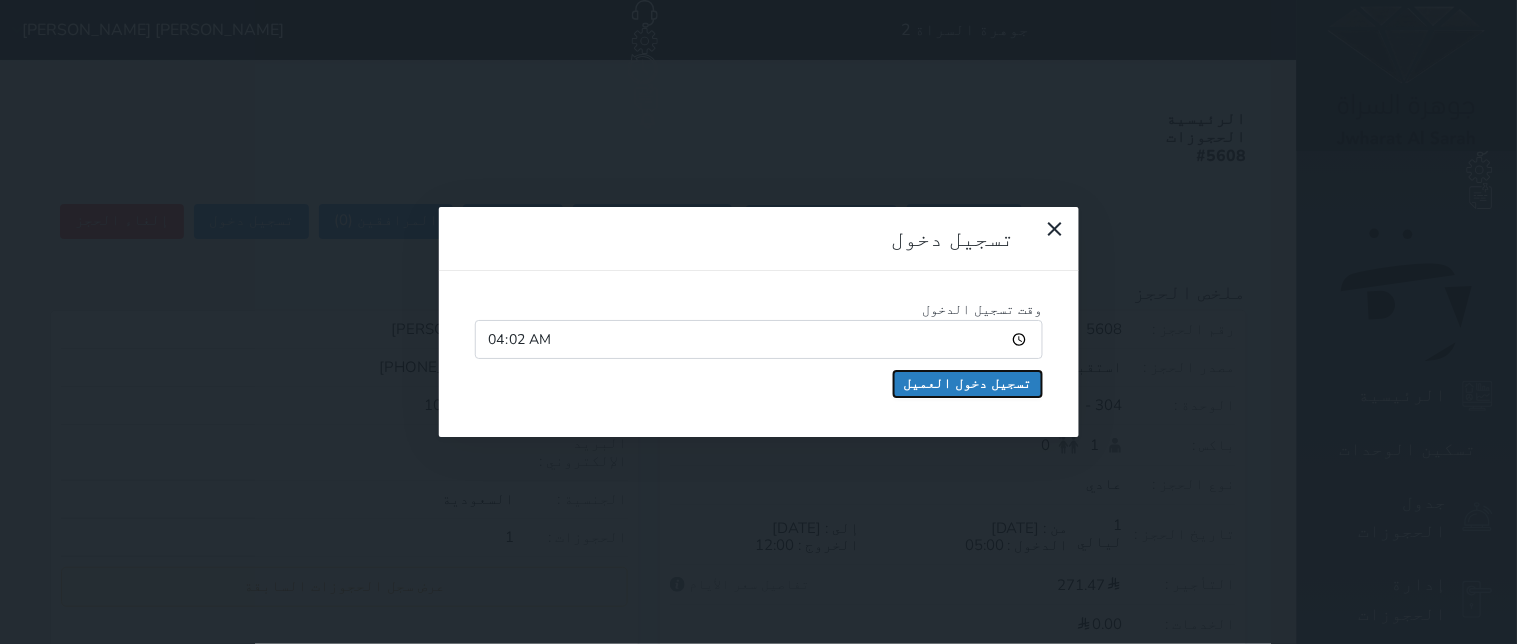 click on "تسجيل دخول العميل" at bounding box center (968, 384) 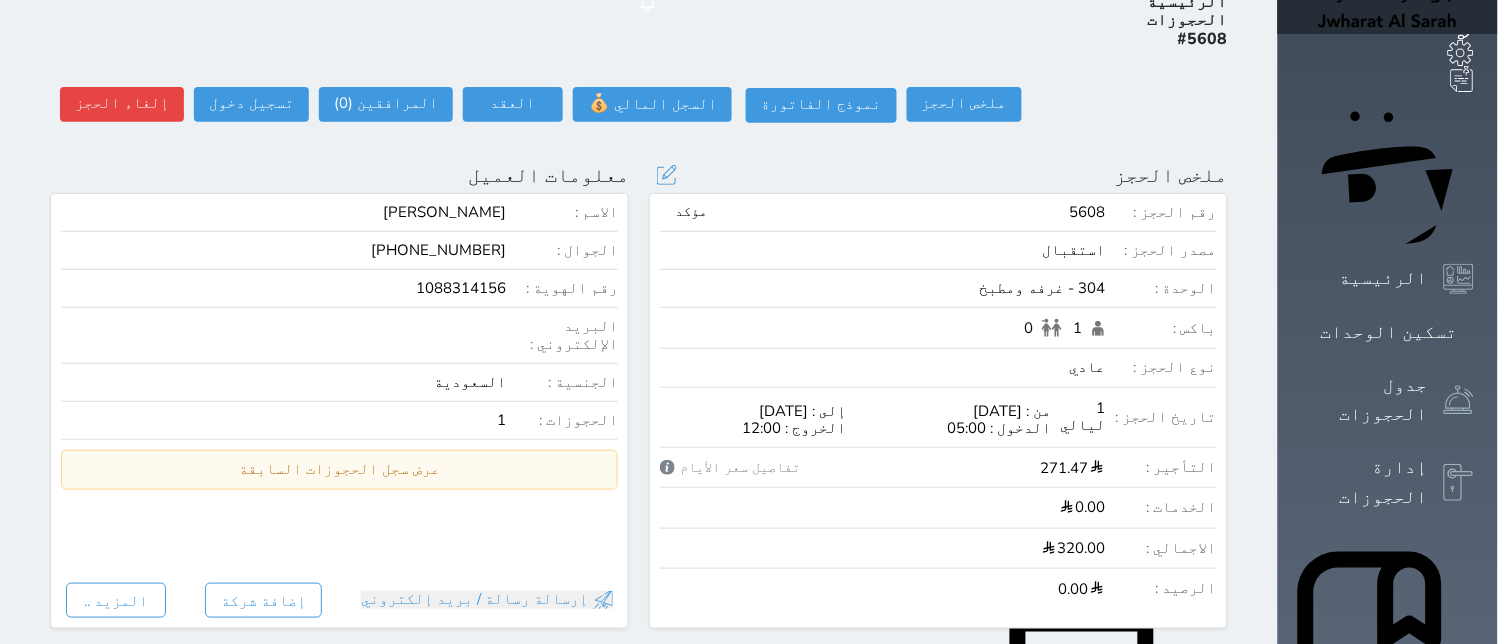 scroll, scrollTop: 111, scrollLeft: 0, axis: vertical 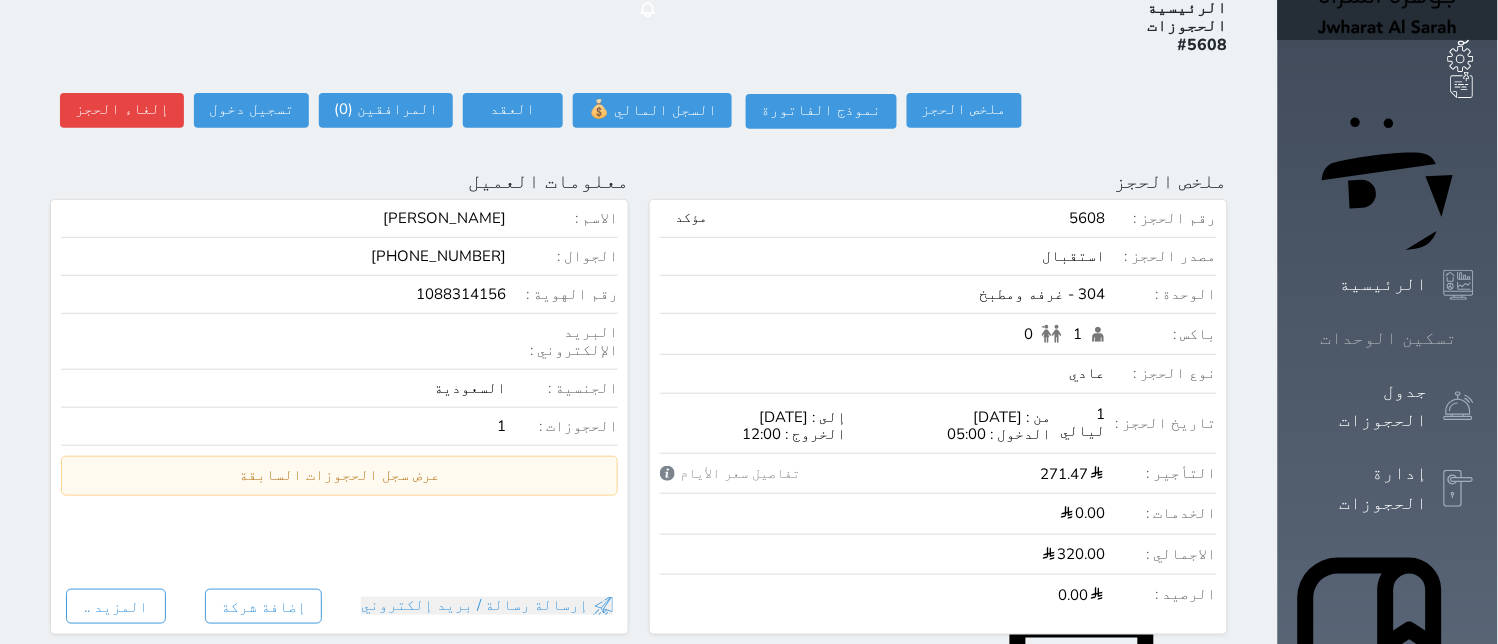 click 